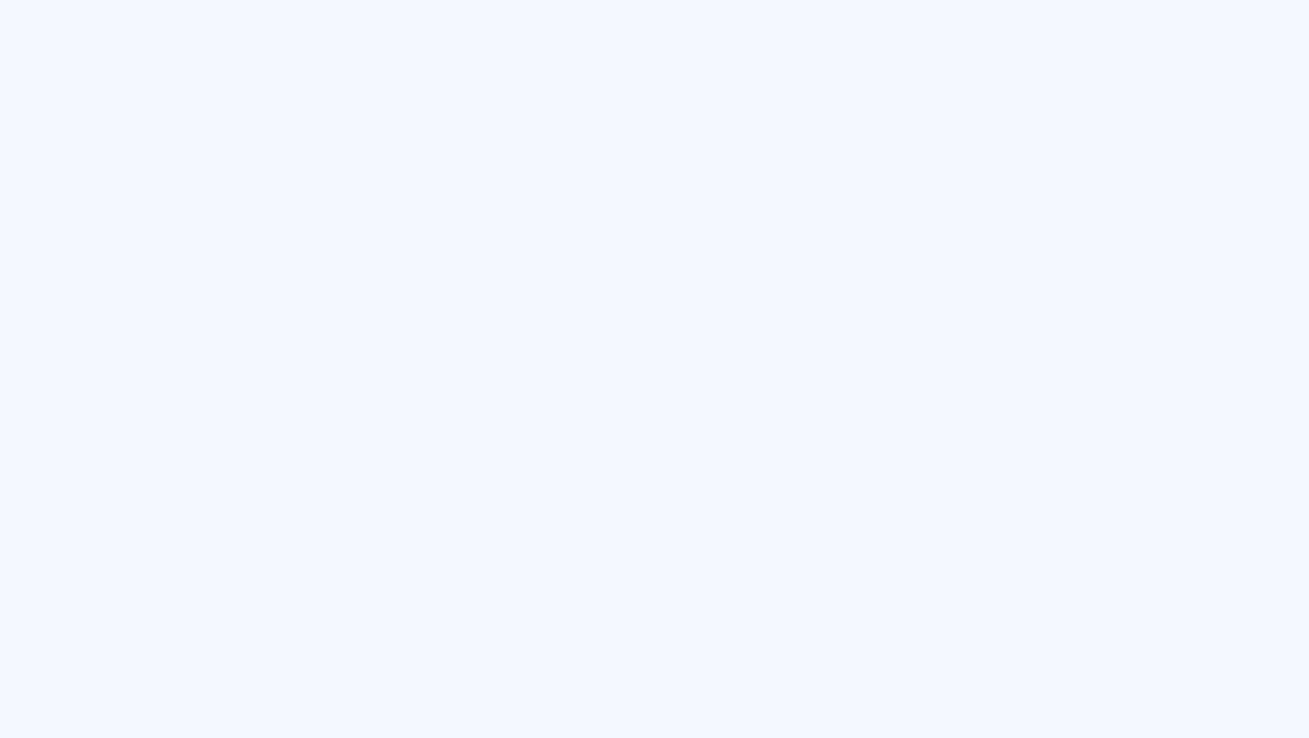 scroll, scrollTop: 0, scrollLeft: 0, axis: both 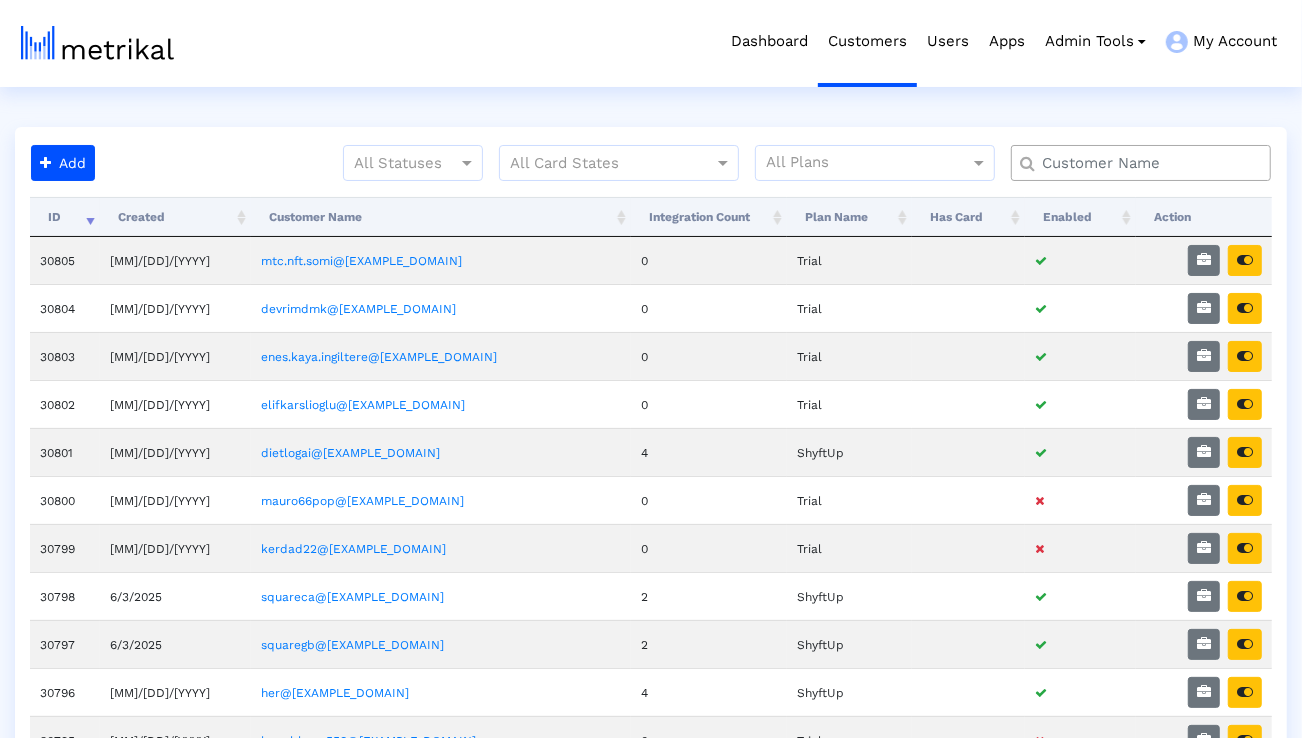 click at bounding box center (1145, 163) 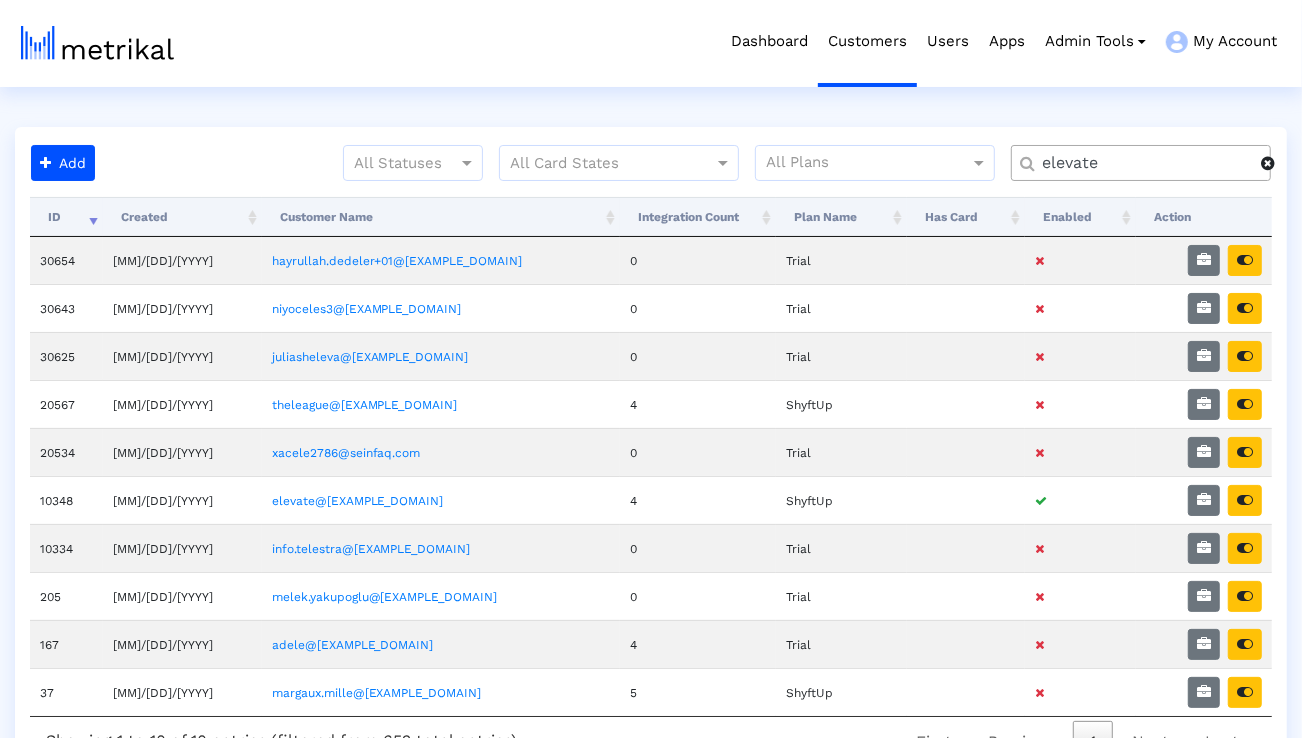 type on "elevate" 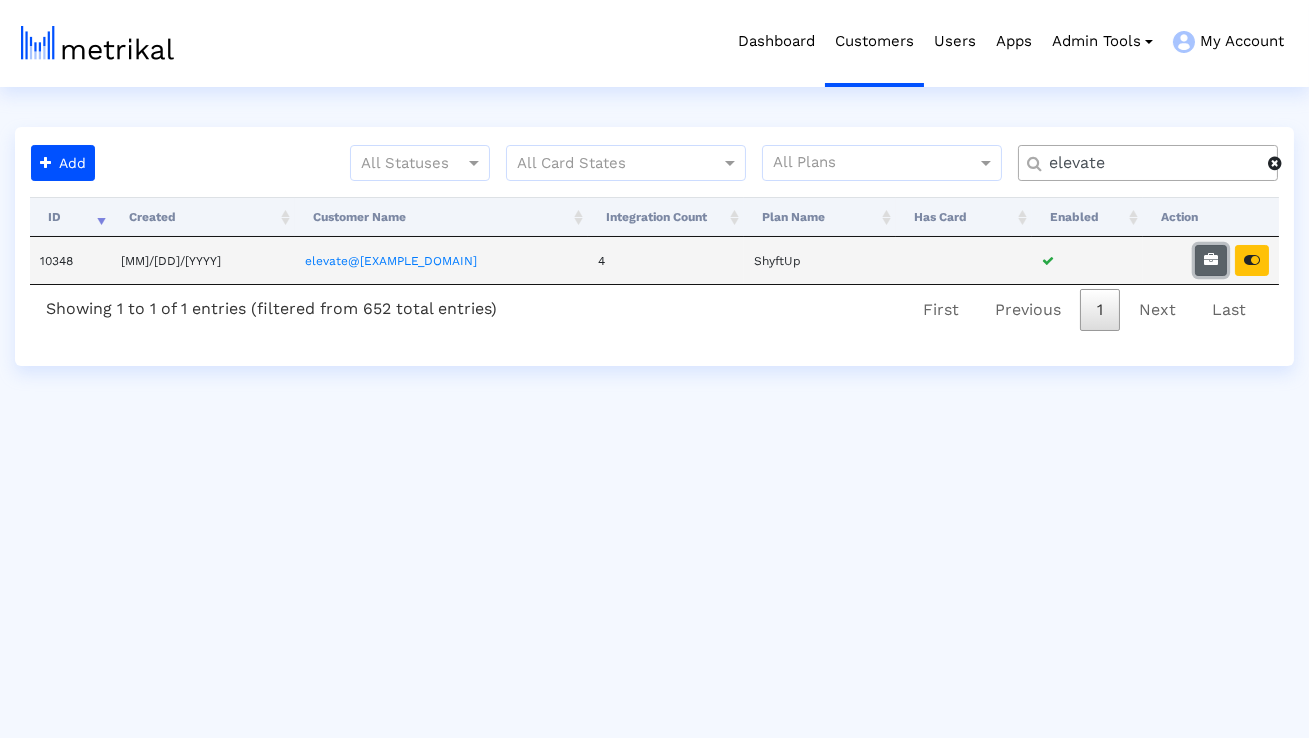 click at bounding box center (1211, 260) 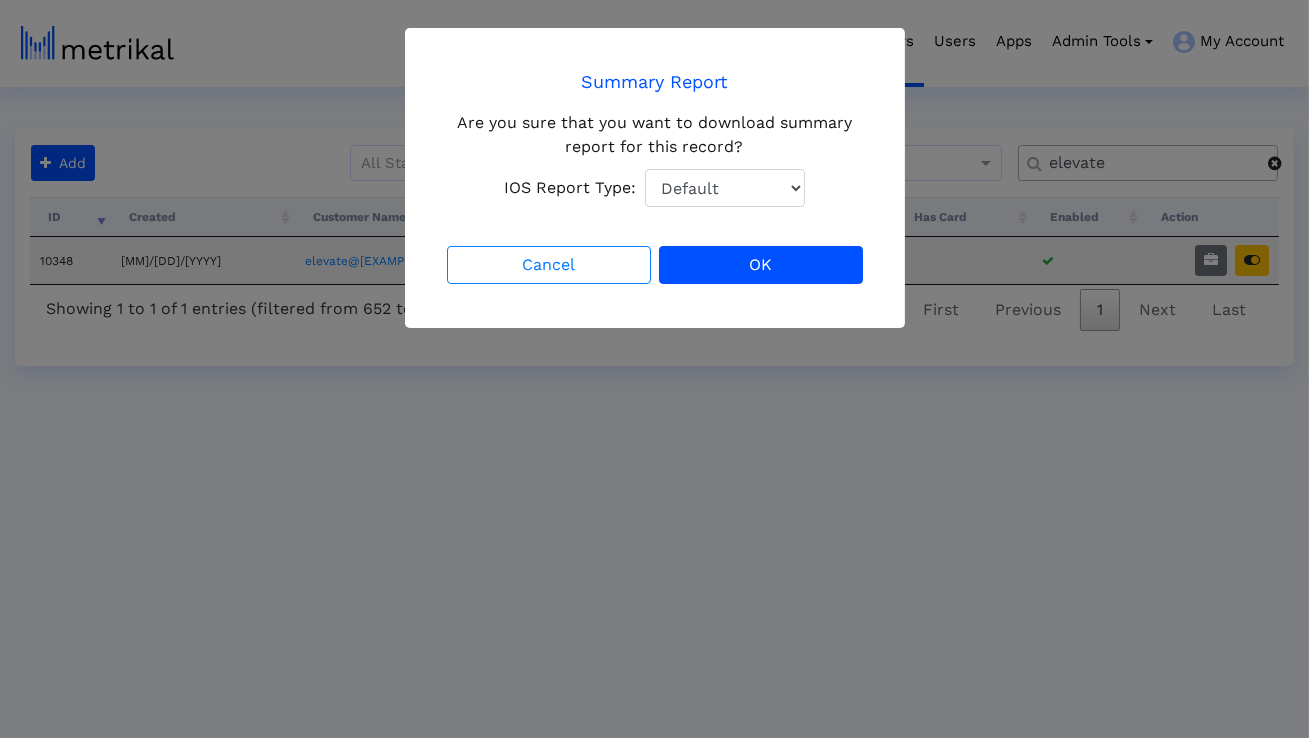 click on "Default Total Downloads New Downloads Redownloads" at bounding box center [725, 188] 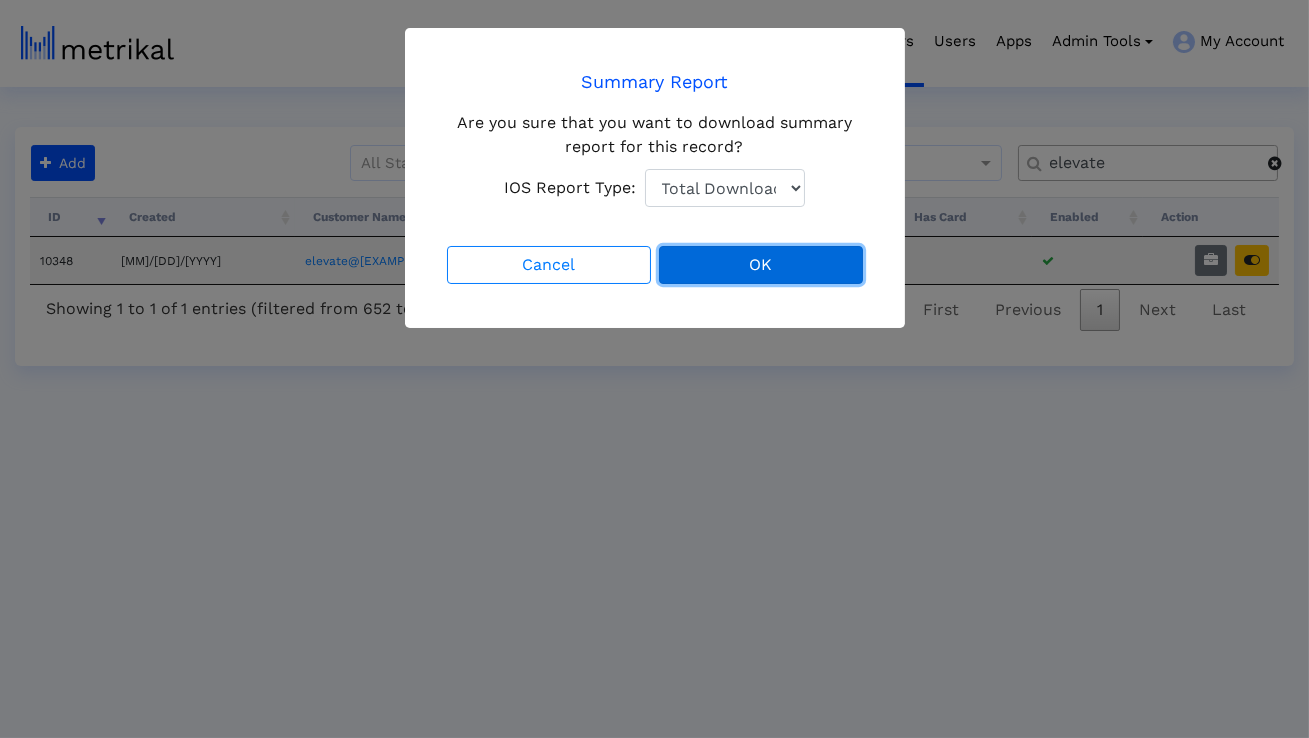 click on "OK" at bounding box center (761, 265) 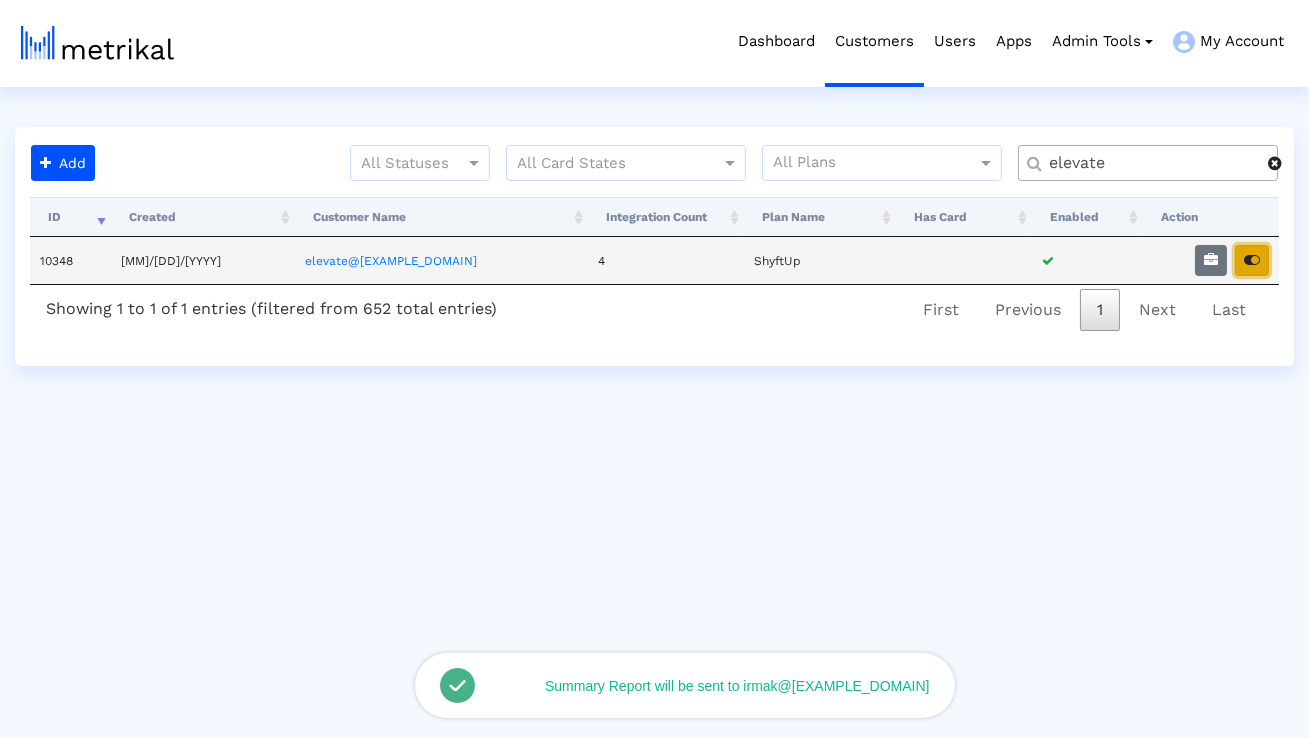 click at bounding box center (1252, 260) 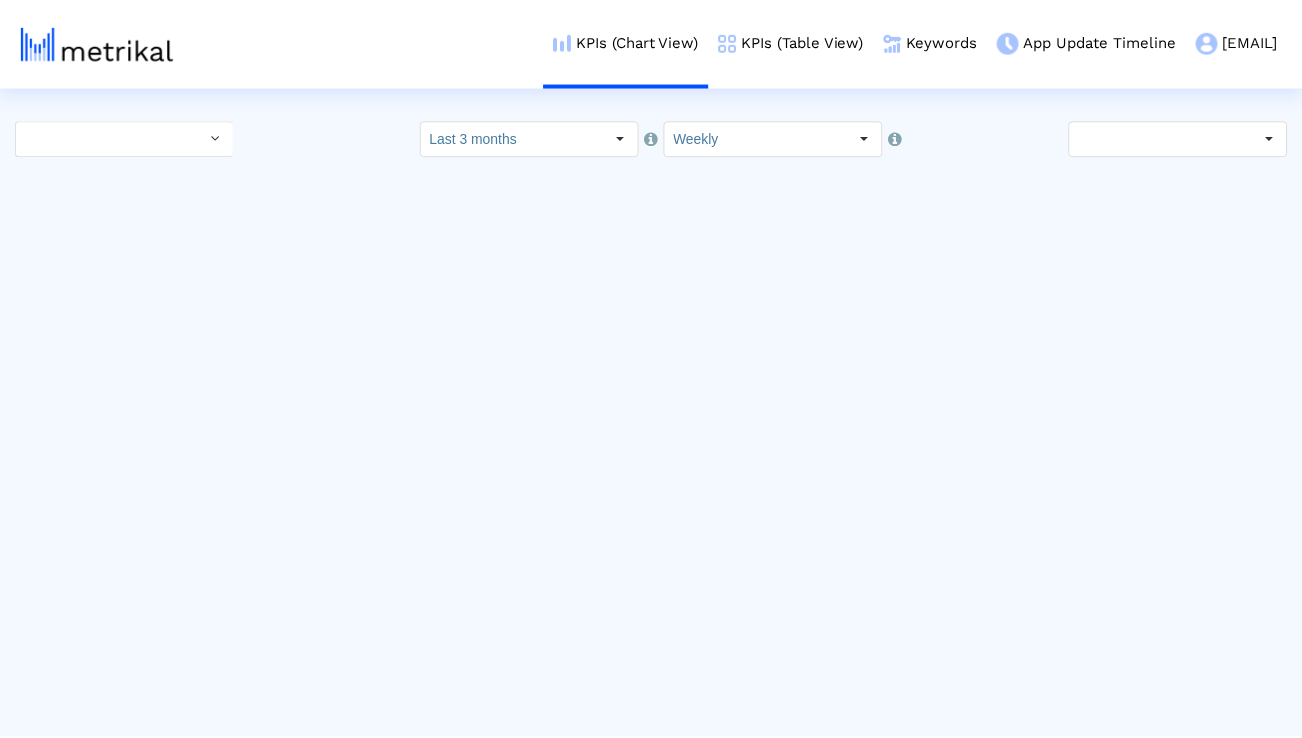 scroll, scrollTop: 0, scrollLeft: 0, axis: both 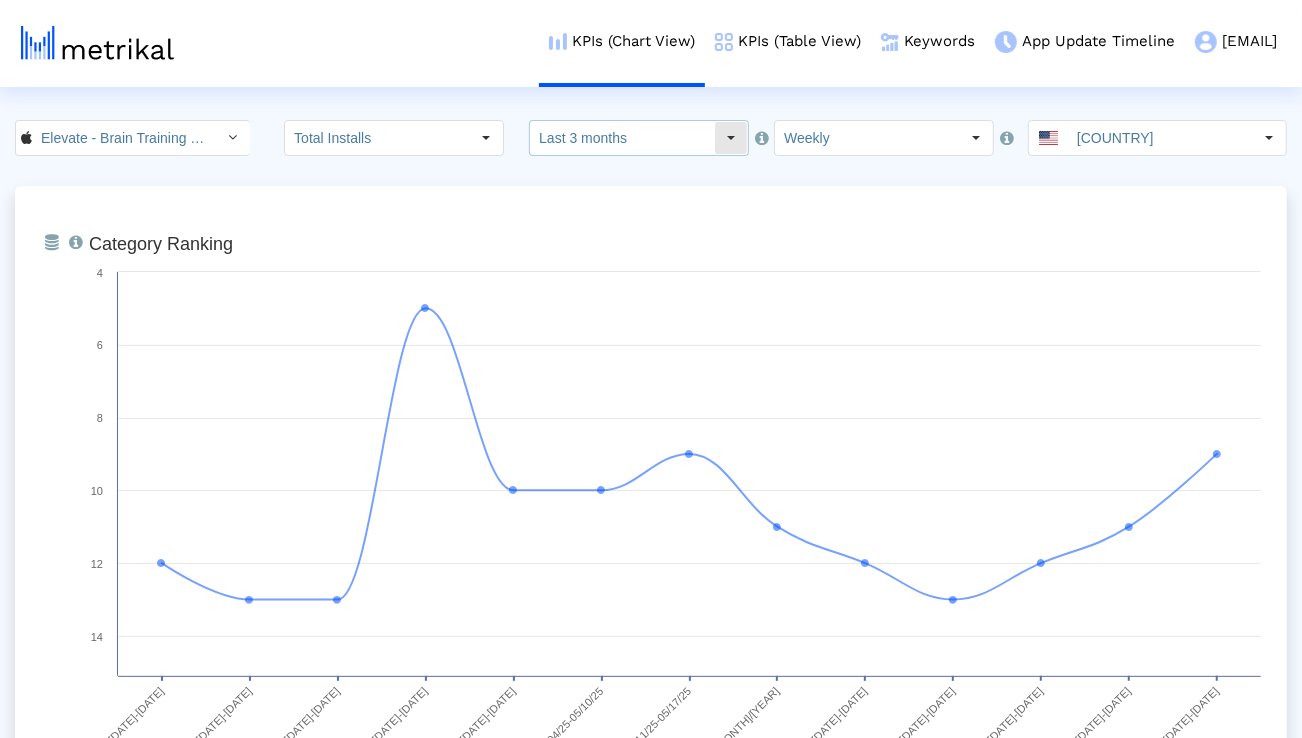 click on "Last 3 months" at bounding box center [622, 138] 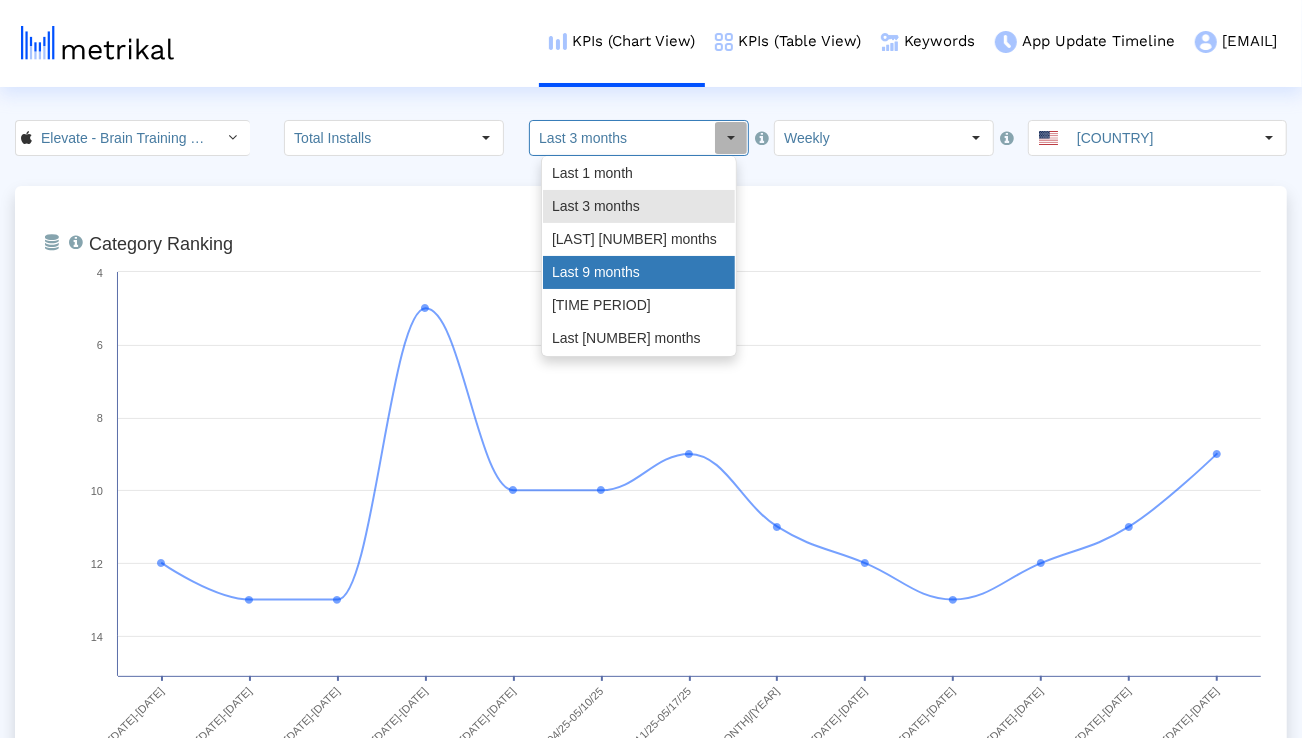 click on "Last 9 months" at bounding box center (639, 272) 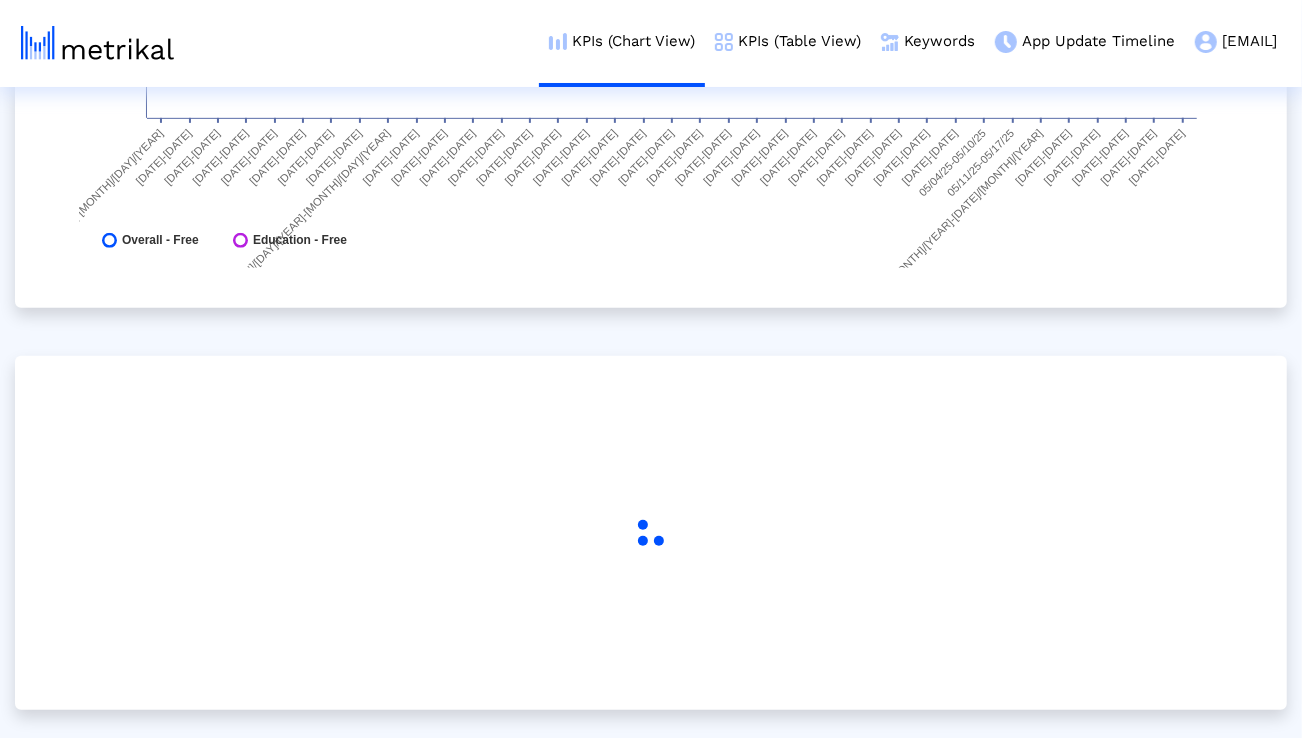 scroll, scrollTop: 577, scrollLeft: 0, axis: vertical 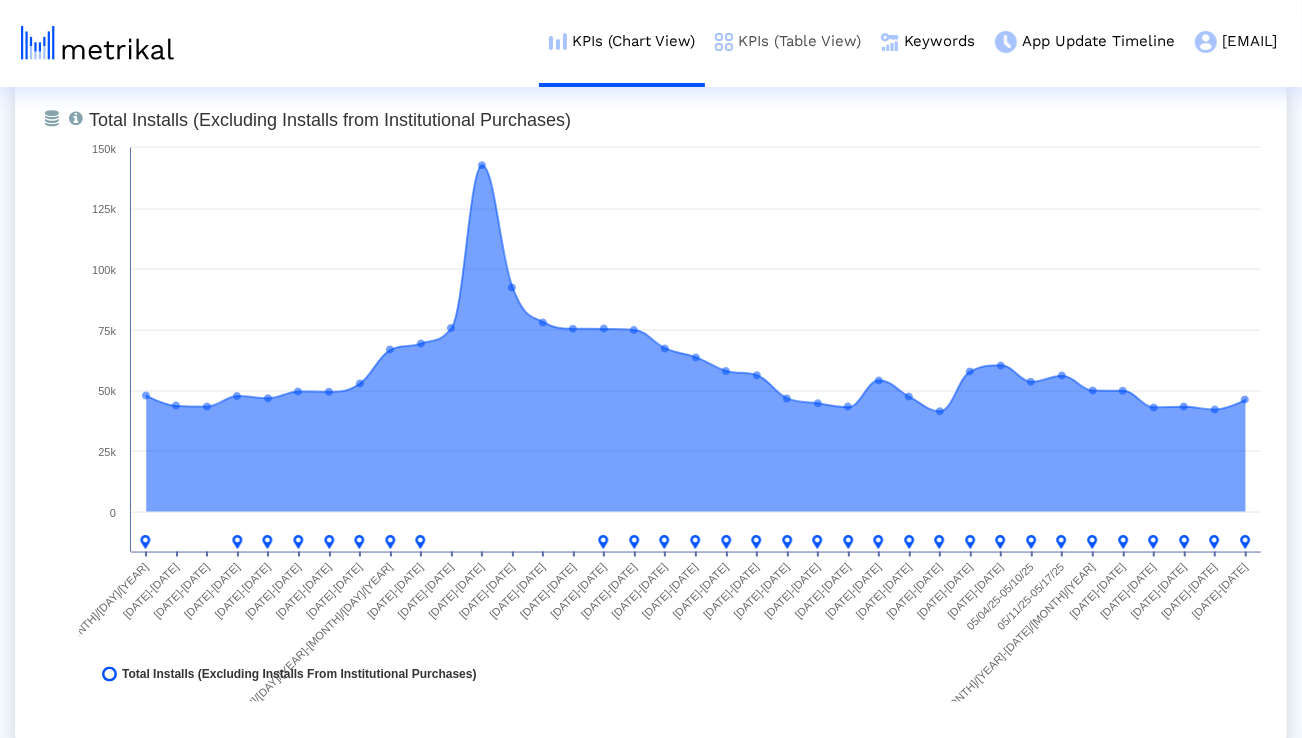 click on "KPIs (Table View)" at bounding box center (788, 41) 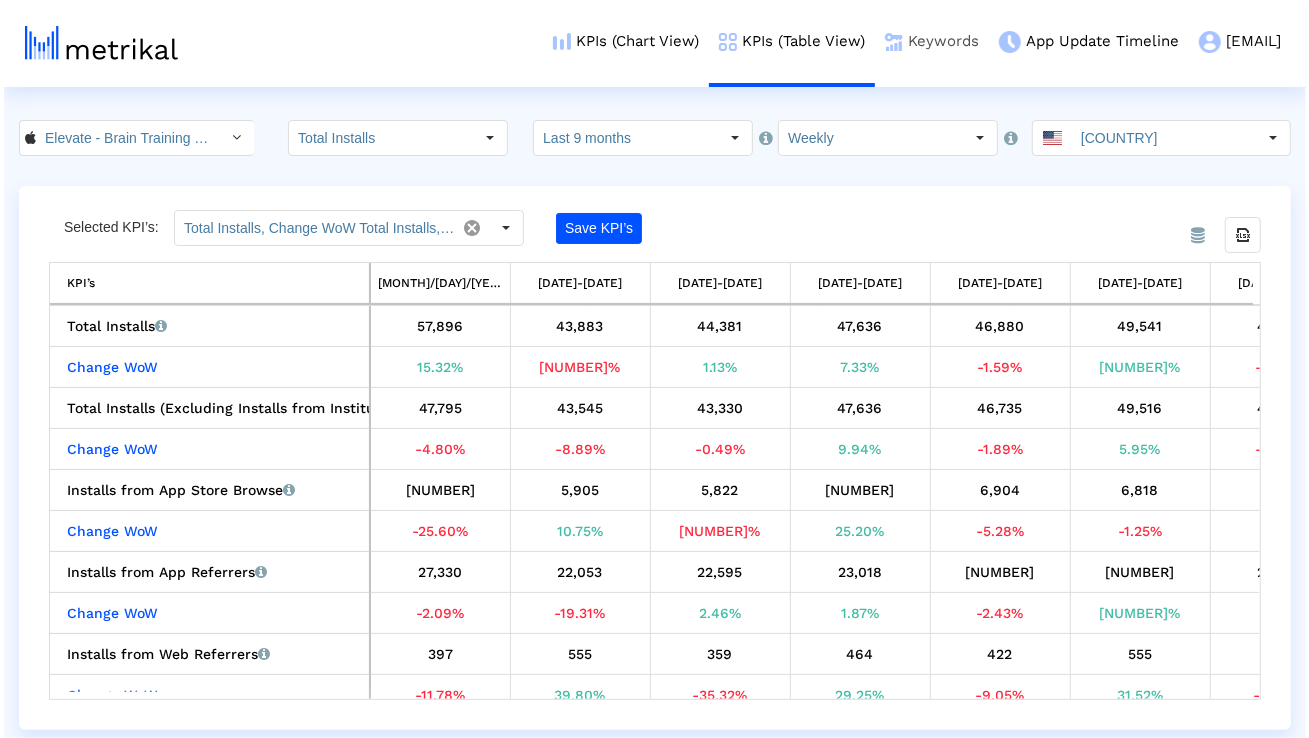 scroll, scrollTop: 0, scrollLeft: 0, axis: both 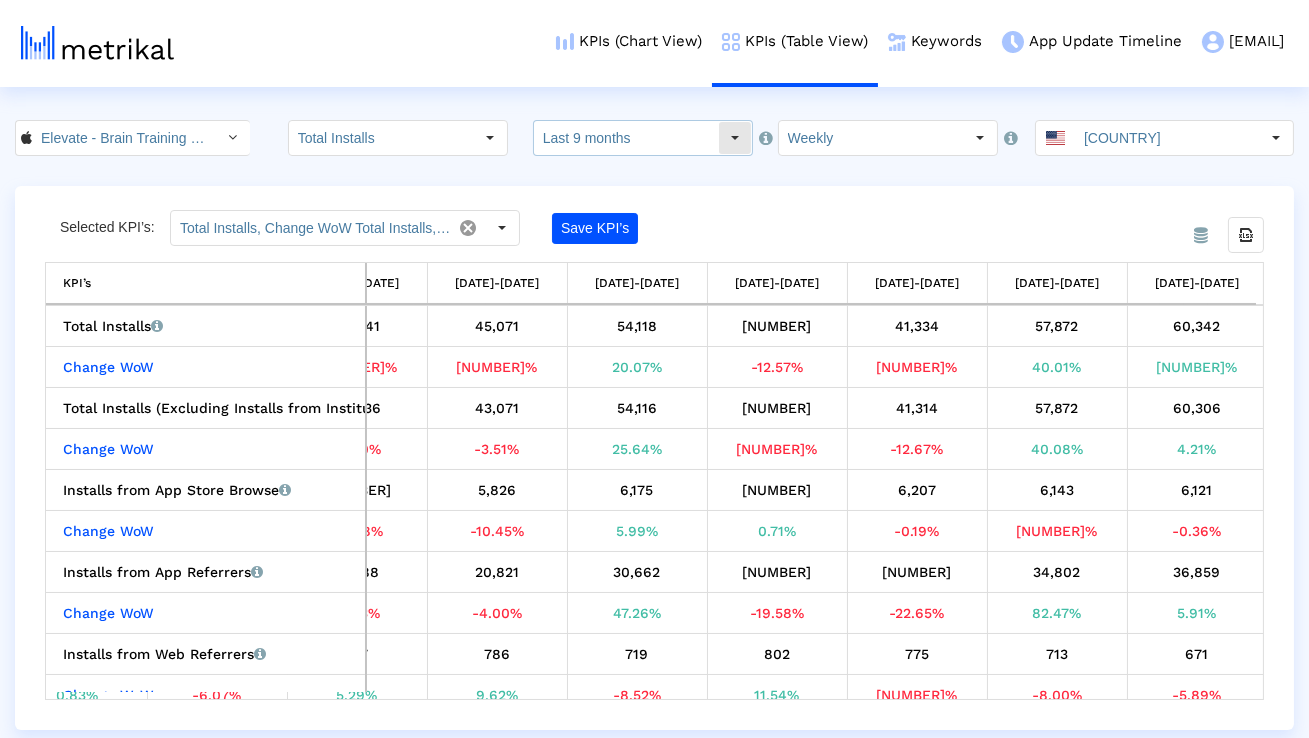 click on "Last 9 months" at bounding box center [626, 138] 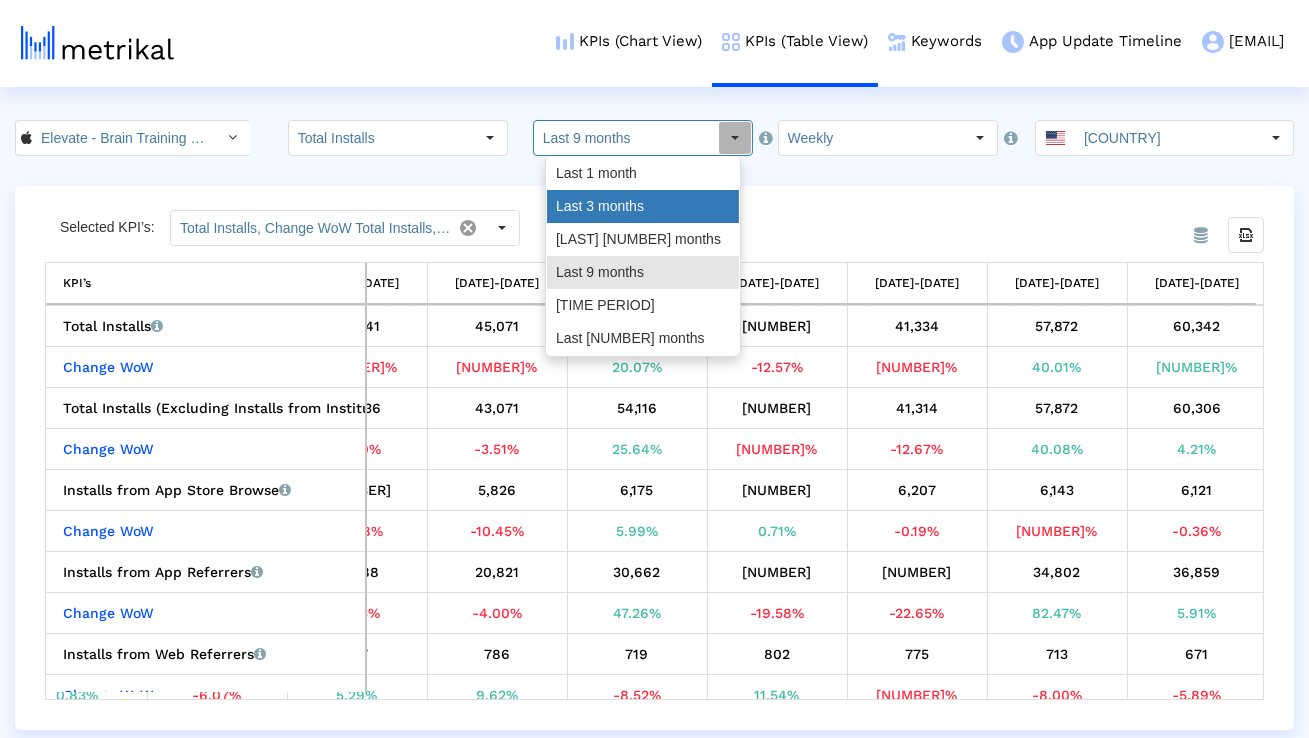 click on "Last 3 months" at bounding box center (643, 206) 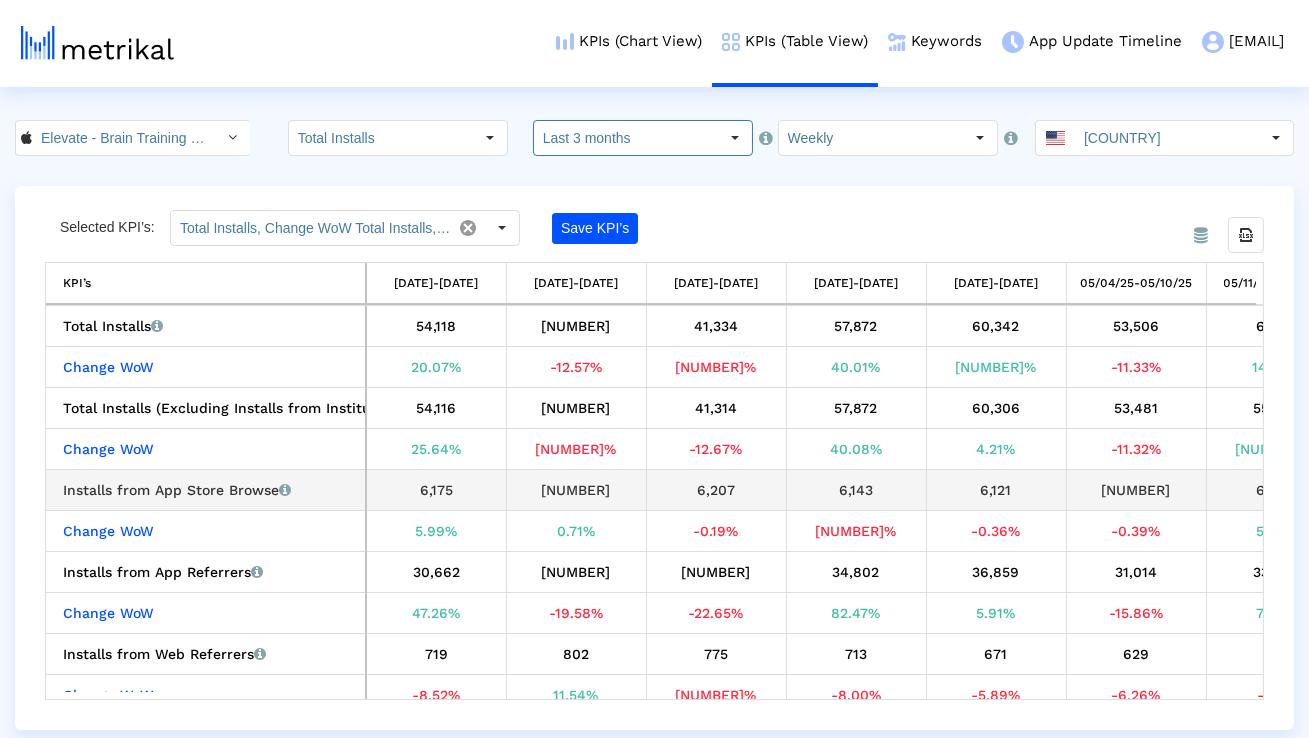 scroll, scrollTop: 0, scrollLeft: 252, axis: horizontal 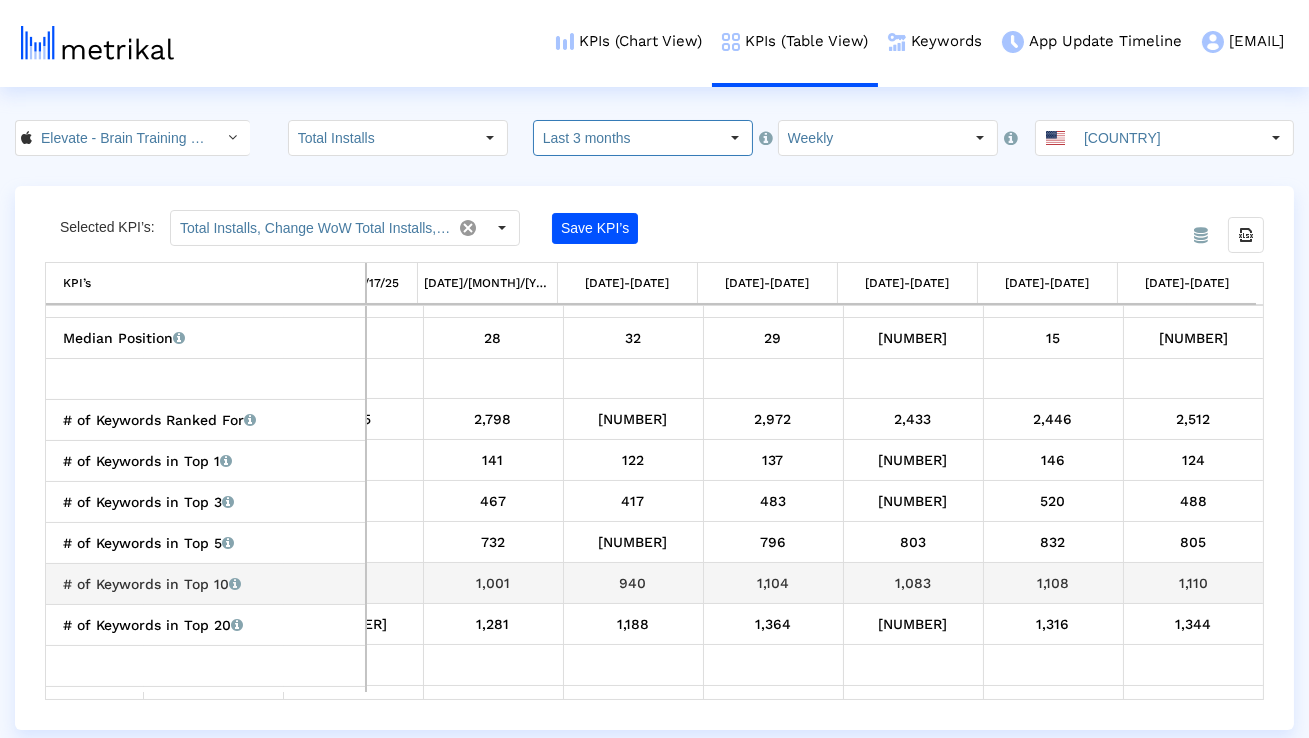 click on "1,110" at bounding box center (1194, 583) 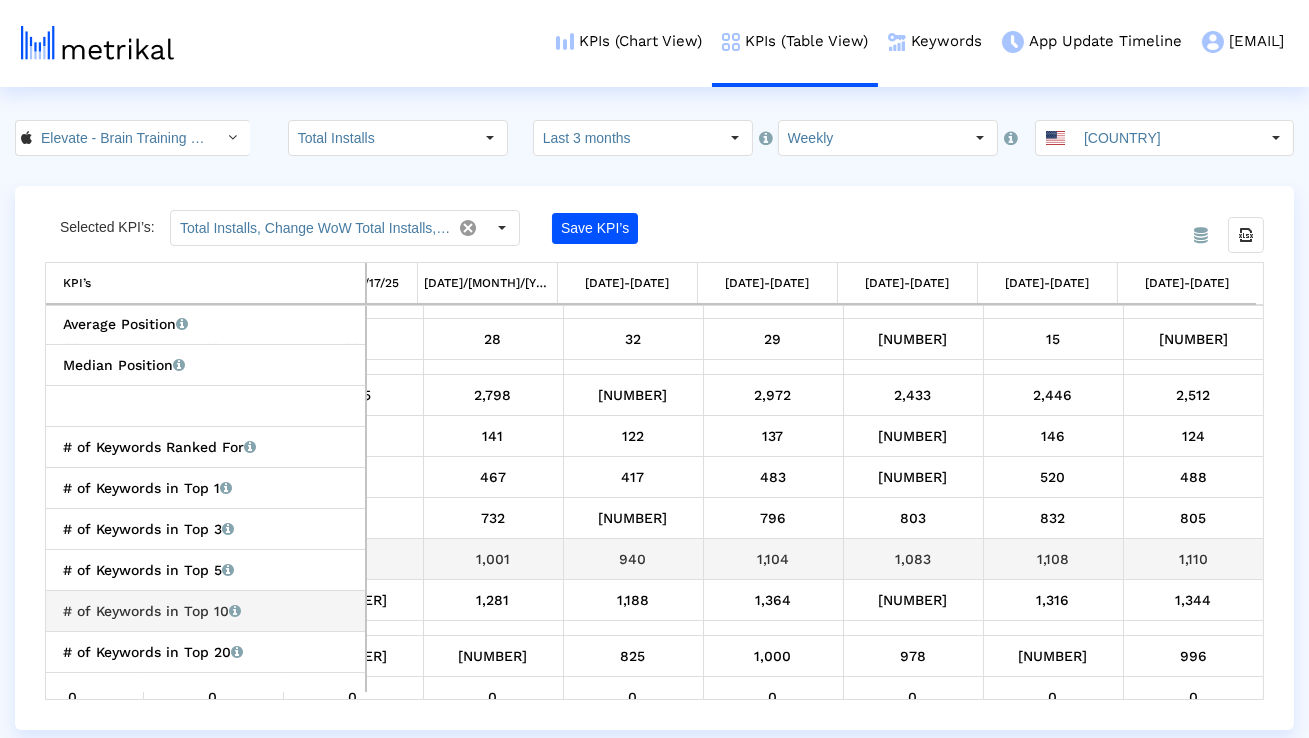 scroll, scrollTop: 2535, scrollLeft: 929, axis: both 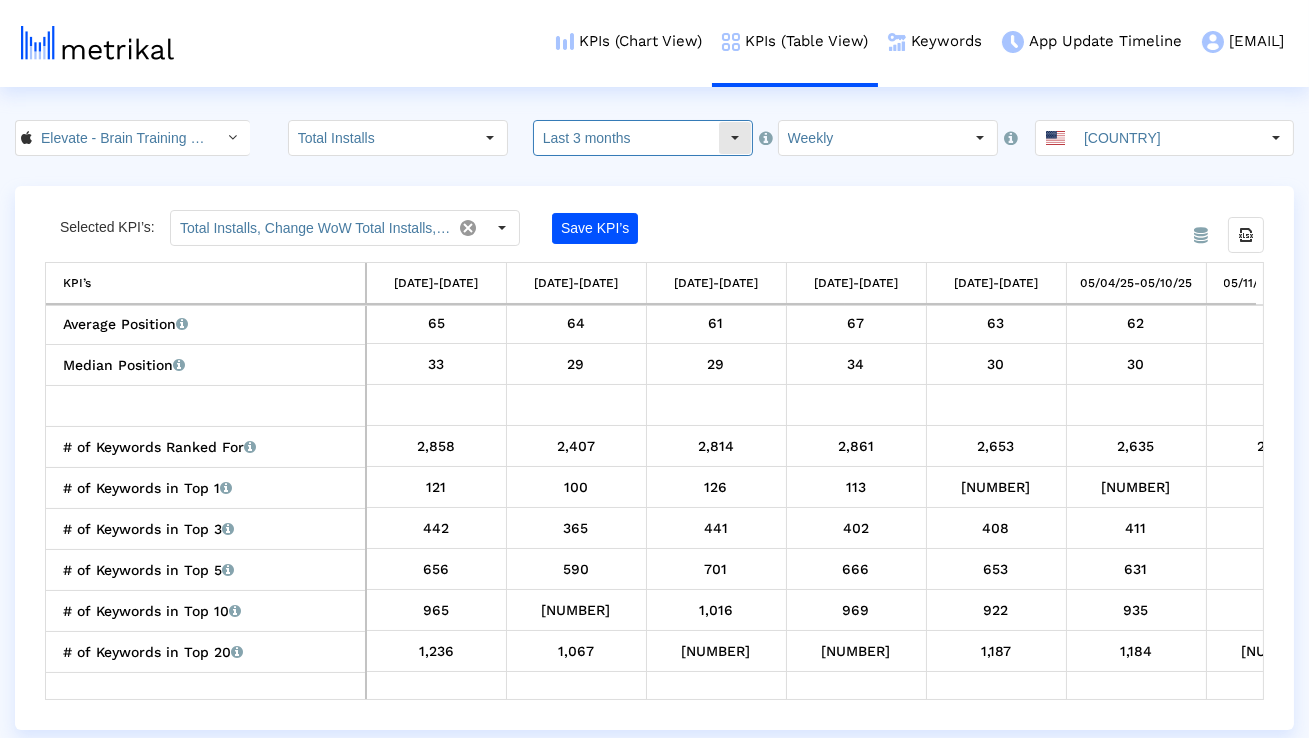 click on "Last 3 months" at bounding box center (626, 138) 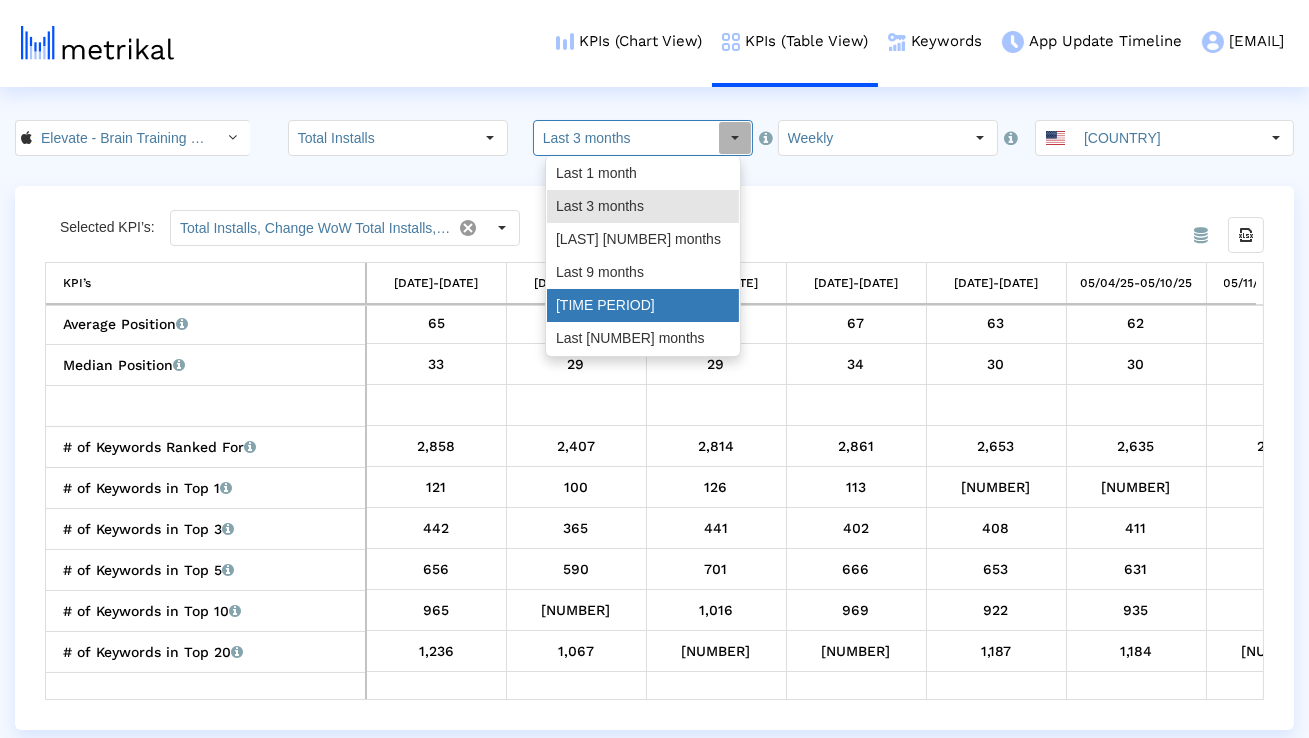 click on "[TIME PERIOD]" at bounding box center (643, 305) 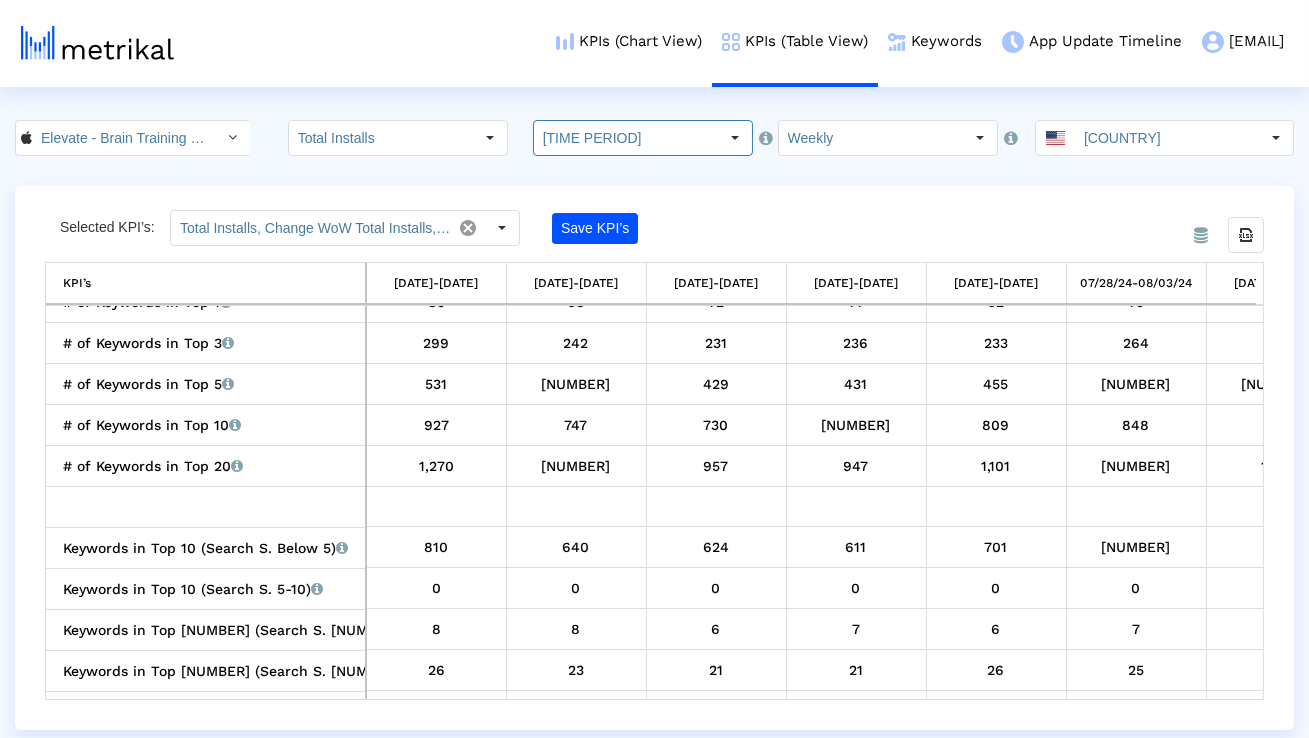 click on "[TIME PERIOD]" at bounding box center (626, 138) 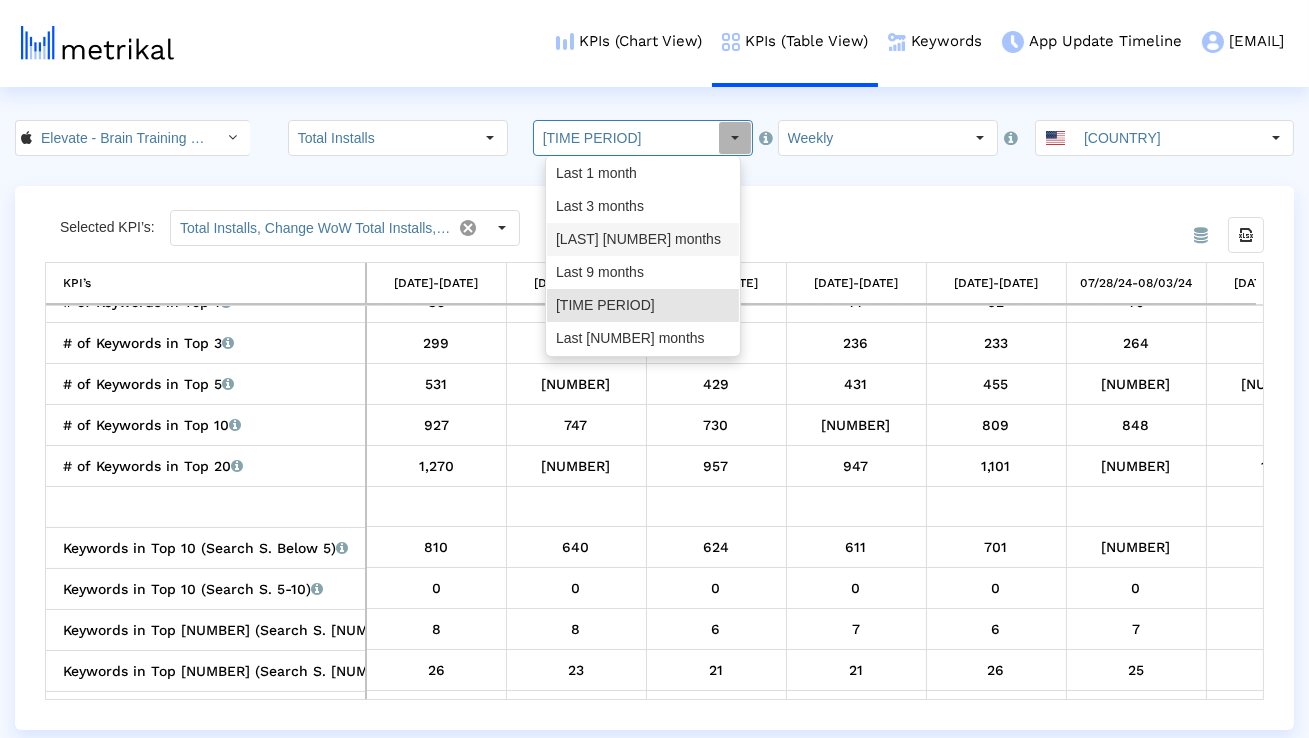 click on "[LAST] [NUMBER] months" at bounding box center (643, 239) 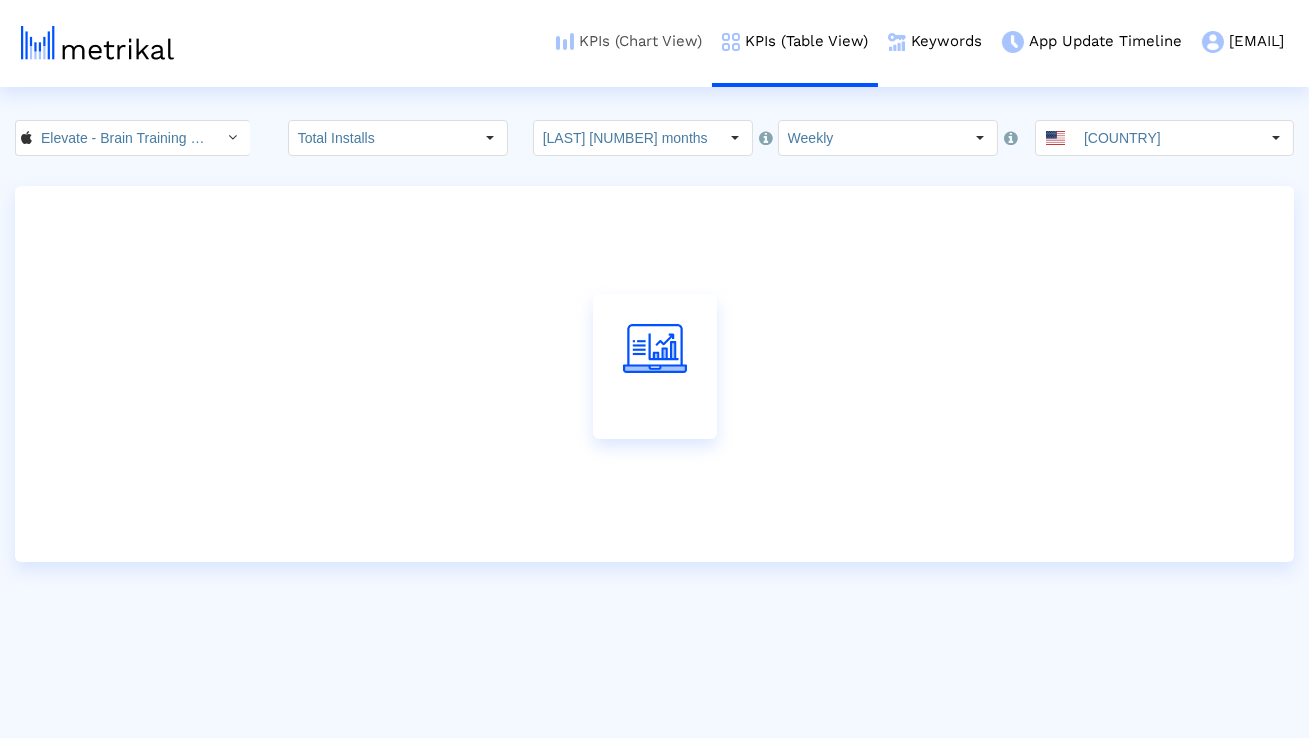 click on "KPIs (Chart View)" at bounding box center (629, 41) 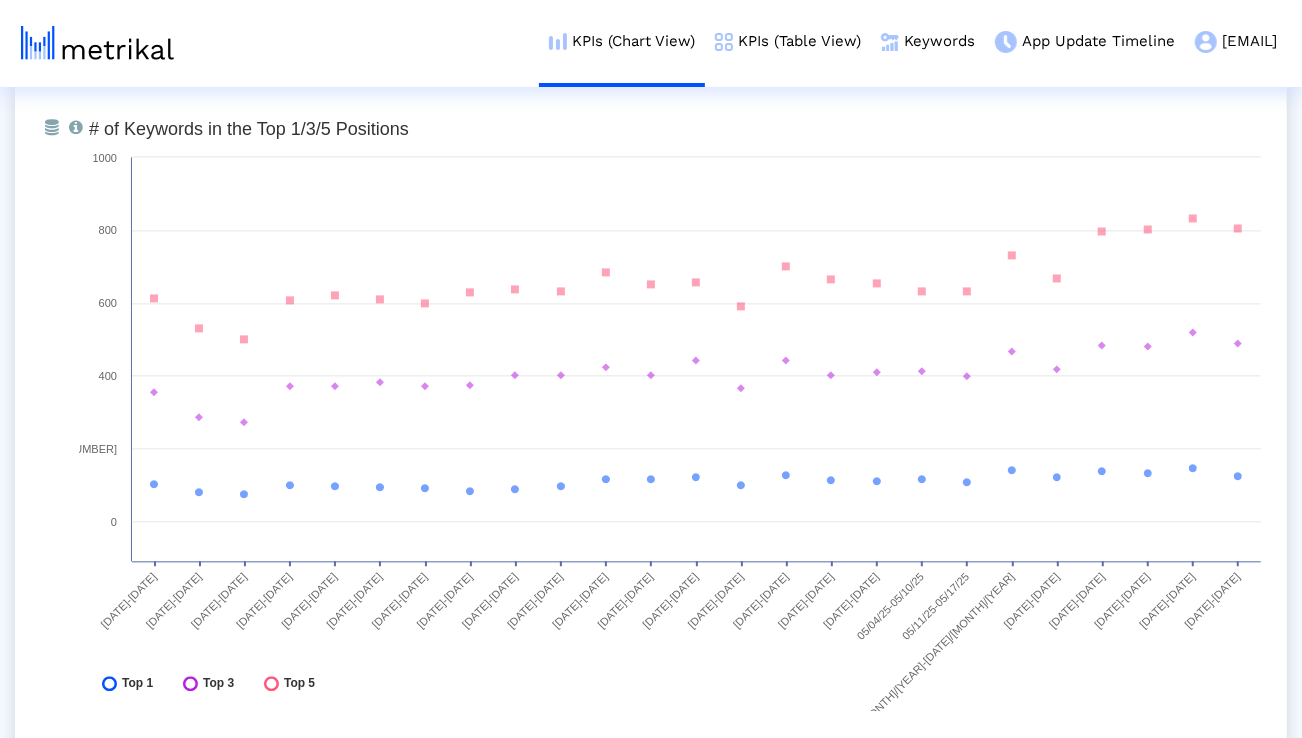 scroll, scrollTop: 7394, scrollLeft: 0, axis: vertical 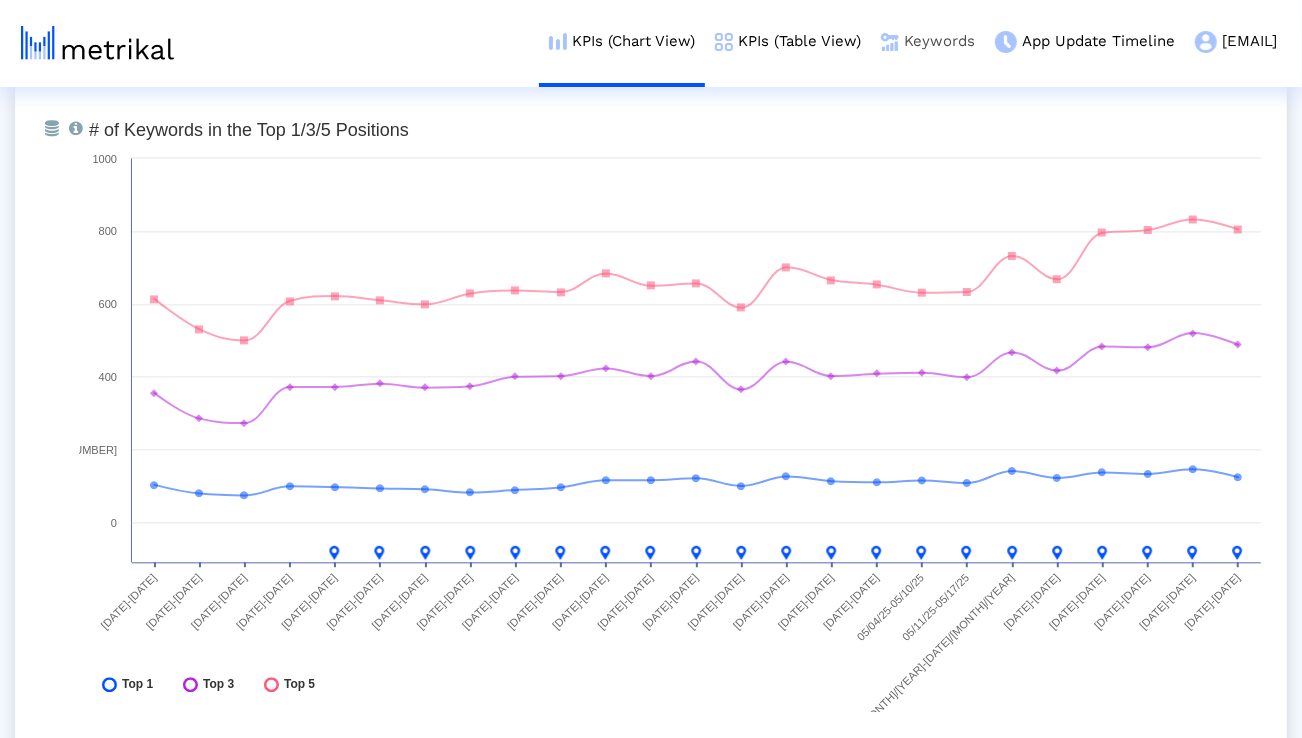 click on "Keywords" at bounding box center (928, 41) 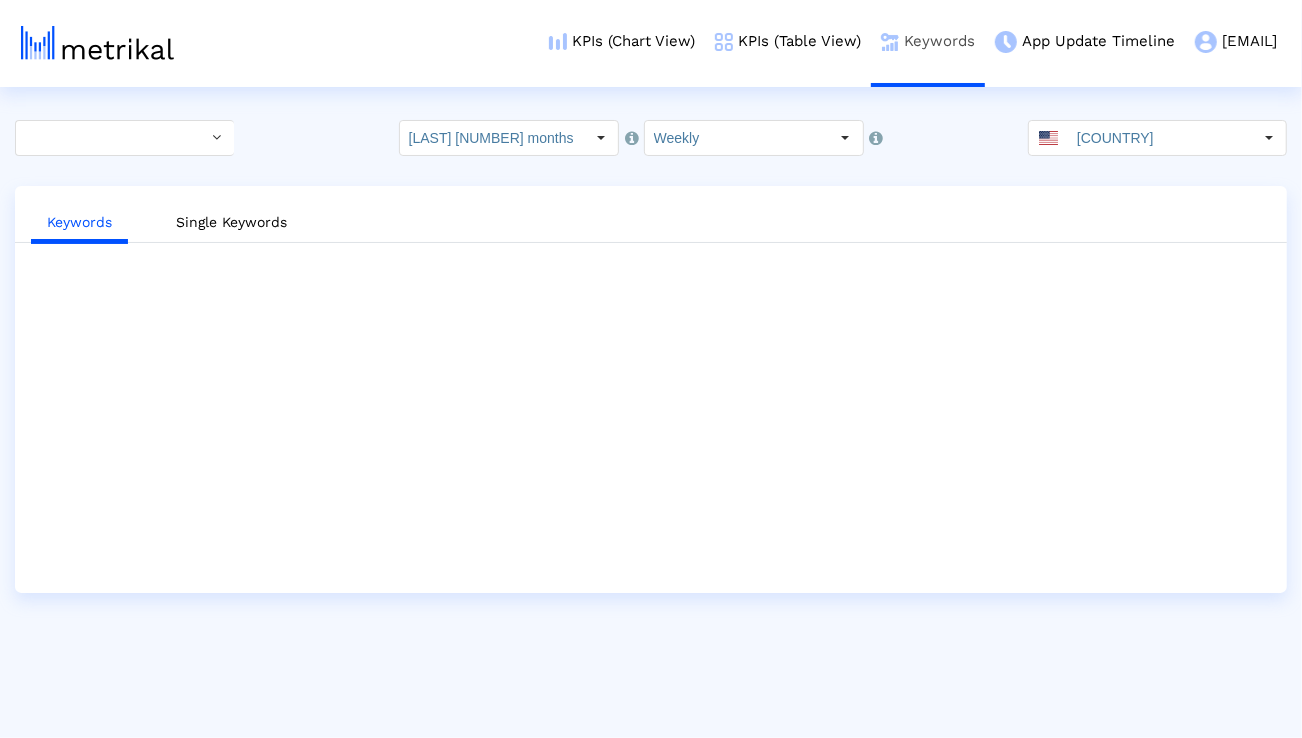 scroll, scrollTop: 0, scrollLeft: 0, axis: both 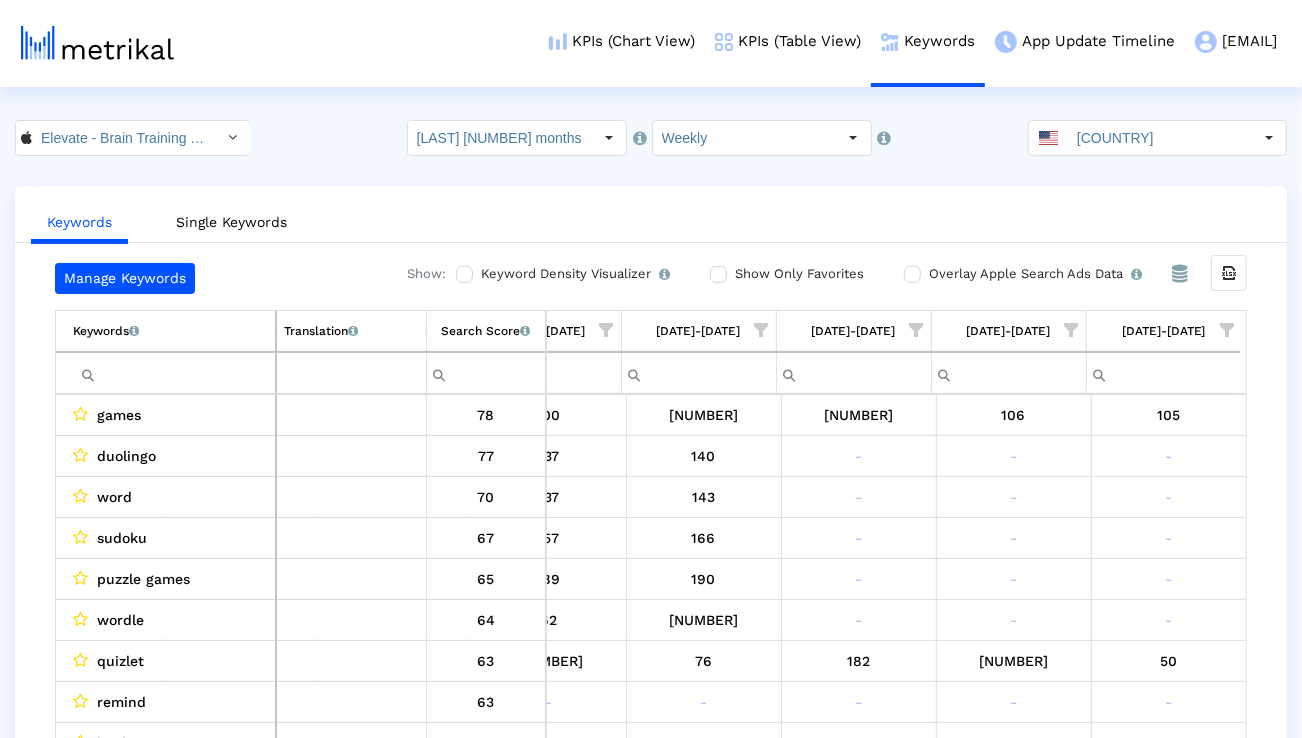 click at bounding box center [1227, 330] 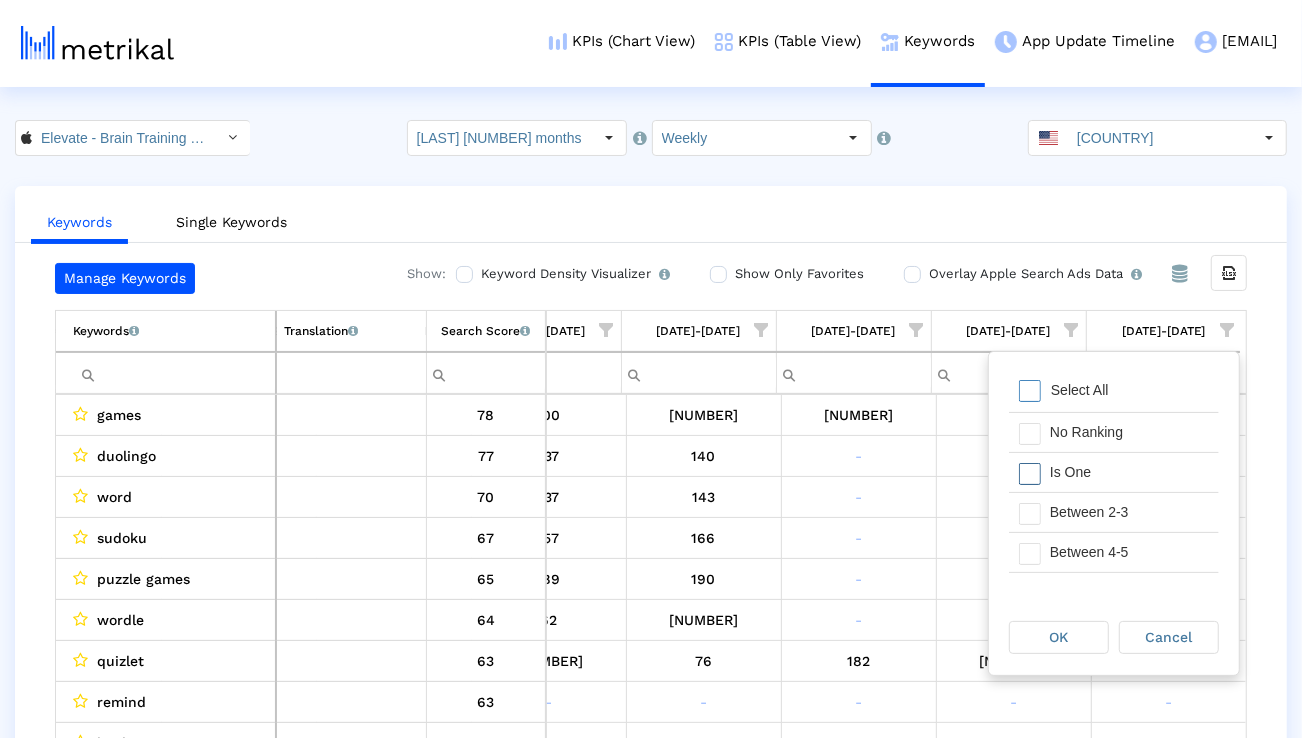 click on "Is One" at bounding box center [1129, 472] 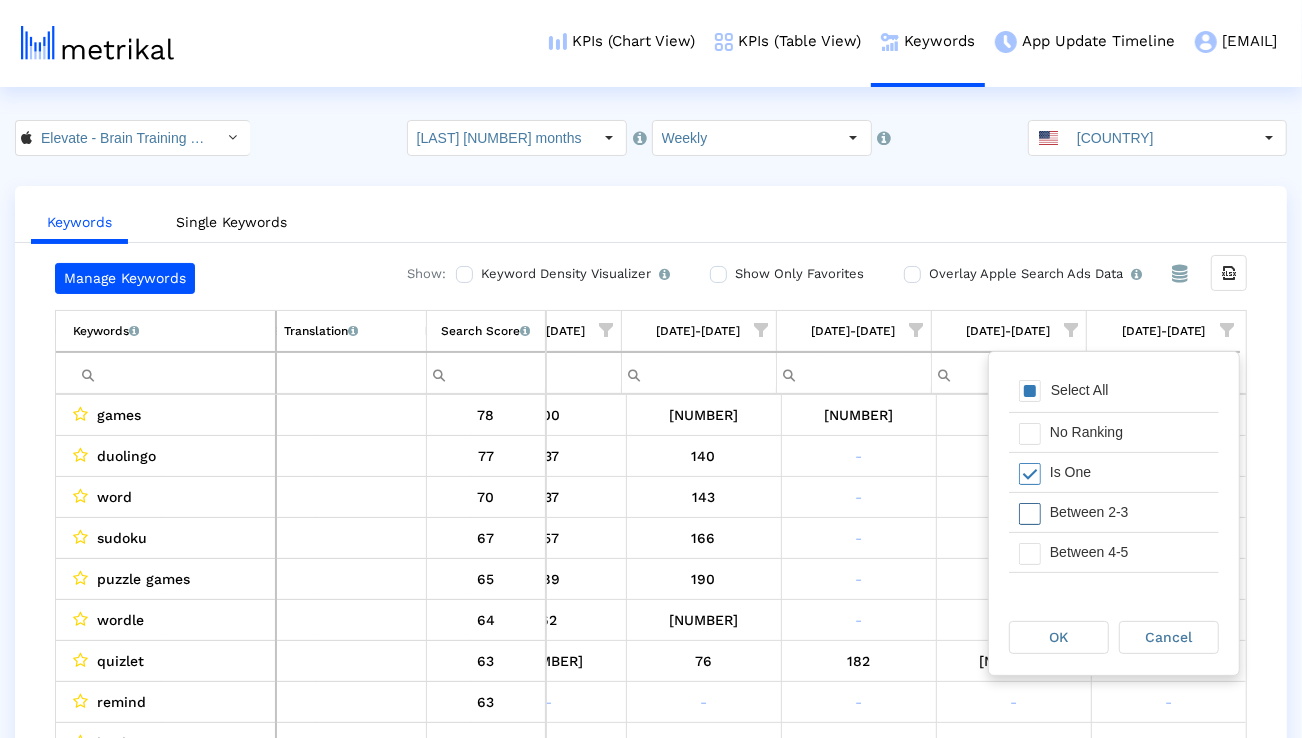 click on "Between 2-3" at bounding box center [1129, 512] 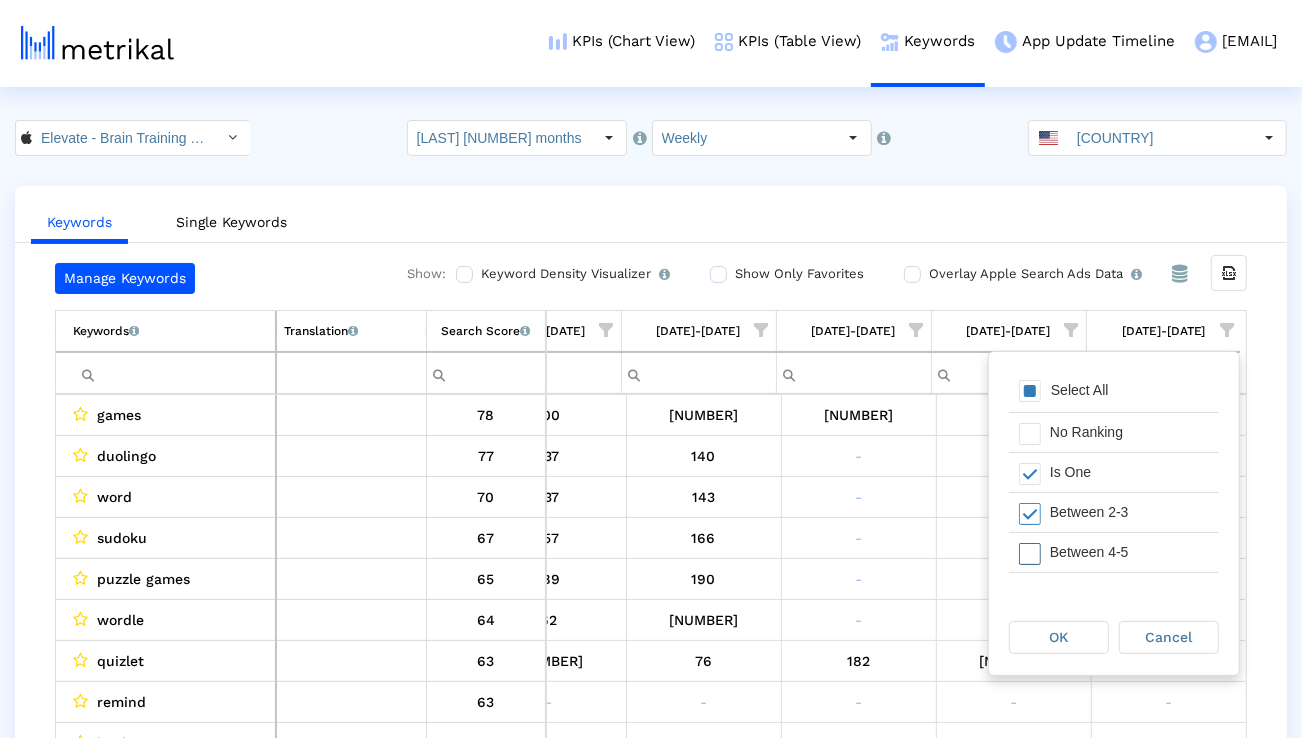 click on "Between 4-5" at bounding box center (1129, 552) 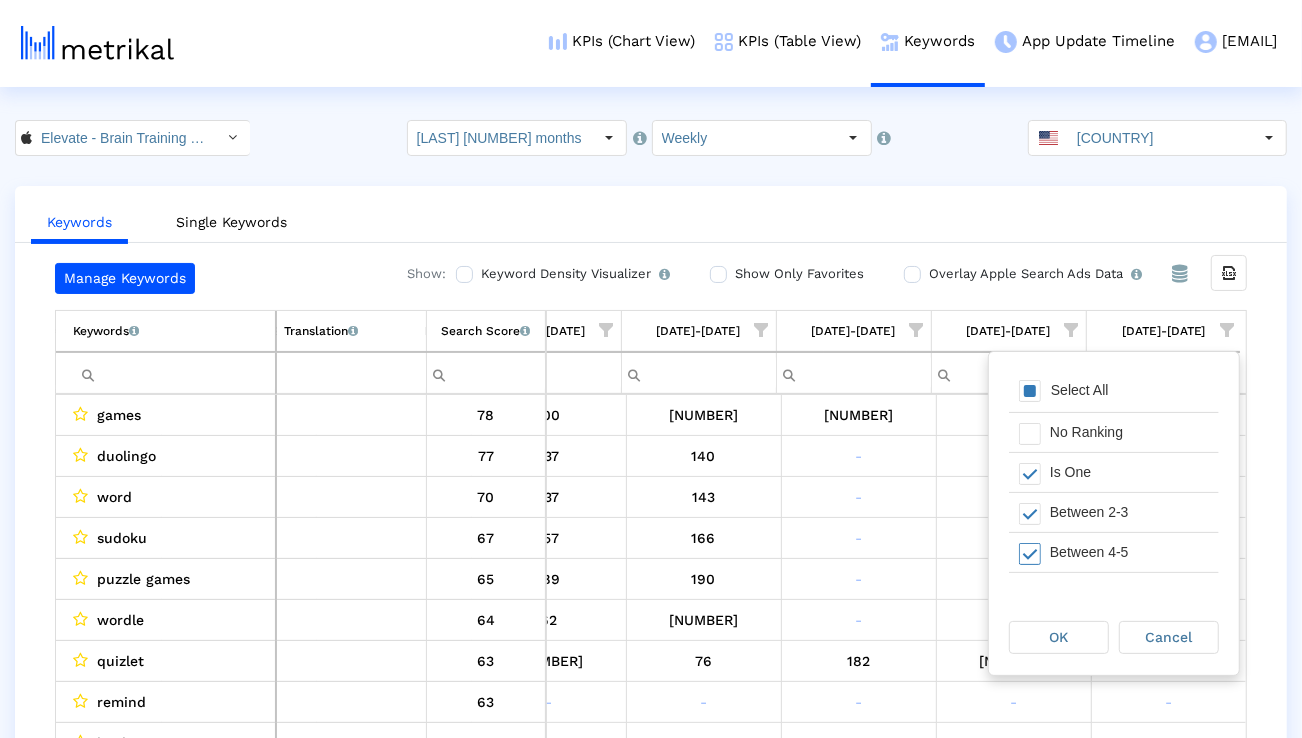scroll, scrollTop: 26, scrollLeft: 0, axis: vertical 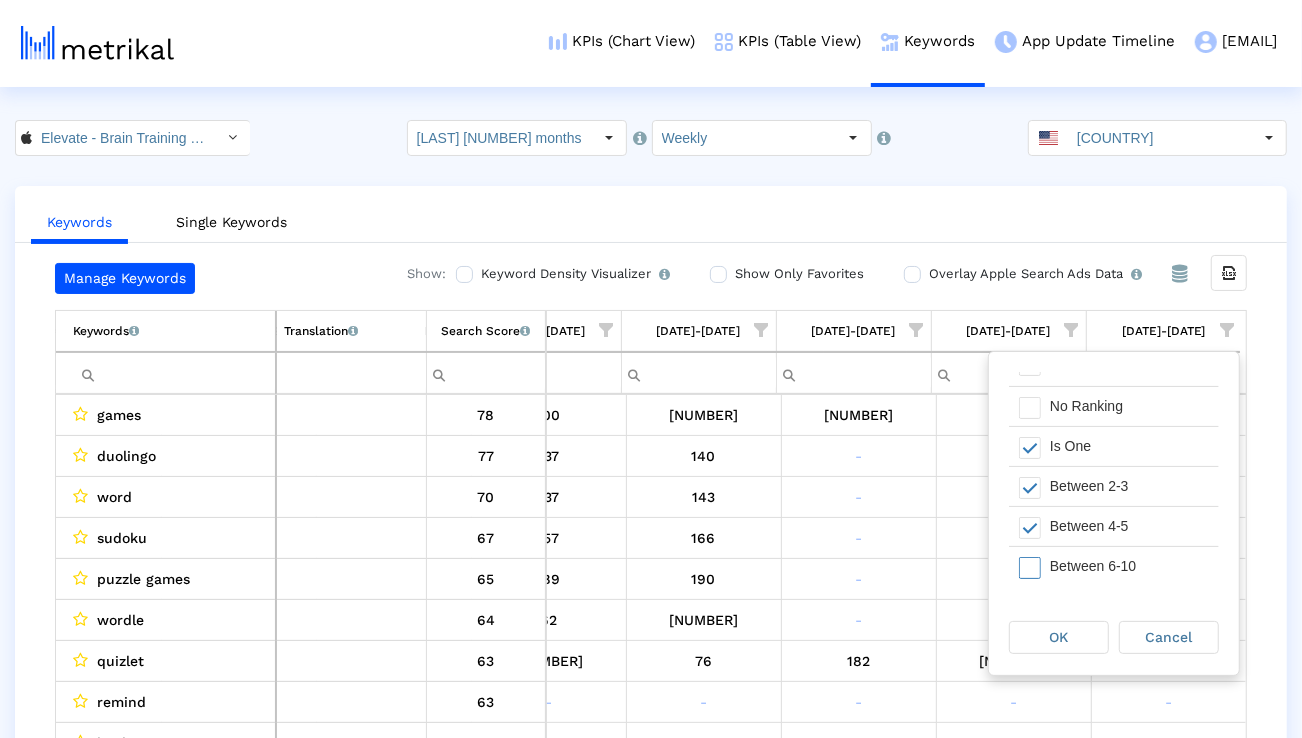 click on "Between 6-10" at bounding box center [1129, 566] 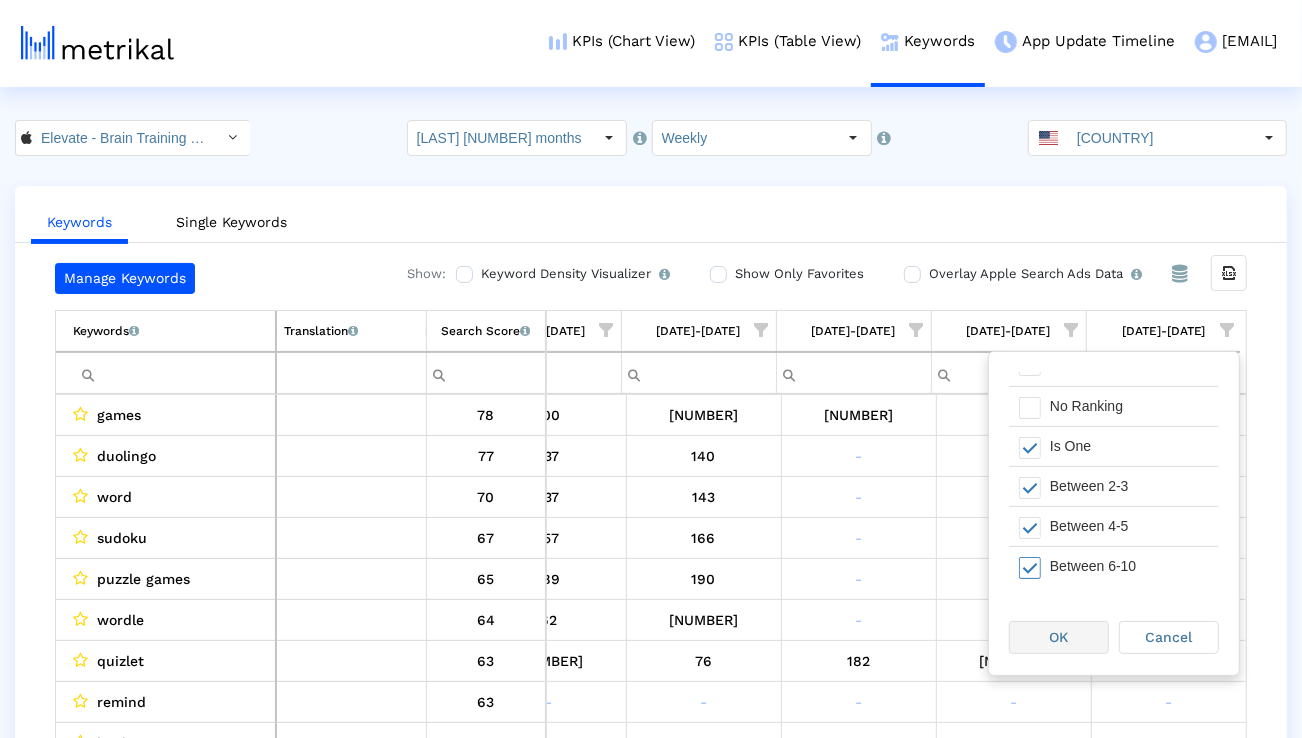 click on "OK" at bounding box center (1059, 637) 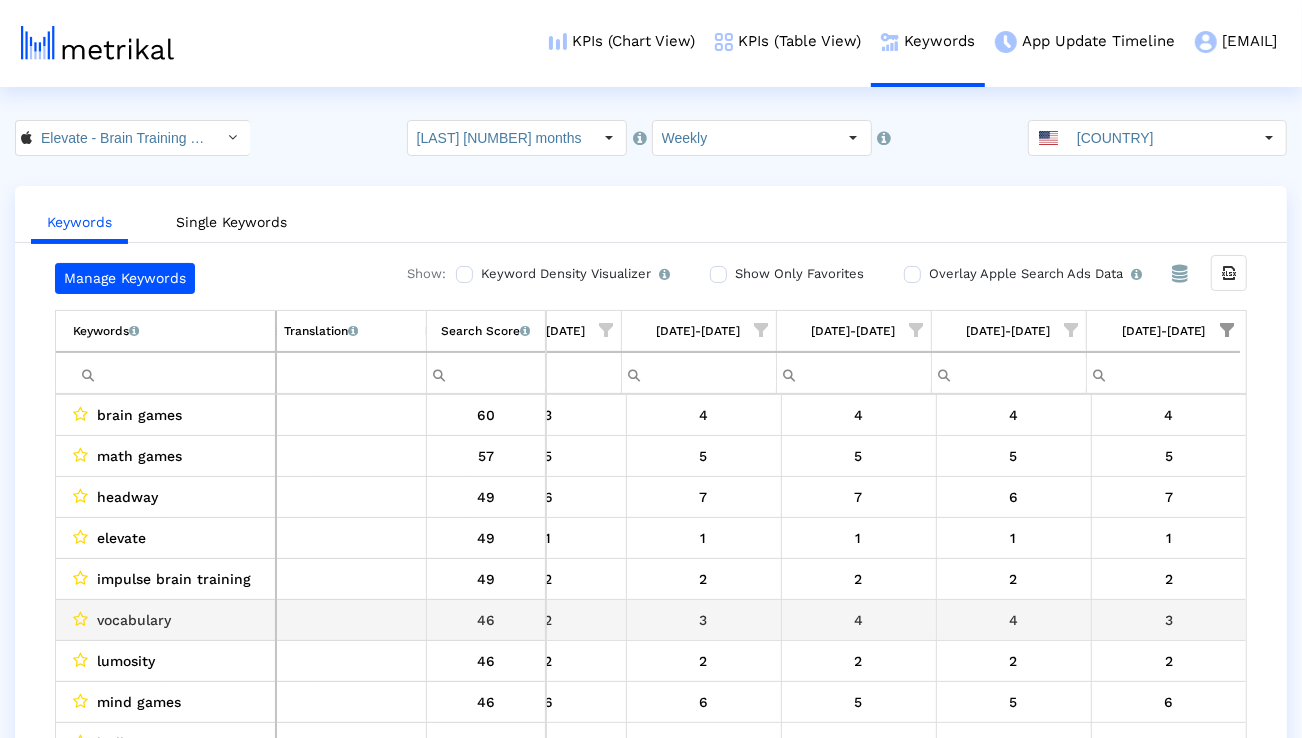 scroll, scrollTop: 0, scrollLeft: 3175, axis: horizontal 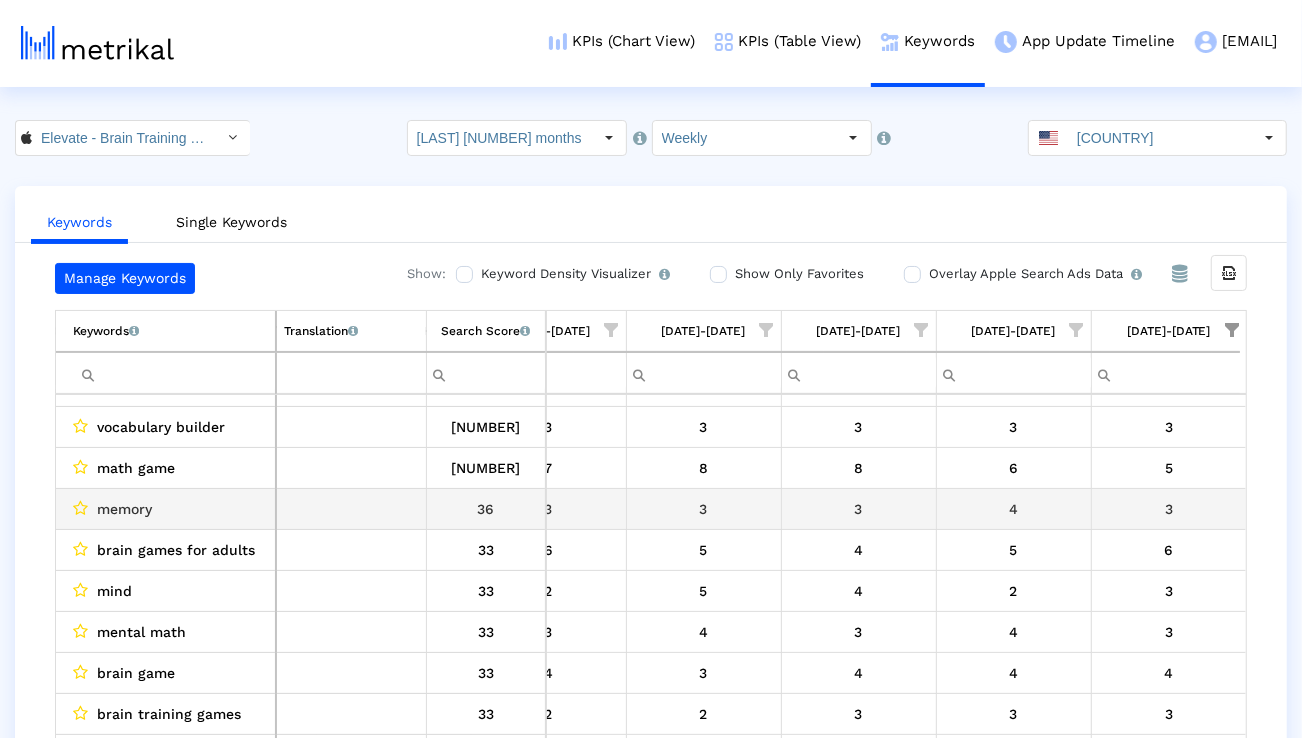 click on "memory" at bounding box center (170, 509) 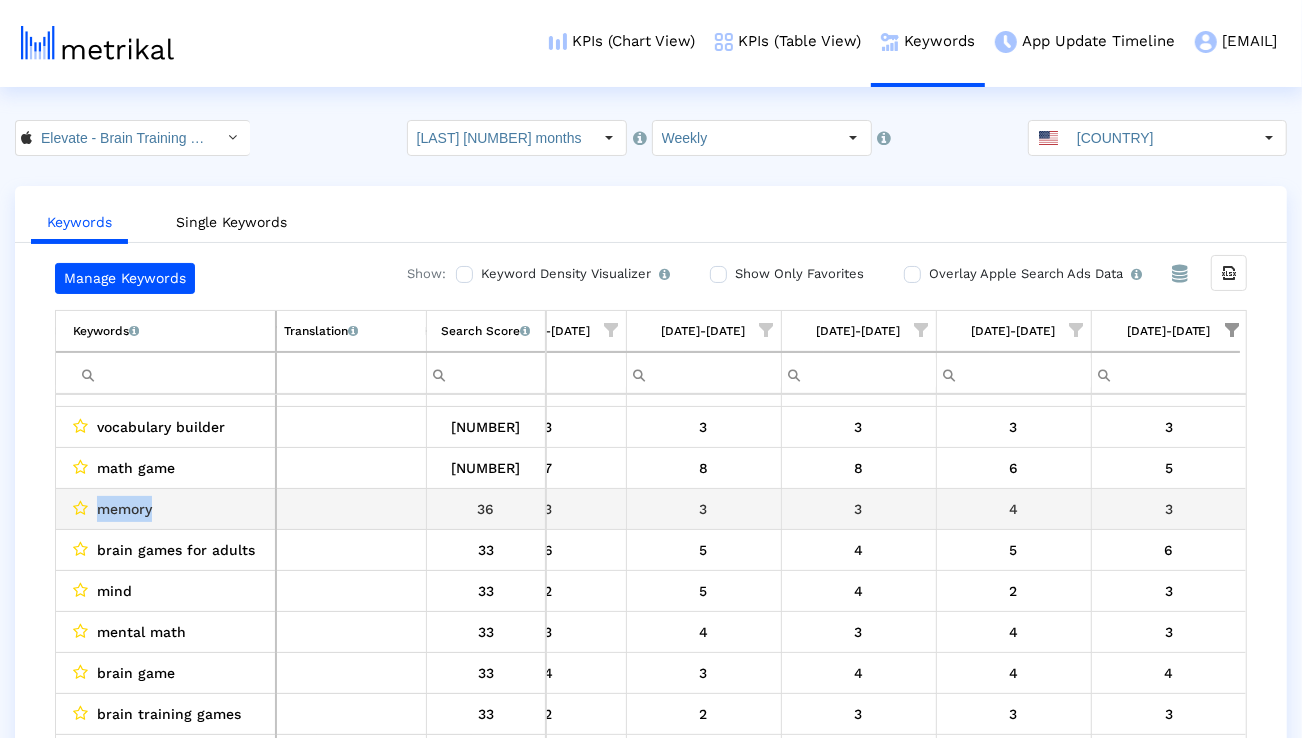 click on "memory" at bounding box center [170, 509] 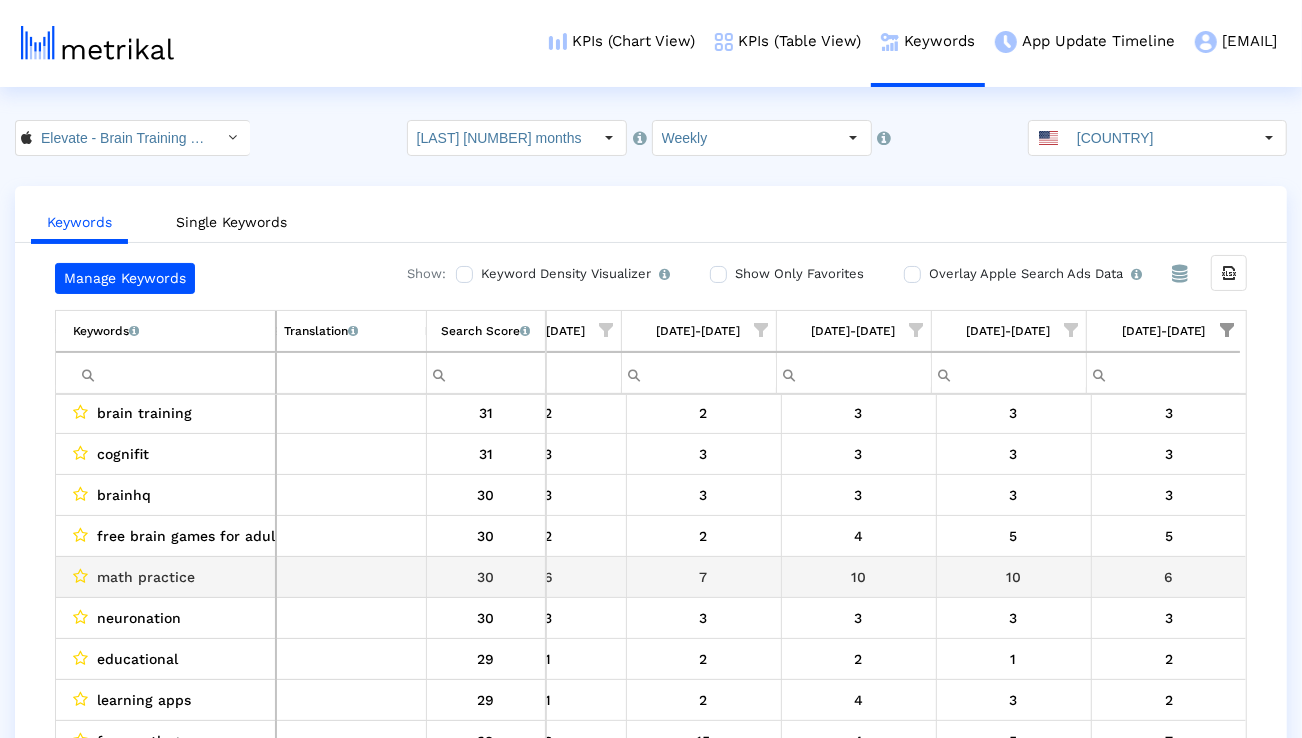 click on "math practice" at bounding box center (146, 577) 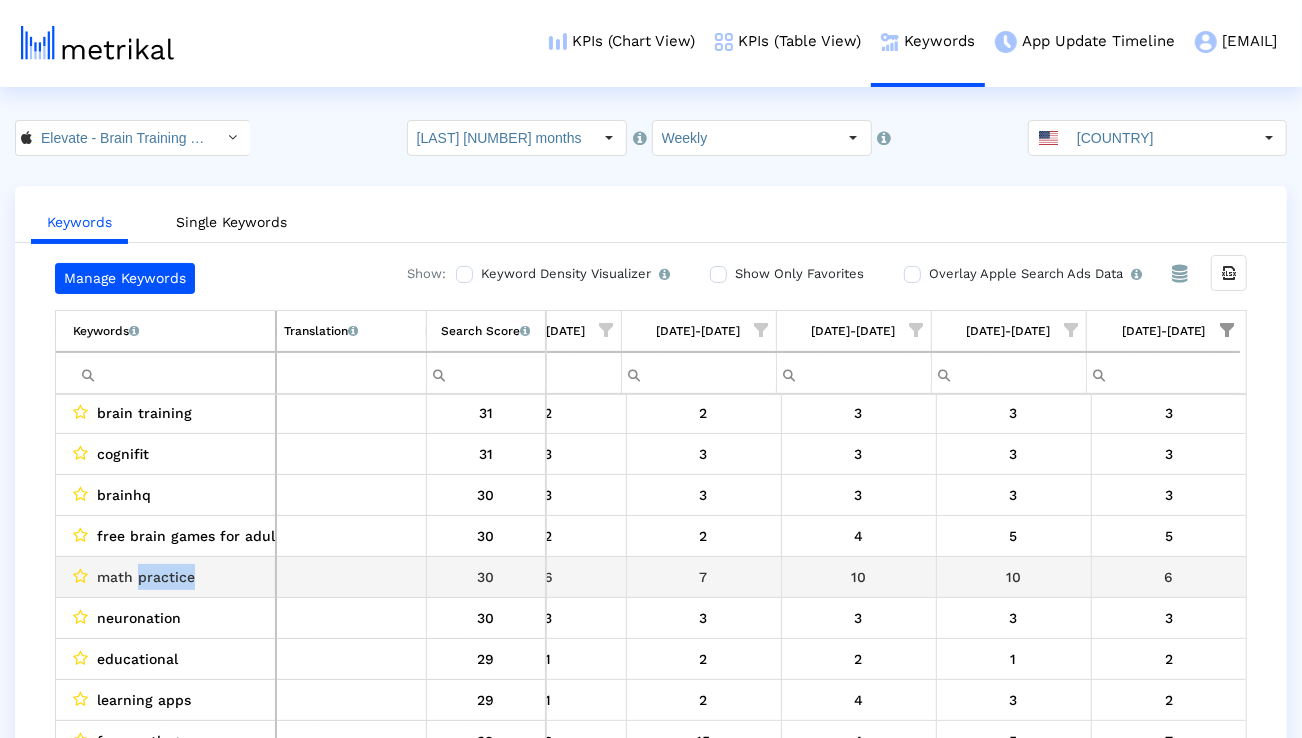 click on "math practice" at bounding box center (146, 577) 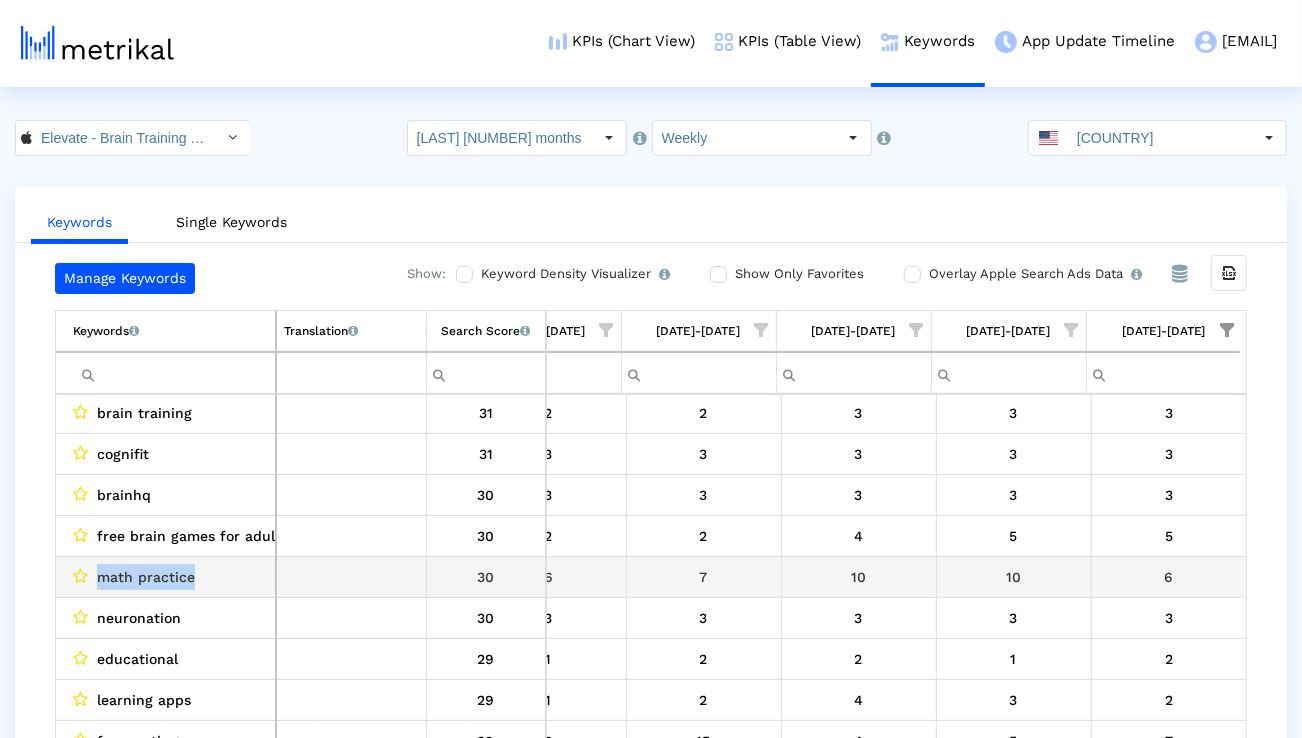 click on "math practice" at bounding box center (146, 577) 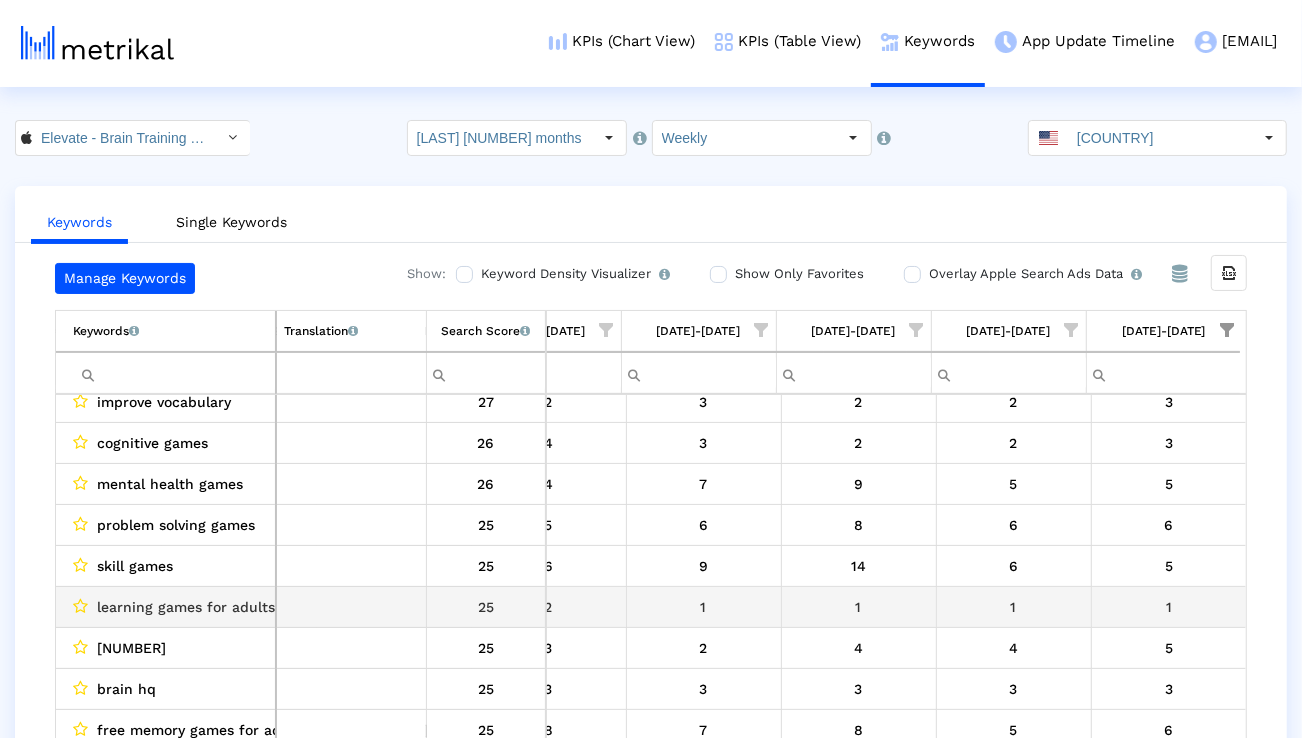 click on "learning games for adults" at bounding box center (186, 607) 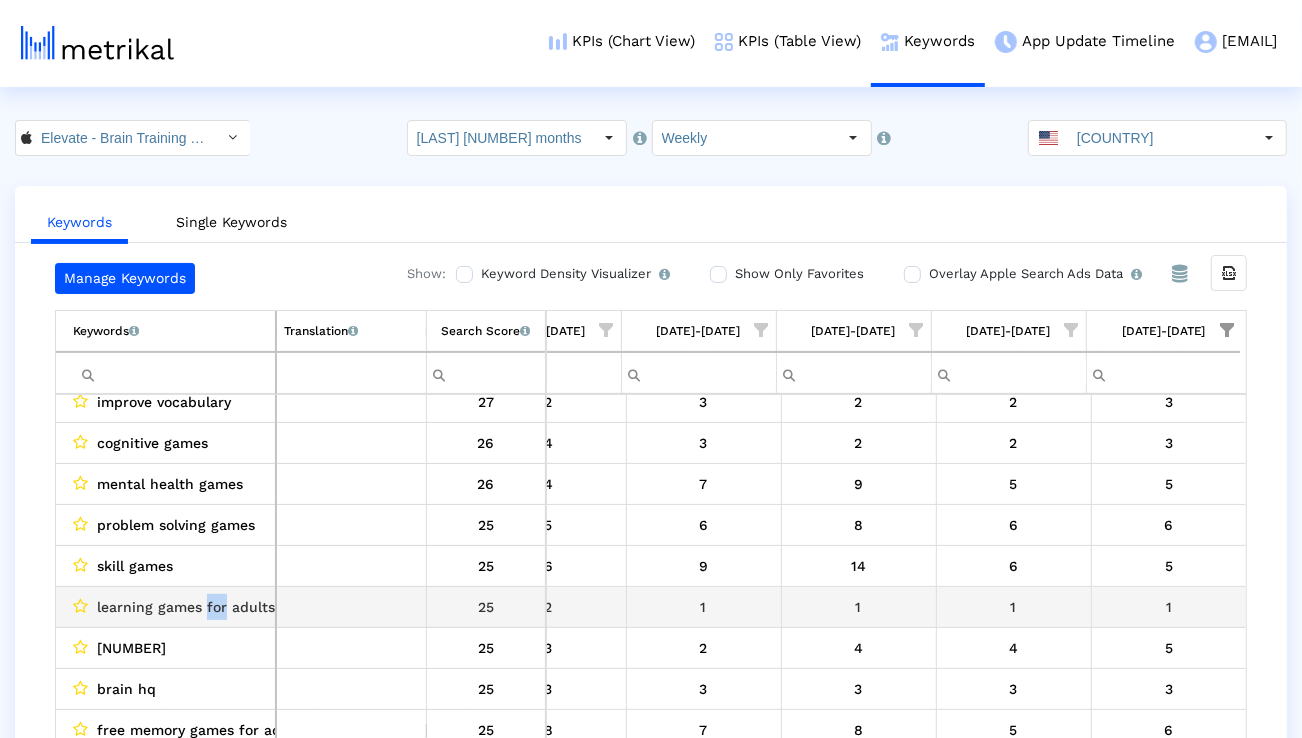 click on "learning games for adults" at bounding box center (186, 607) 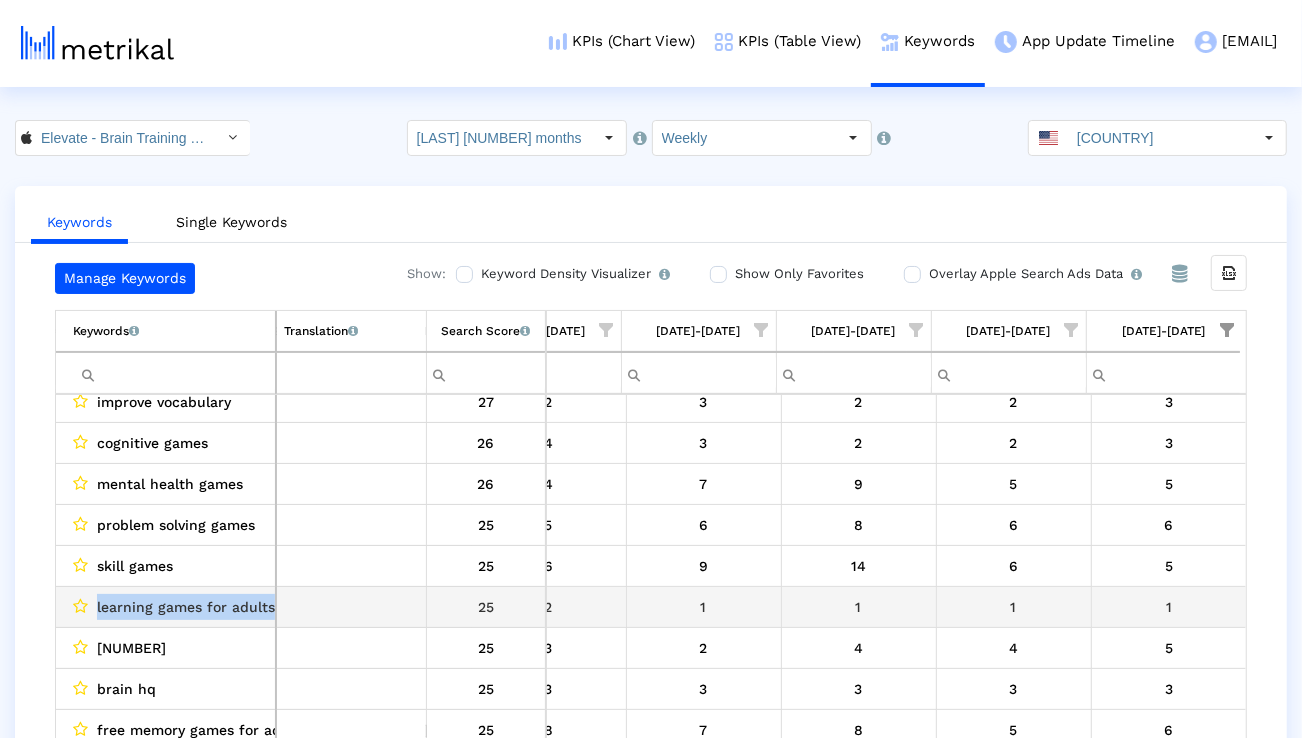 click on "learning games for adults" at bounding box center [186, 607] 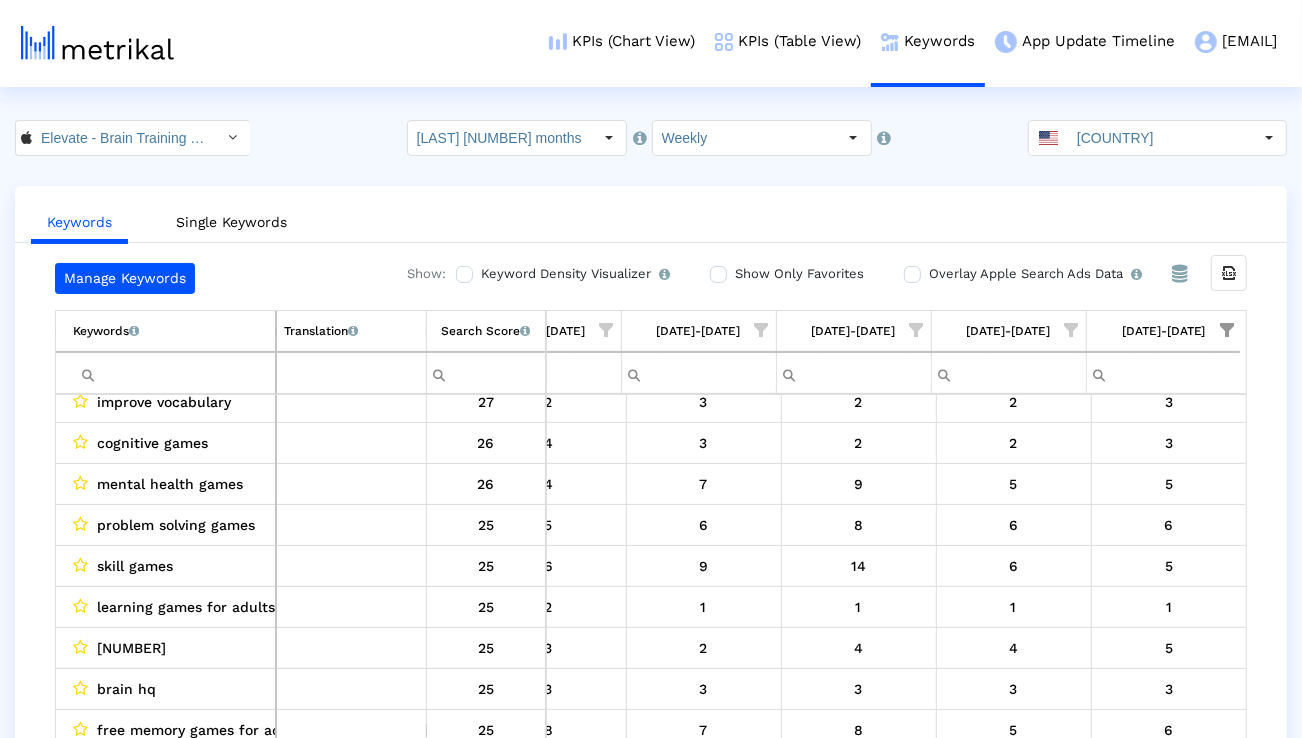 click at bounding box center [174, 373] 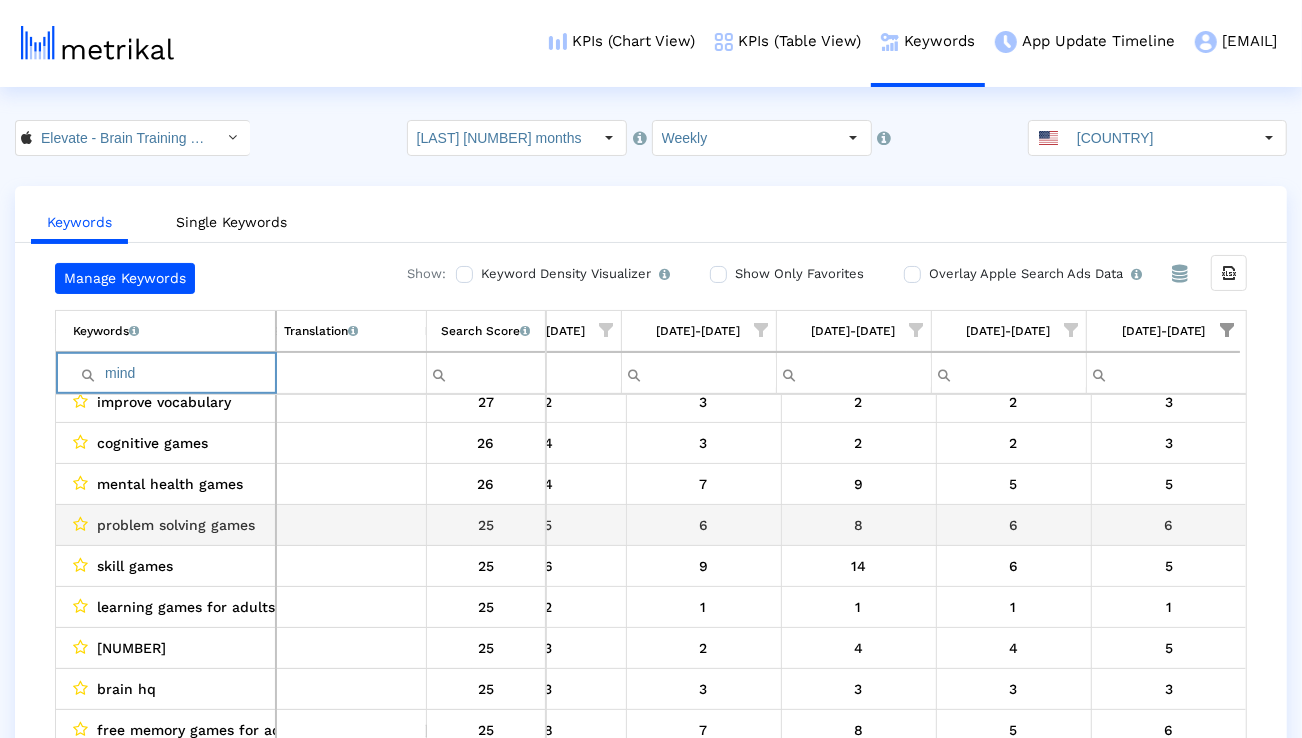 scroll, scrollTop: 0, scrollLeft: 0, axis: both 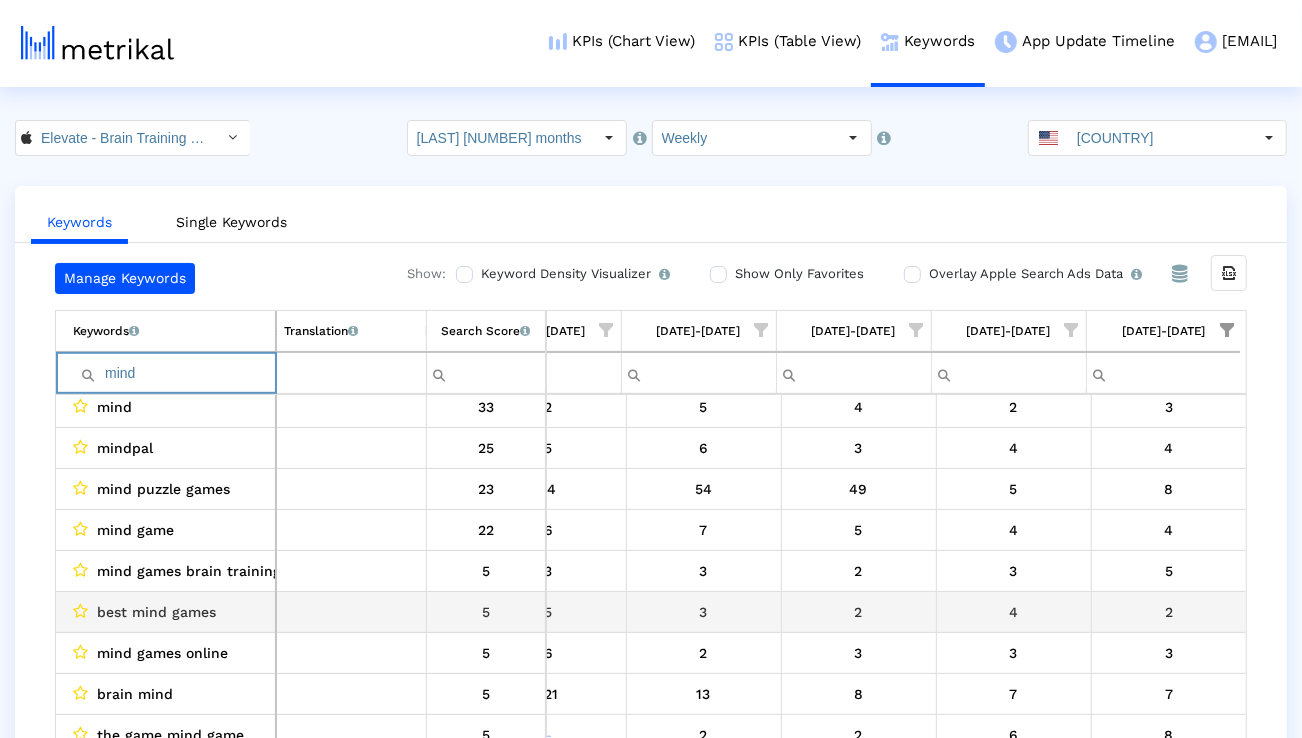 type on "mind" 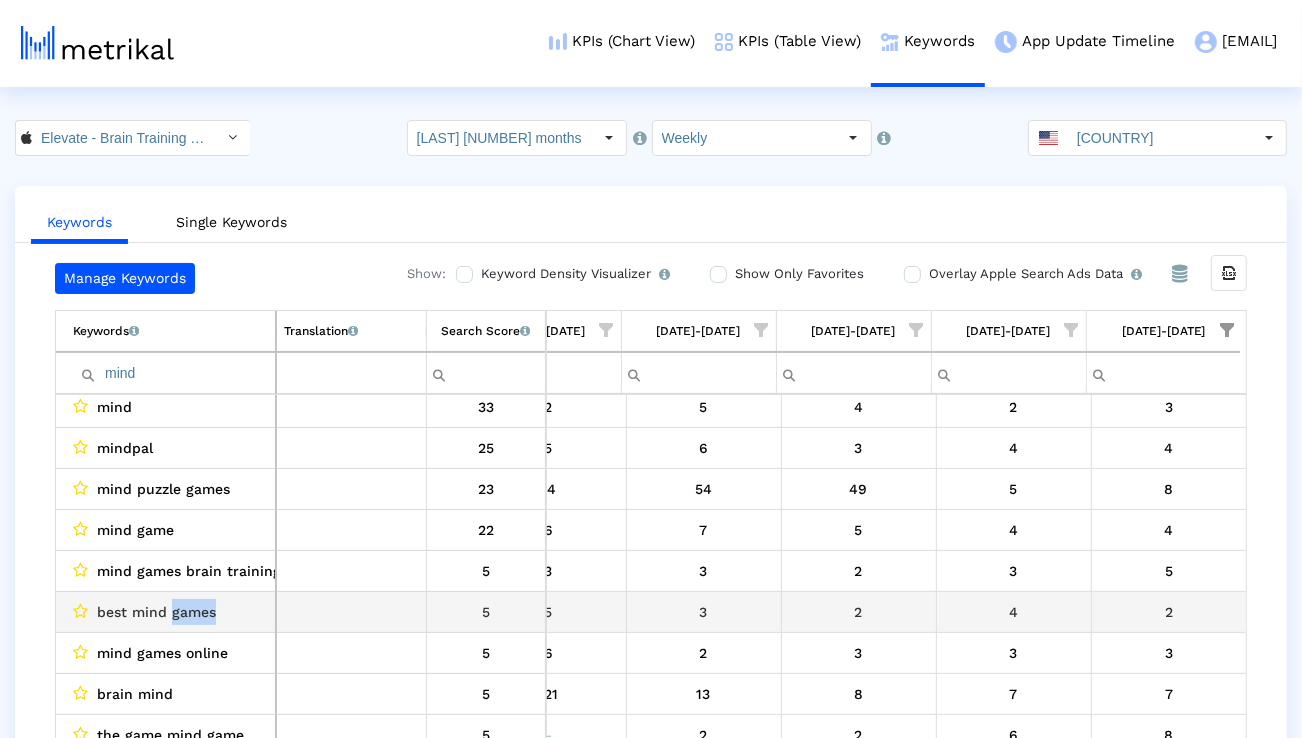 click on "best mind games" at bounding box center [156, 612] 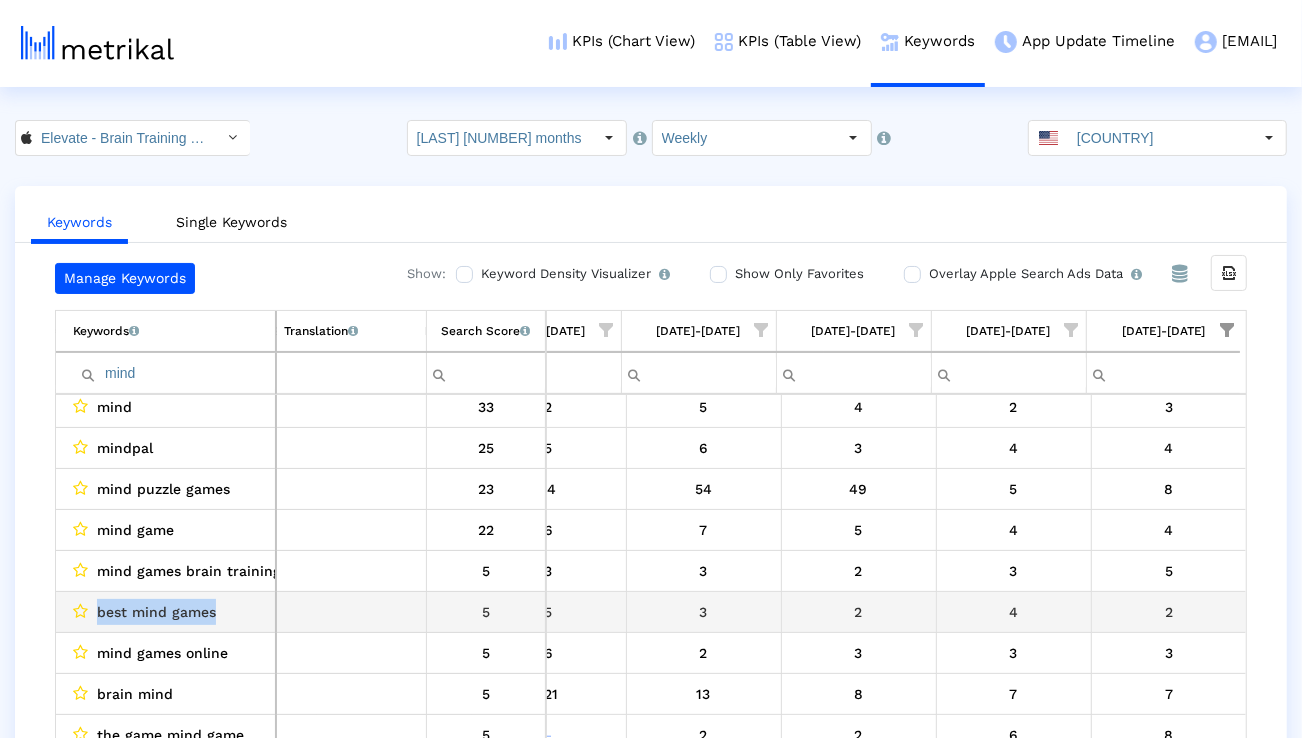 click on "best mind games" at bounding box center (156, 612) 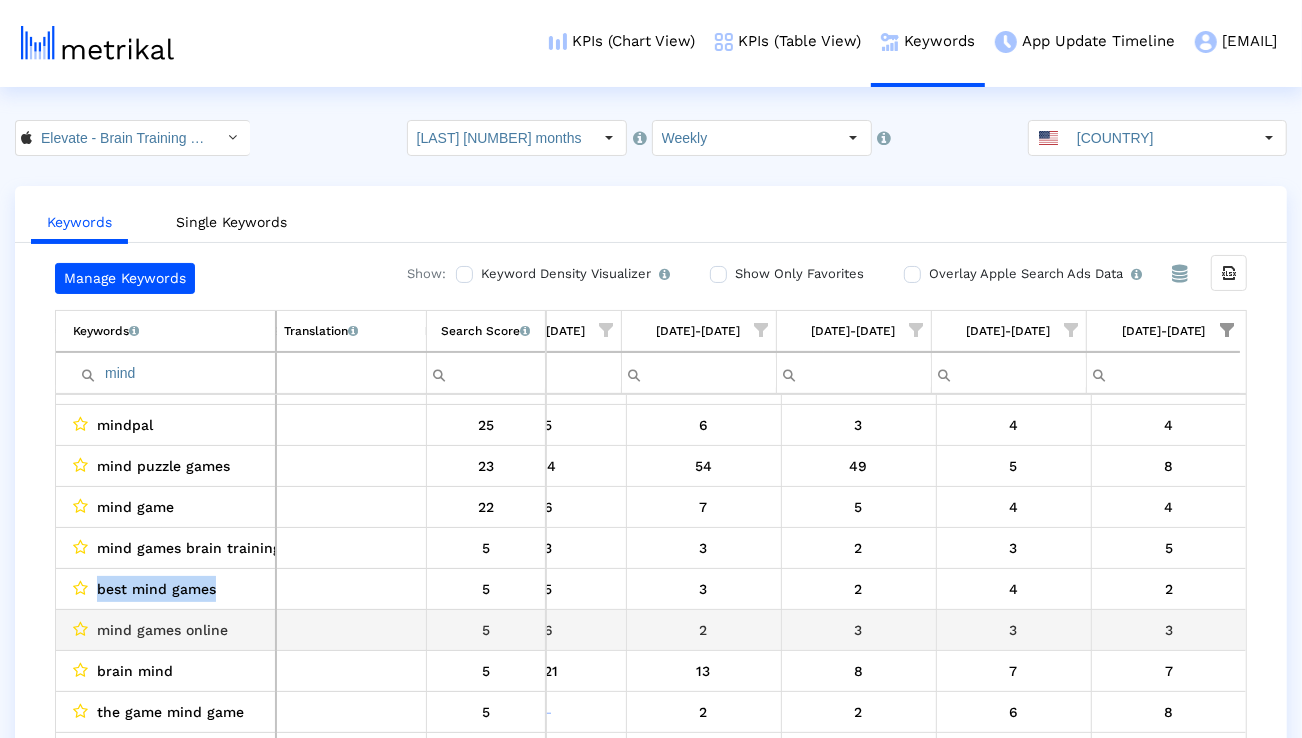 scroll, scrollTop: 93, scrollLeft: 3180, axis: both 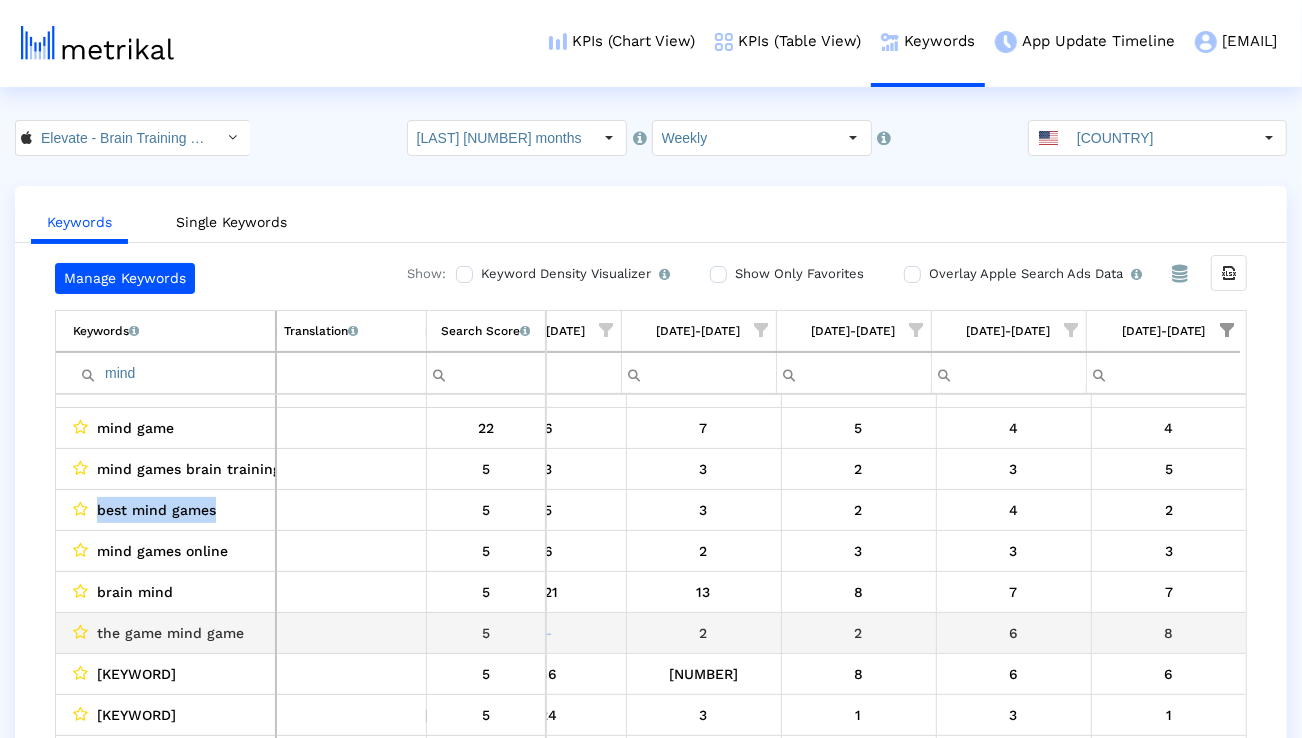 copy on "best mind games" 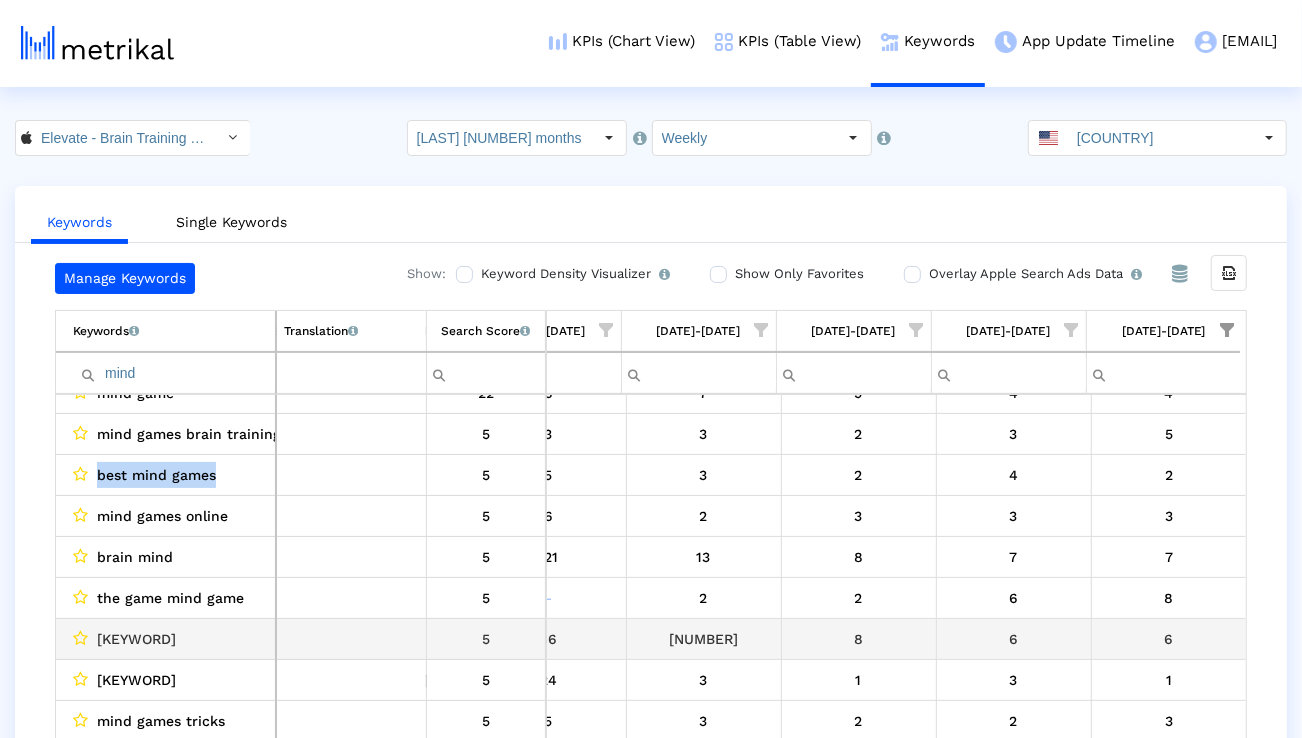scroll, scrollTop: 192, scrollLeft: 3180, axis: both 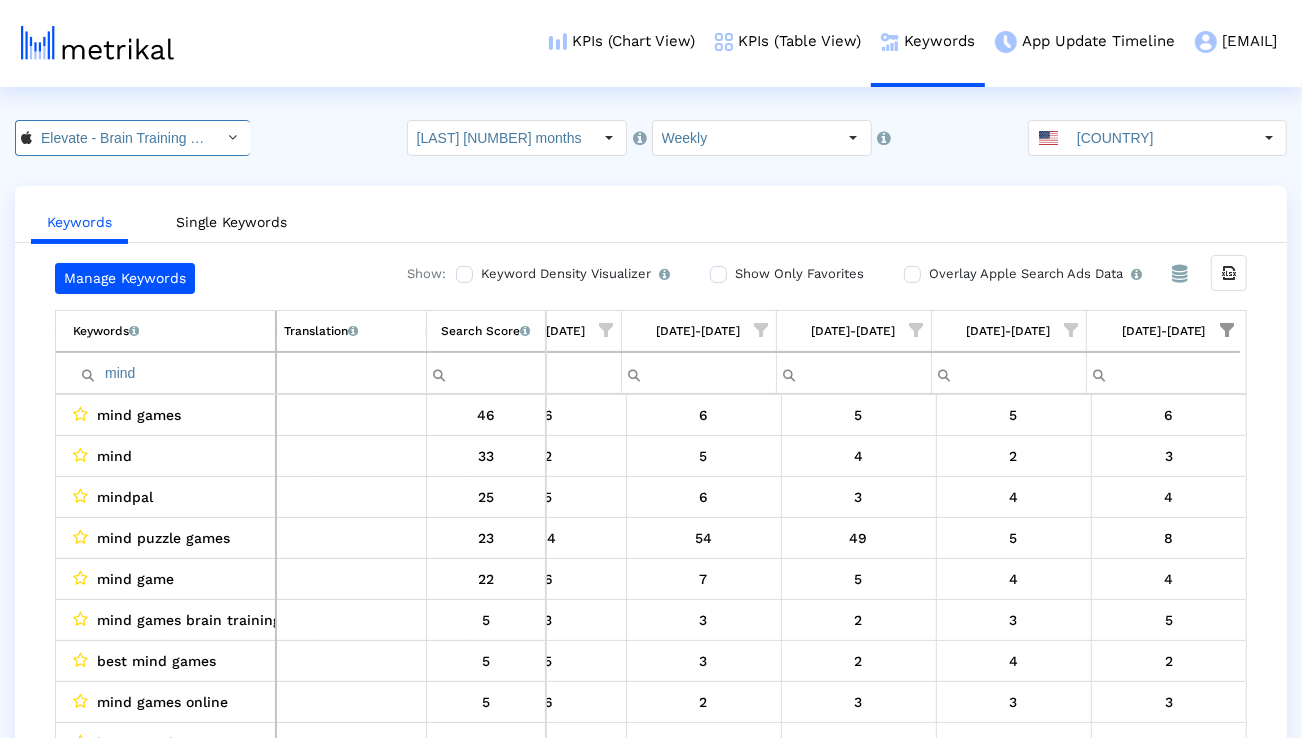 click at bounding box center [233, 138] 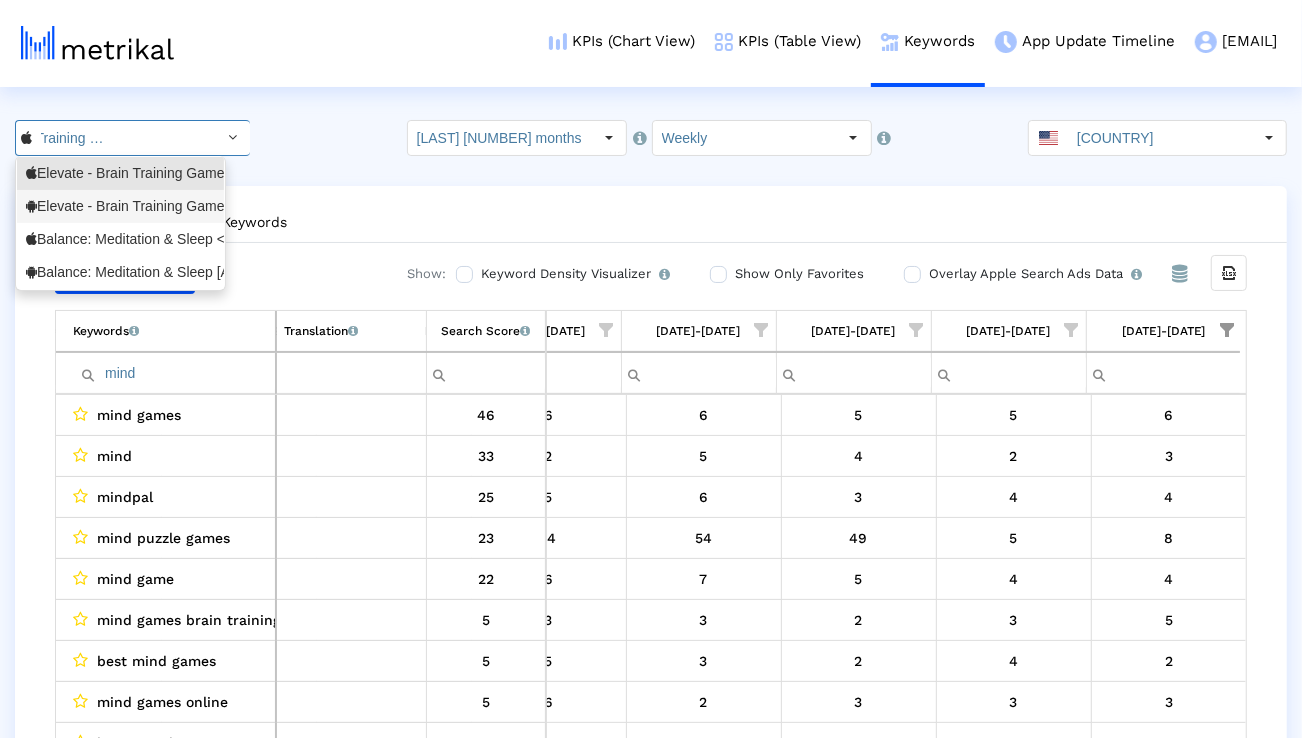 click on "Elevate - Brain Training Games <[EMAIL]>" at bounding box center [120, 206] 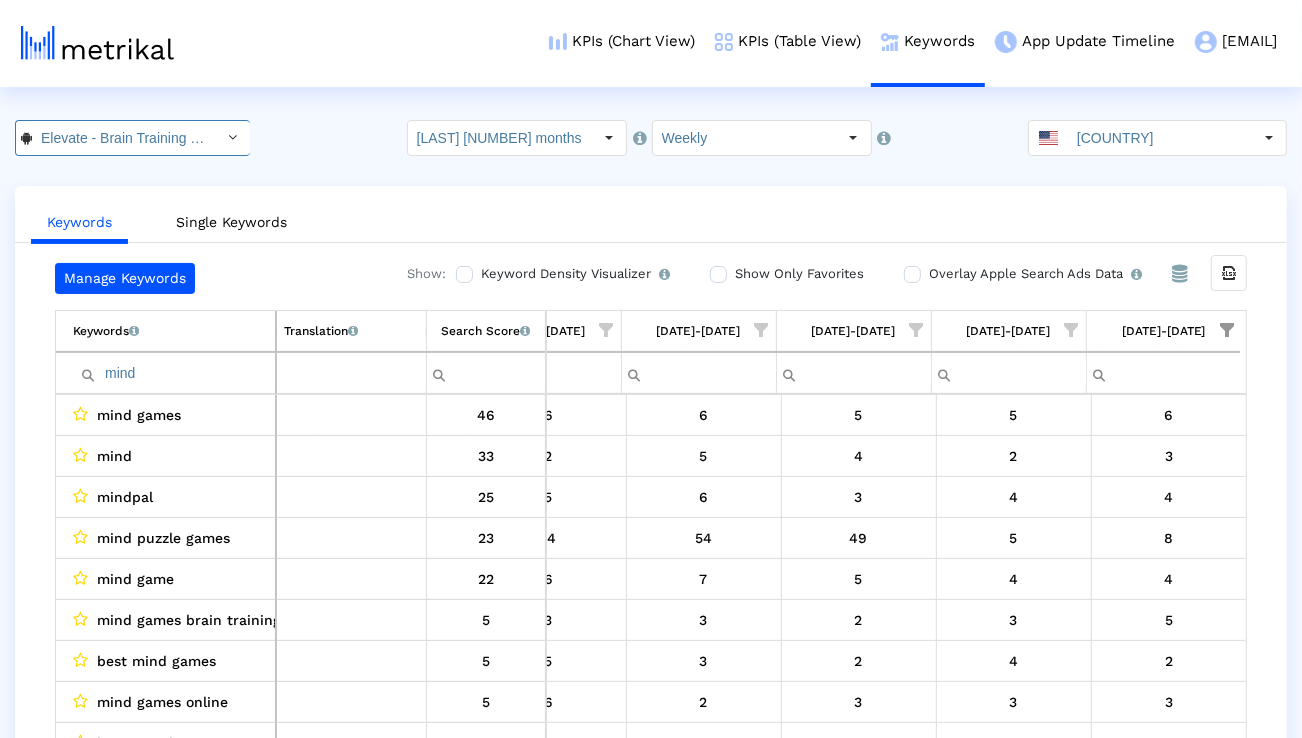 scroll, scrollTop: 0, scrollLeft: 153, axis: horizontal 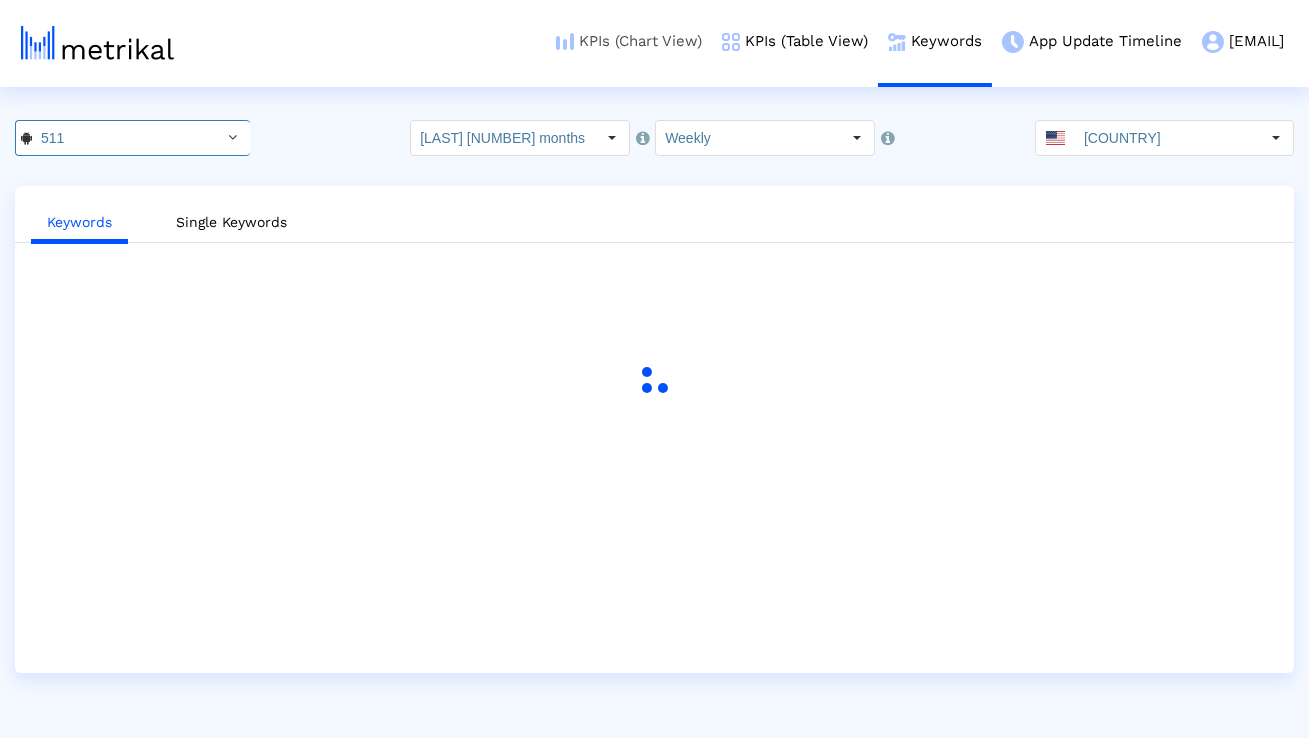 click on "KPIs (Chart View)" at bounding box center [629, 41] 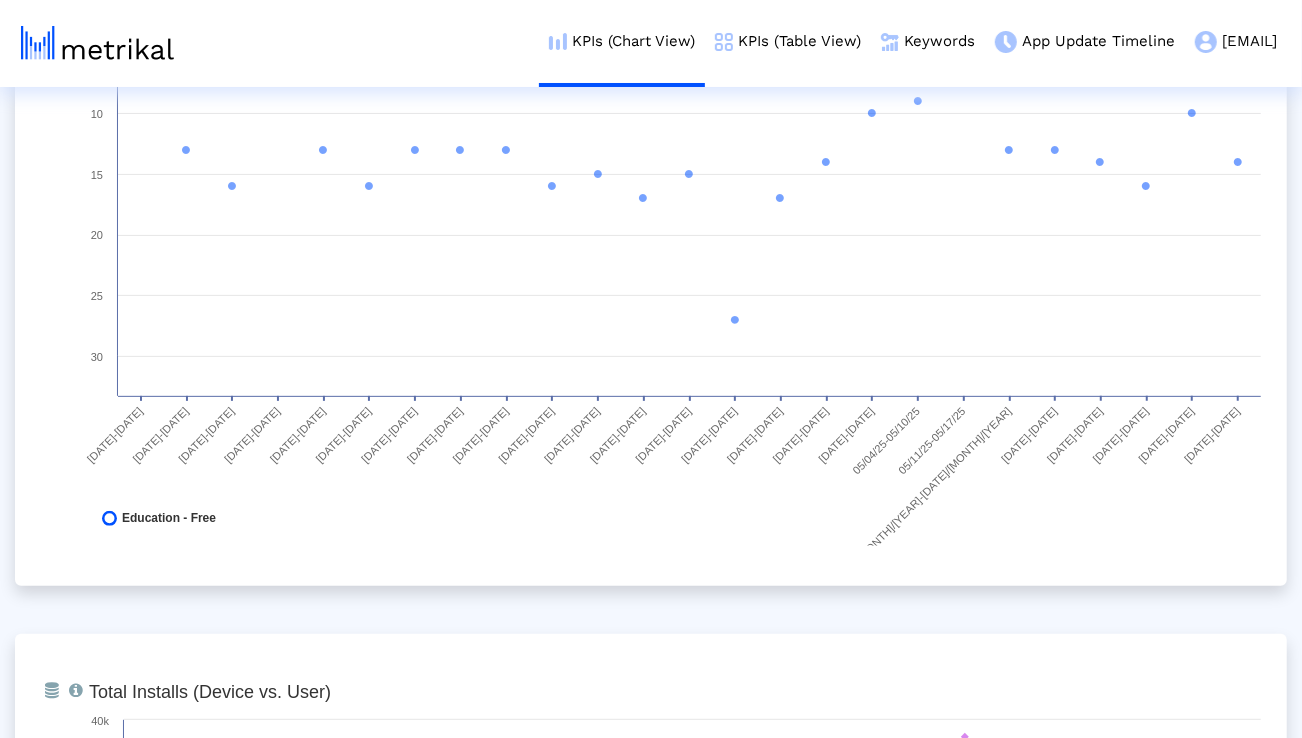 scroll, scrollTop: 0, scrollLeft: 0, axis: both 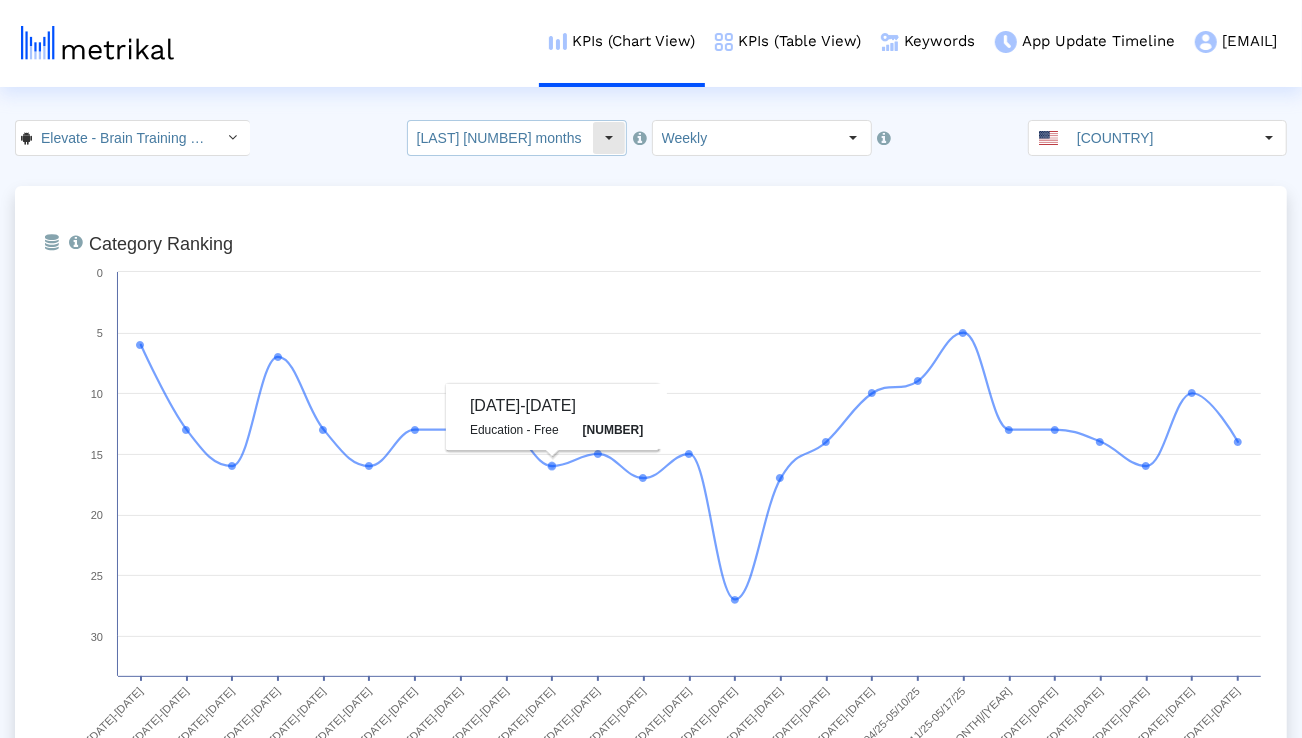 click on "[LAST] [NUMBER] months" at bounding box center (500, 138) 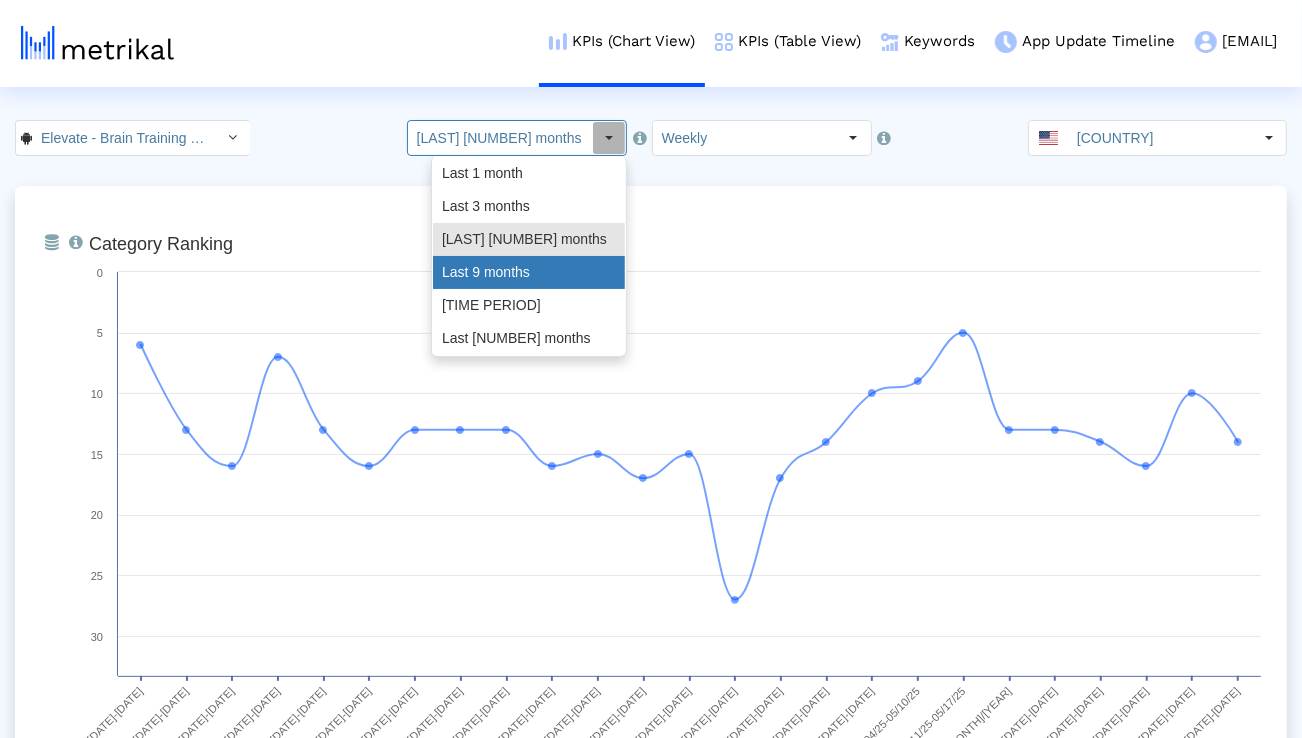 click on "Last 9 months" at bounding box center [529, 272] 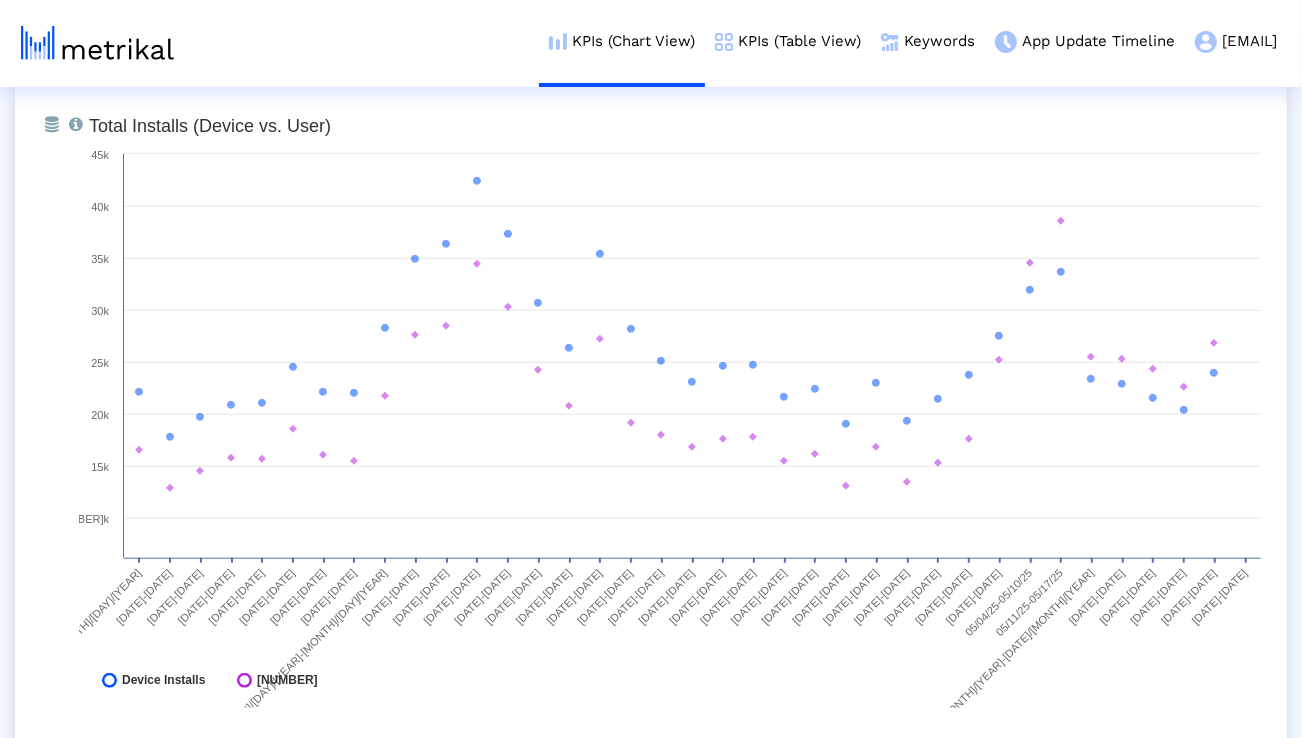 scroll, scrollTop: 853, scrollLeft: 0, axis: vertical 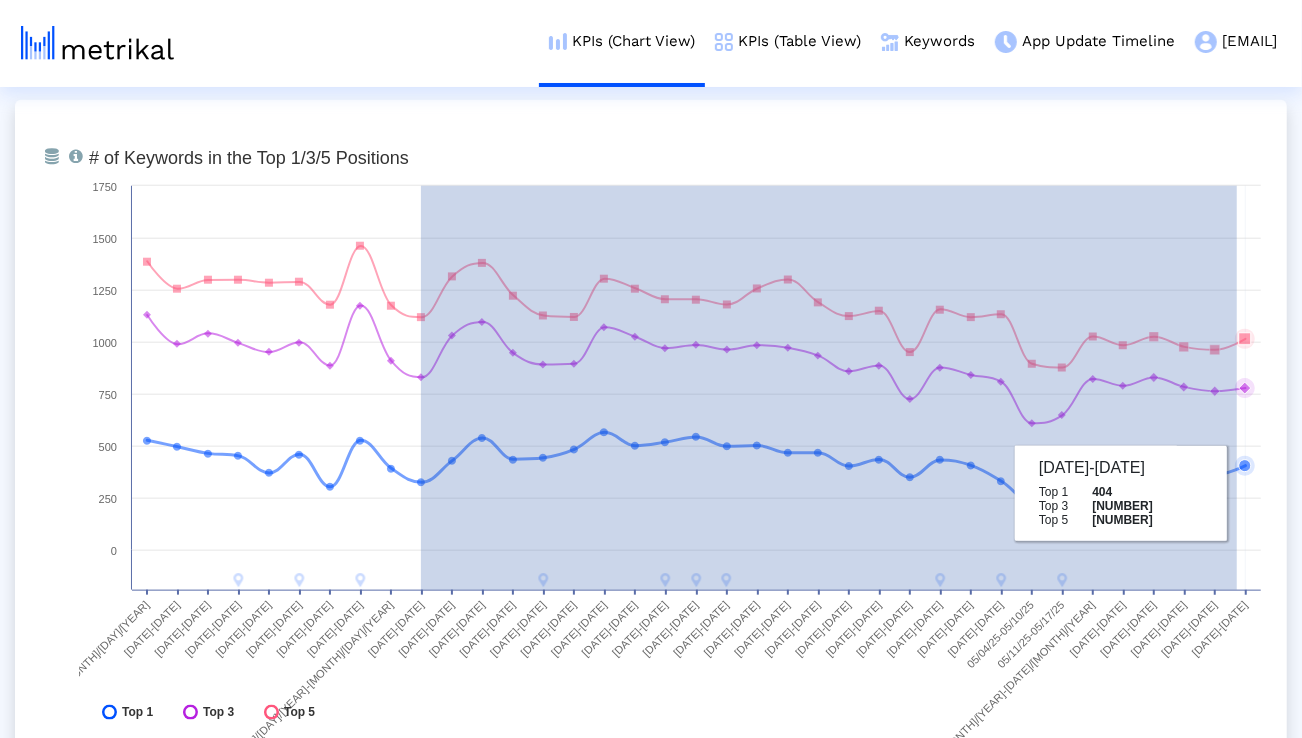 drag, startPoint x: 421, startPoint y: 487, endPoint x: 1237, endPoint y: 493, distance: 816.02203 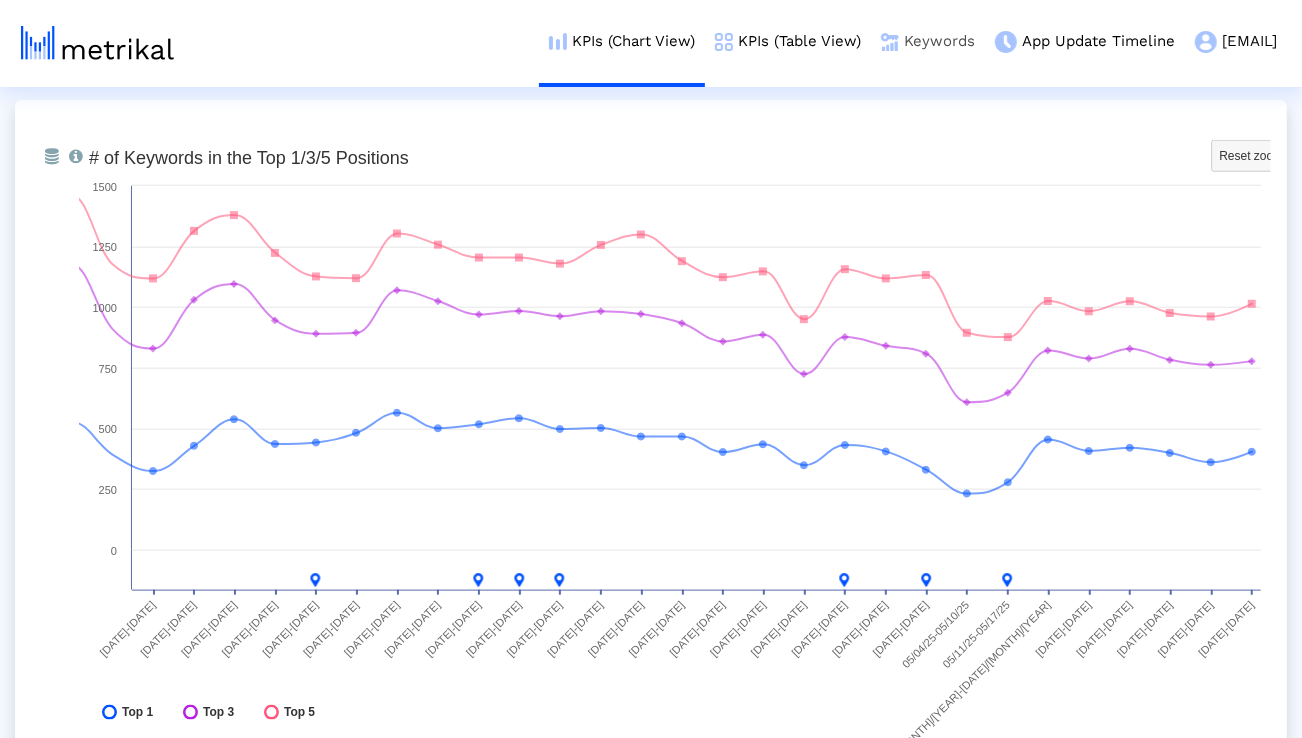 click on "Keywords" at bounding box center [928, 41] 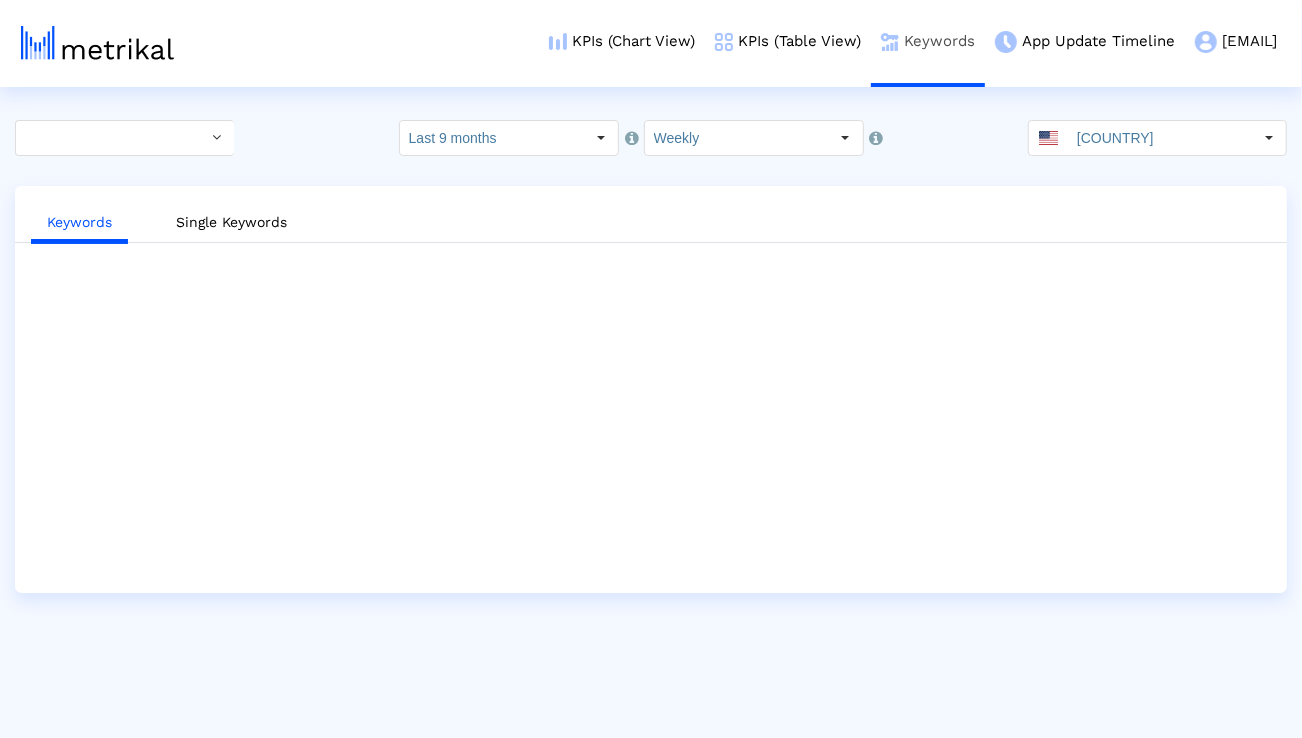 scroll, scrollTop: 0, scrollLeft: 0, axis: both 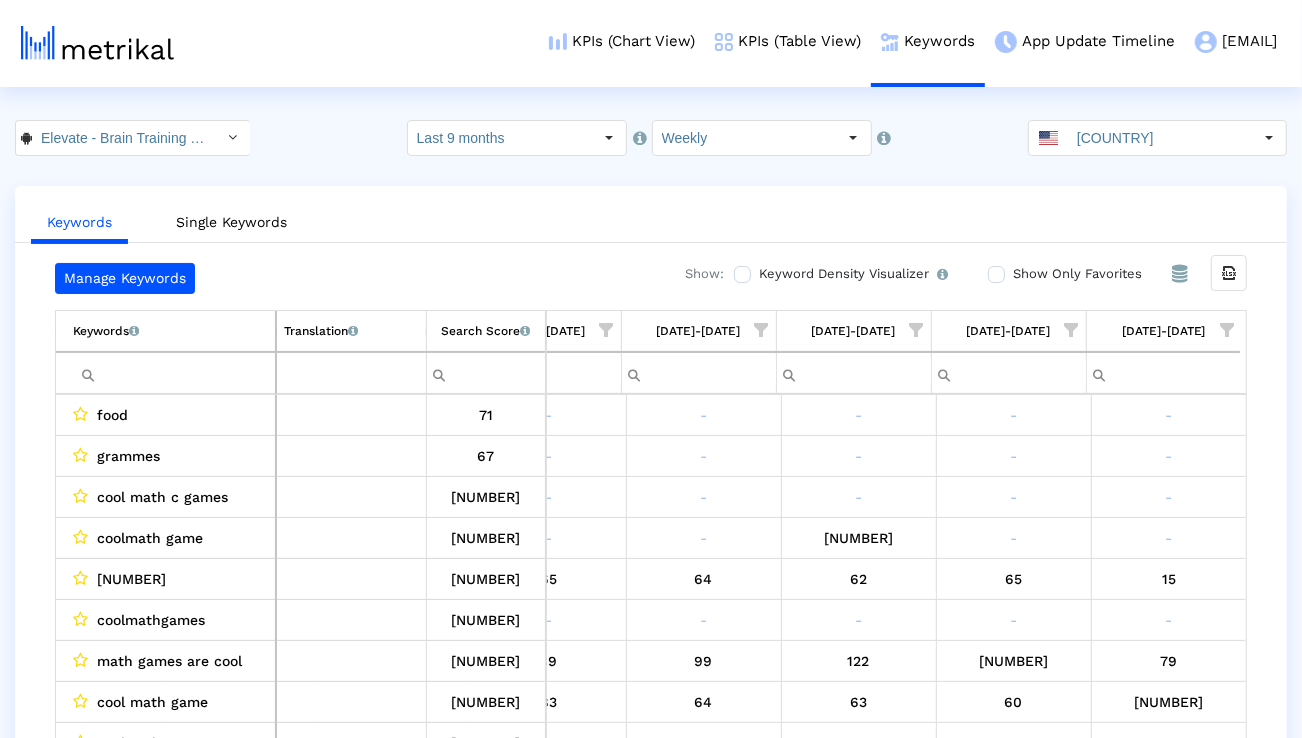 click at bounding box center (1227, 330) 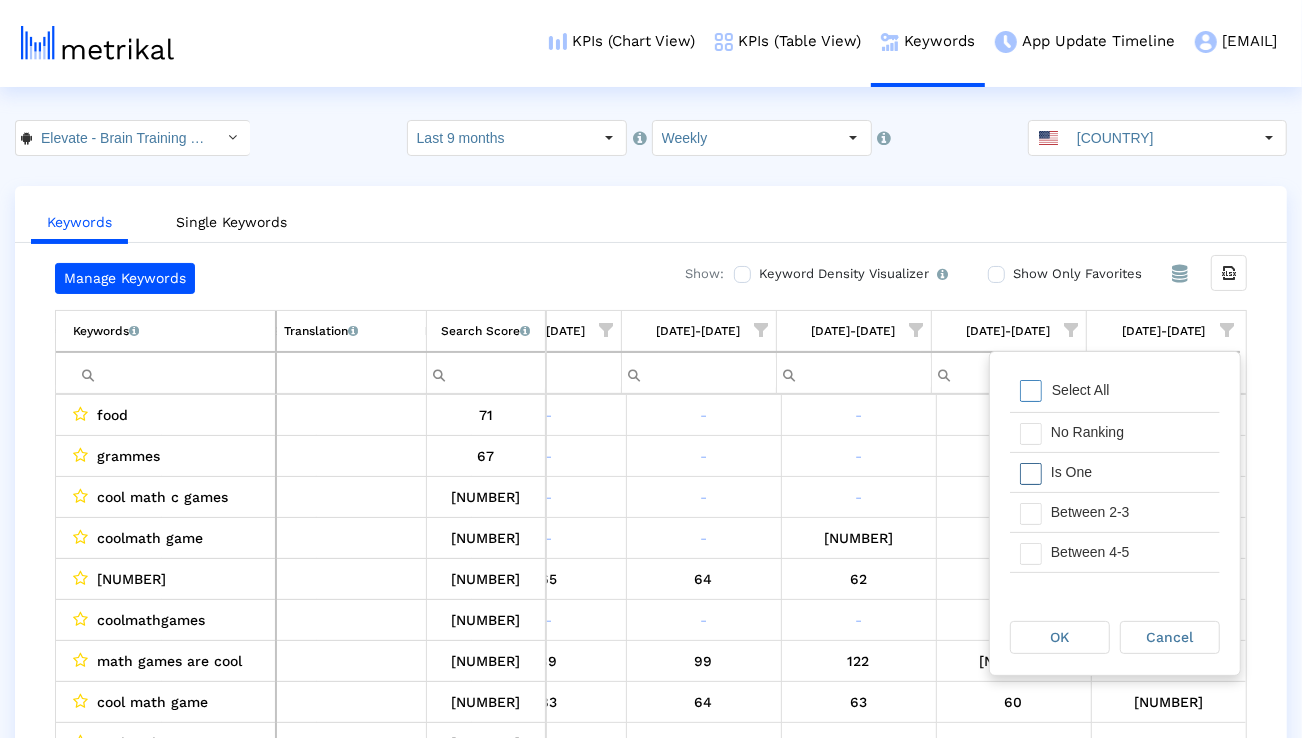 click on "Is One" at bounding box center [1130, 472] 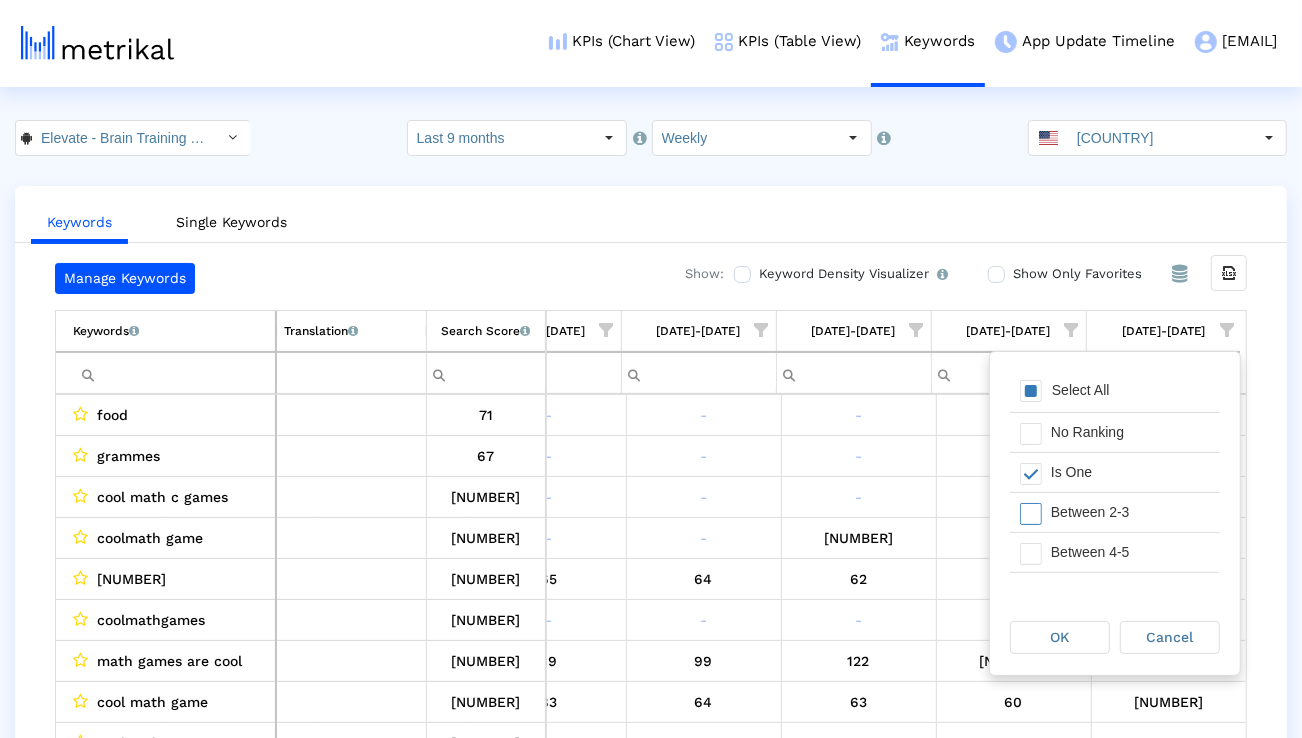 click on "Between 2-3" at bounding box center (1130, 512) 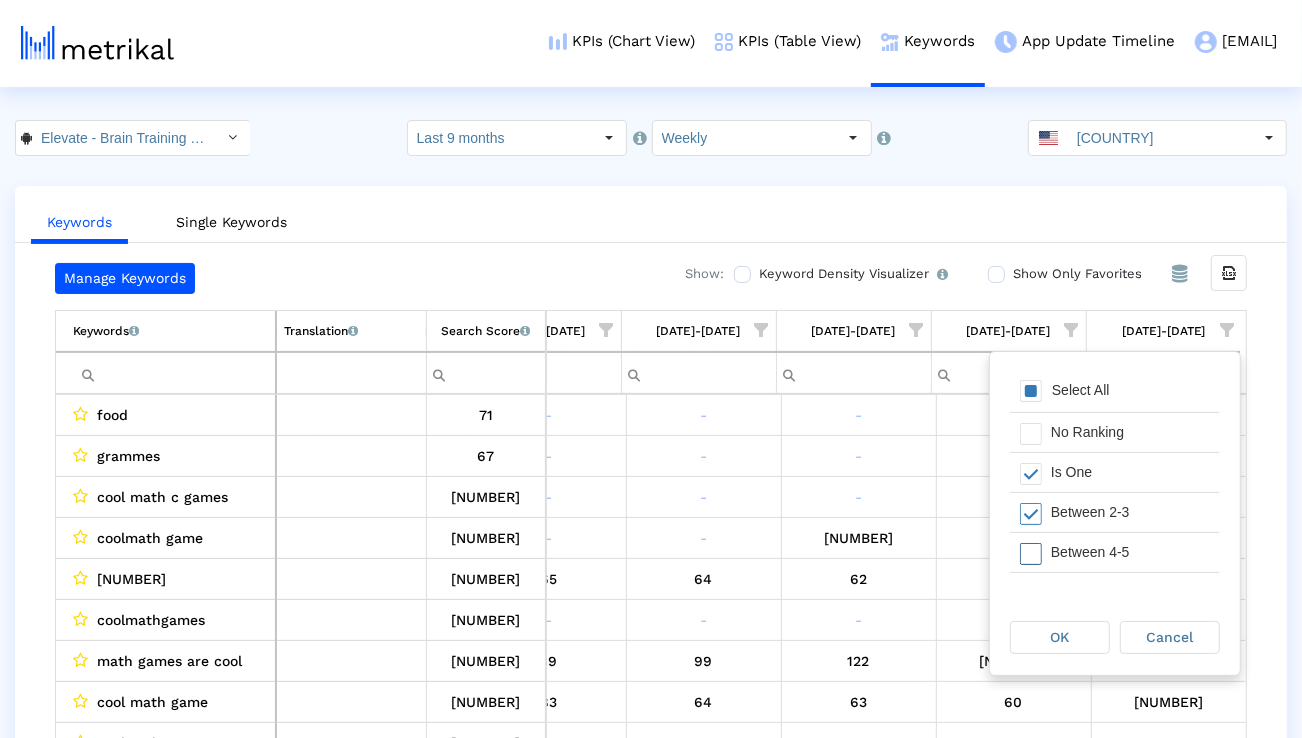 click on "Between 4-5" at bounding box center (1130, 552) 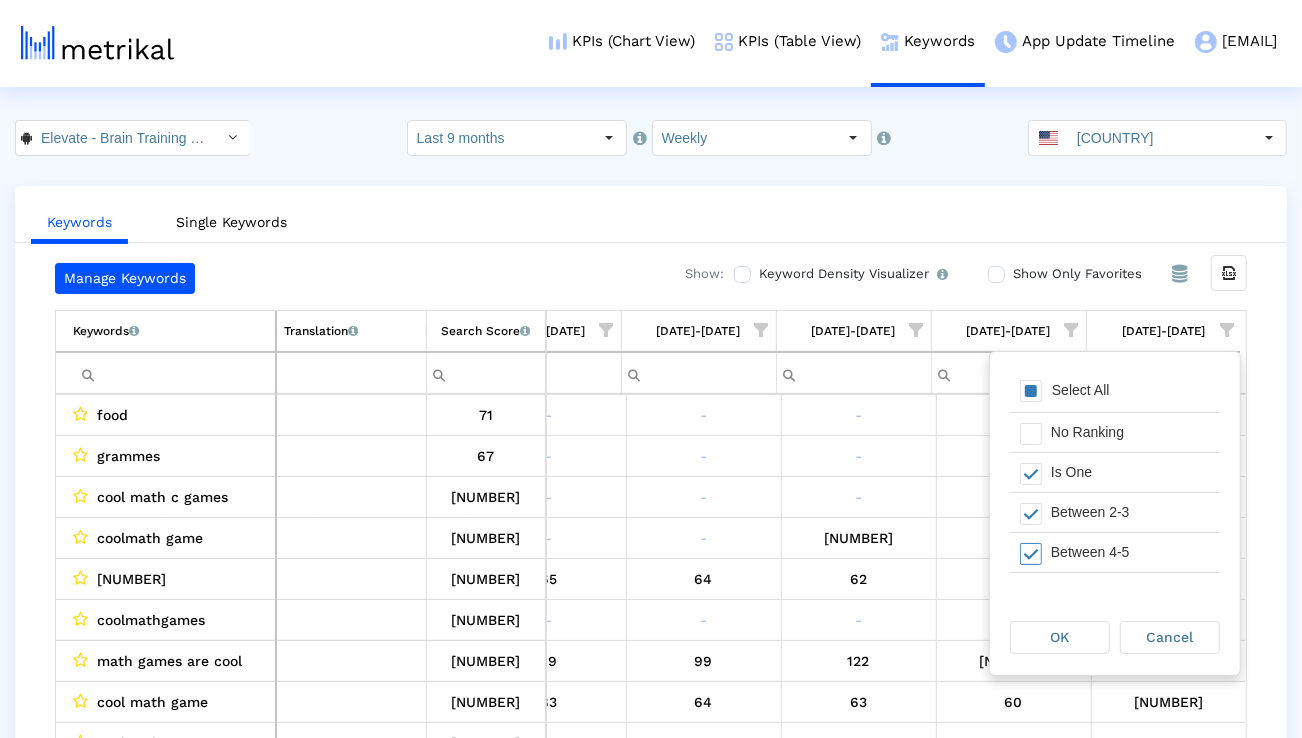 scroll, scrollTop: 31, scrollLeft: 0, axis: vertical 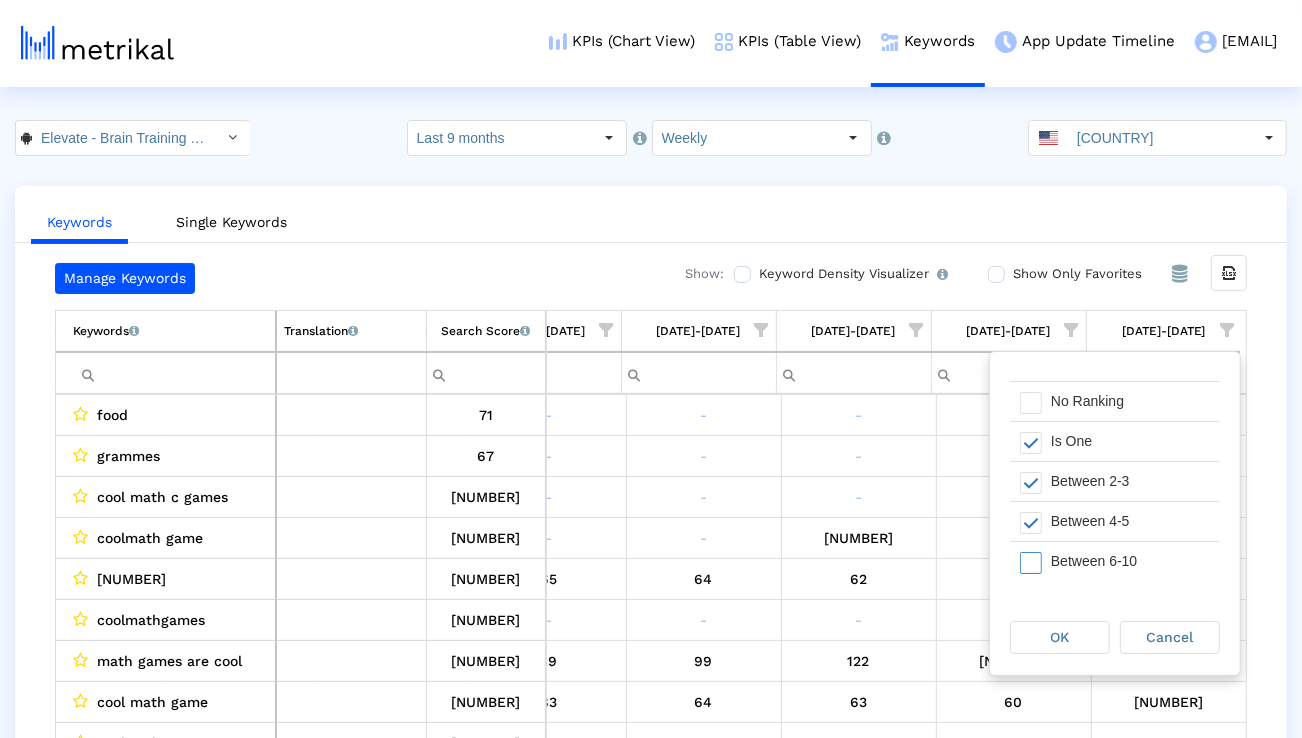 click on "Between 6-10" at bounding box center [1130, 561] 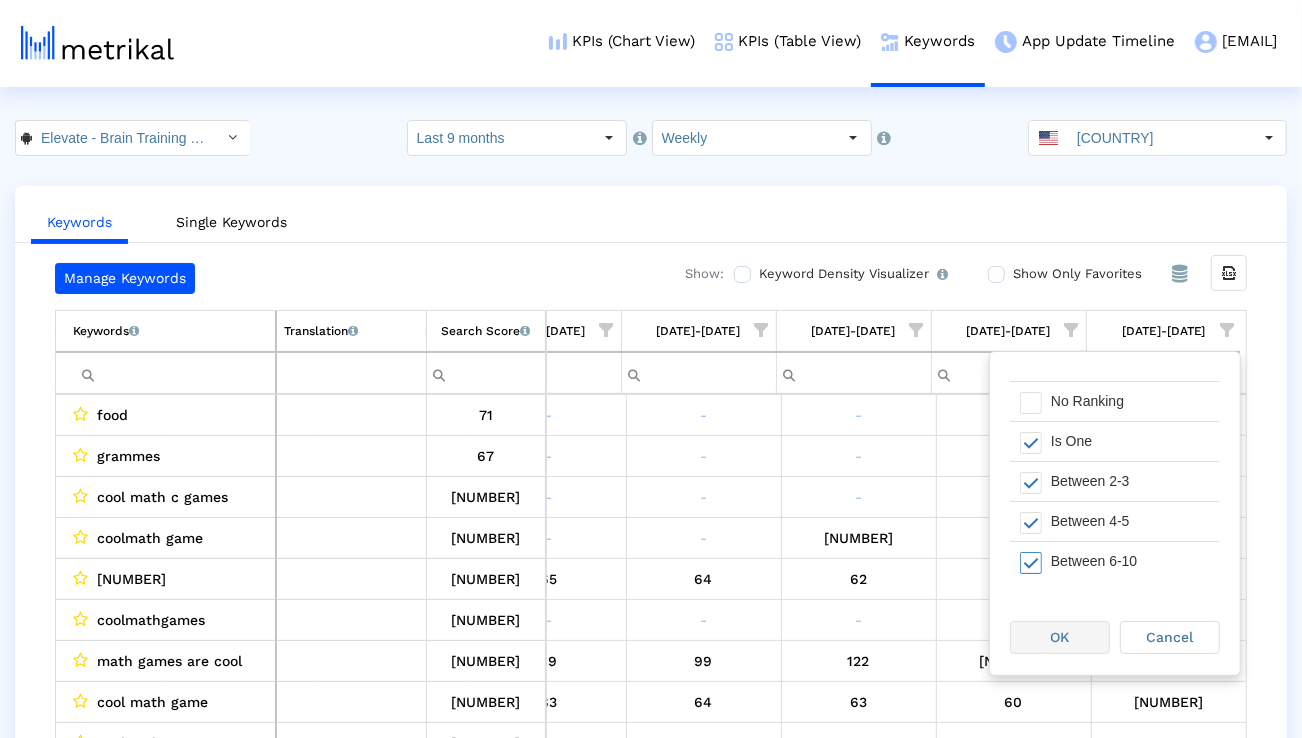 click on "OK" at bounding box center (1060, 637) 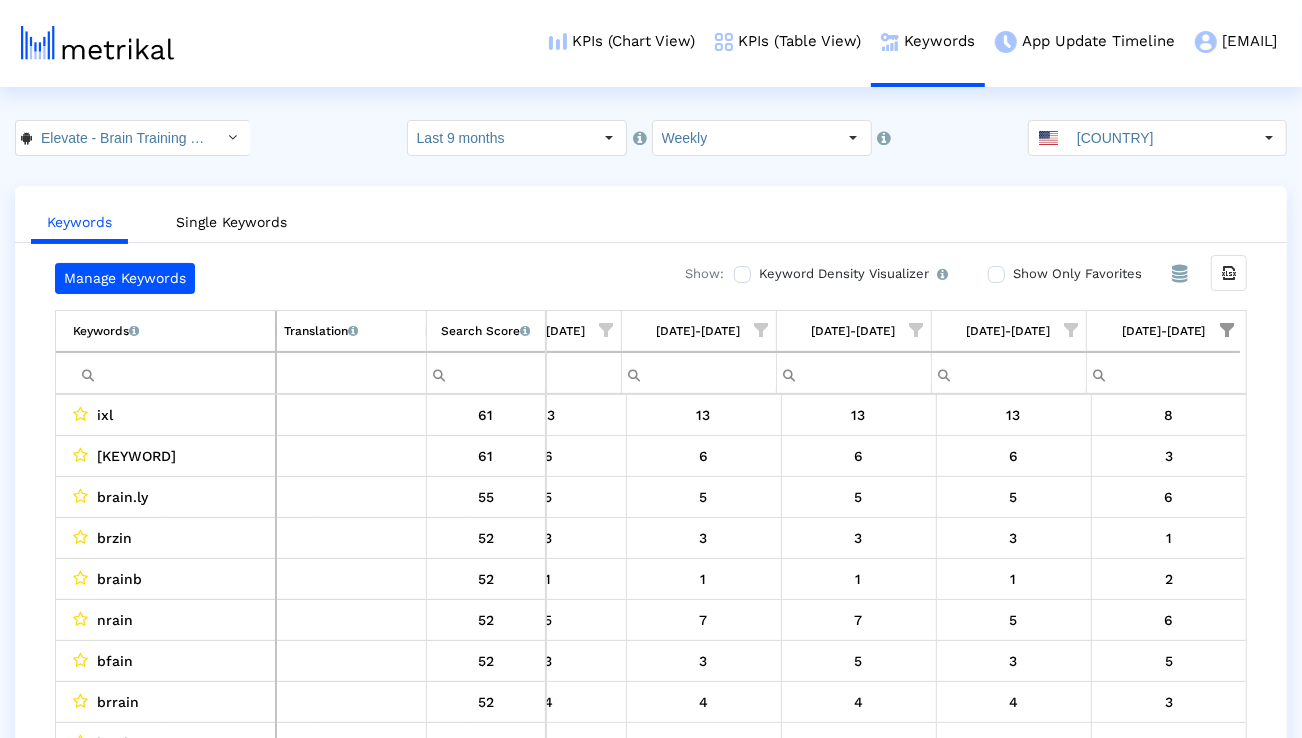 click at bounding box center (1072, 330) 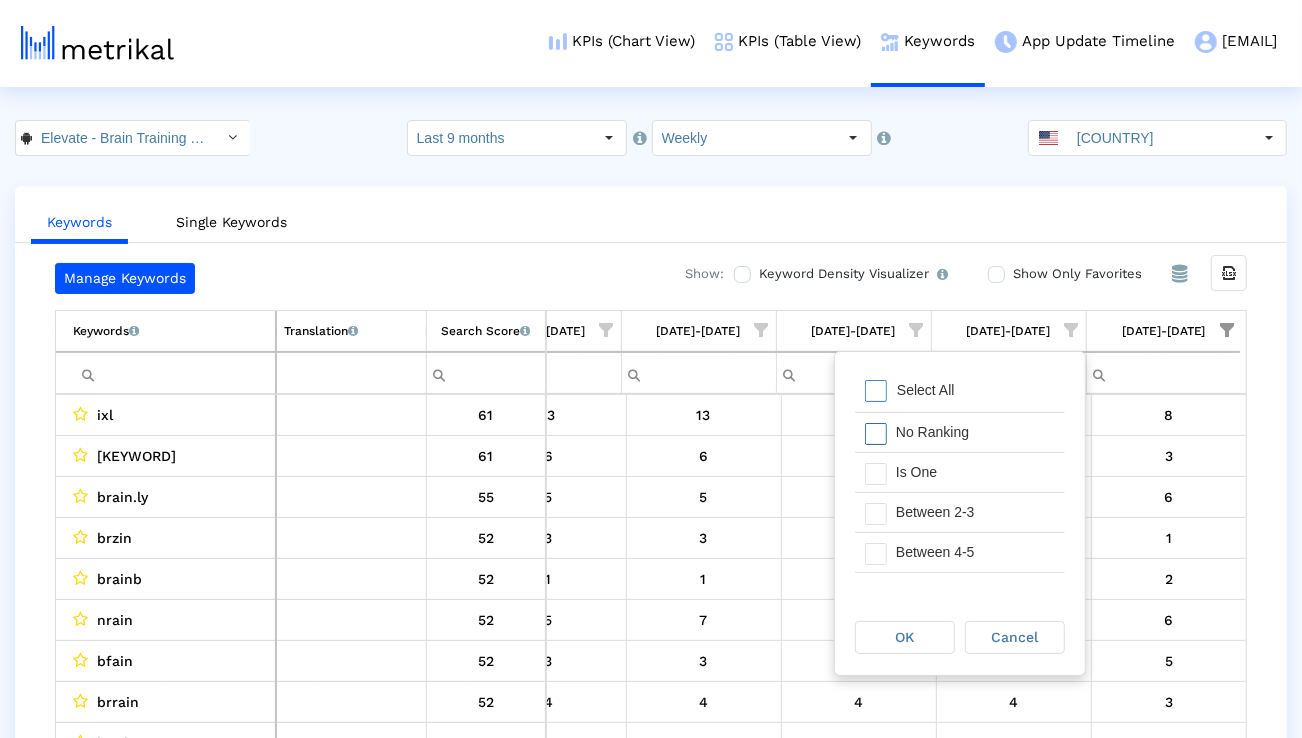 click on "No Ranking" at bounding box center [975, 432] 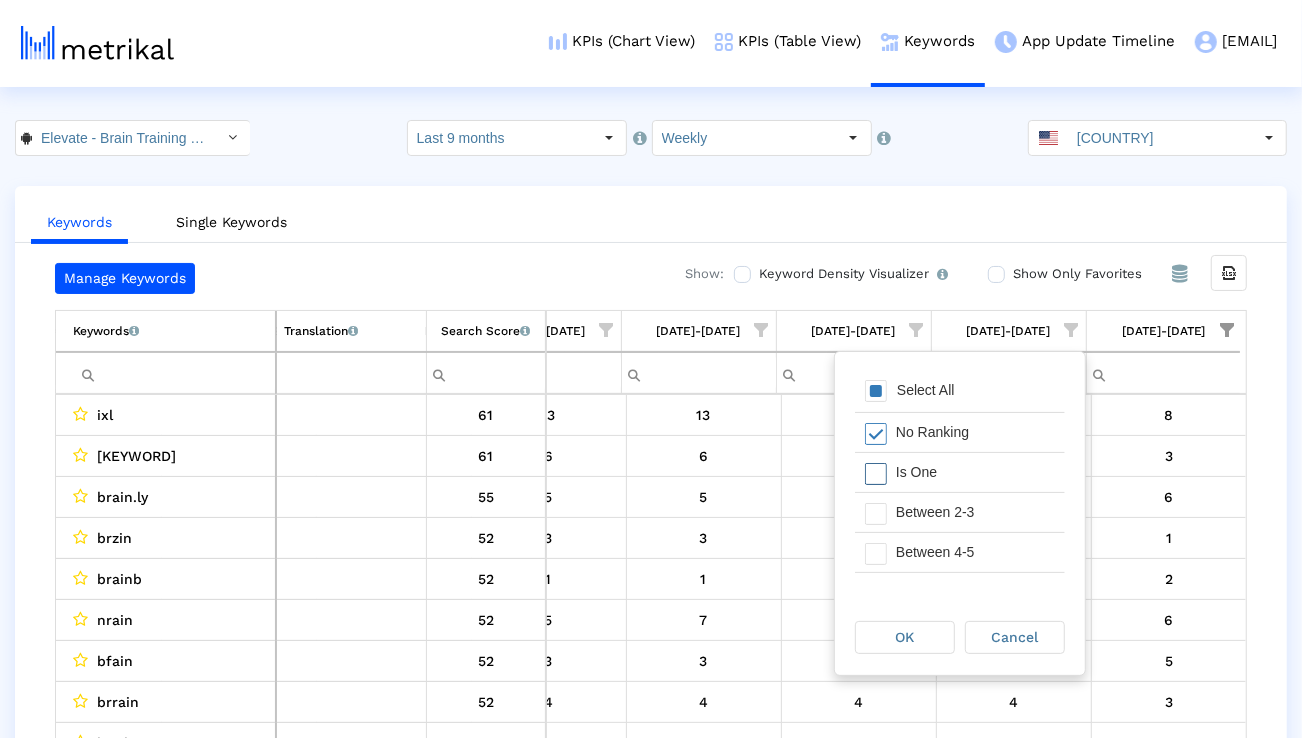 scroll, scrollTop: 111, scrollLeft: 0, axis: vertical 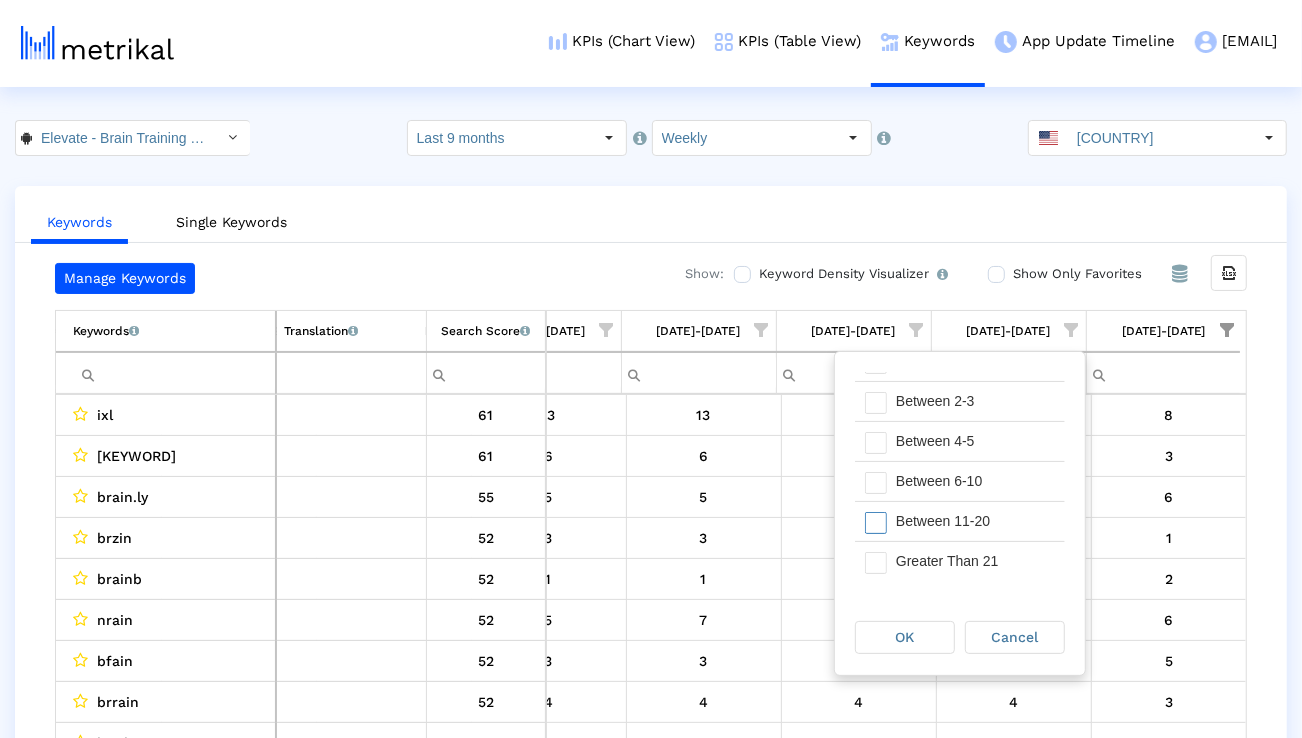 click on "Between 11-20" at bounding box center [975, 521] 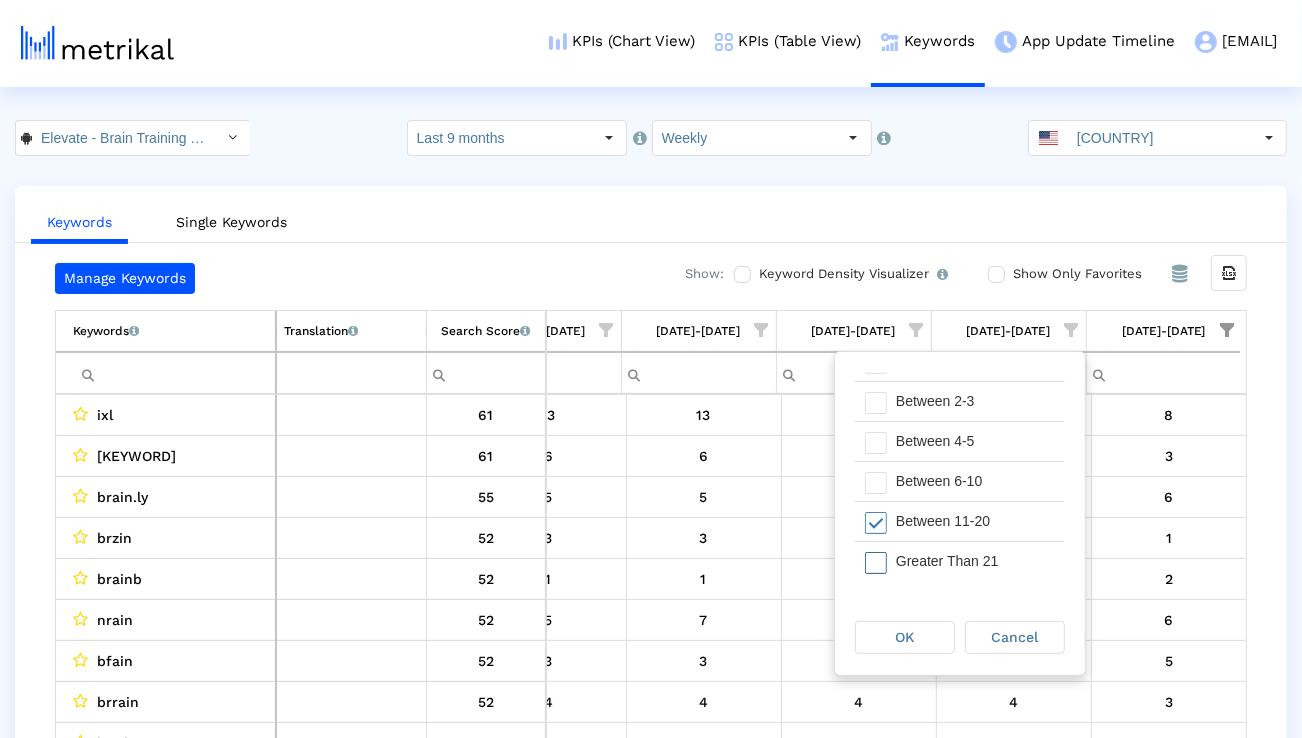 click on "Greater Than 21" at bounding box center (975, 561) 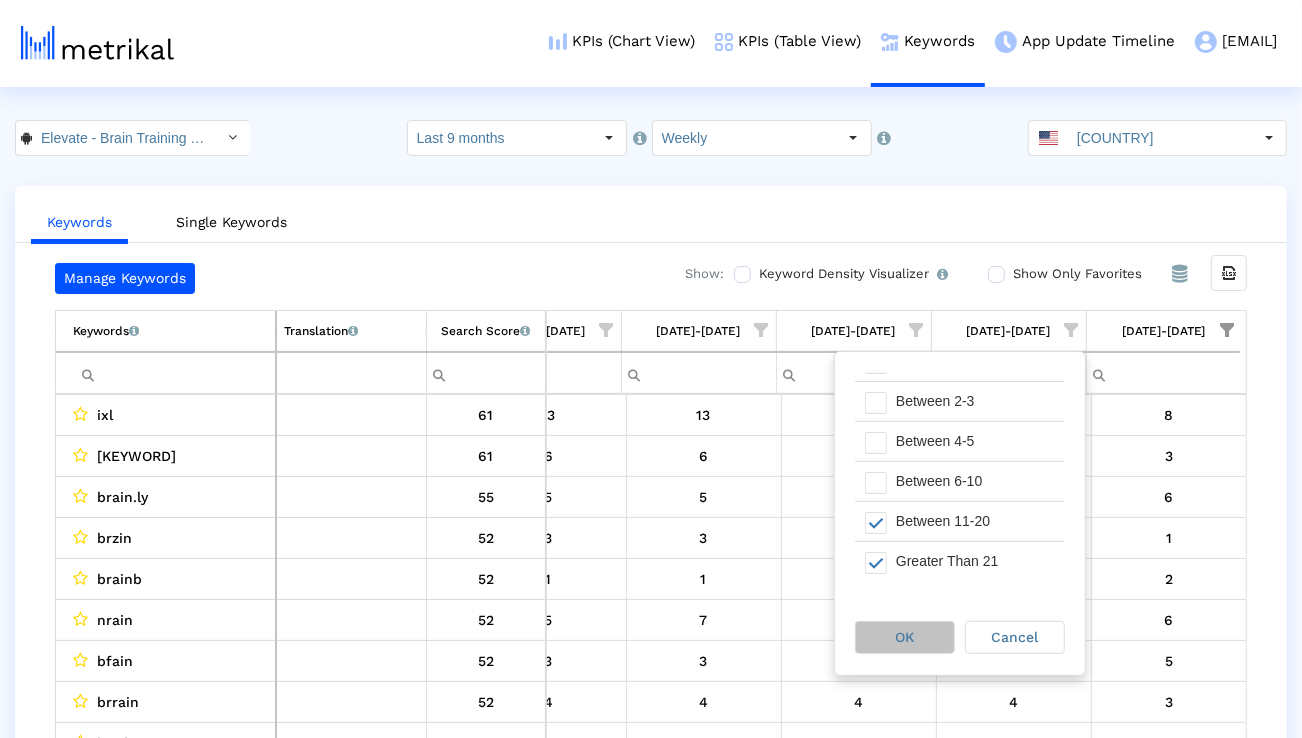 click on "OK" at bounding box center (905, 637) 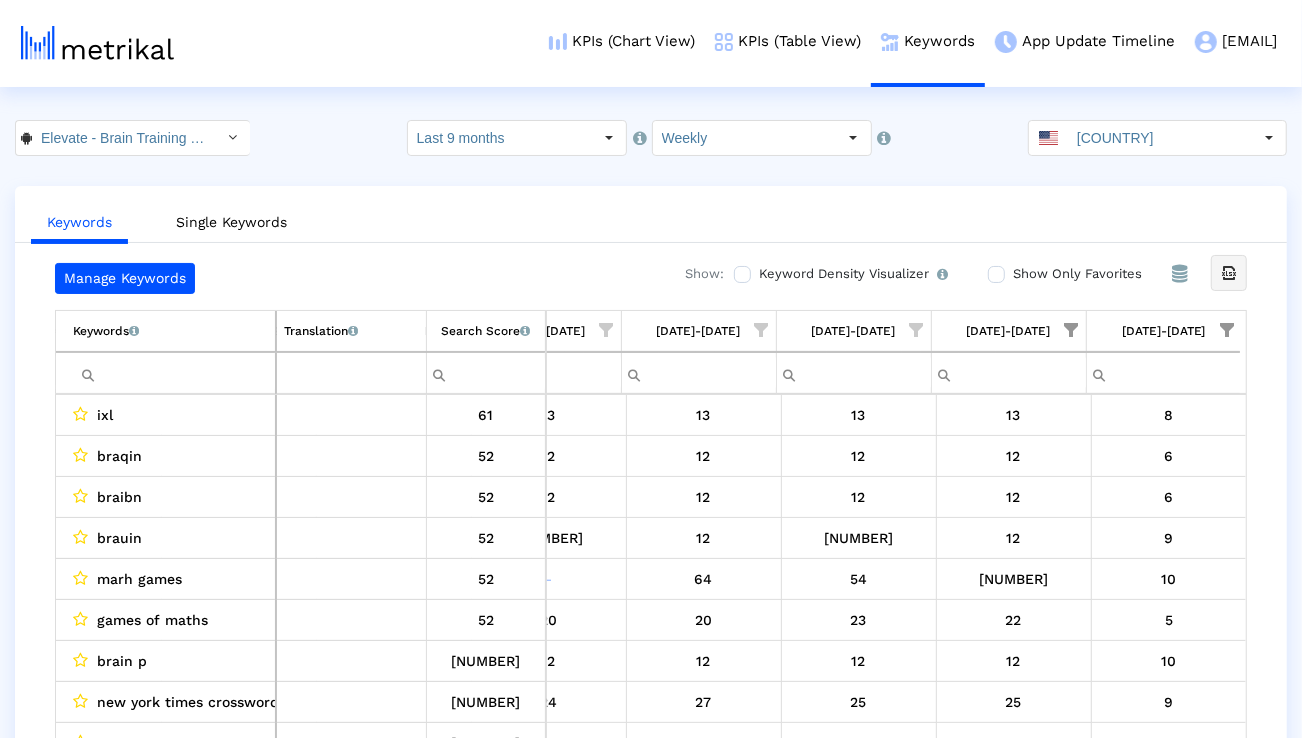 click at bounding box center (1229, 273) 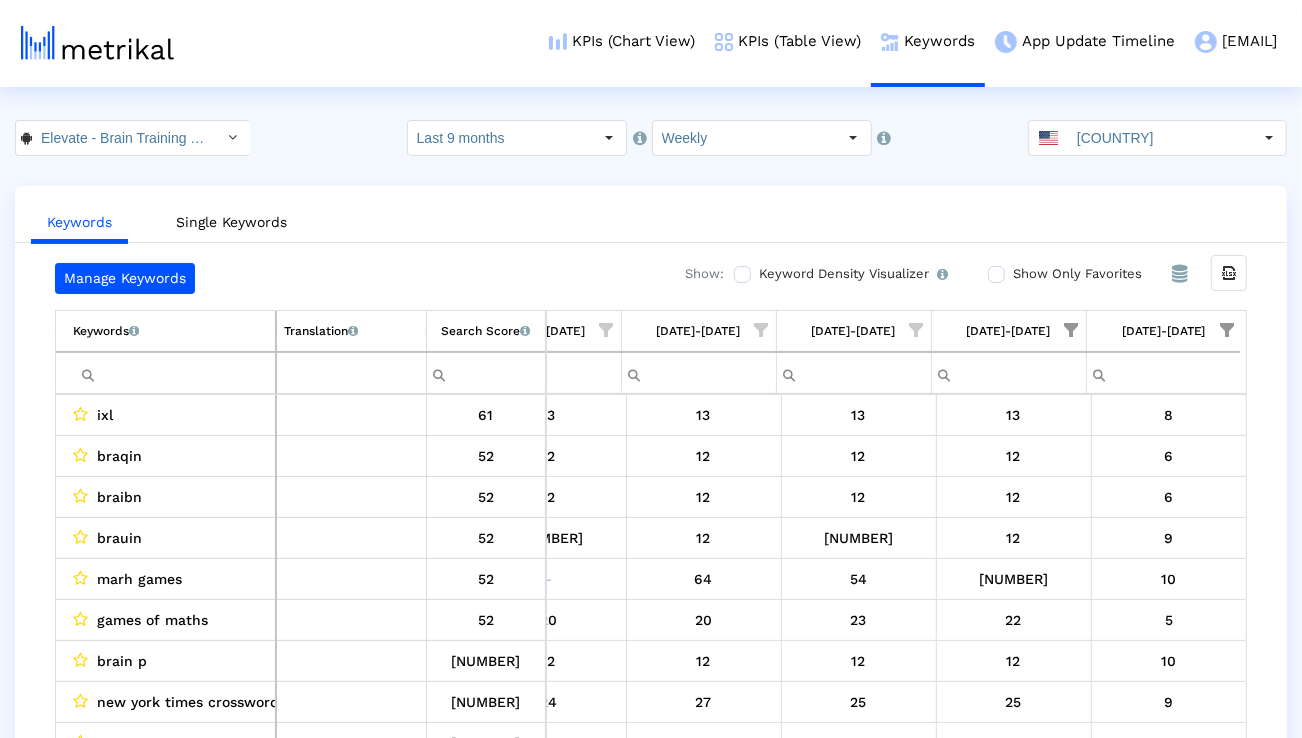 click at bounding box center [1072, 330] 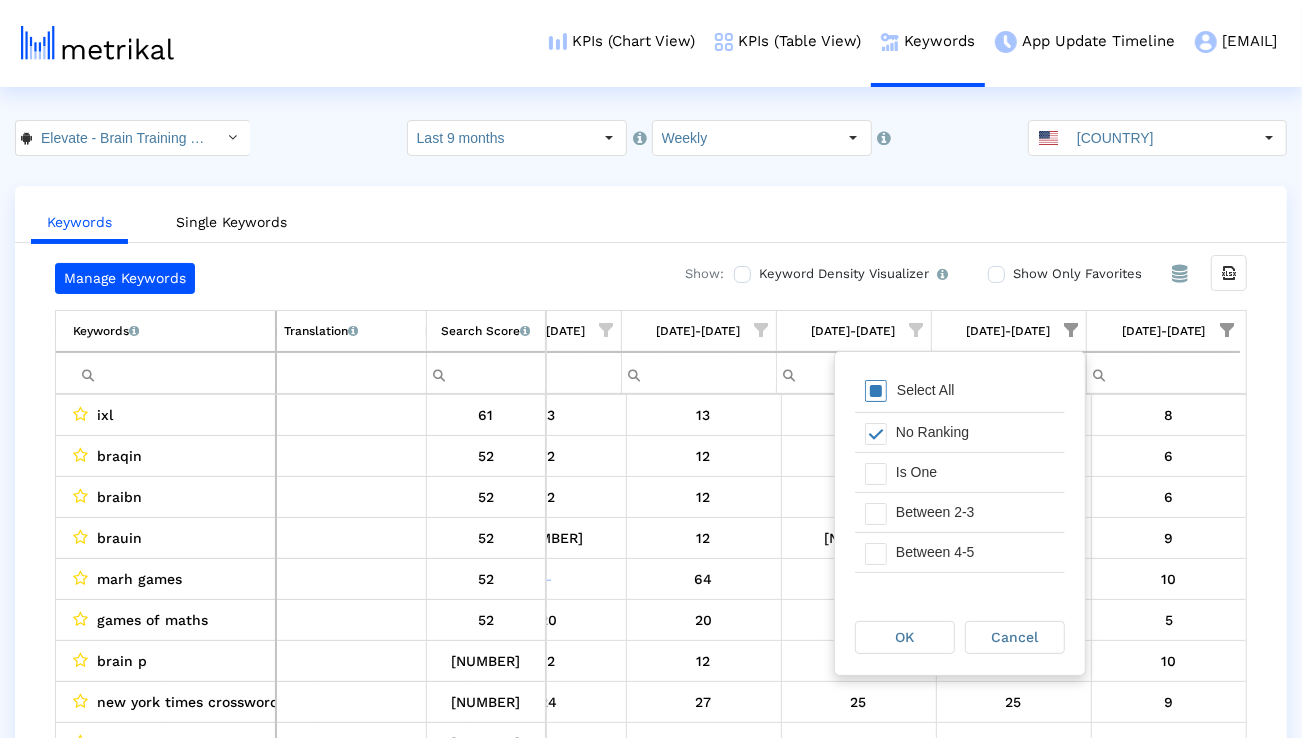 click on "Select All" at bounding box center (960, 392) 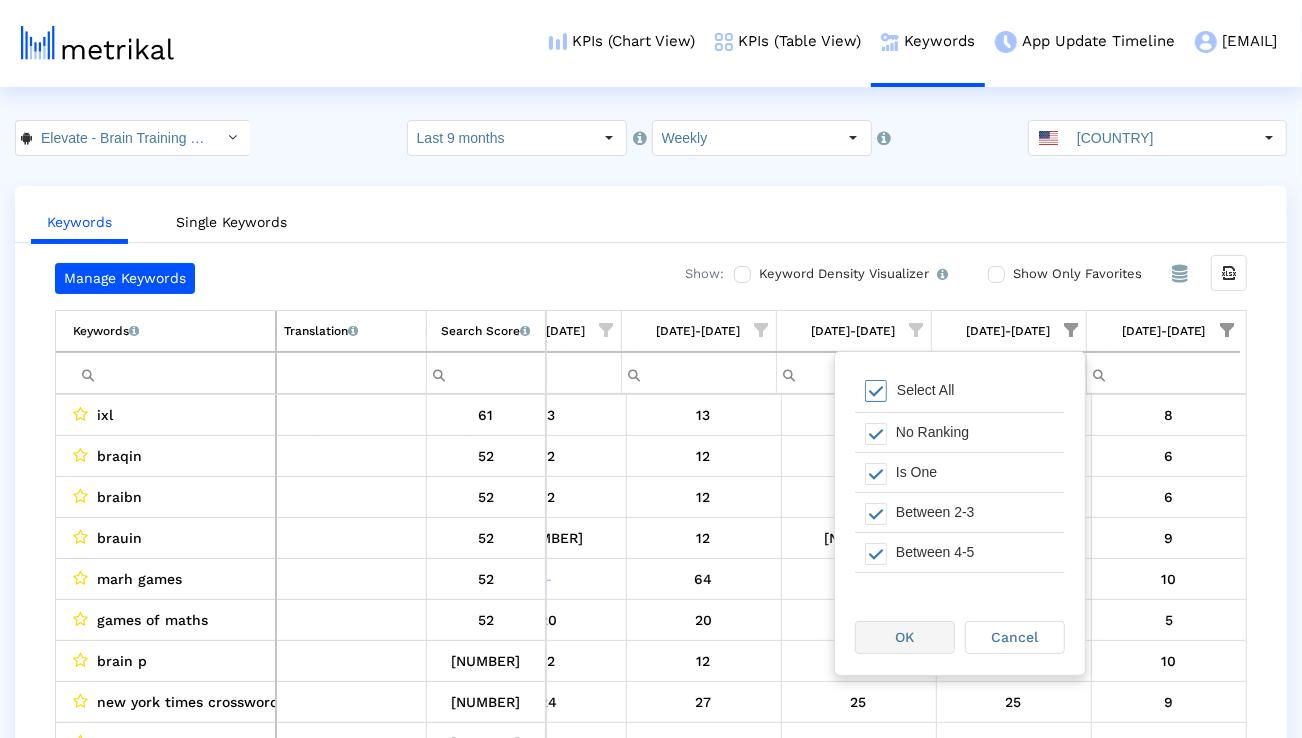 click on "OK" at bounding box center [905, 637] 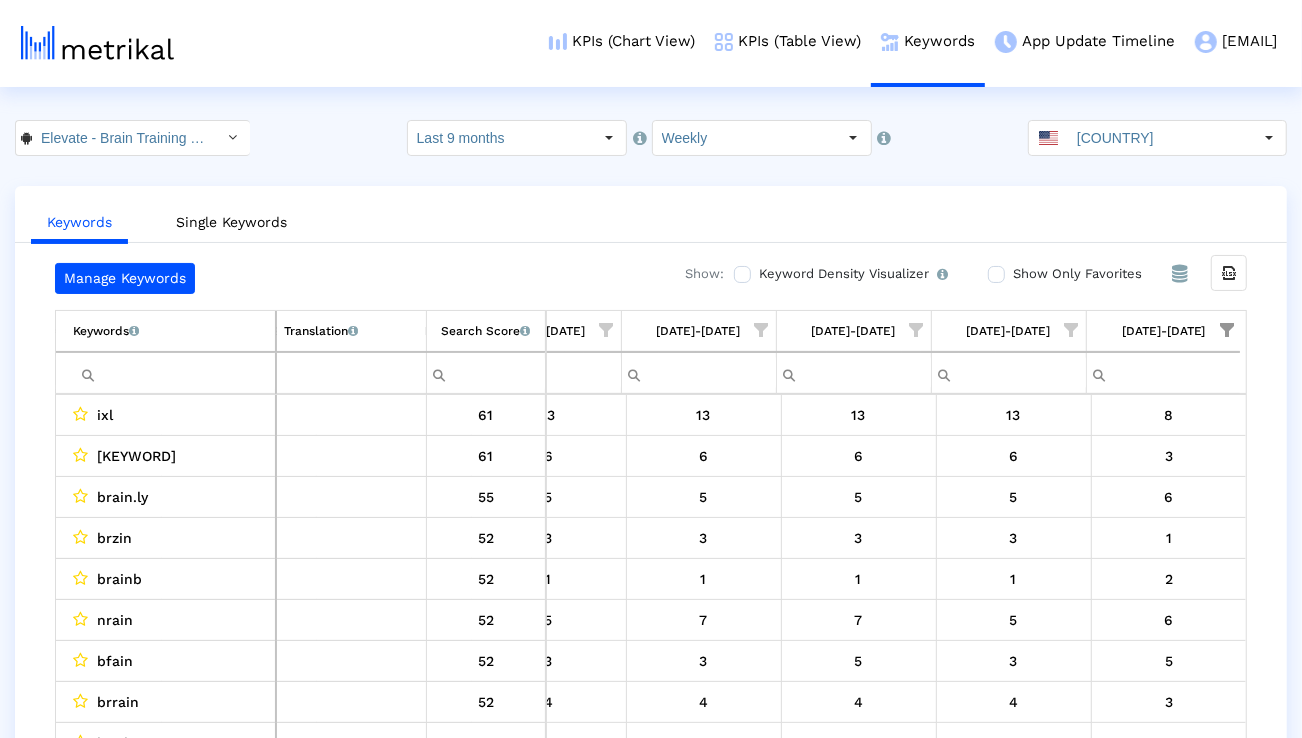 click on "[DATE]-[DATE]" at bounding box center [1163, 331] 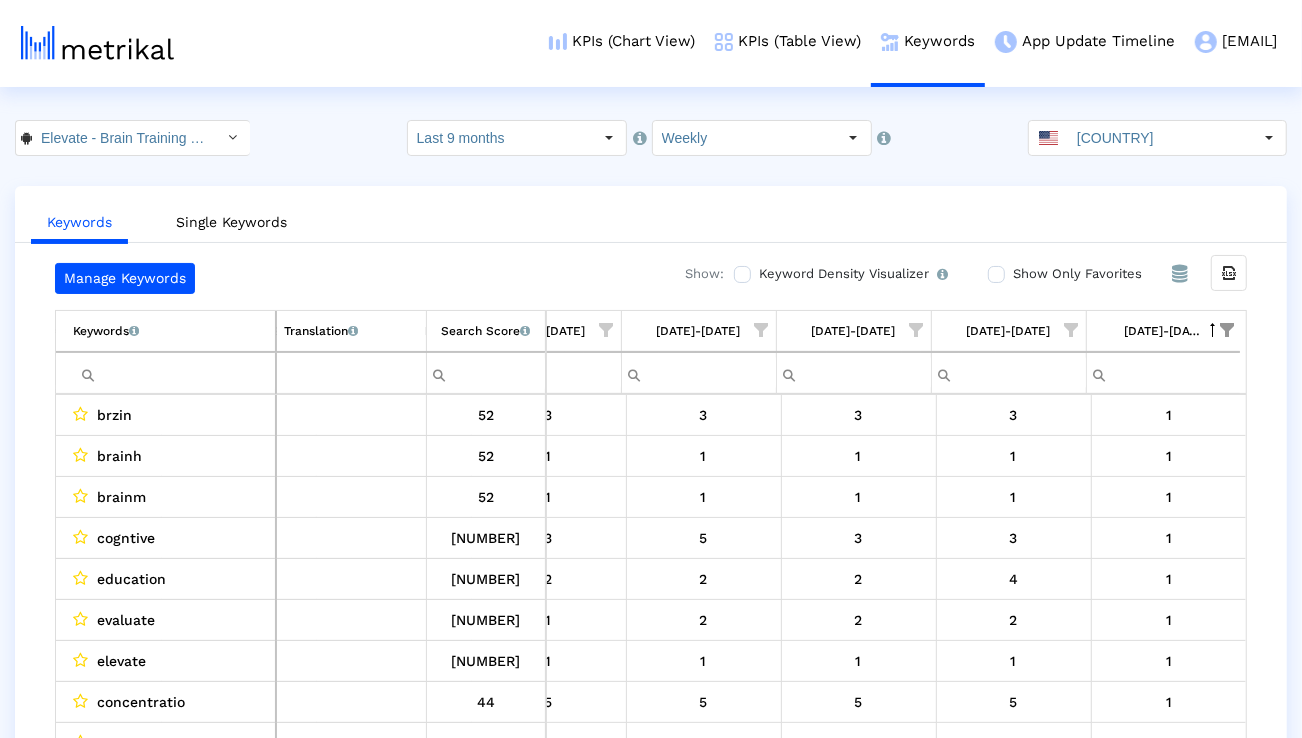 click at bounding box center [1227, 330] 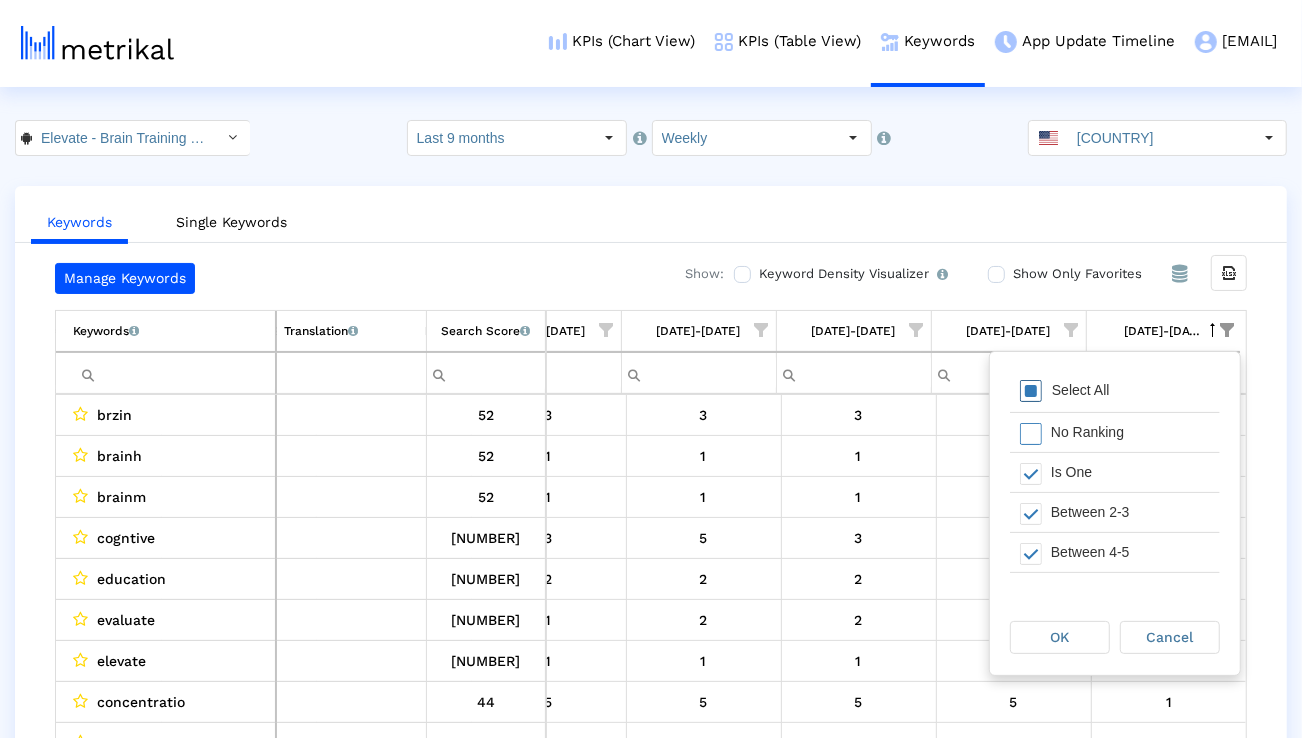 click on "Select All" at bounding box center (1115, 392) 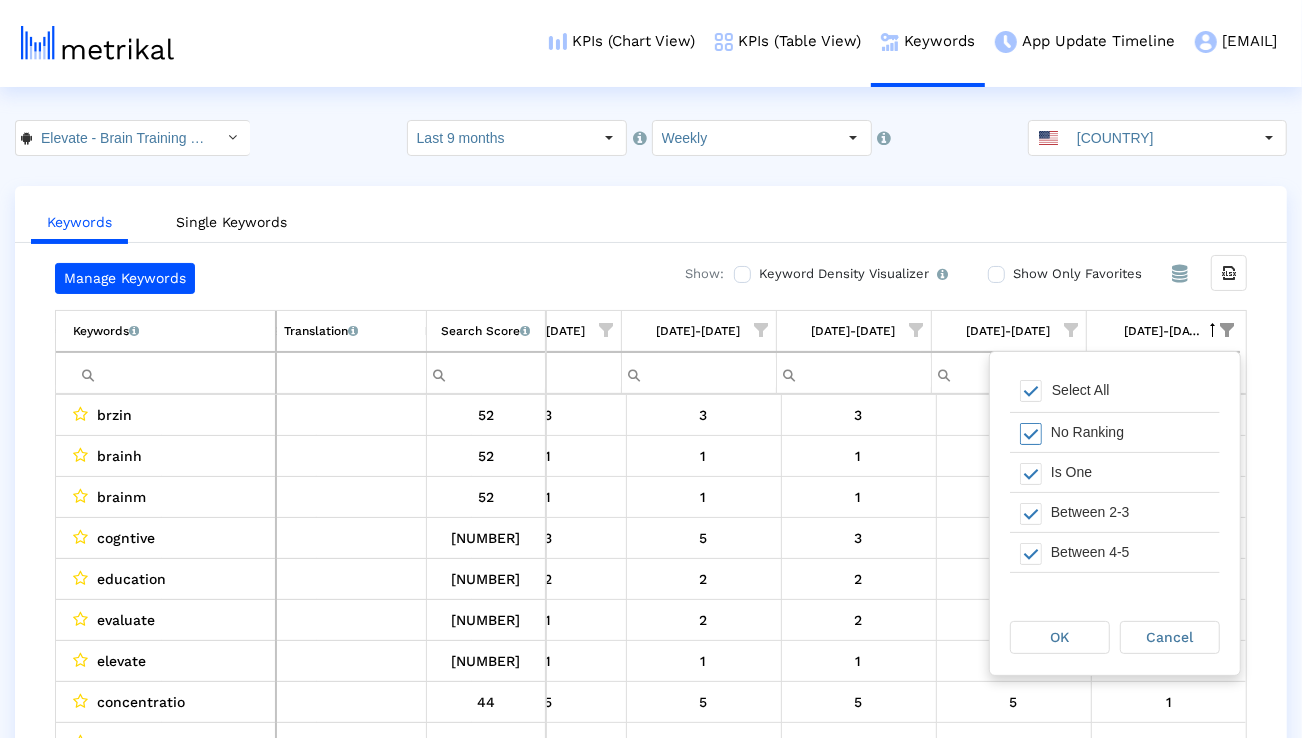 click on "OK" at bounding box center (1060, 637) 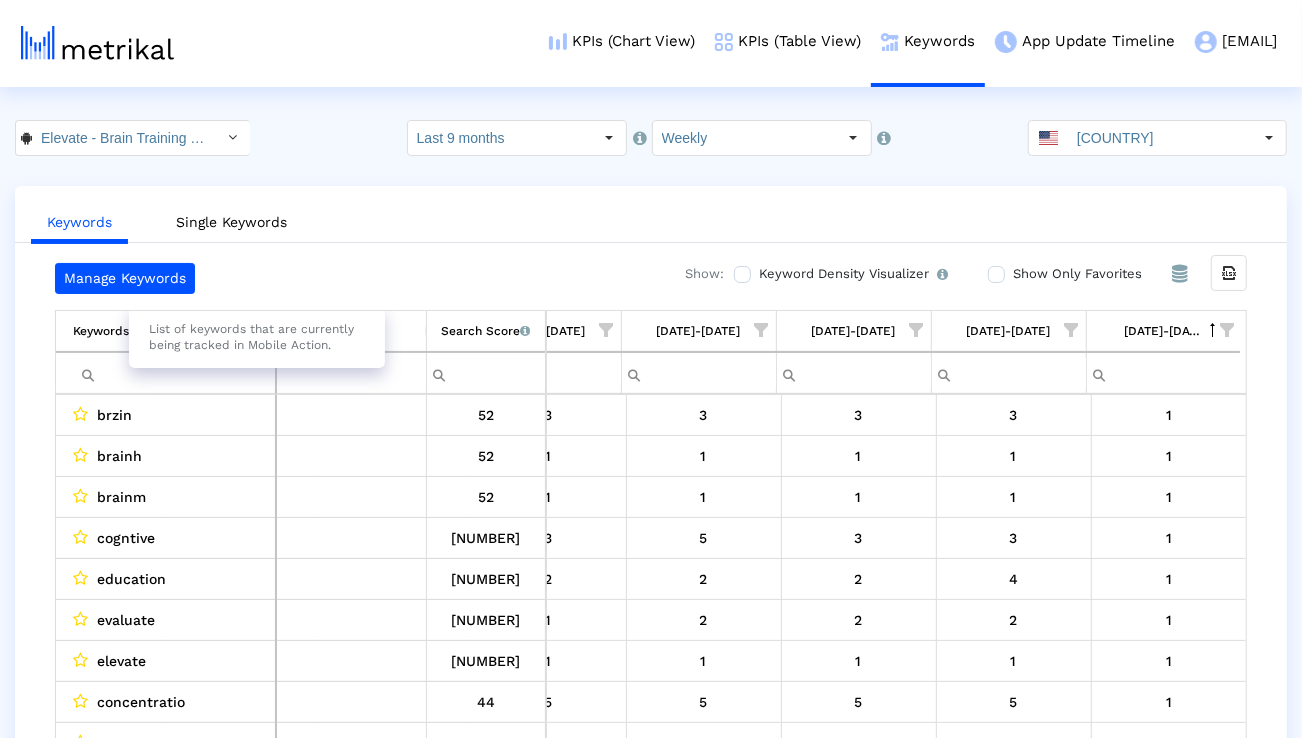click on "List of keywords that are currently being tracked in Mobile Action." at bounding box center [257, 337] 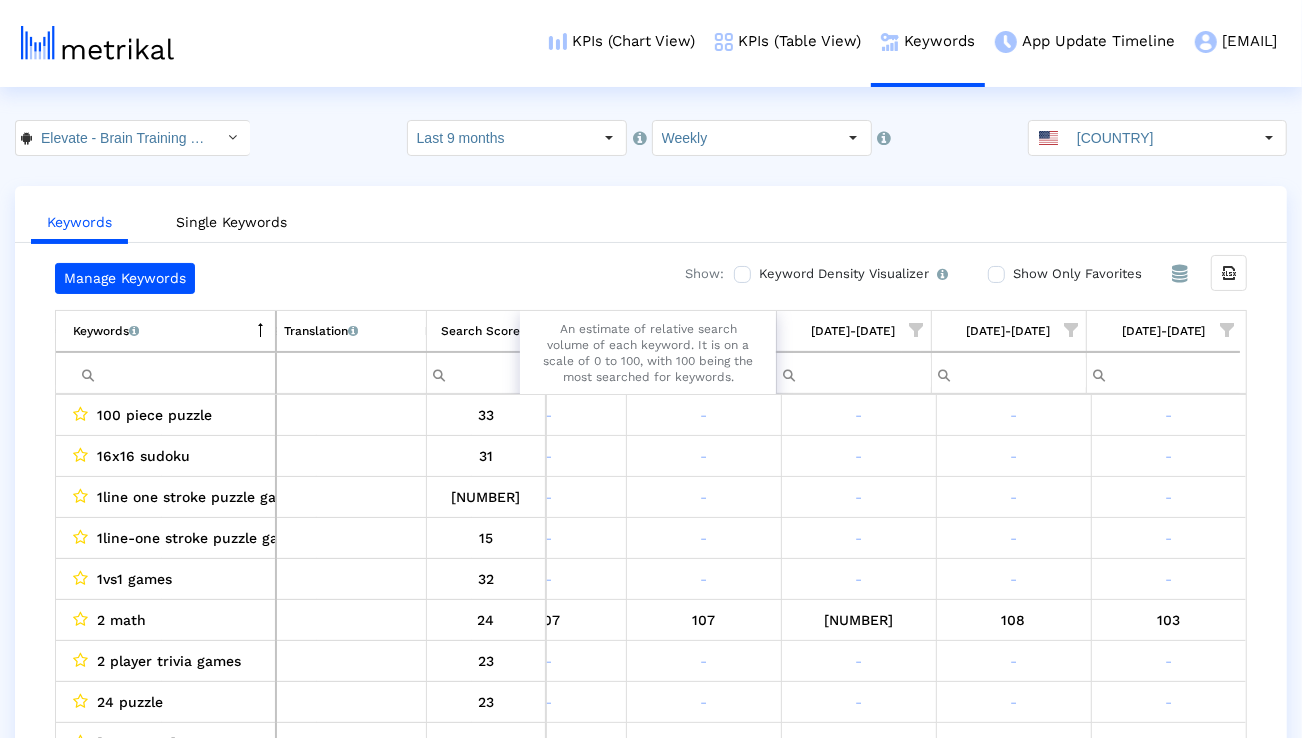 click on "An estimate of relative search volume of each keyword. It is on a scale of 0 to 100, with 100 being the most searched for keywords." at bounding box center (648, 353) 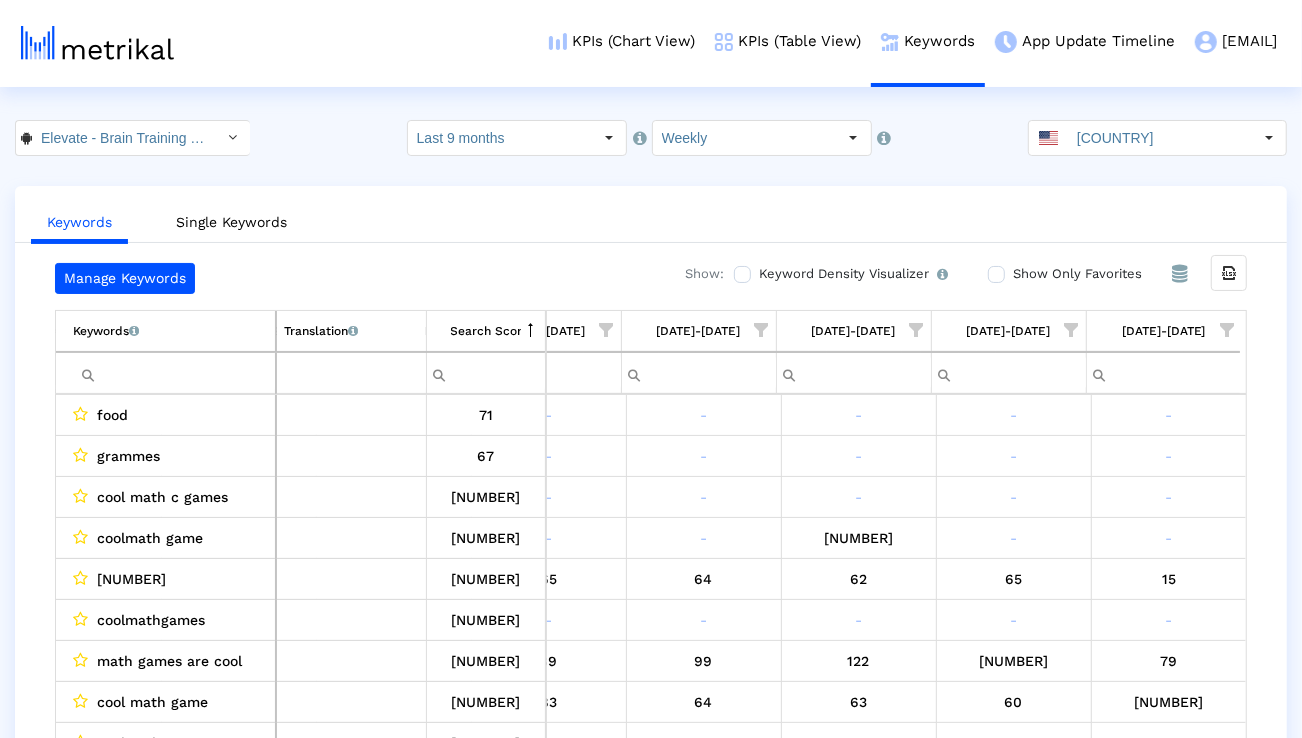click at bounding box center [1227, 330] 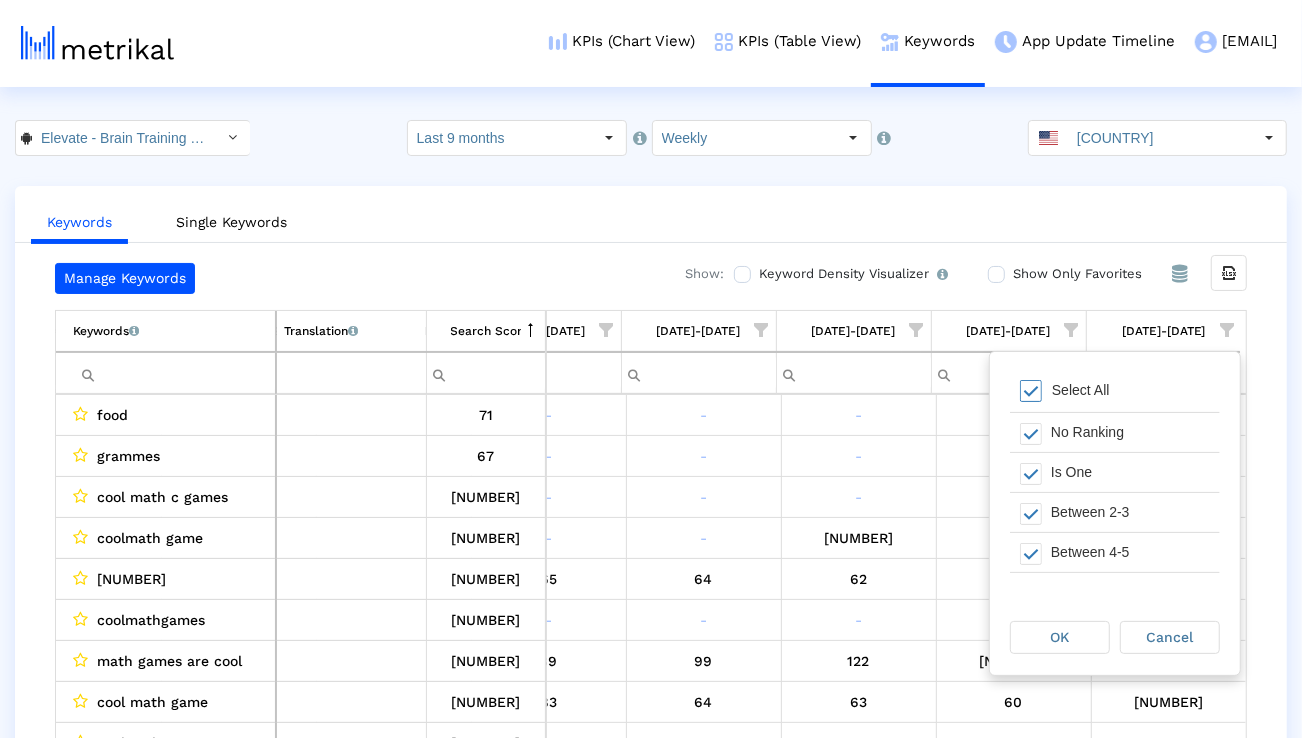 click on "Select All" at bounding box center (1081, 390) 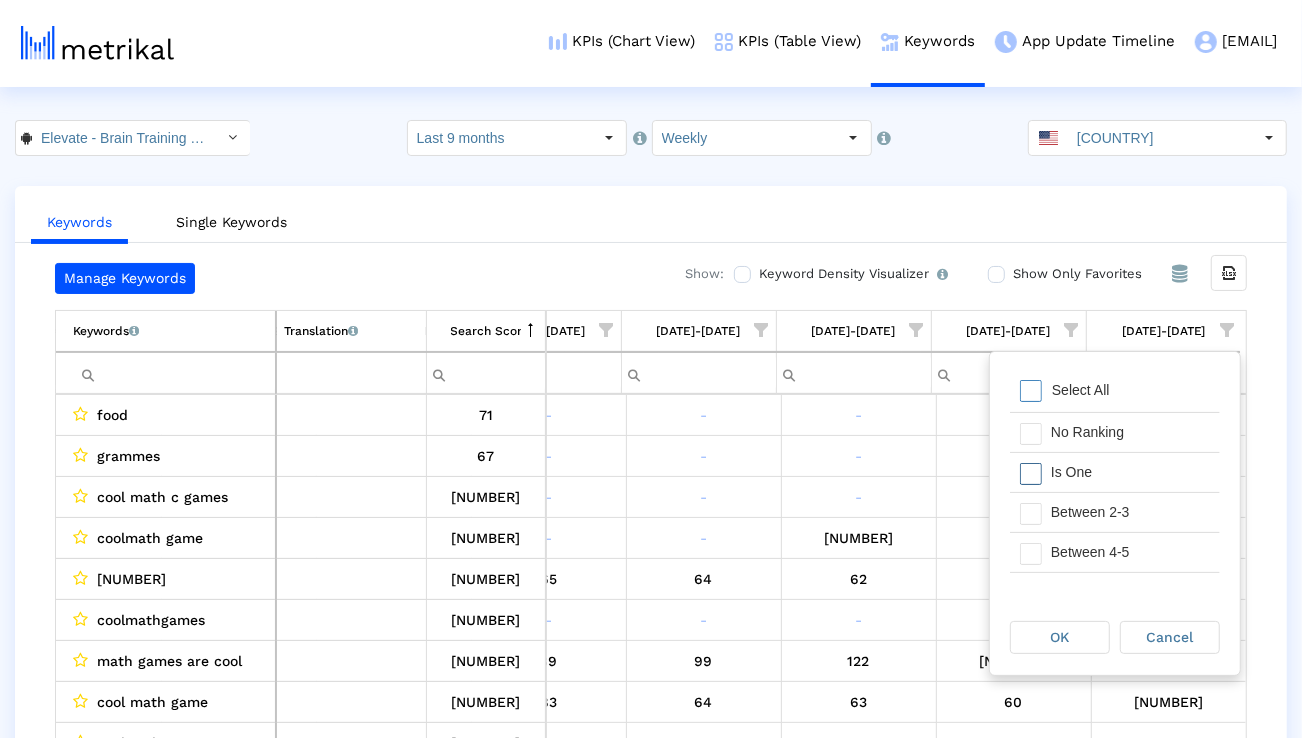 click on "Is One" at bounding box center [1130, 472] 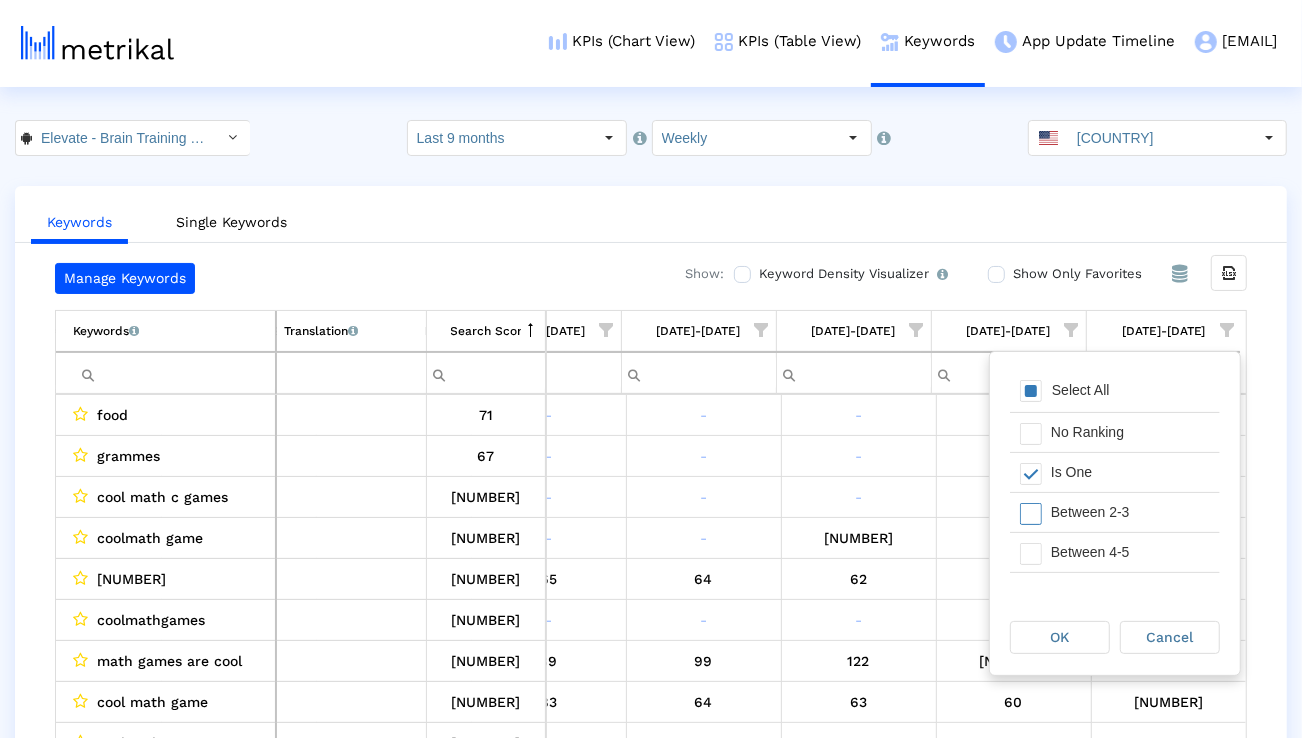 click on "Between 2-3" at bounding box center [1130, 512] 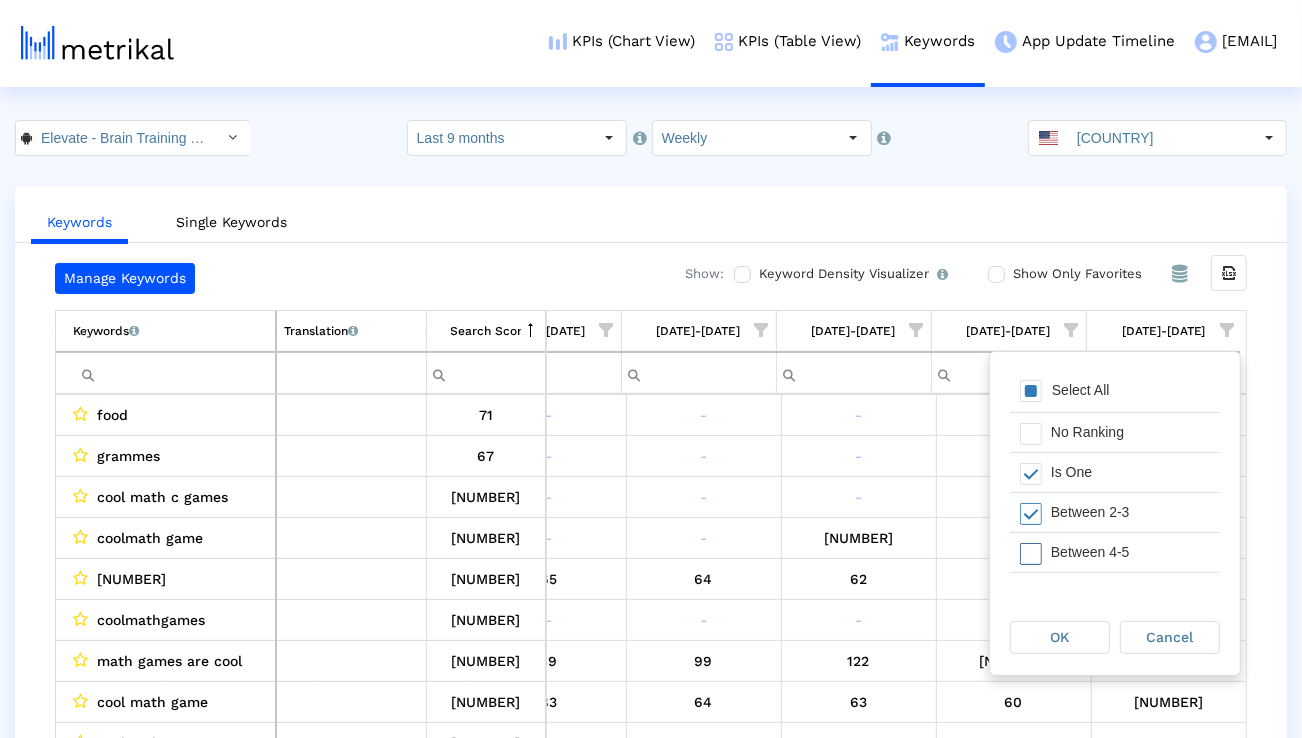 click on "Between 4-5" at bounding box center (1130, 552) 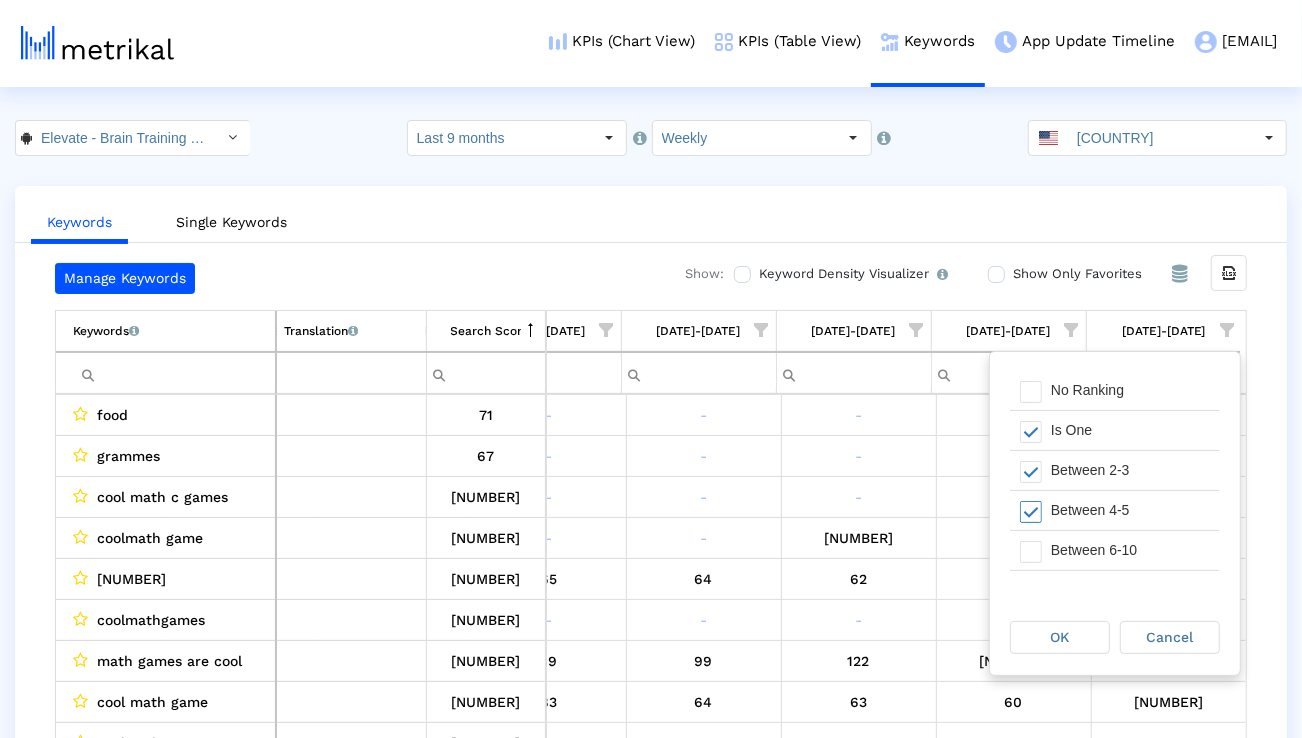 scroll, scrollTop: 45, scrollLeft: 0, axis: vertical 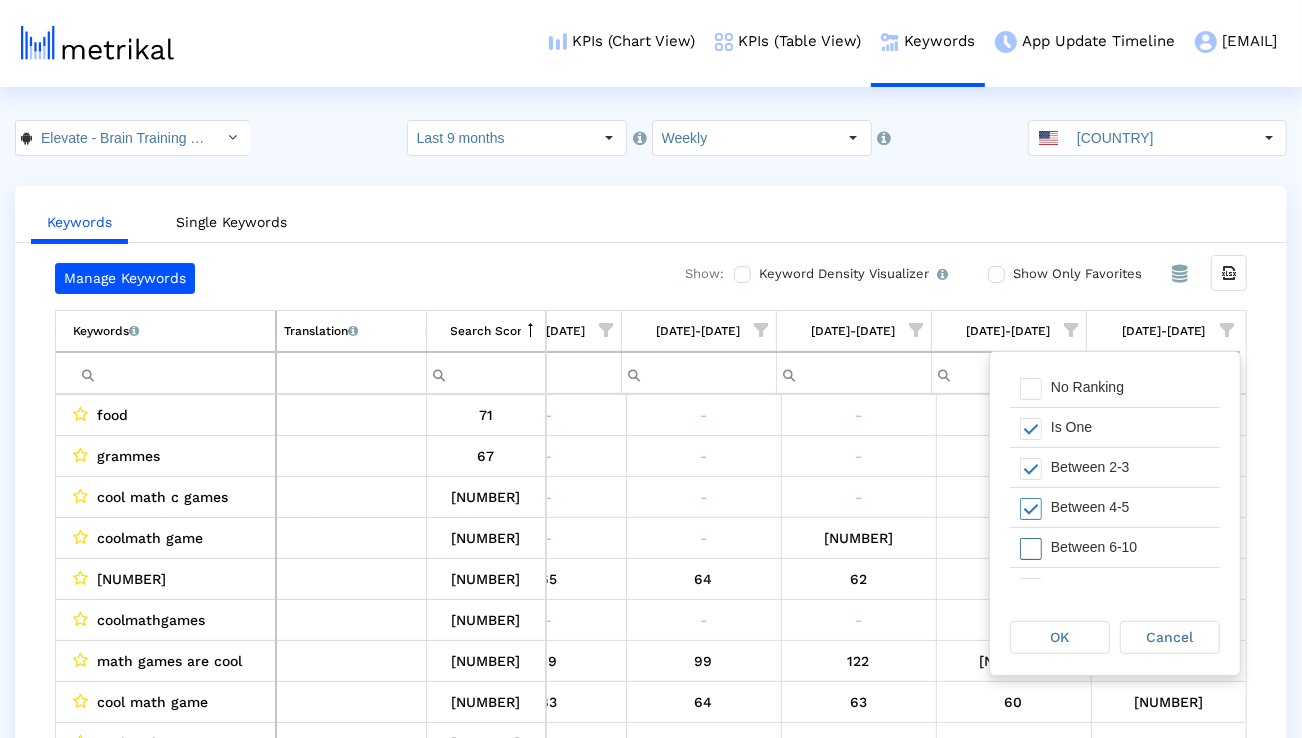 click on "Between 6-10" at bounding box center [1130, 547] 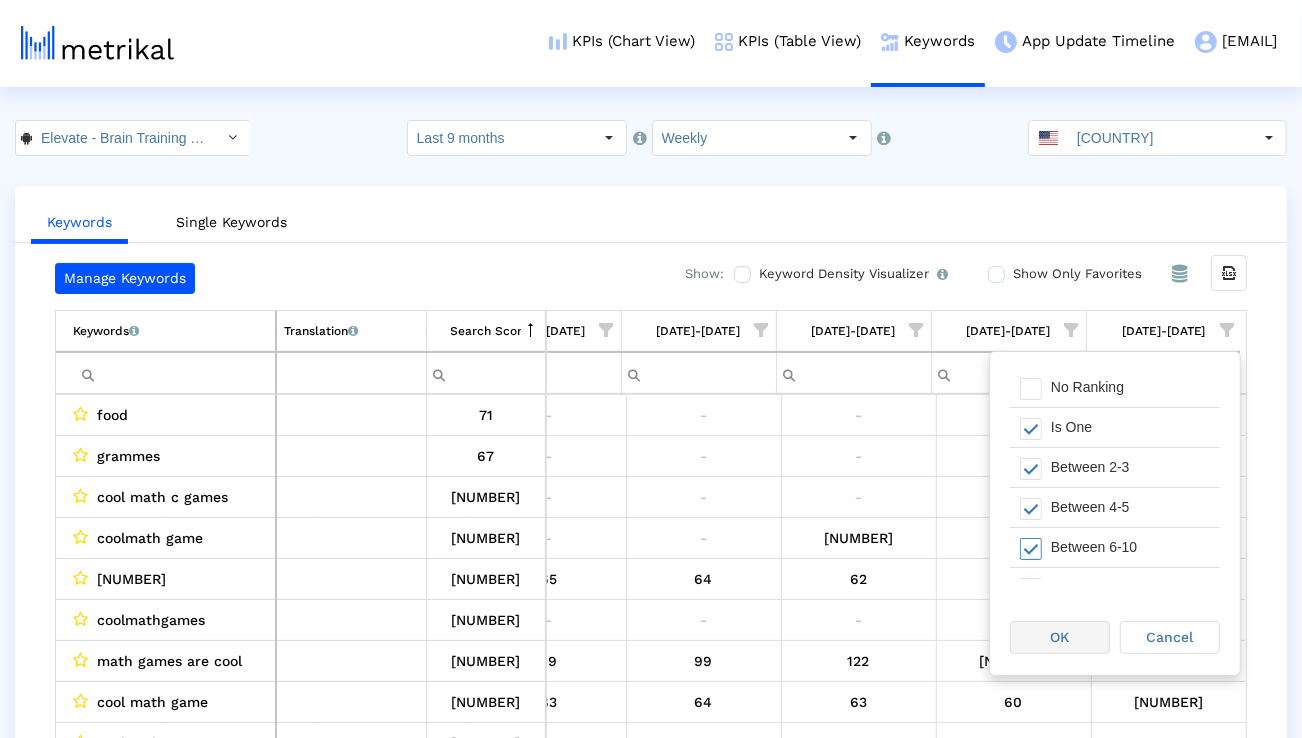 click on "OK" at bounding box center [1060, 637] 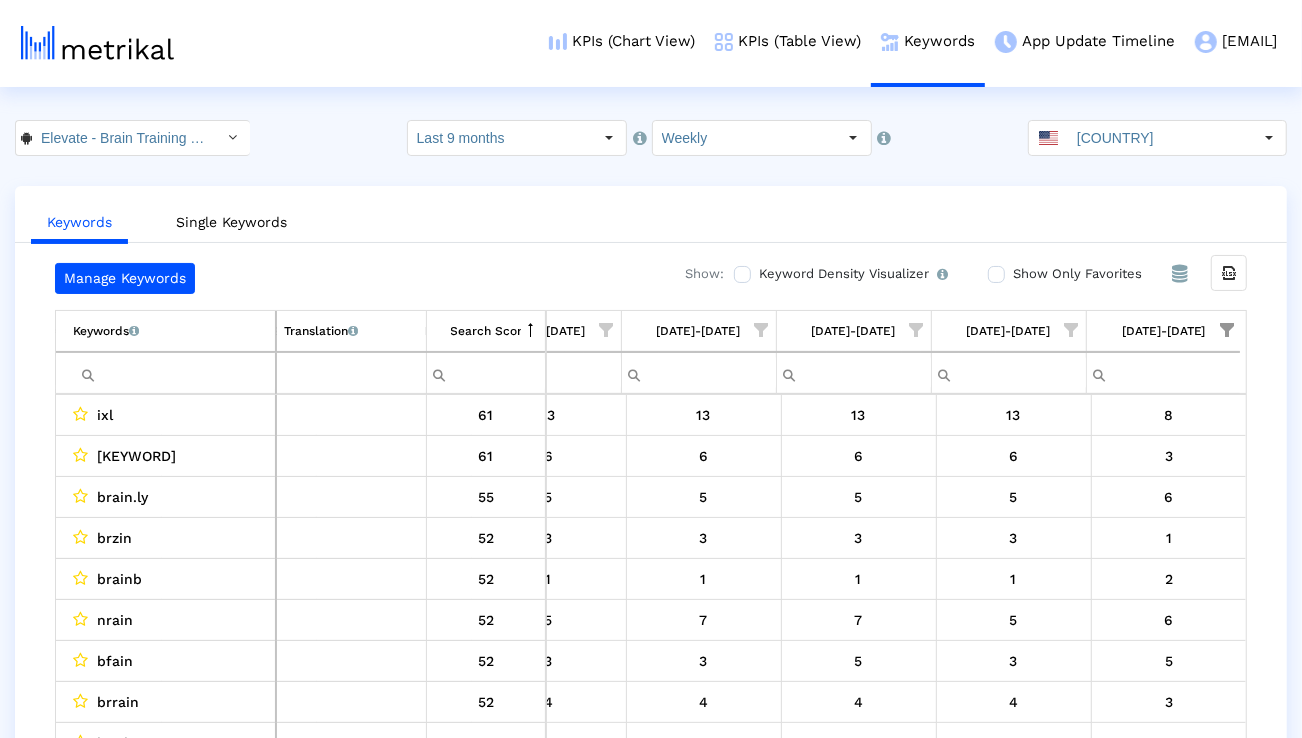 click on "Elevate - Brain Training Games < com.wonder > Select how far back from today you would like to view the data below. Last [NUMBER] months Select how would like to group the data below. Weekly United States Keywords Single Keywords Manage Keywords Show: Keyword Density Visualizer Turn this on to view where and when each keyword is being used in the App Store listing to keep track of all ASO optimizations and their direct impact on organic rankings. Show Only Favorites From Database Export all data Keywords List of keywords that are currently being tracked in Mobile Action. Translation English translations of all keywords that are currently being tracked. Search Score Estimate of relative search volume of each keyword. It is on a scale of 0 to 100, with 100 being the most searched for keywords. <0-100> Keywords List of keywords that are currently being tracked in Mobile Action. Translation English translations of all keywords that are currently being tracked. Search Score Between" at bounding box center [651, 449] 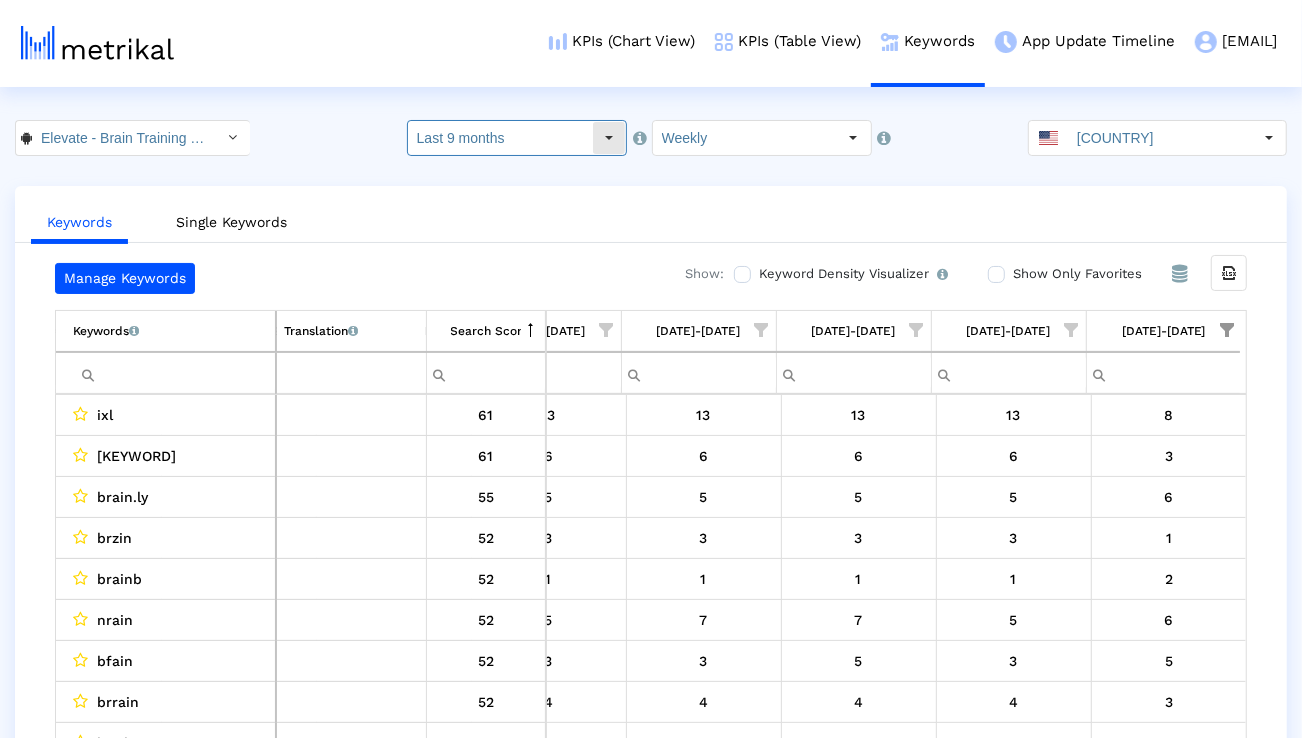 click on "Last 9 months" at bounding box center [500, 138] 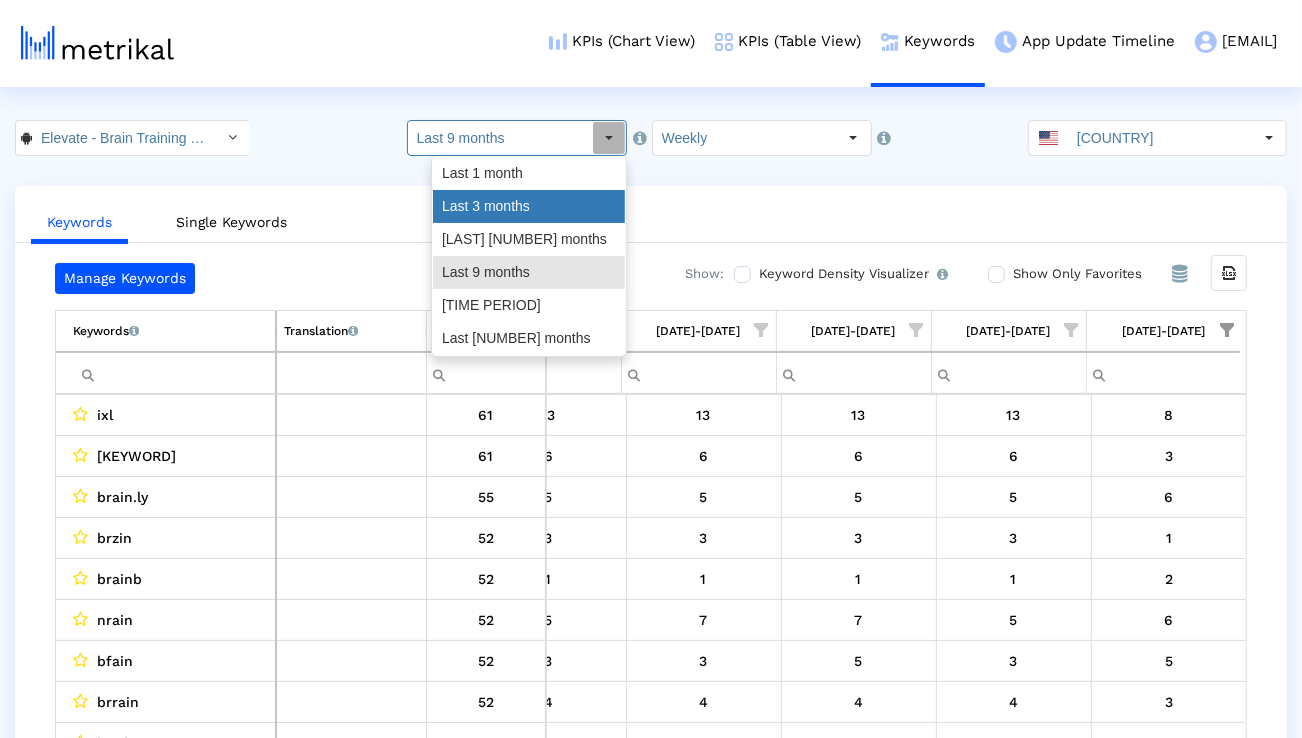 click on "Last 3 months" at bounding box center [529, 206] 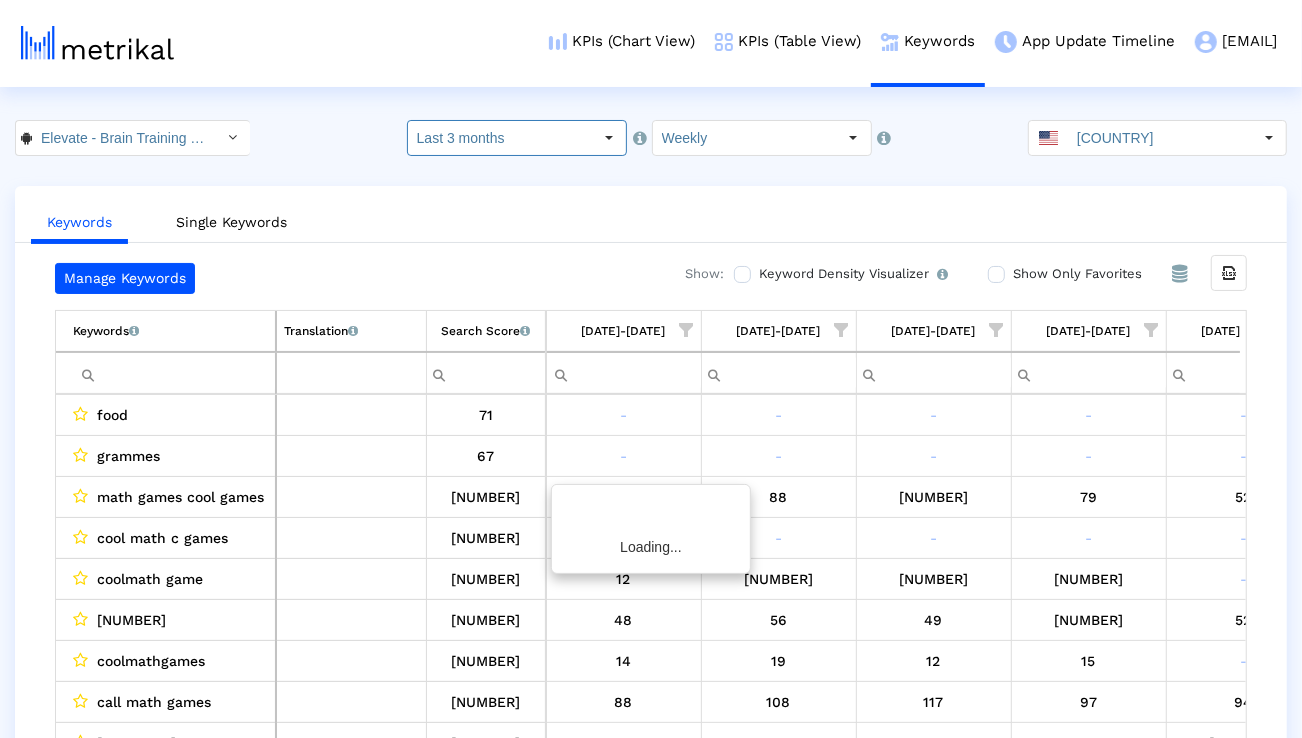 scroll, scrollTop: 0, scrollLeft: 1320, axis: horizontal 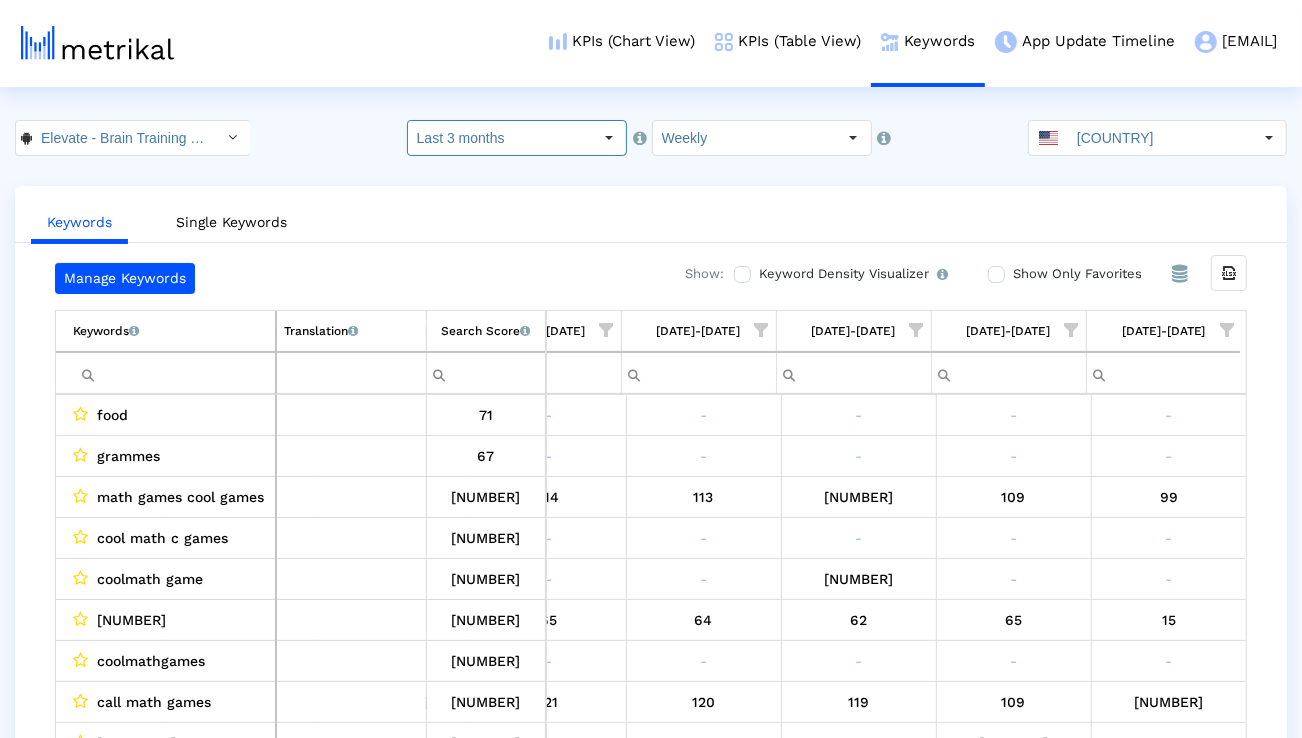 click at bounding box center (1227, 330) 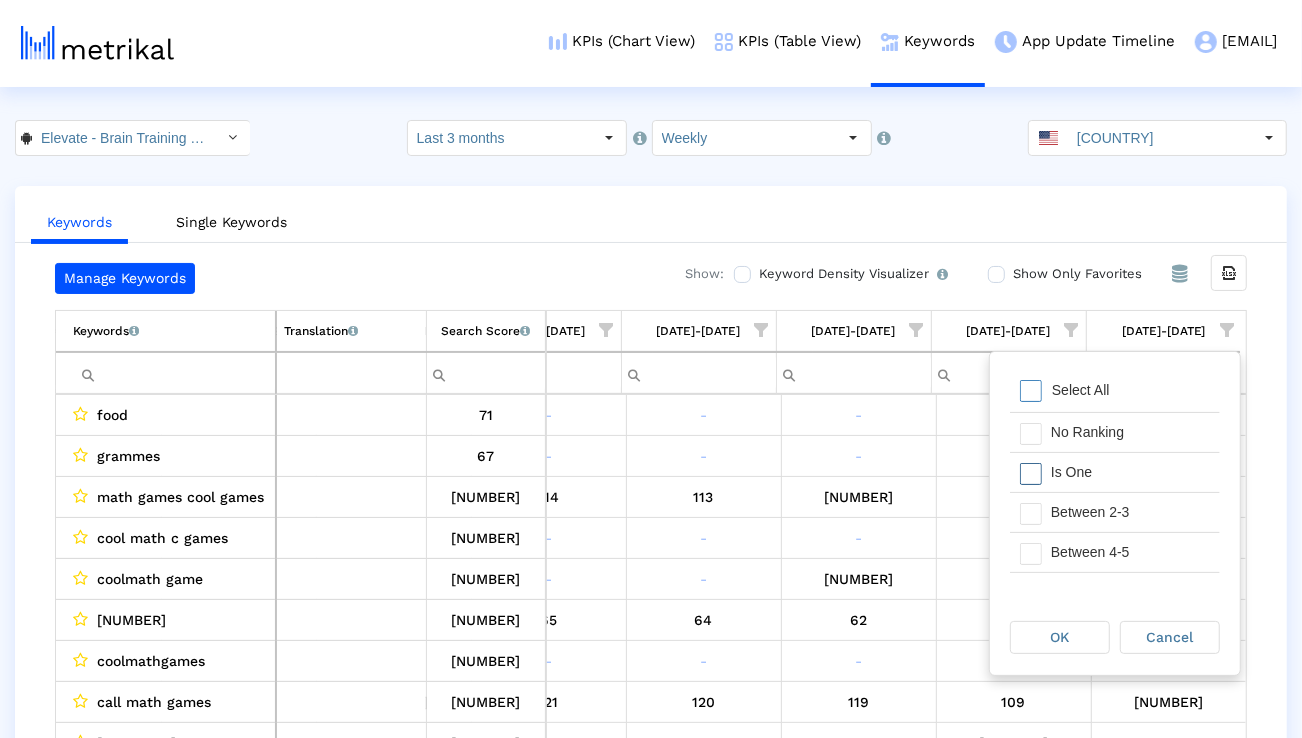 click on "Is One" at bounding box center [1130, 472] 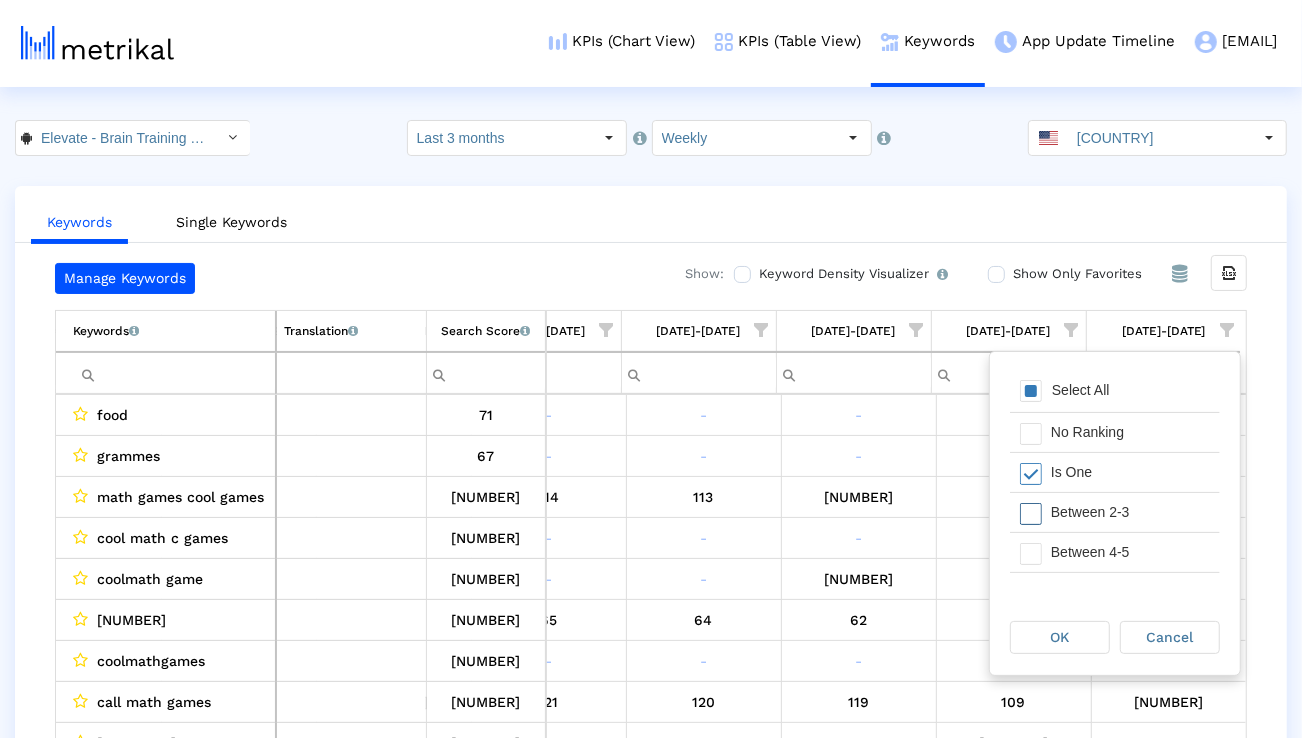 click on "Between 2-3" at bounding box center (1130, 512) 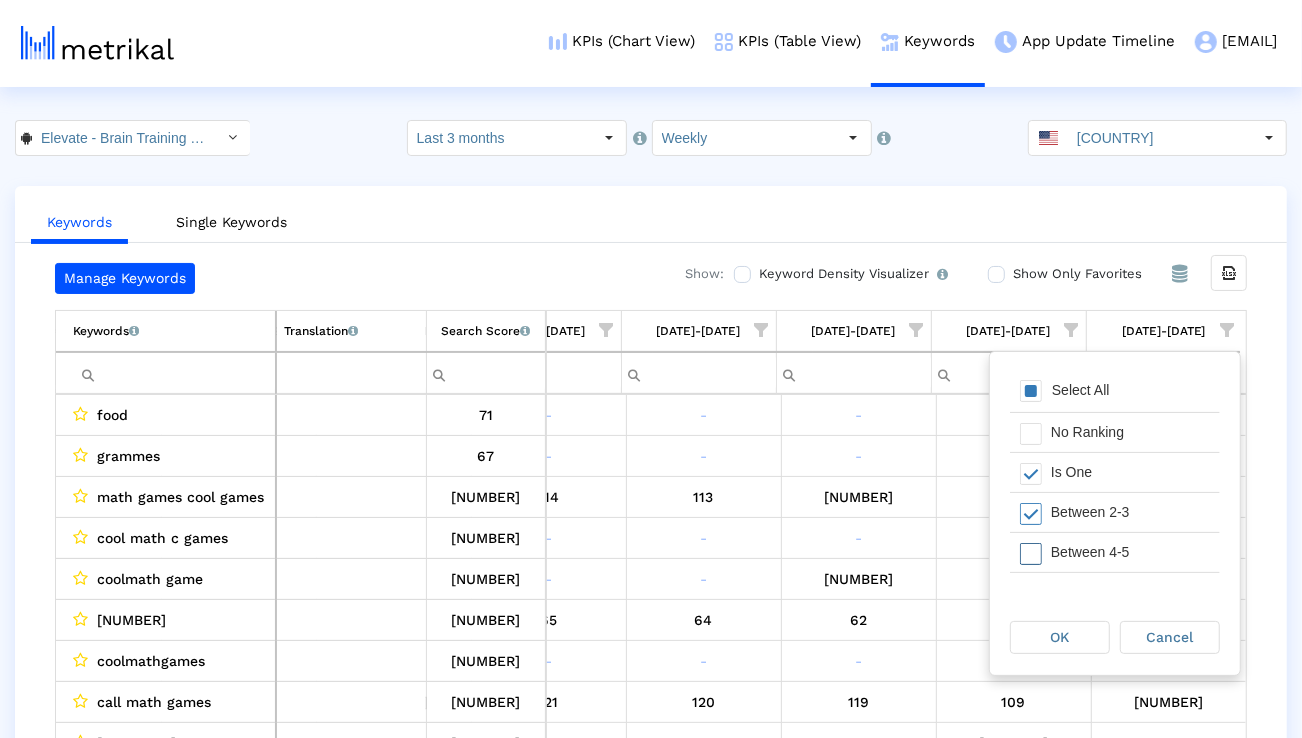 click on "Between 4-5" at bounding box center [1130, 552] 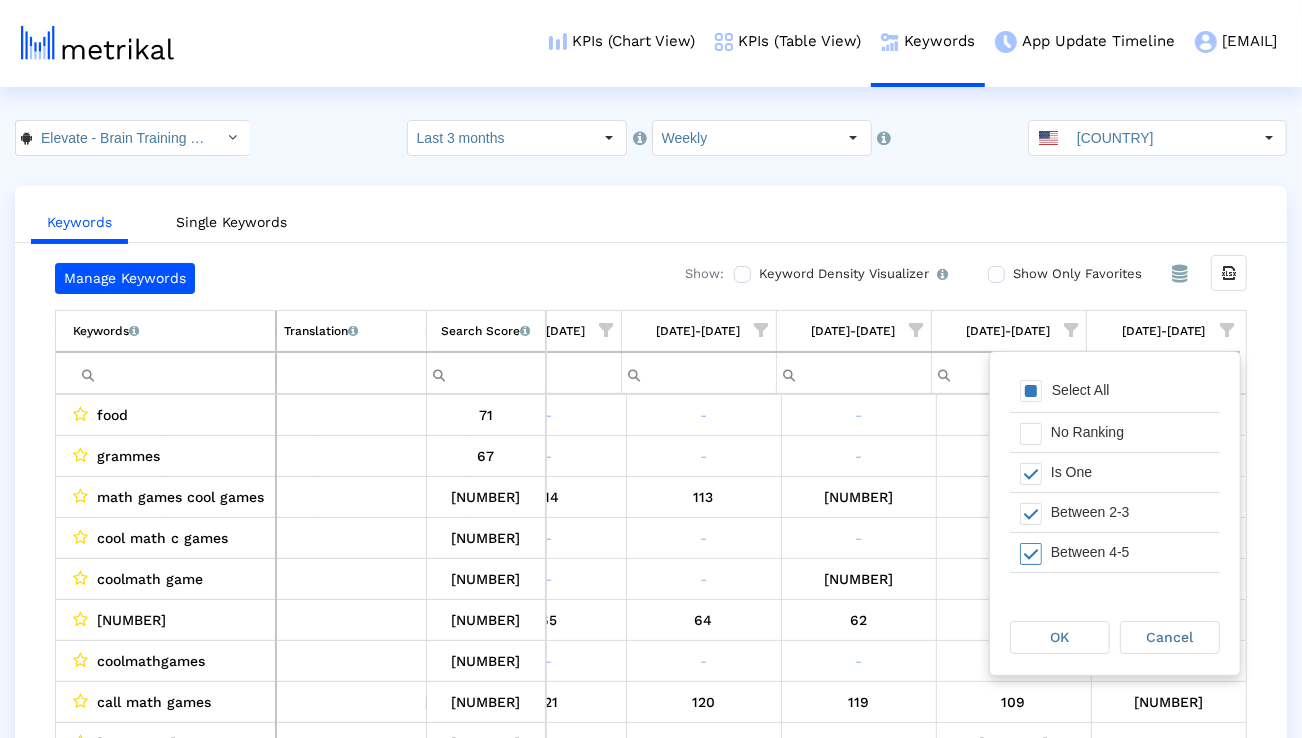 scroll, scrollTop: 23, scrollLeft: 0, axis: vertical 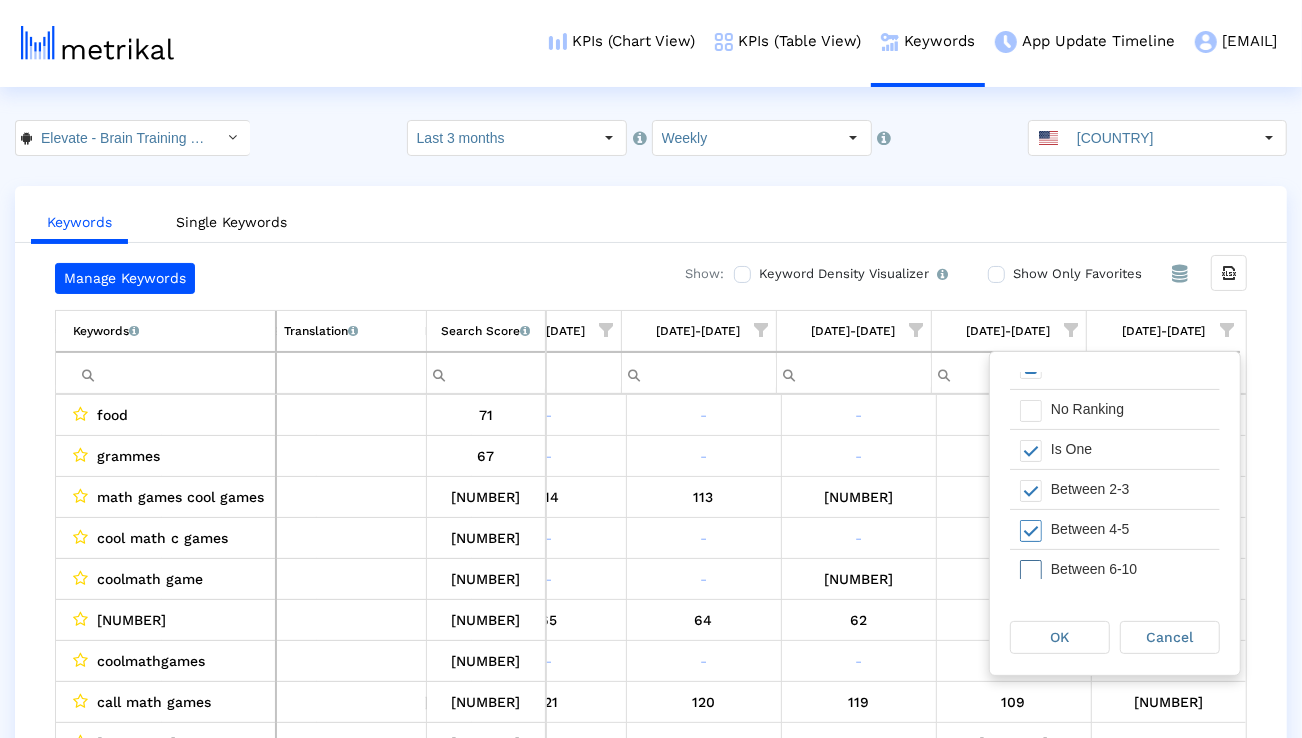click on "Between 6-10" at bounding box center [1130, 569] 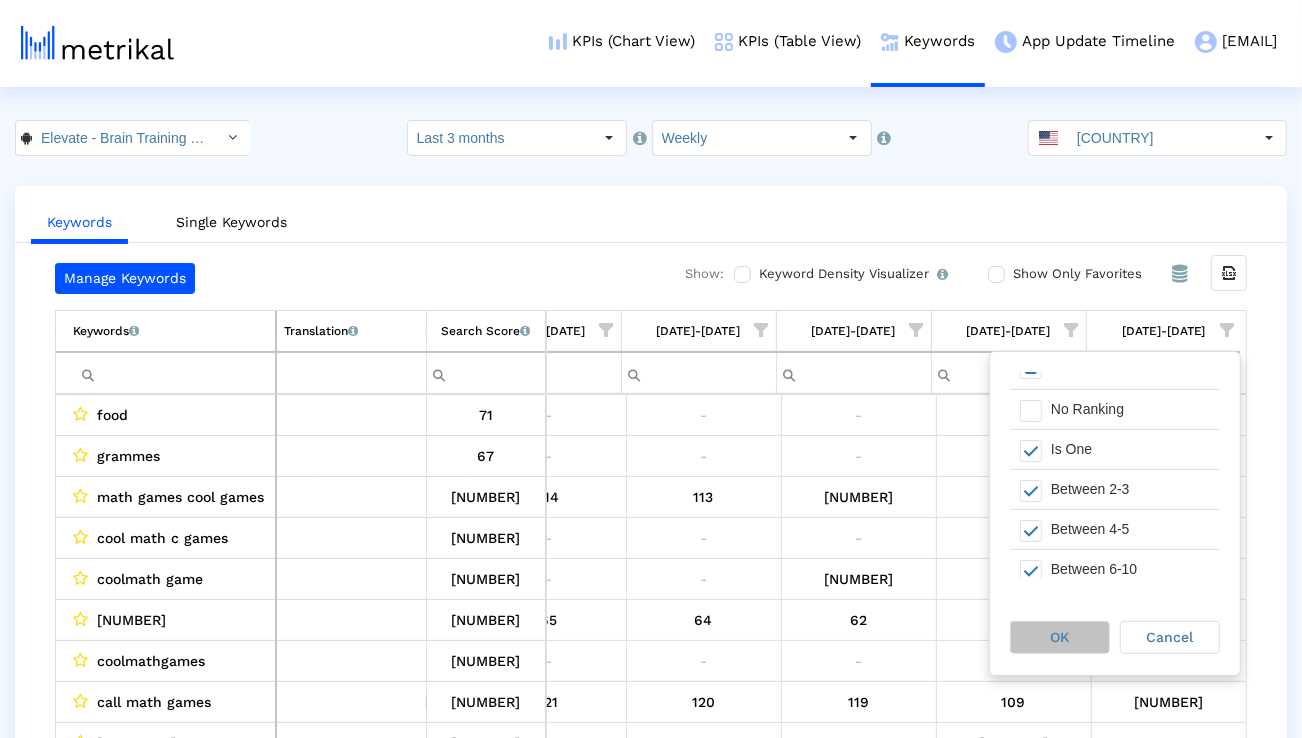 click on "OK" at bounding box center [1060, 637] 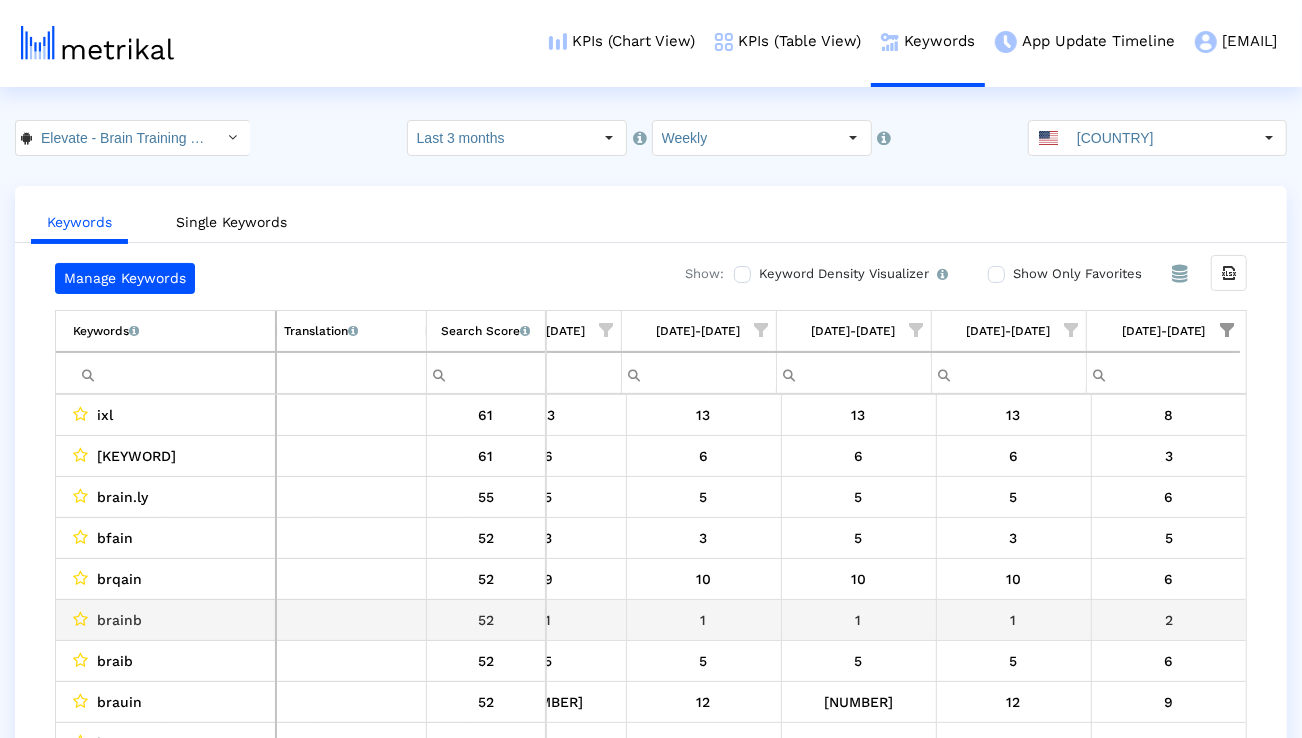 scroll, scrollTop: 20, scrollLeft: 1320, axis: both 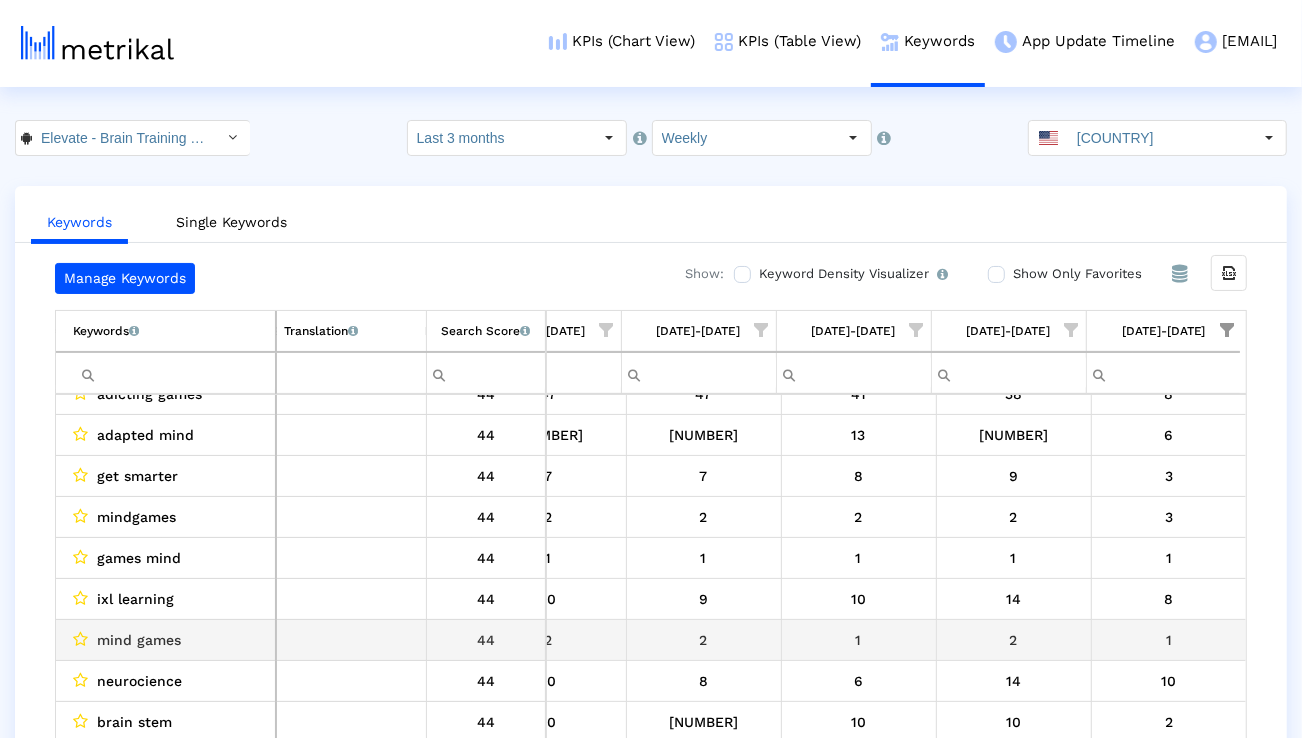 click on "mind games" at bounding box center (139, 640) 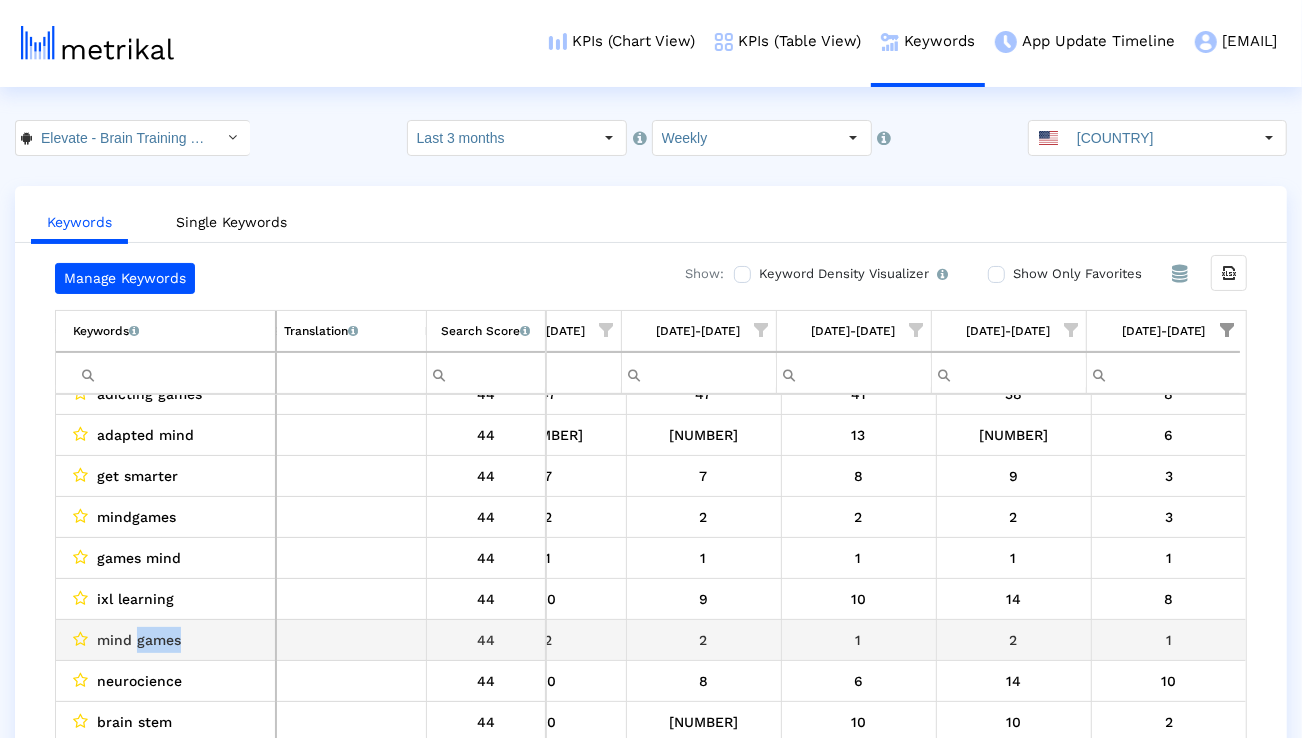 click on "mind games" at bounding box center [139, 640] 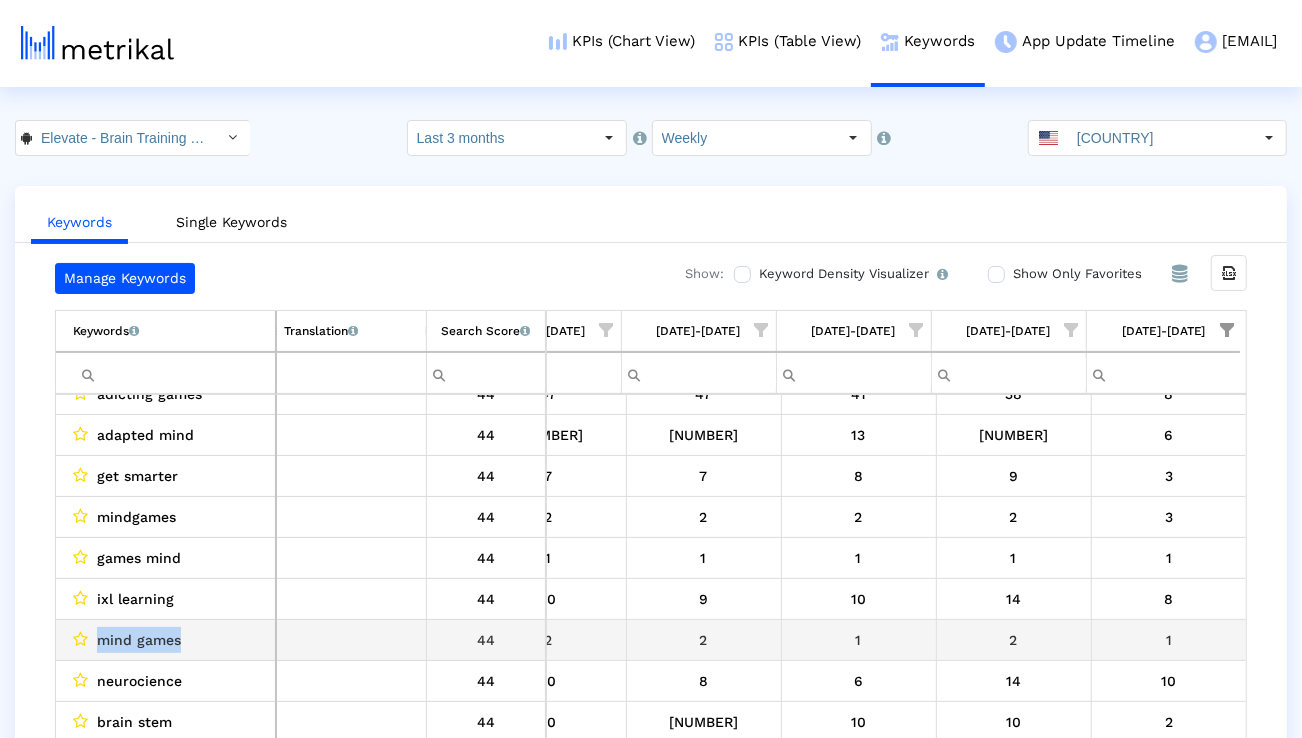 click on "mind games" at bounding box center (139, 640) 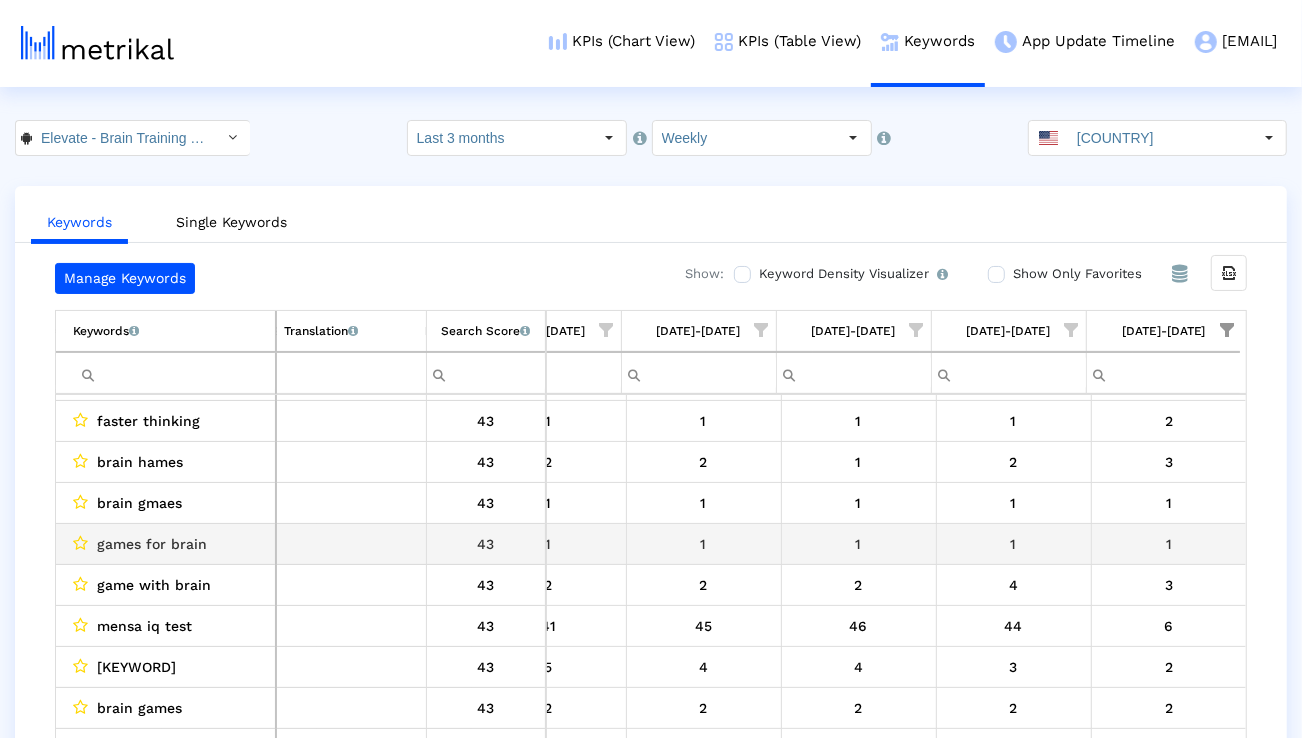 click on "games for brain" at bounding box center (152, 544) 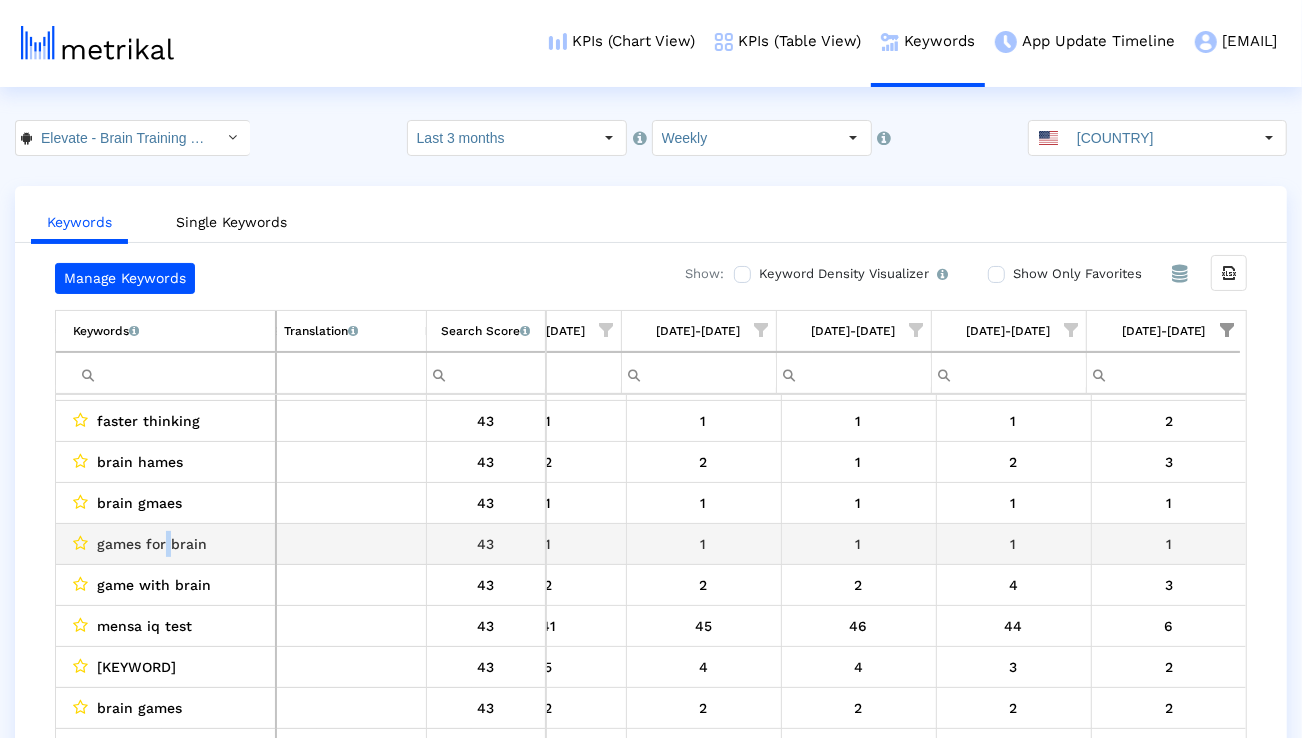 click on "games for brain" at bounding box center [152, 544] 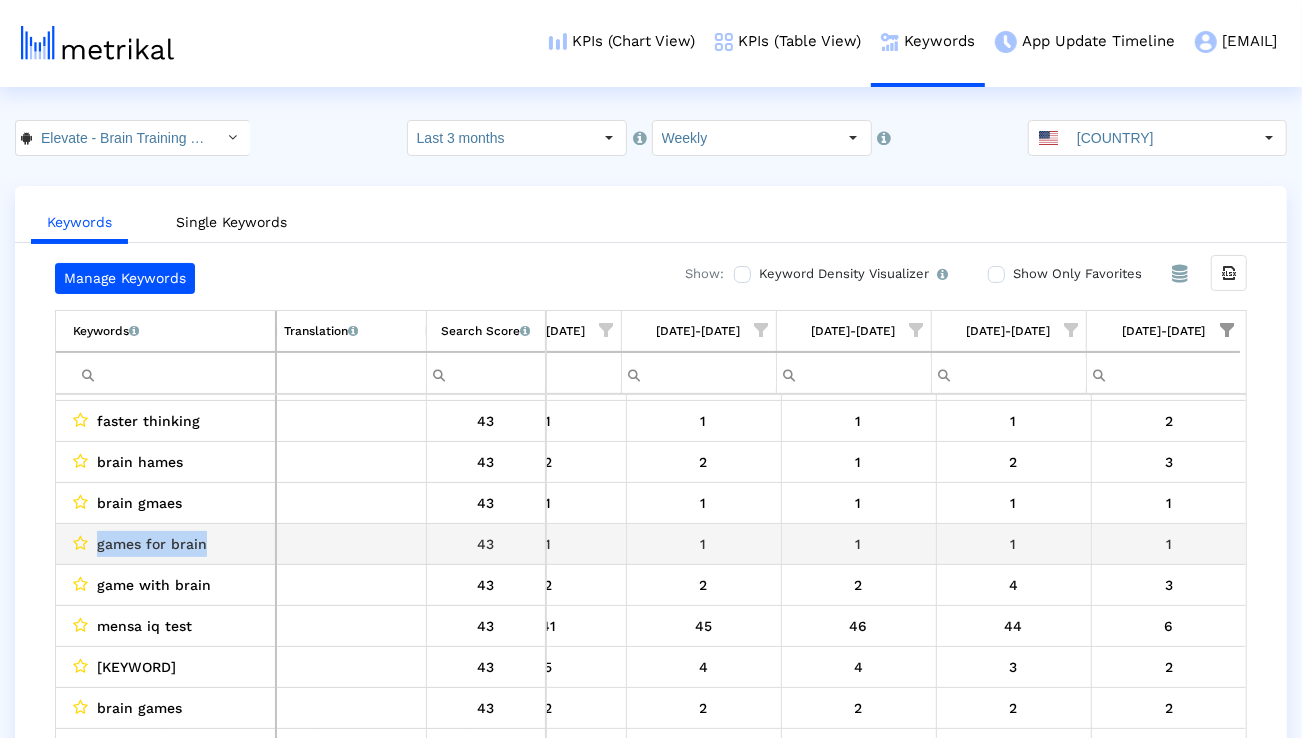 click on "games for brain" at bounding box center (152, 544) 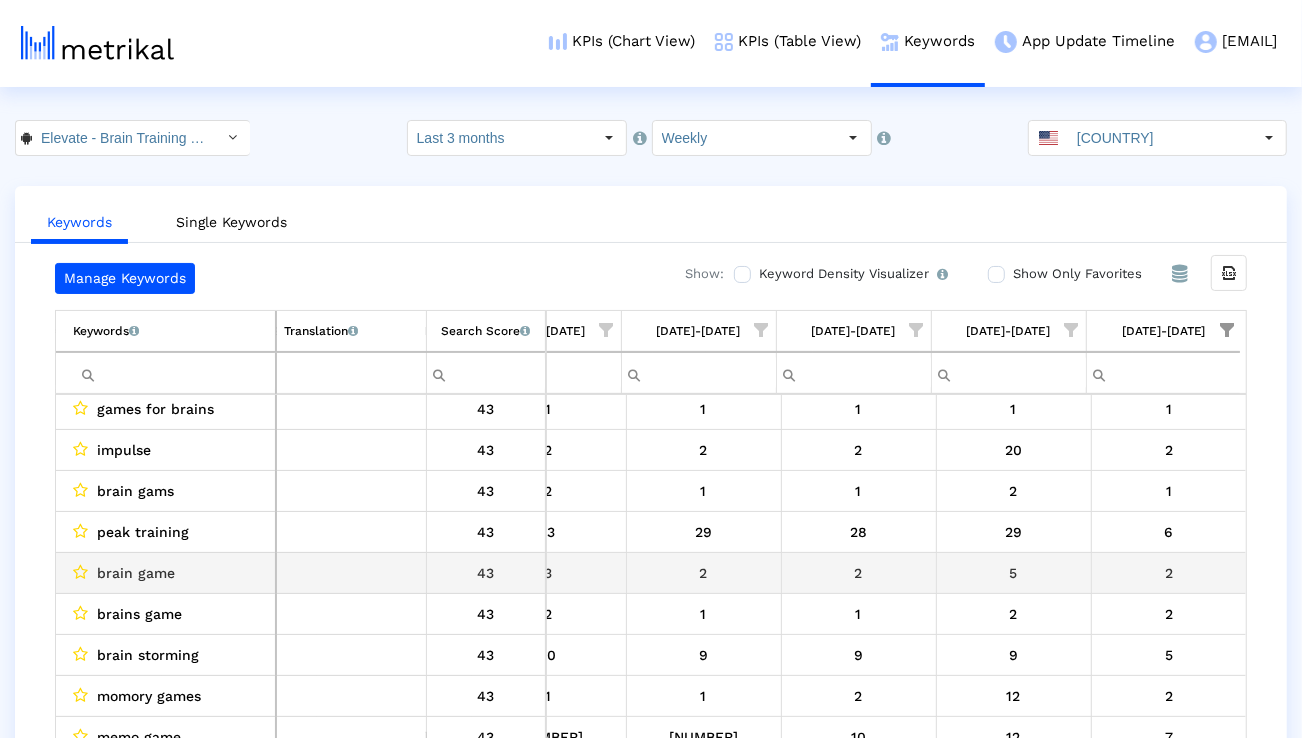click on "brain game" at bounding box center (136, 573) 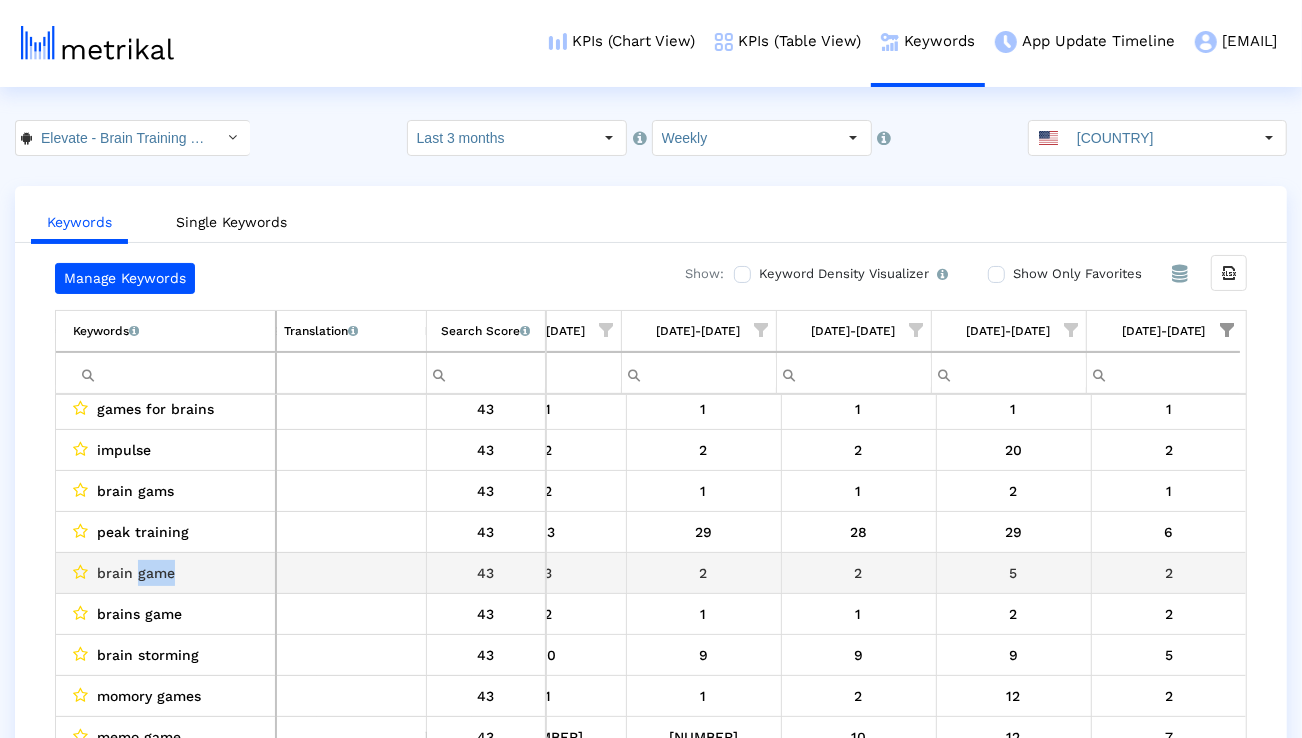 click on "brain game" at bounding box center [136, 573] 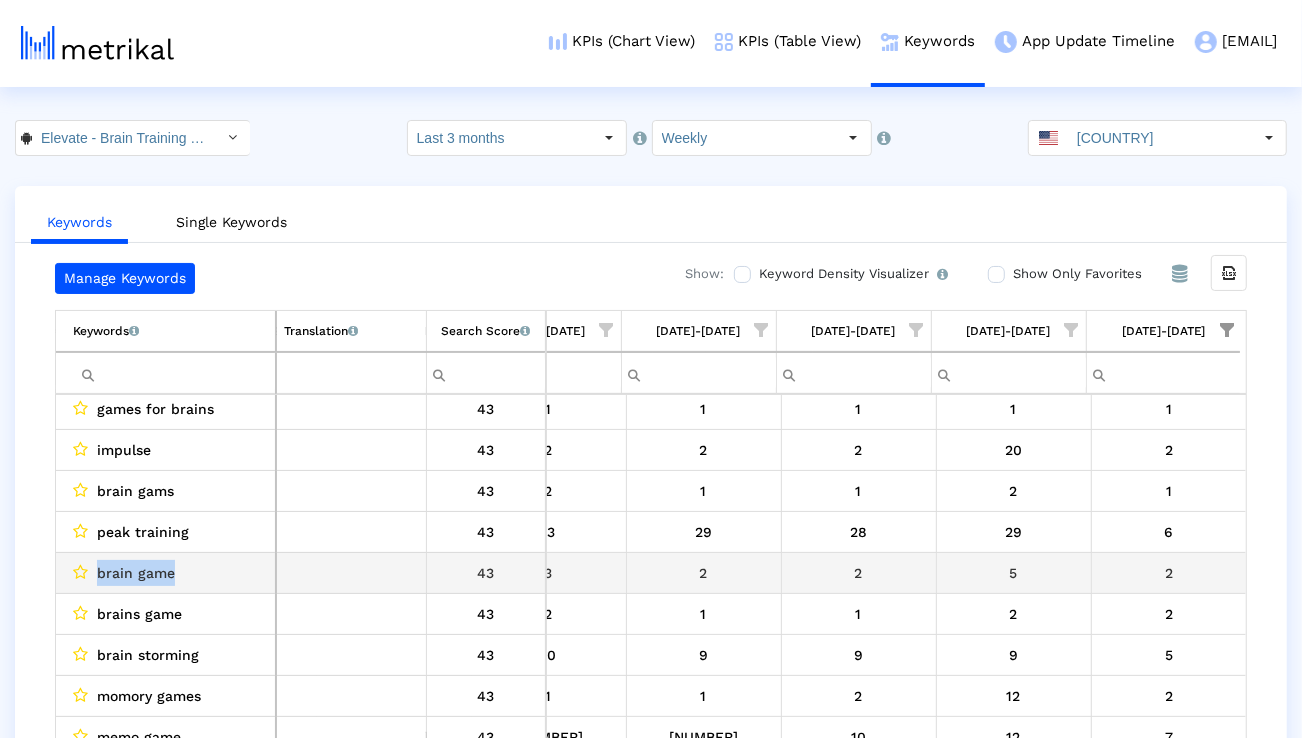 copy on "brain game" 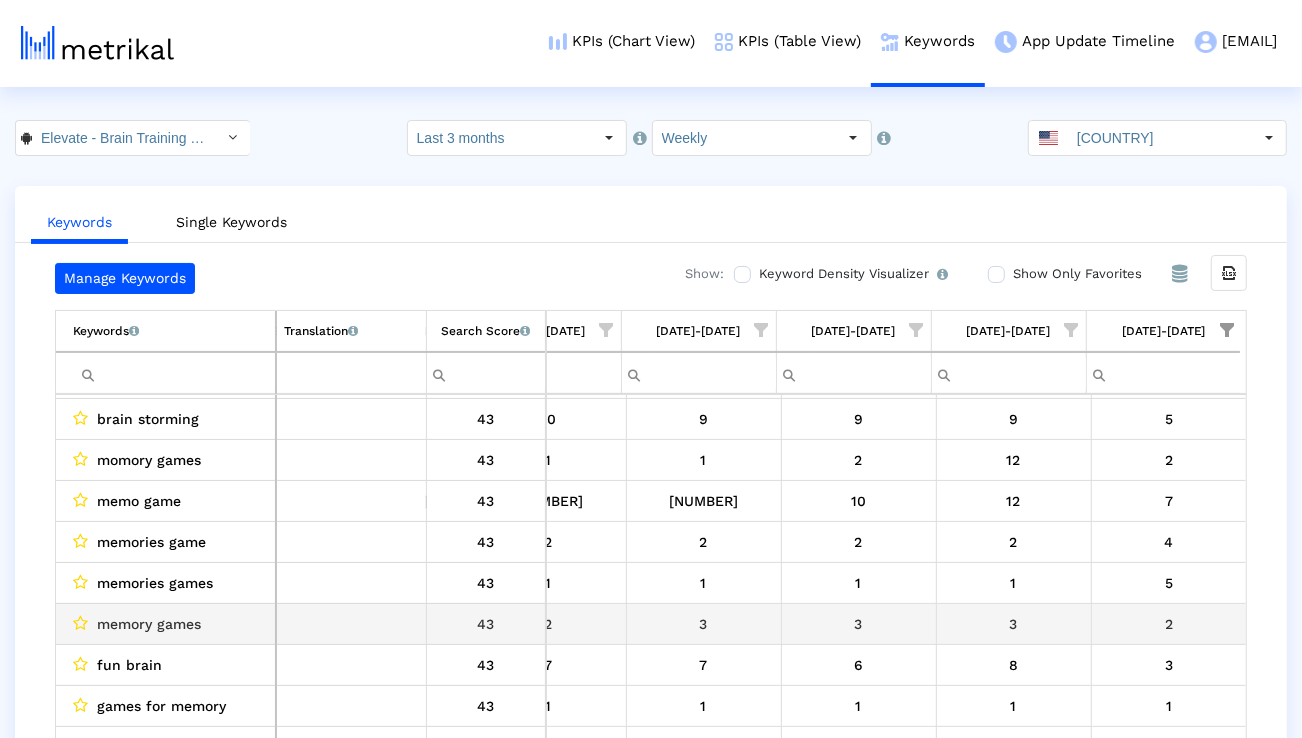 click on "memory games" at bounding box center (149, 624) 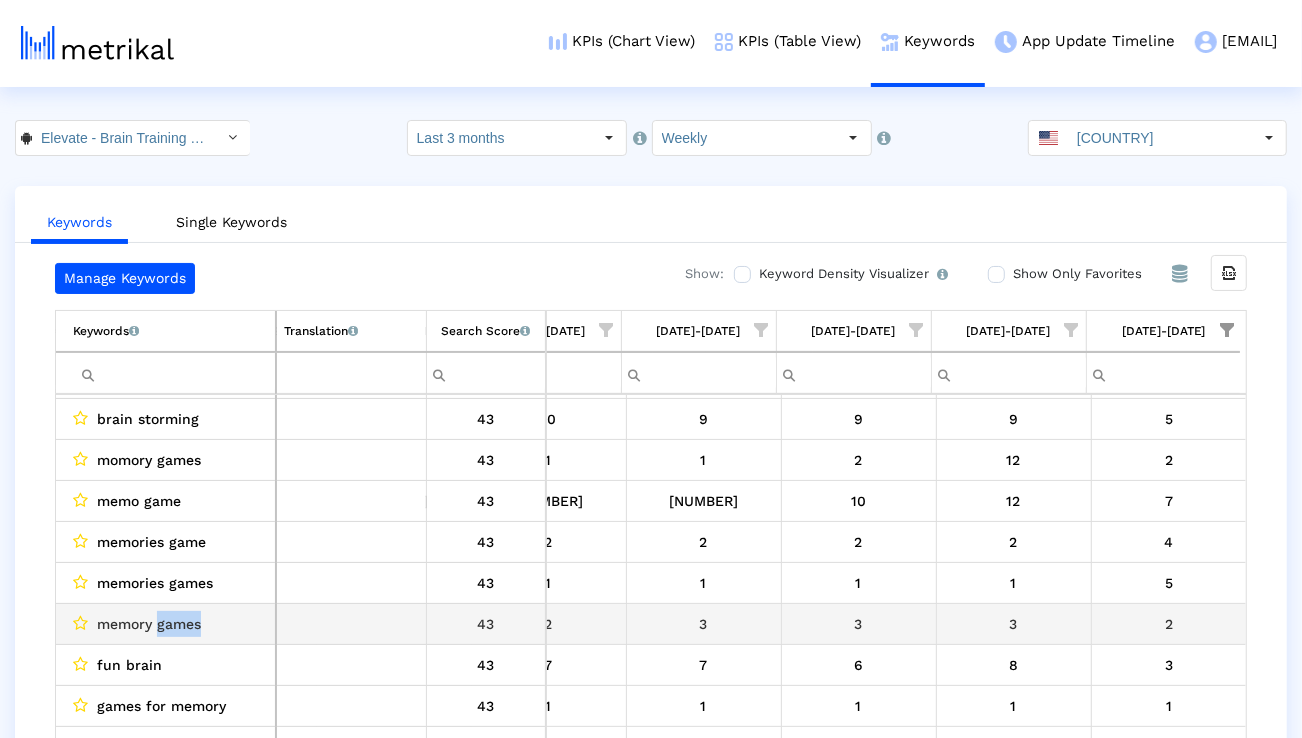 click on "memory games" at bounding box center (149, 624) 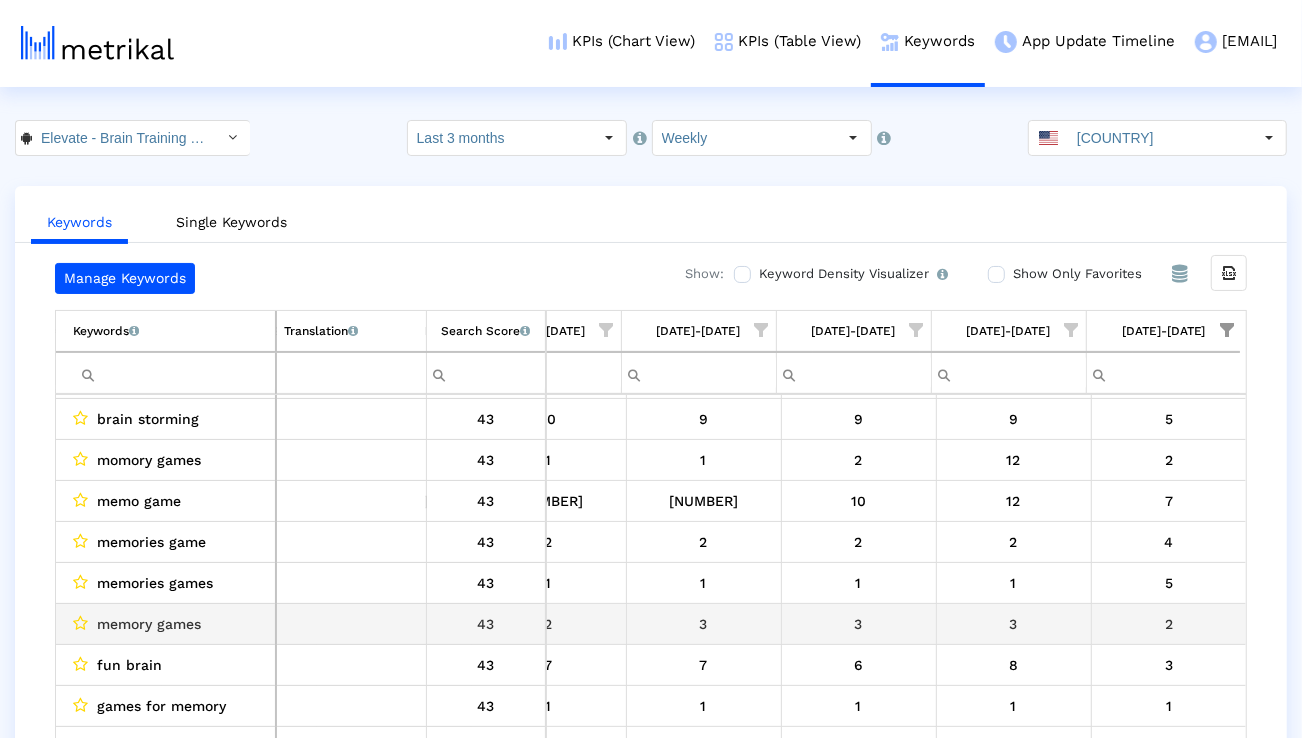 click on "memory games" at bounding box center (149, 624) 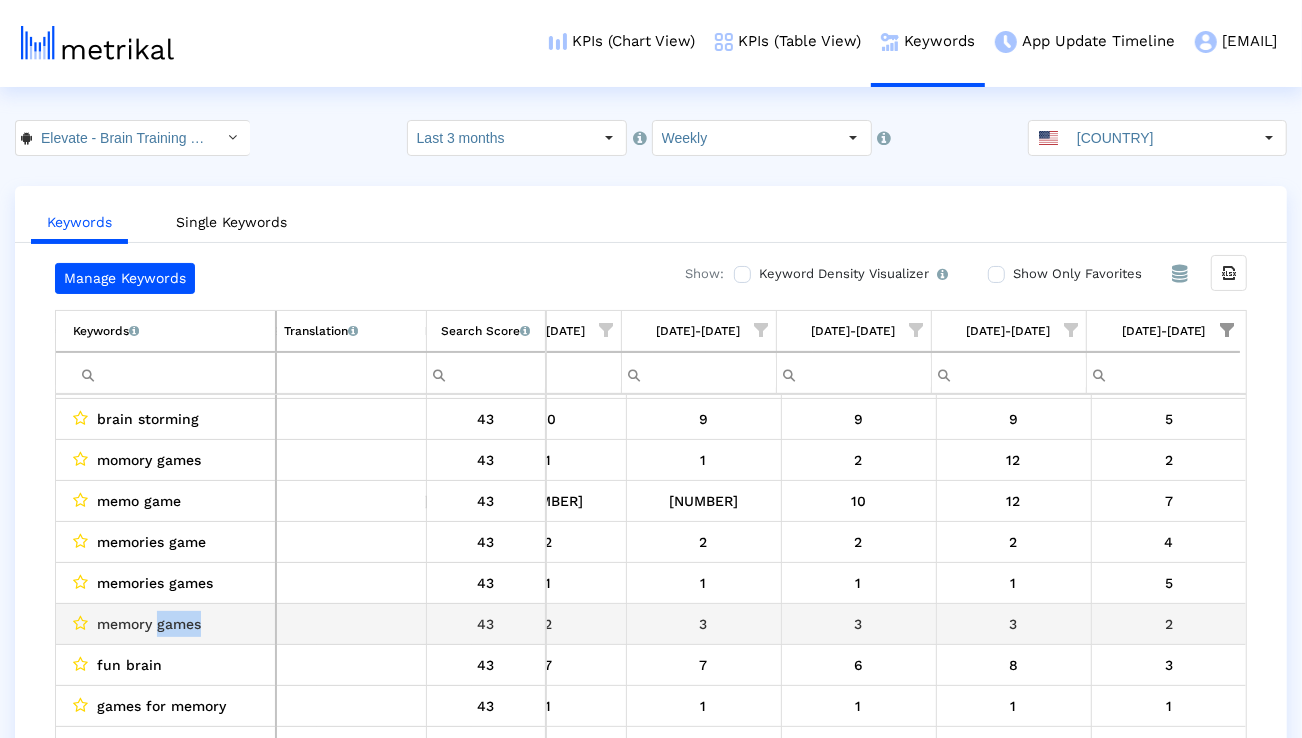 click on "memory games" at bounding box center (149, 624) 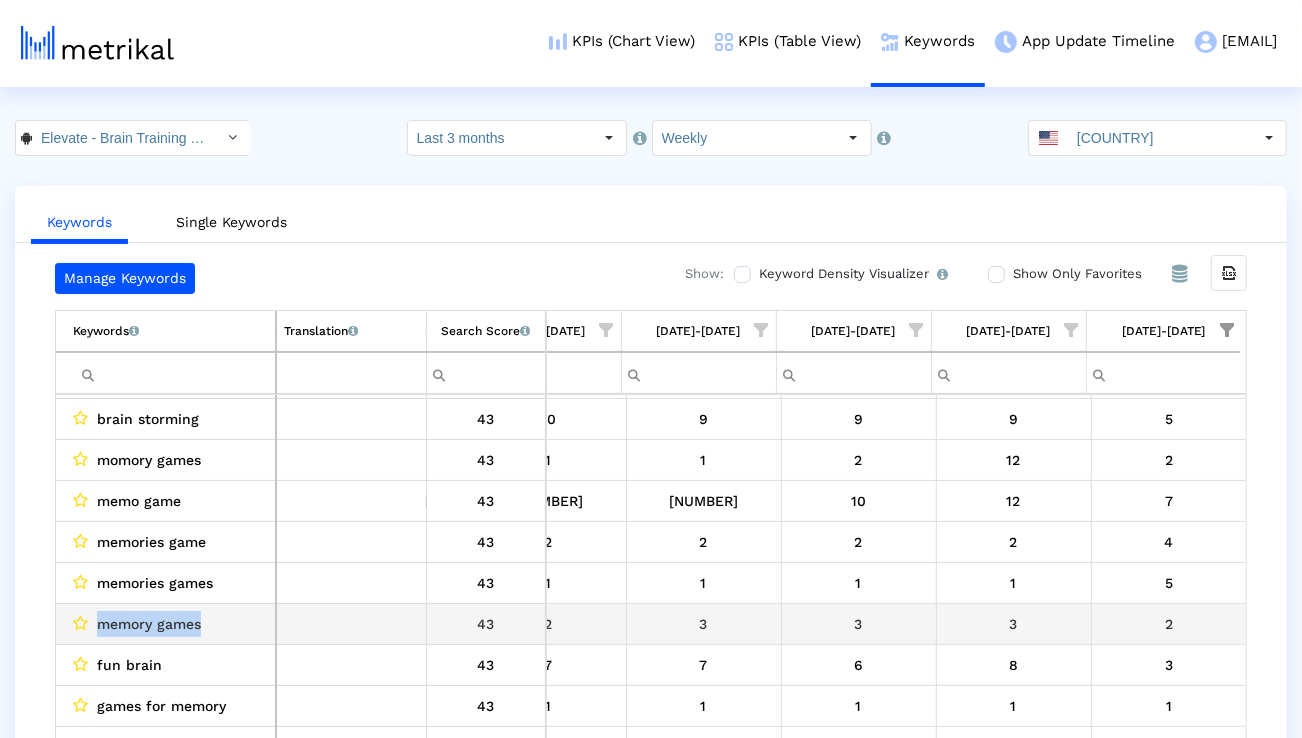 click on "memory games" at bounding box center [149, 624] 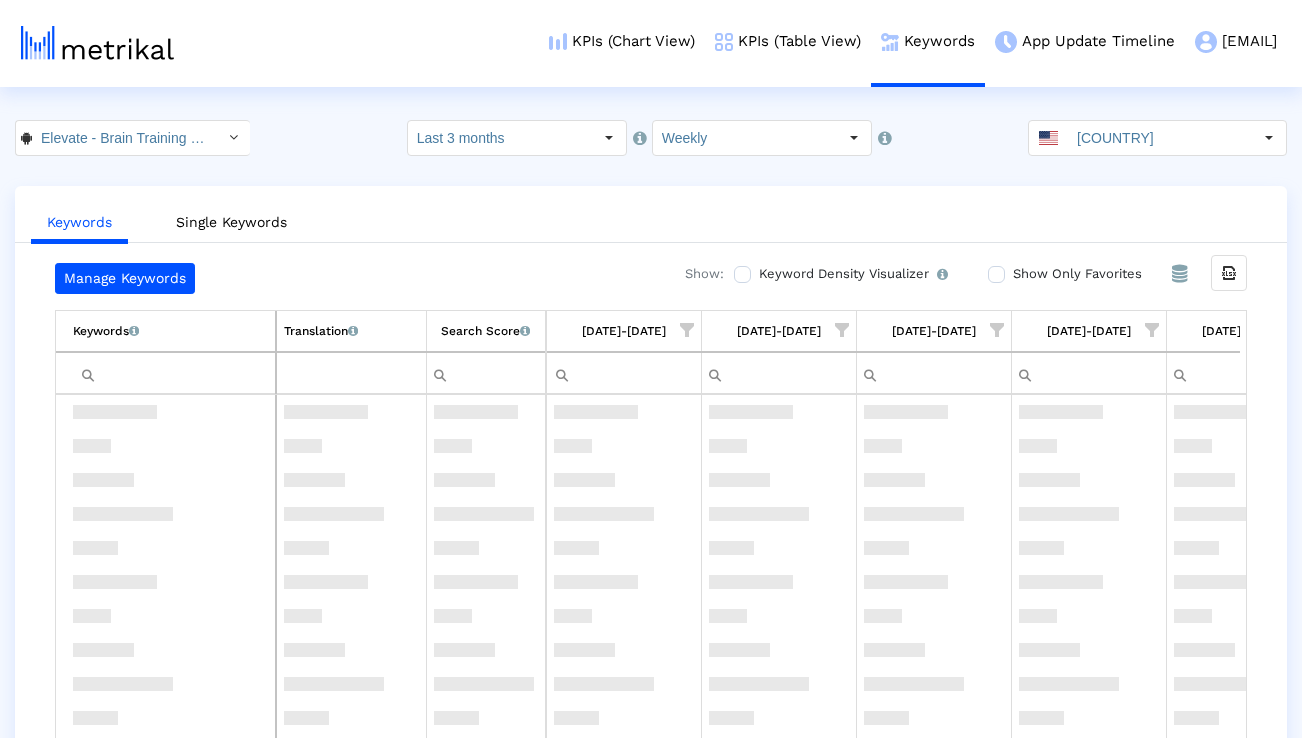scroll, scrollTop: 0, scrollLeft: 0, axis: both 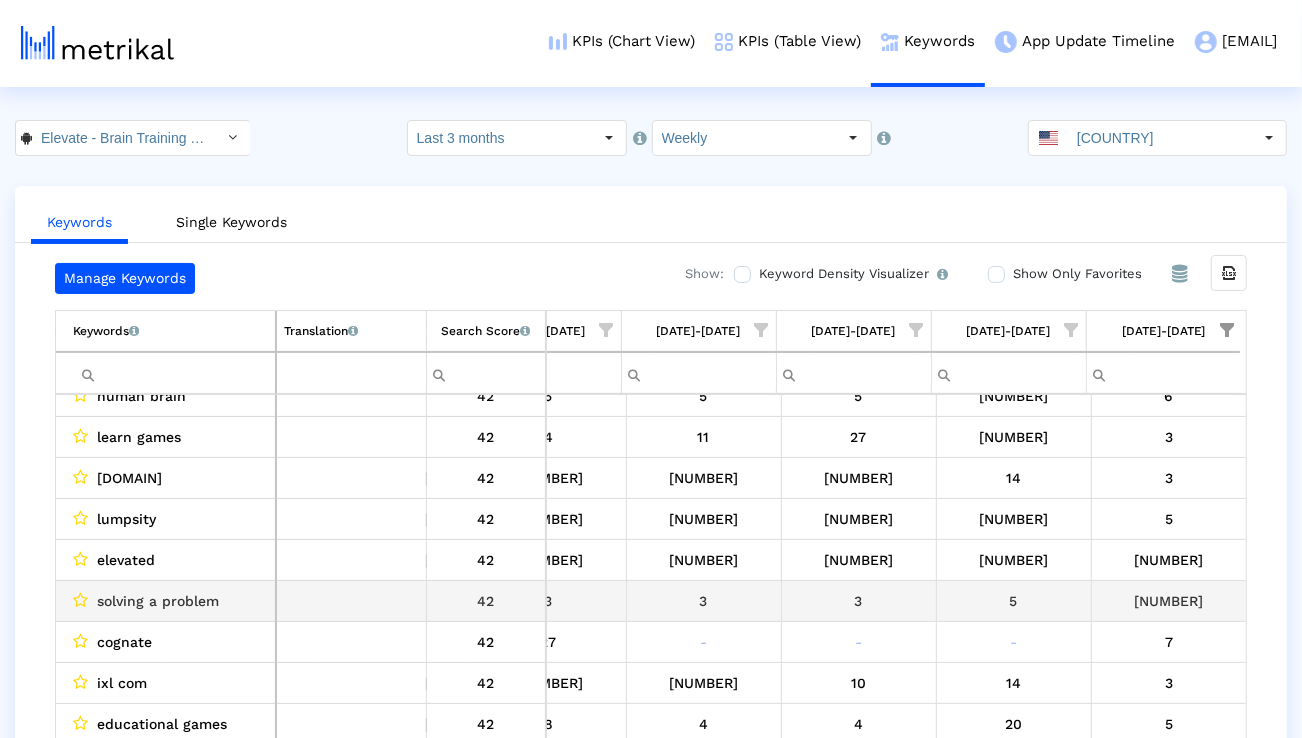 click on "solving a problem" at bounding box center (158, 601) 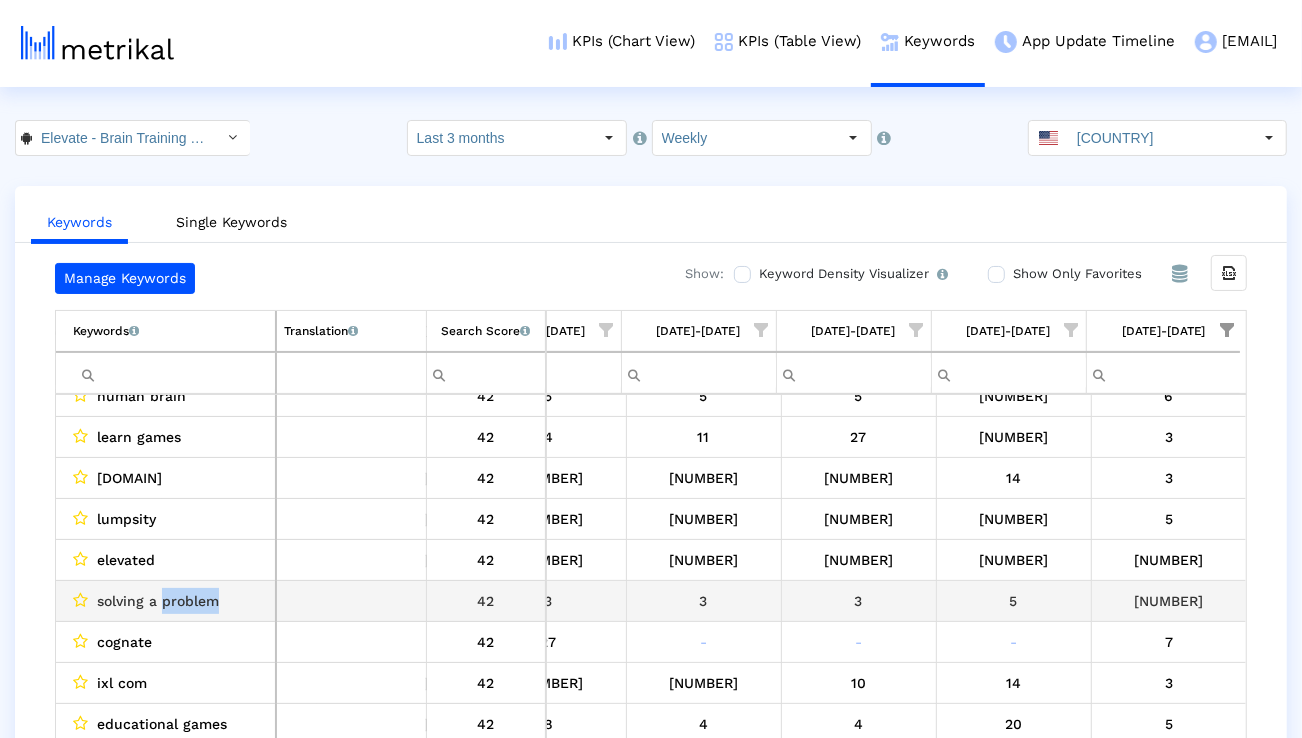 click on "solving a problem" at bounding box center (158, 601) 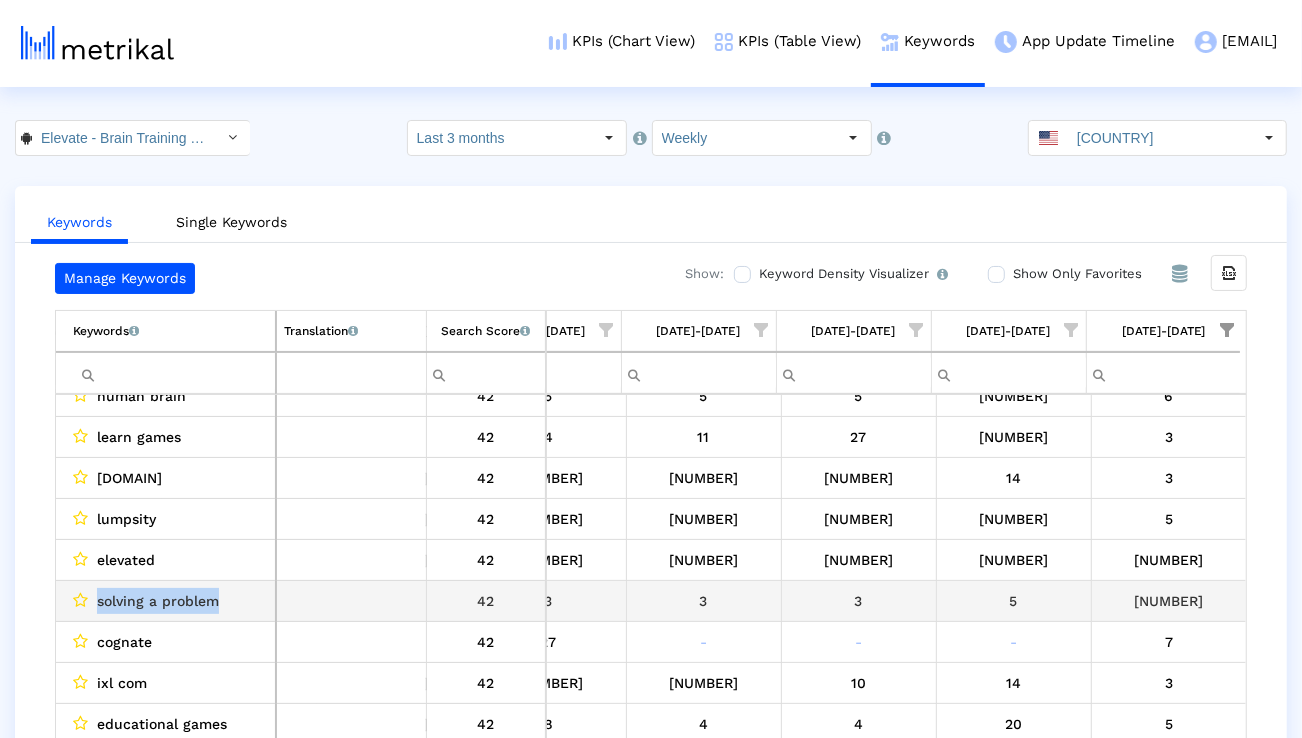click on "solving a problem" at bounding box center (158, 601) 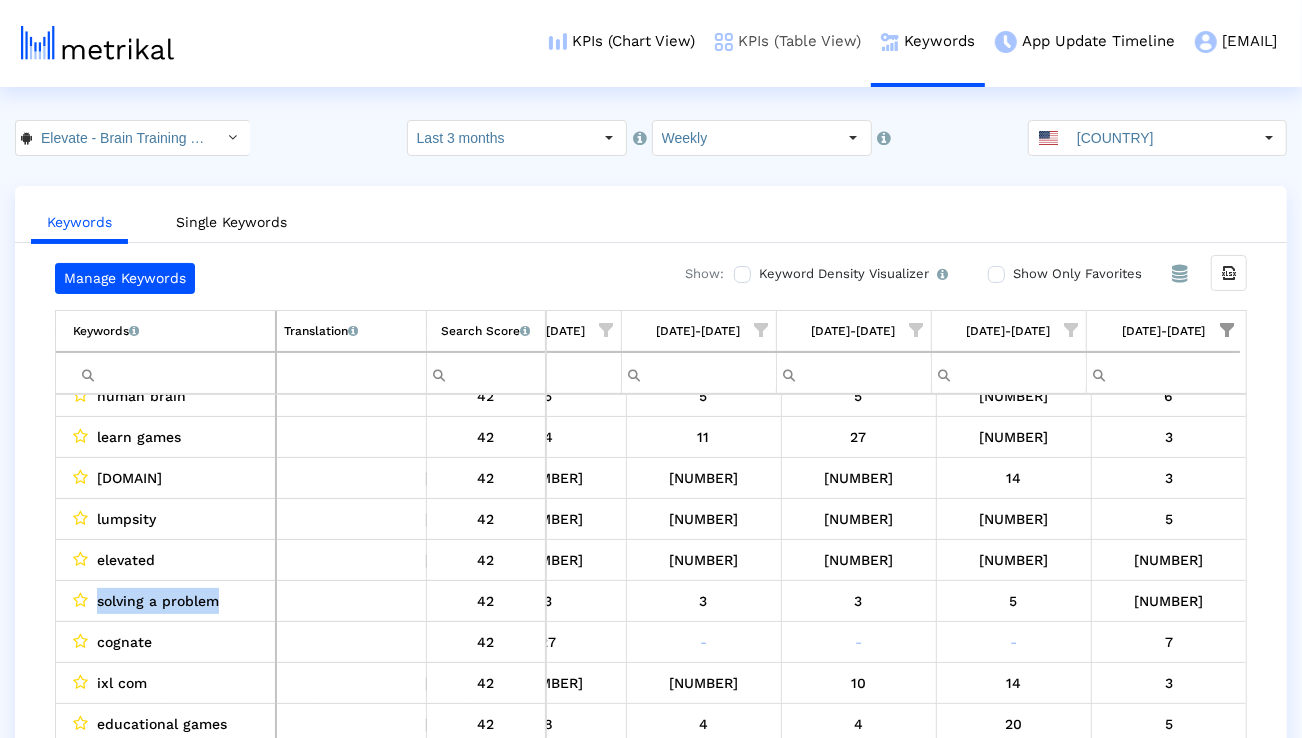 click on "KPIs (Table View)" at bounding box center (788, 41) 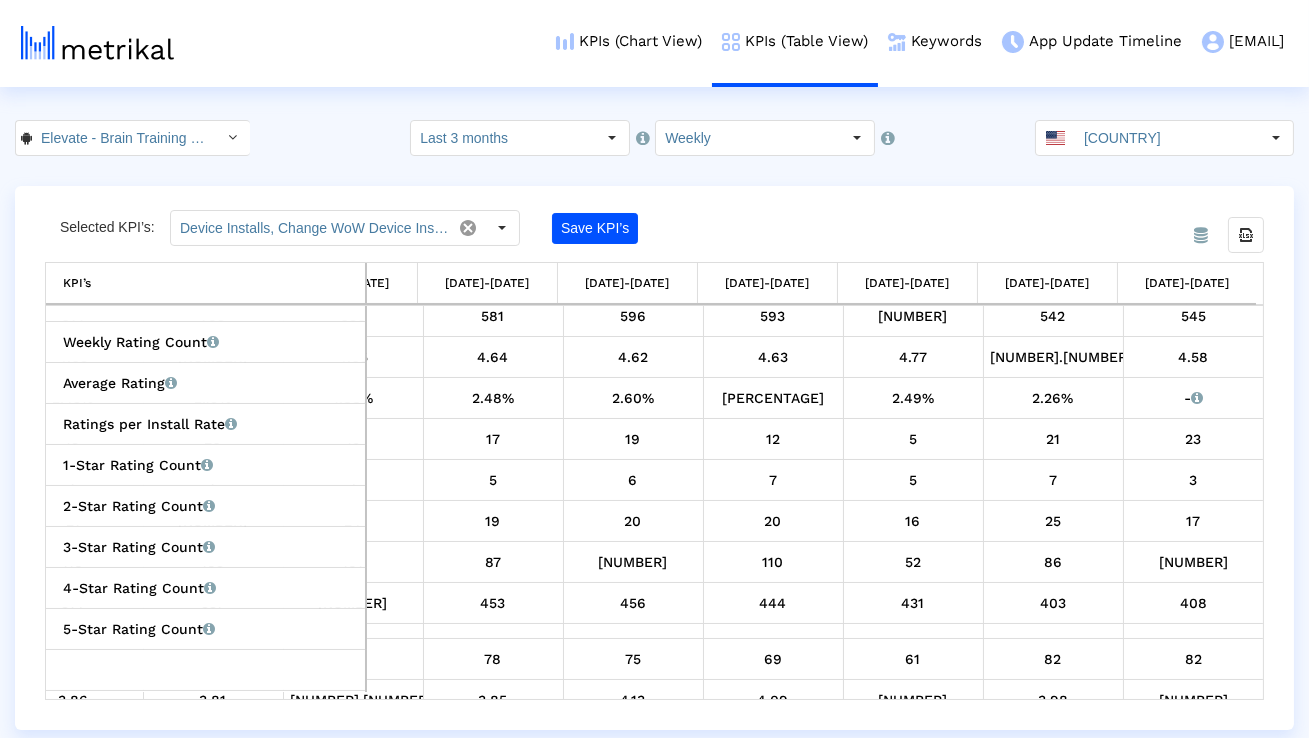 scroll, scrollTop: 751, scrollLeft: 929, axis: both 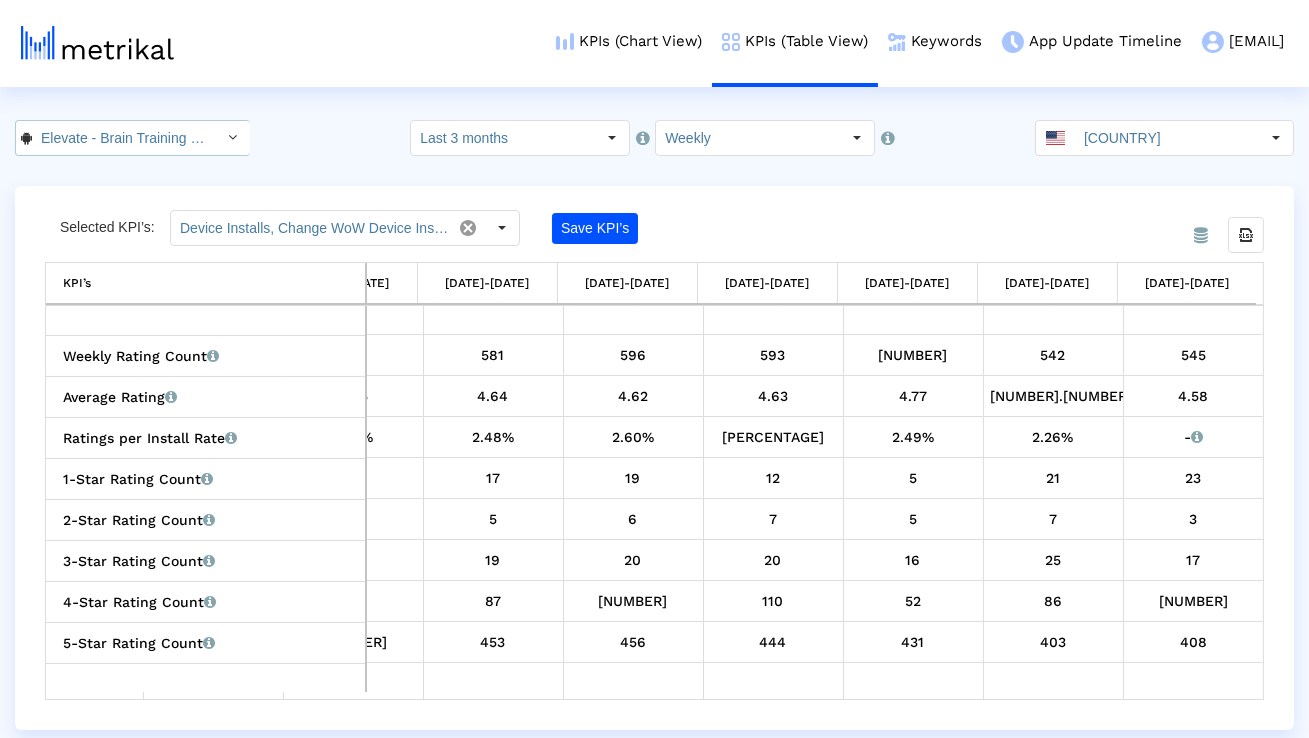 click on "Elevate - Brain Training Games < example.com >" at bounding box center (122, 138) 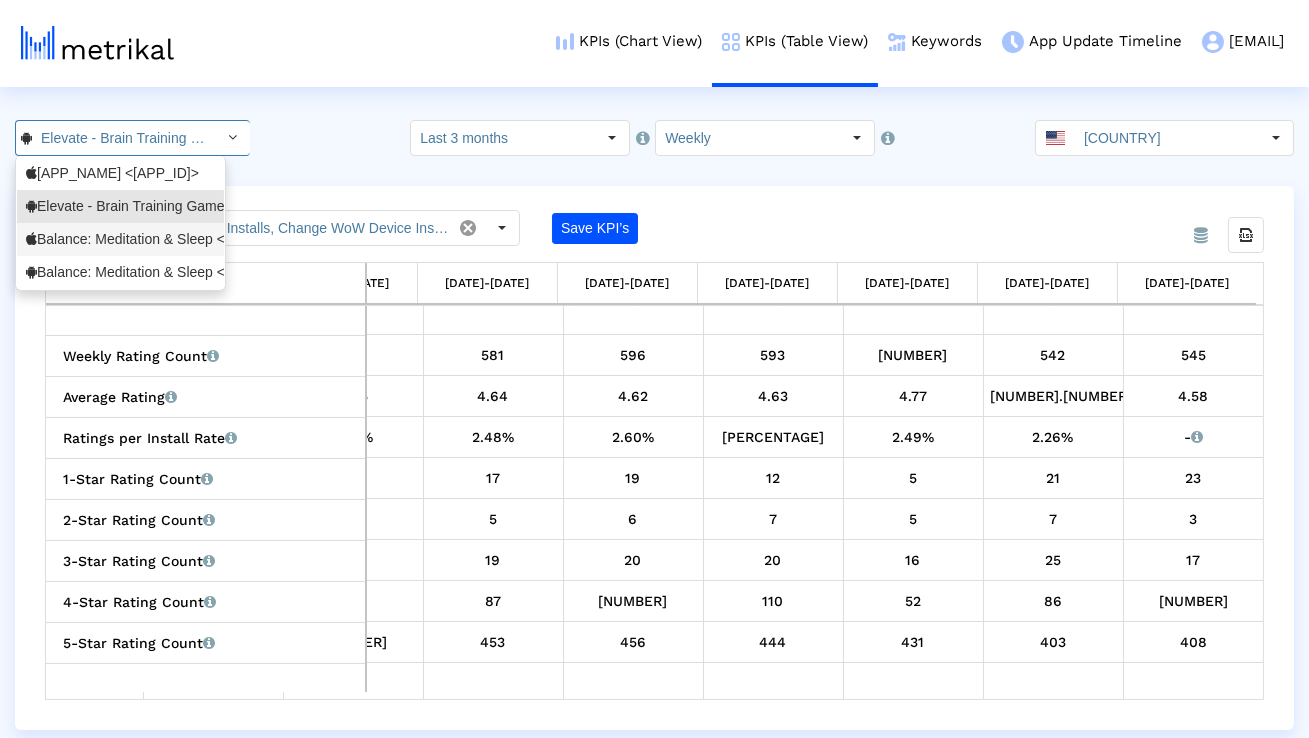 click on "Balance: Meditation & Sleep <1361356590>" at bounding box center (120, 239) 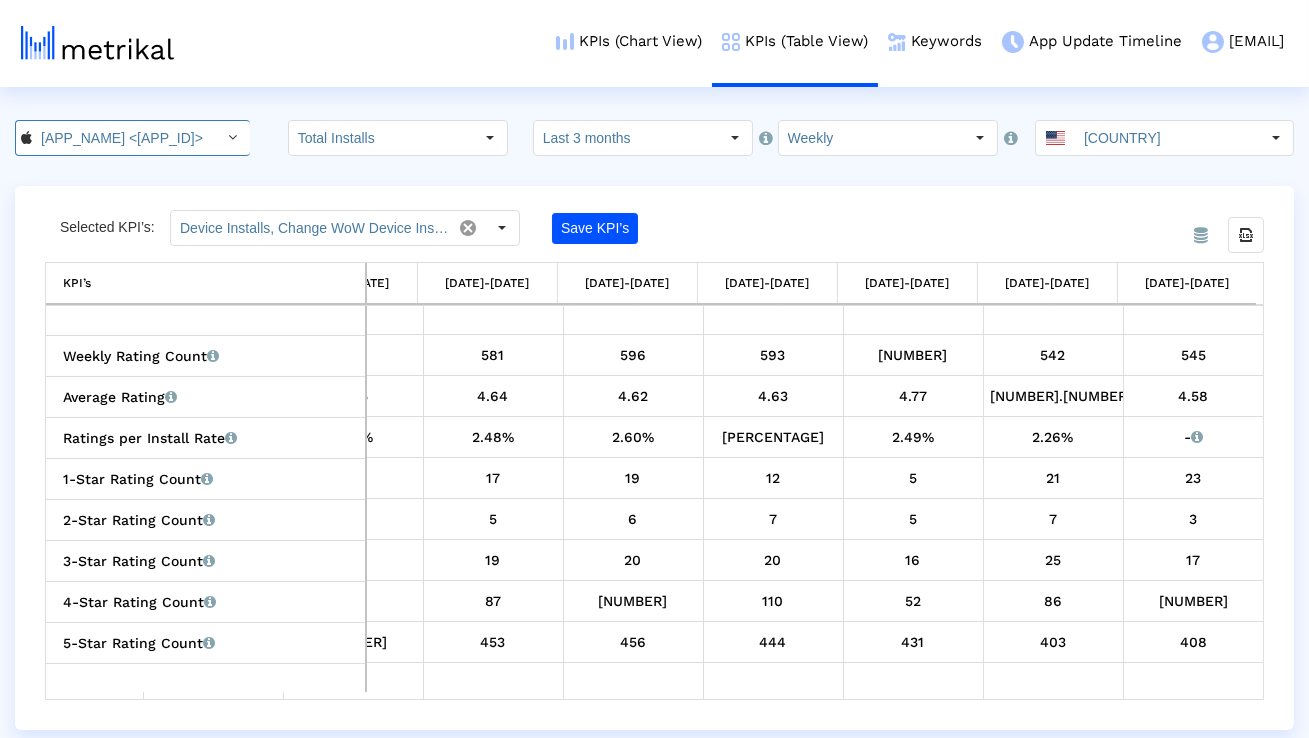 scroll, scrollTop: 0, scrollLeft: 137, axis: horizontal 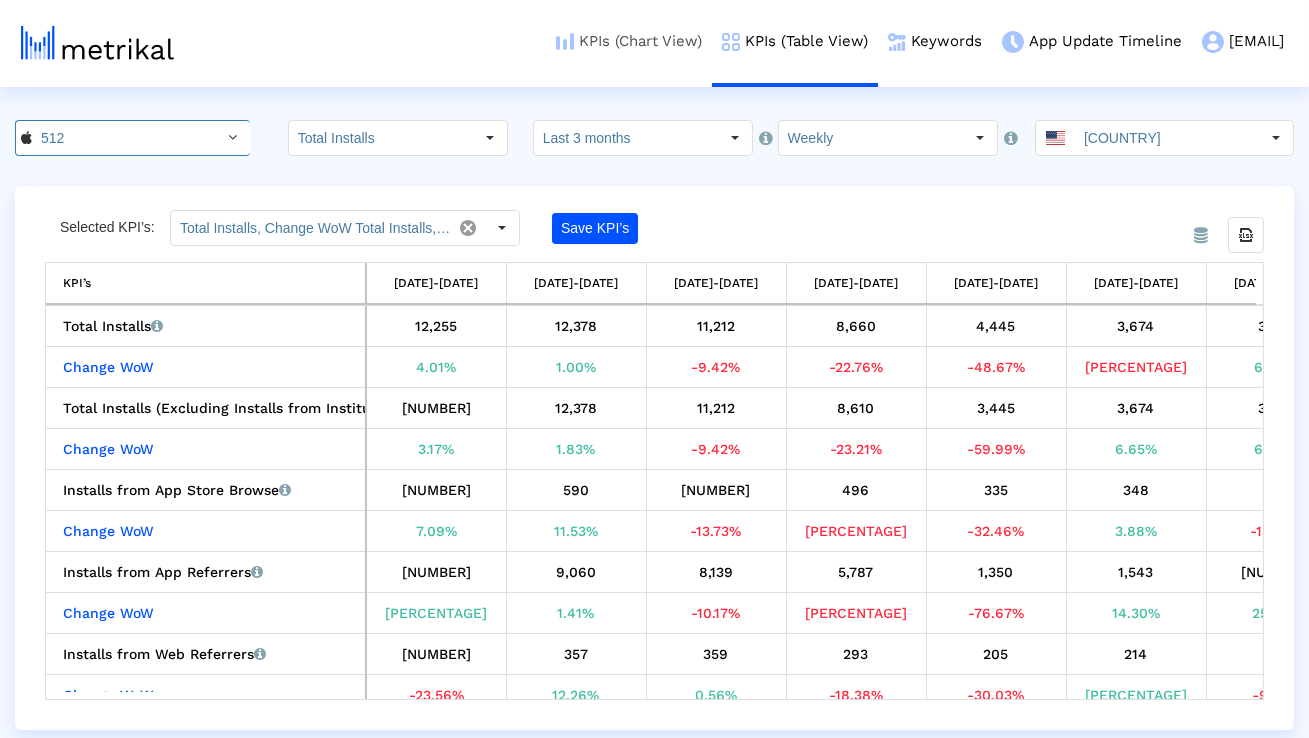 click on "KPIs (Chart View)" at bounding box center [629, 41] 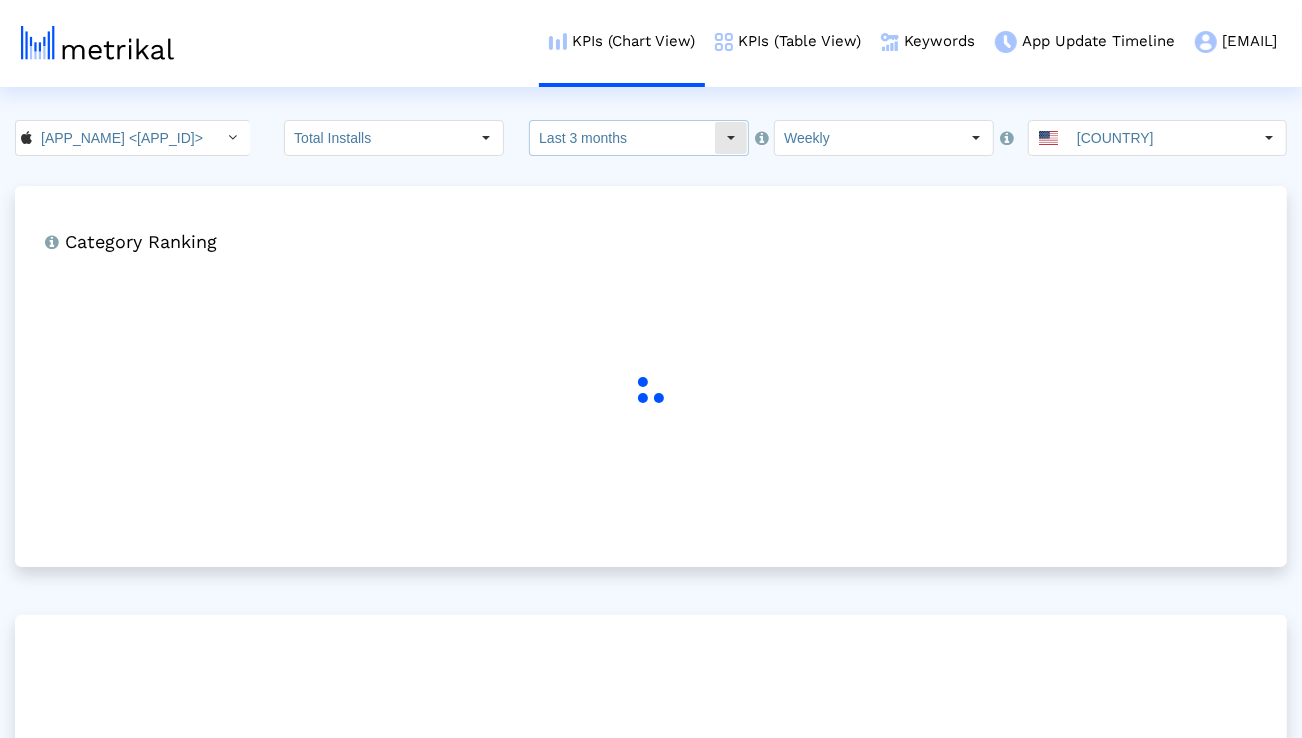 click on "Last 3 months" at bounding box center [622, 138] 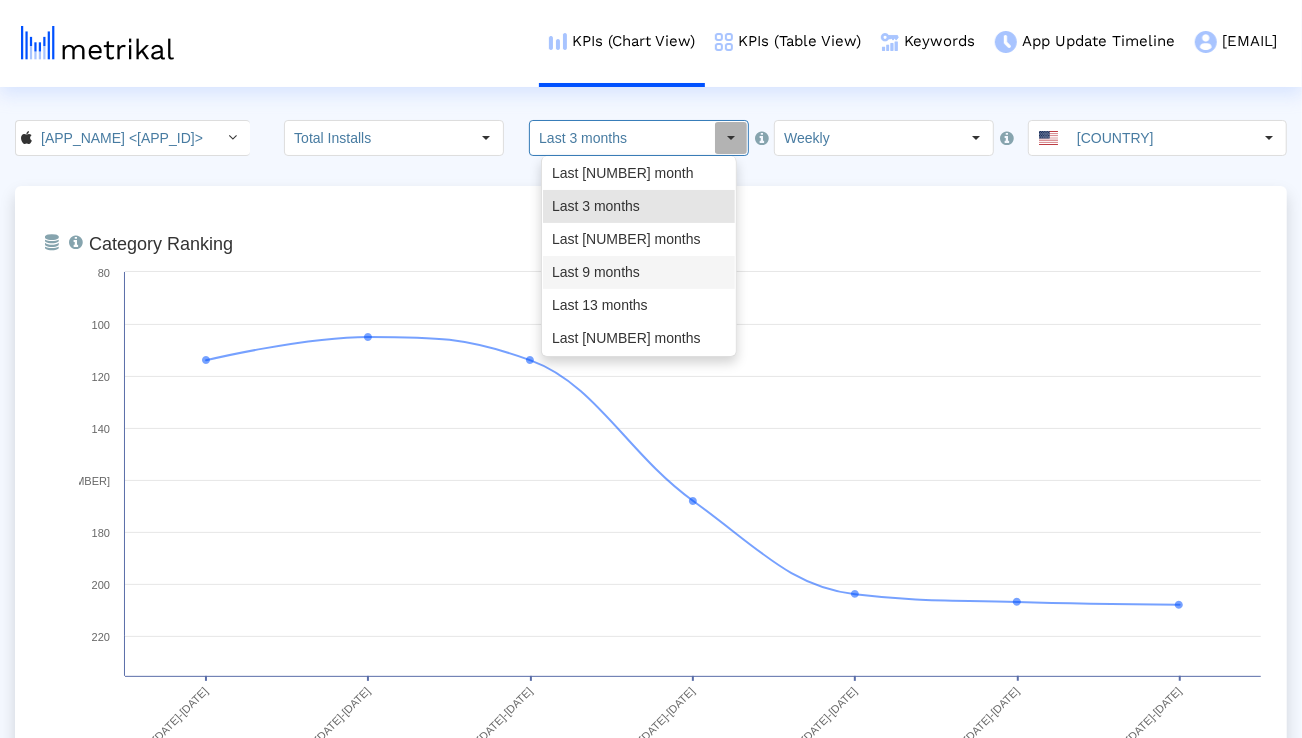click on "Last 9 months" at bounding box center (639, 272) 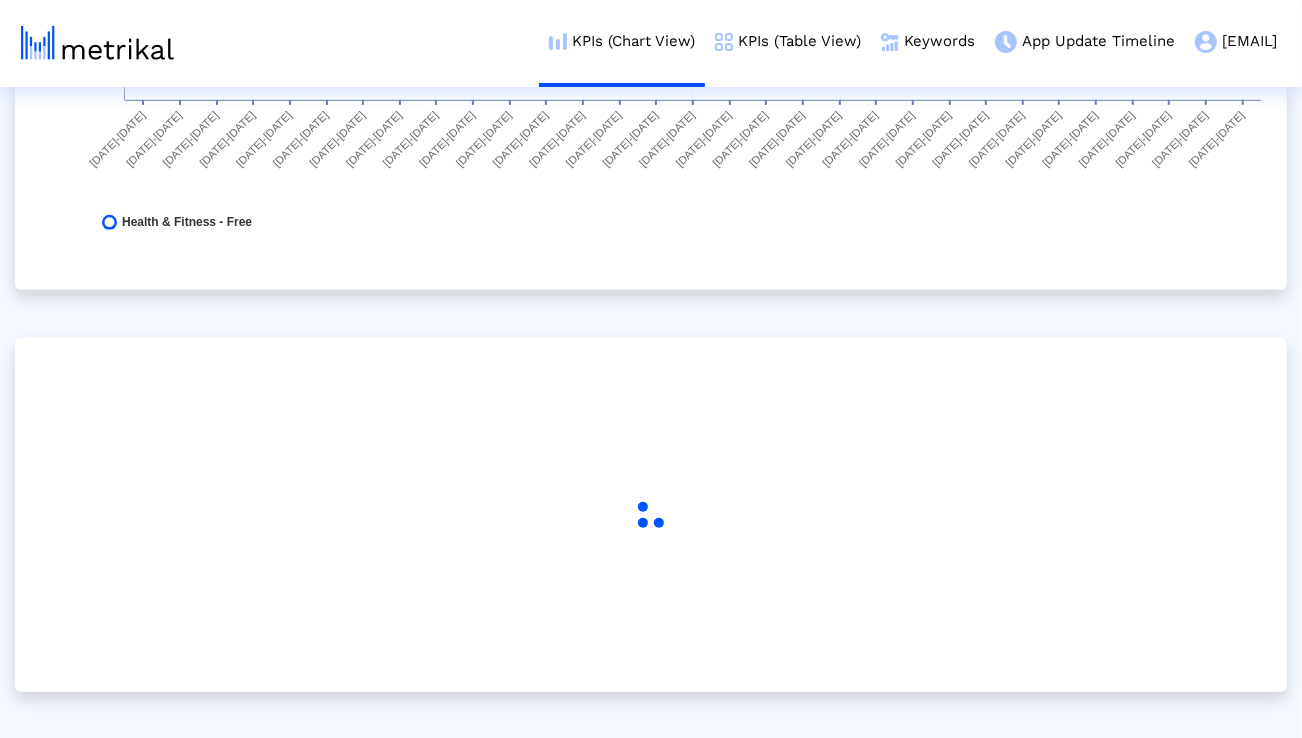 scroll, scrollTop: 577, scrollLeft: 0, axis: vertical 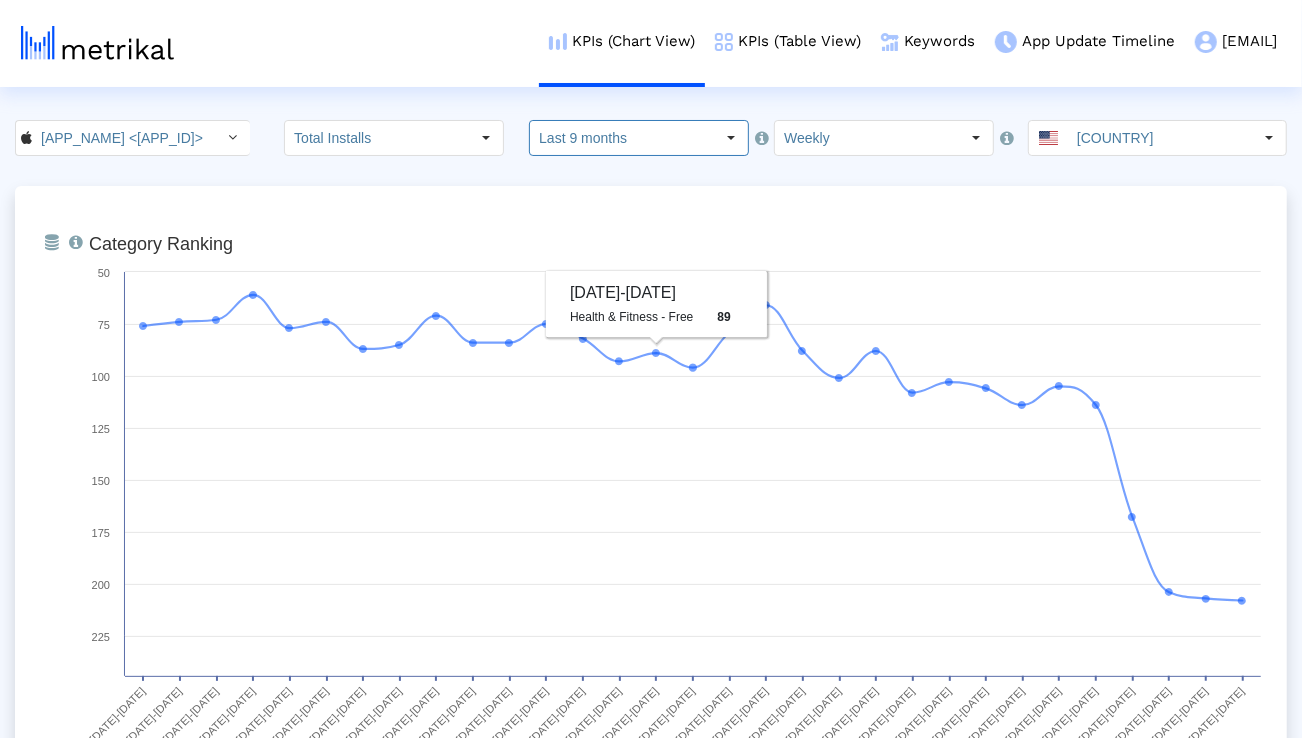 click on "Last 9 months" at bounding box center [622, 138] 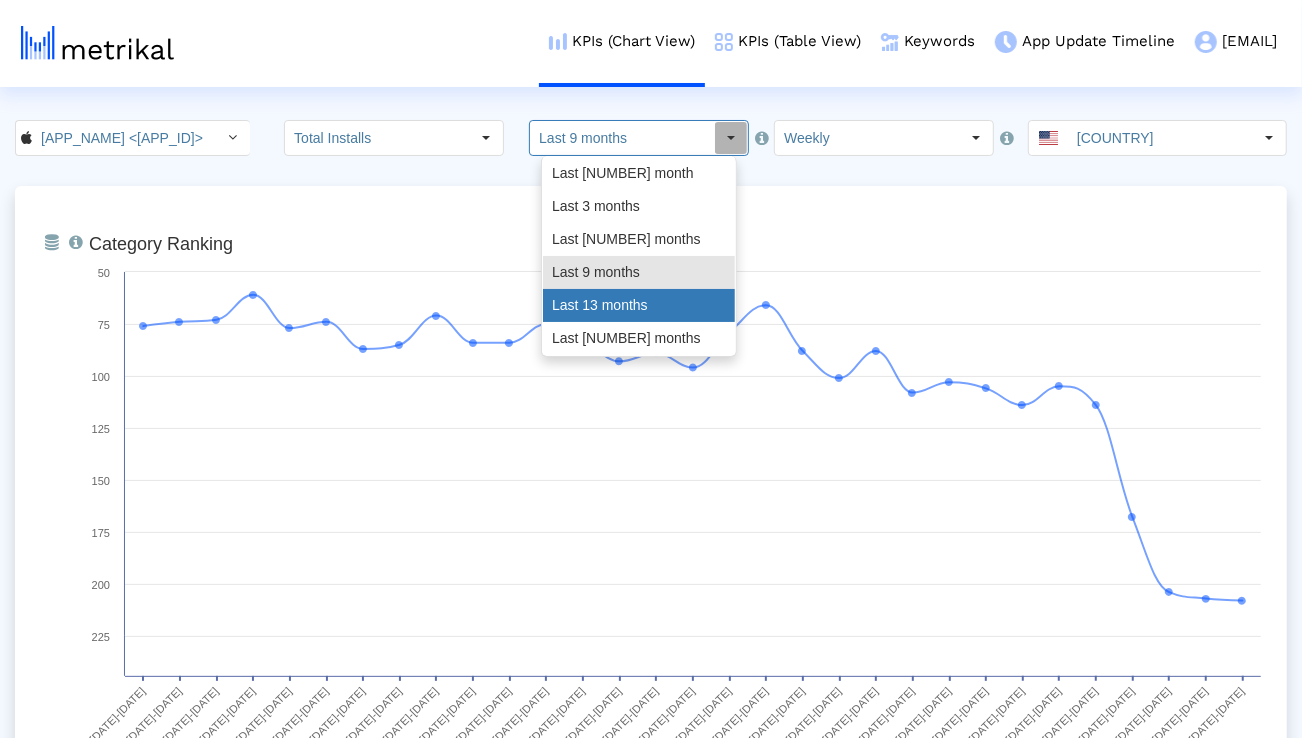 click on "[TIME PERIOD]" at bounding box center [639, 305] 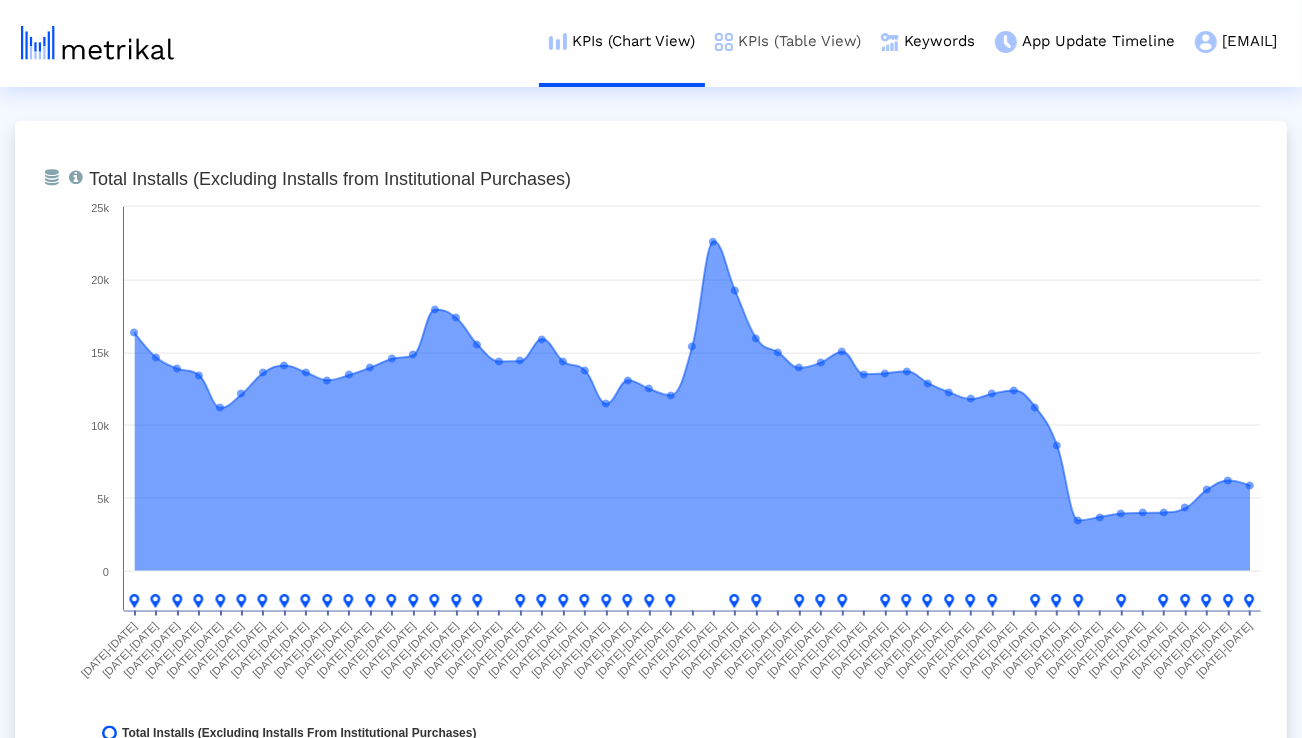 scroll, scrollTop: 1560, scrollLeft: 0, axis: vertical 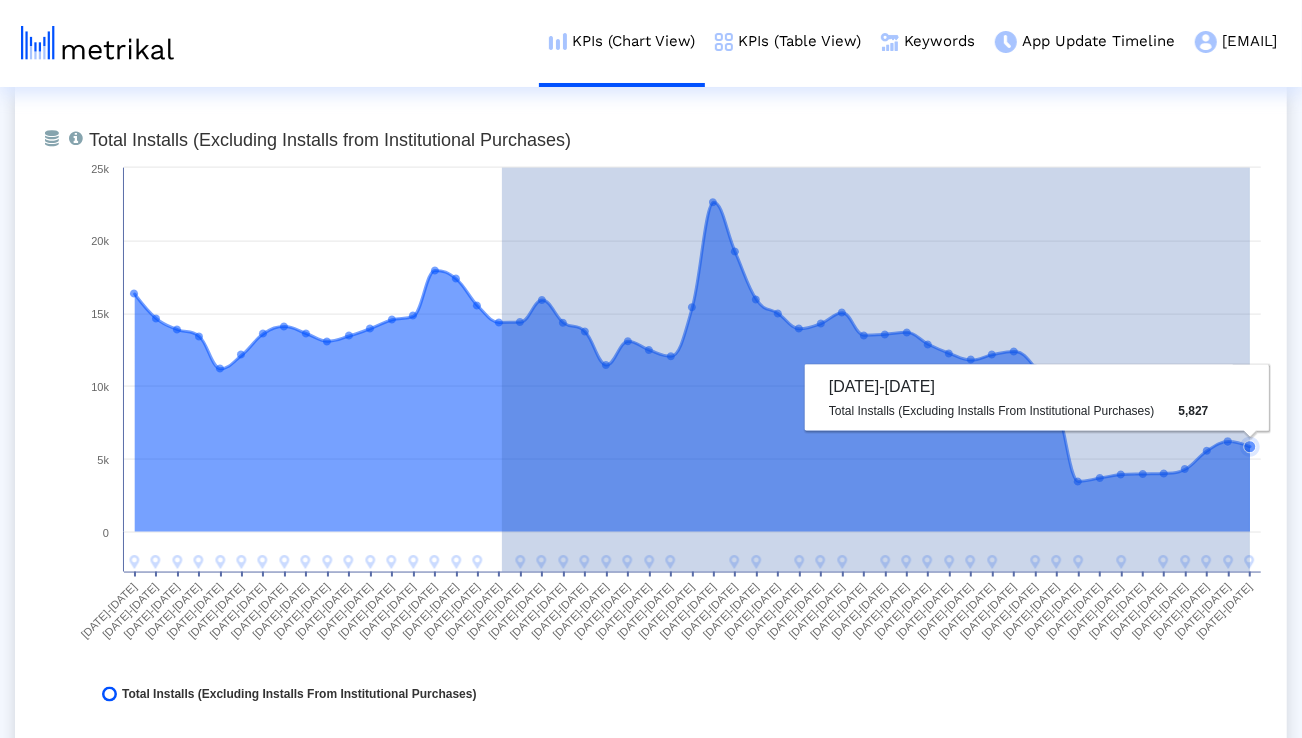 drag, startPoint x: 502, startPoint y: 321, endPoint x: 1250, endPoint y: 347, distance: 748.4517 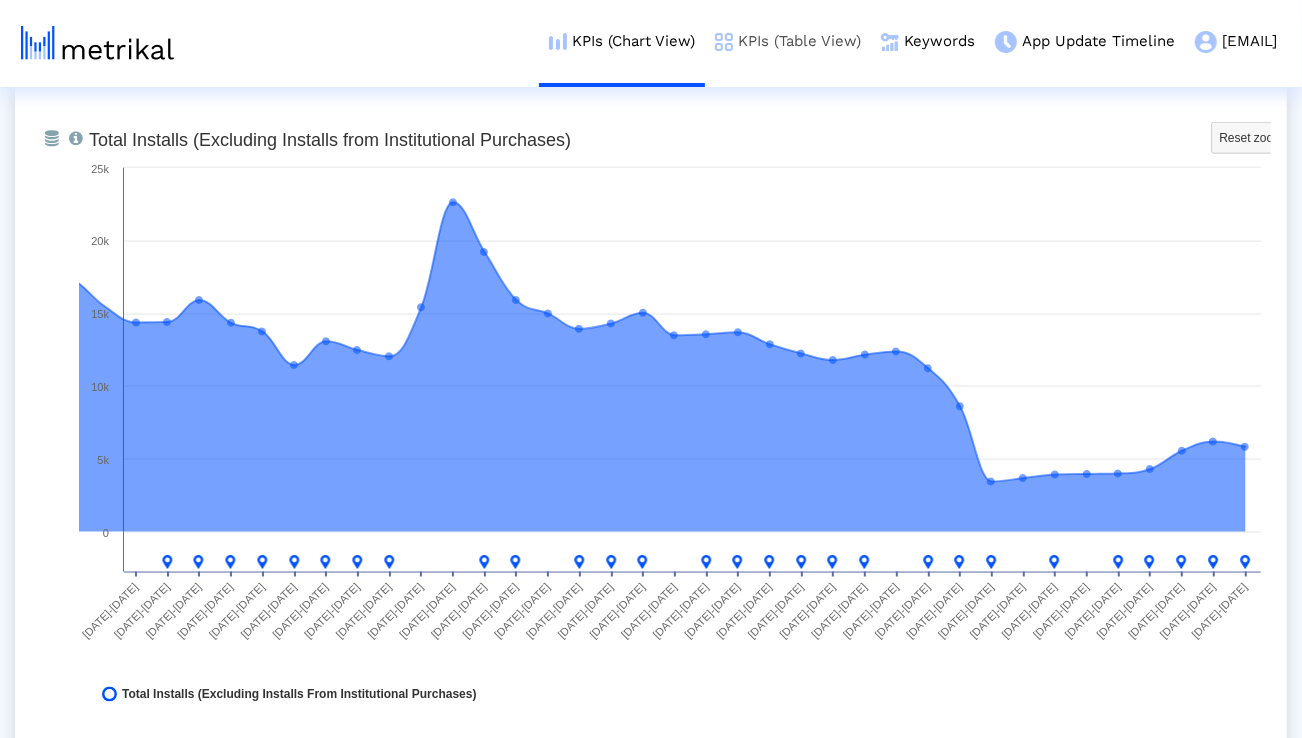 click on "KPIs (Table View)" at bounding box center [788, 41] 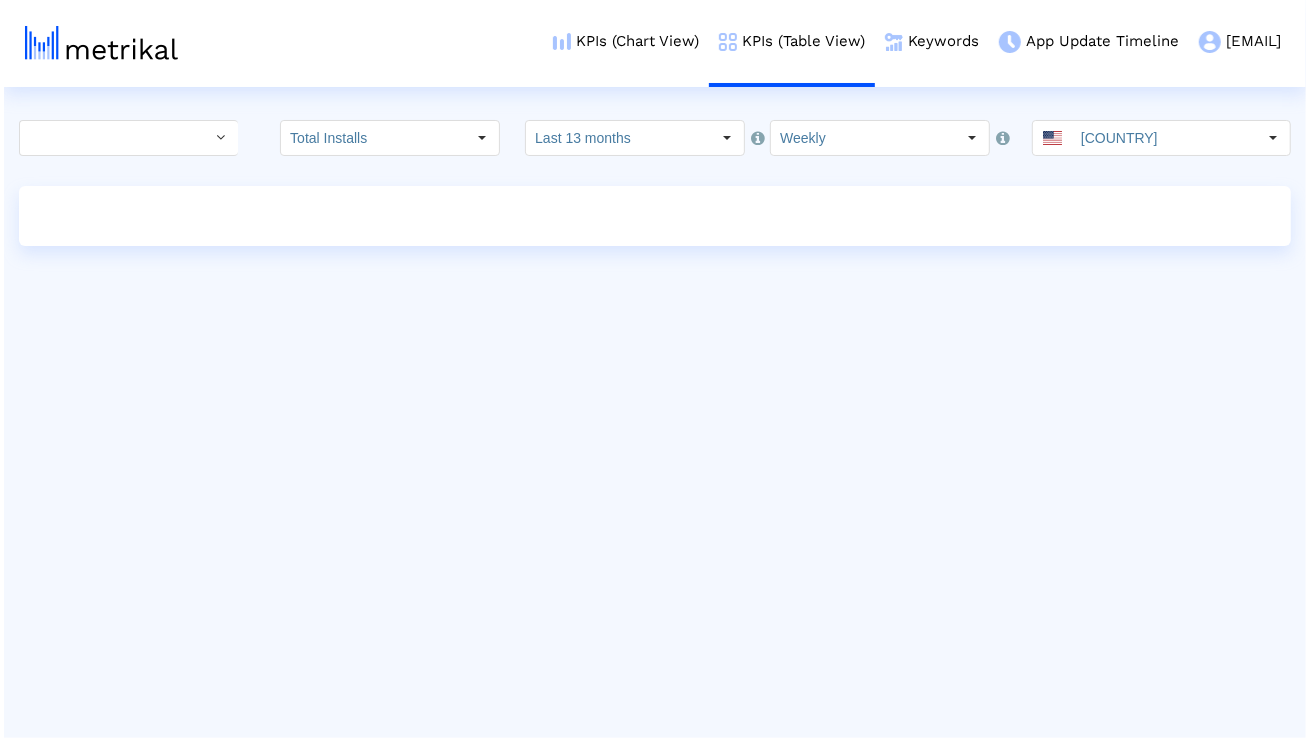 scroll, scrollTop: 0, scrollLeft: 0, axis: both 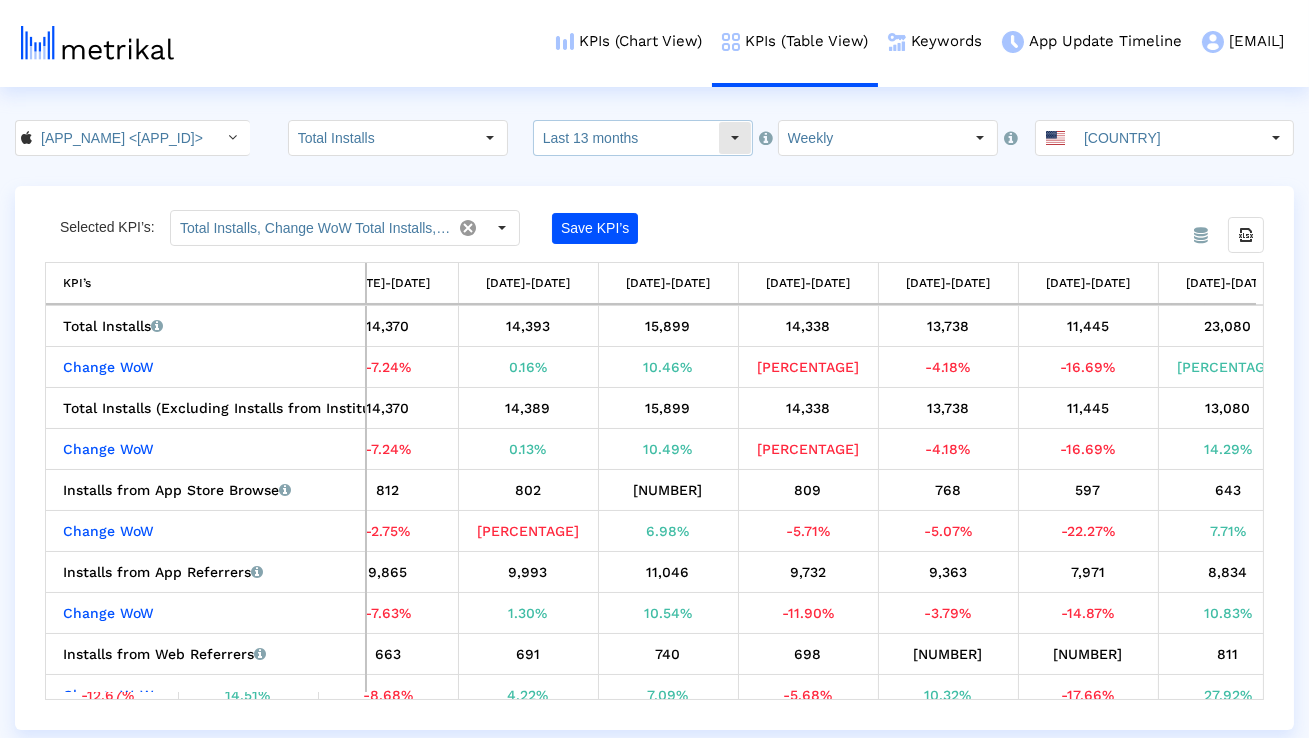 click on "[TIME PERIOD]" at bounding box center [626, 138] 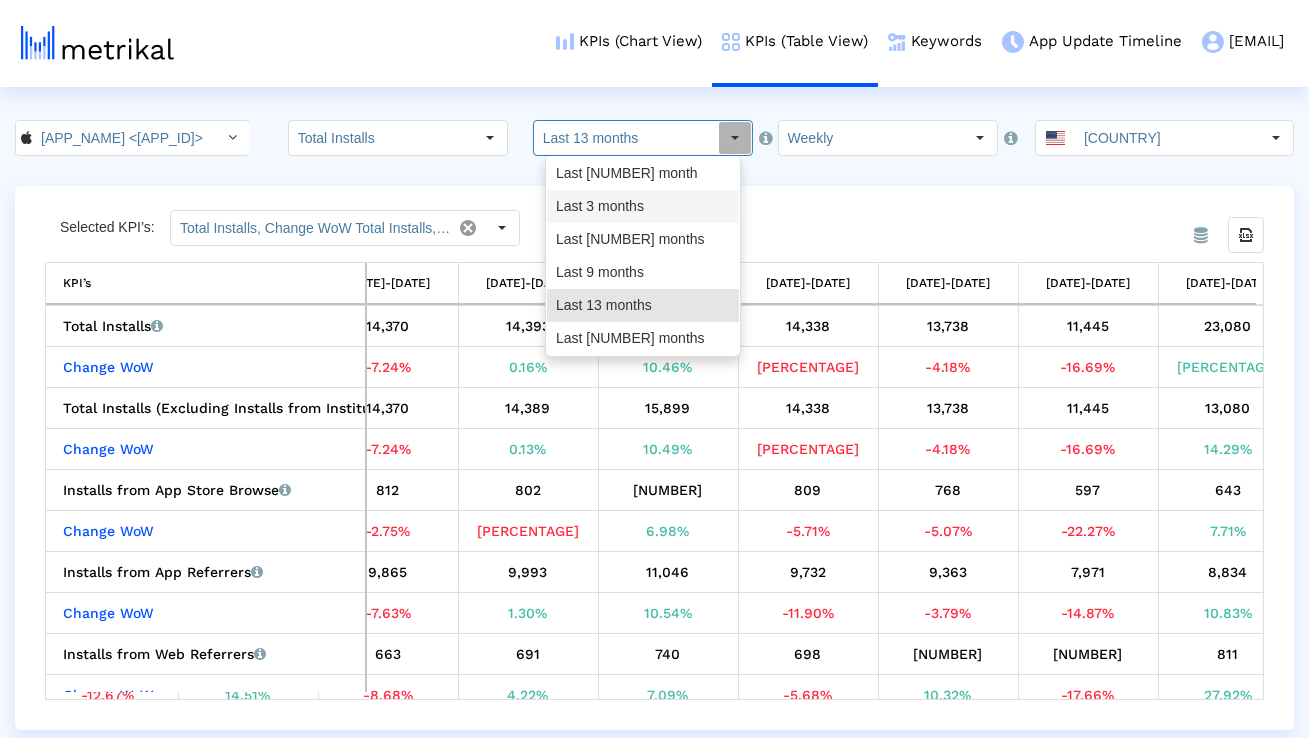 click on "Last 3 months" at bounding box center (643, 206) 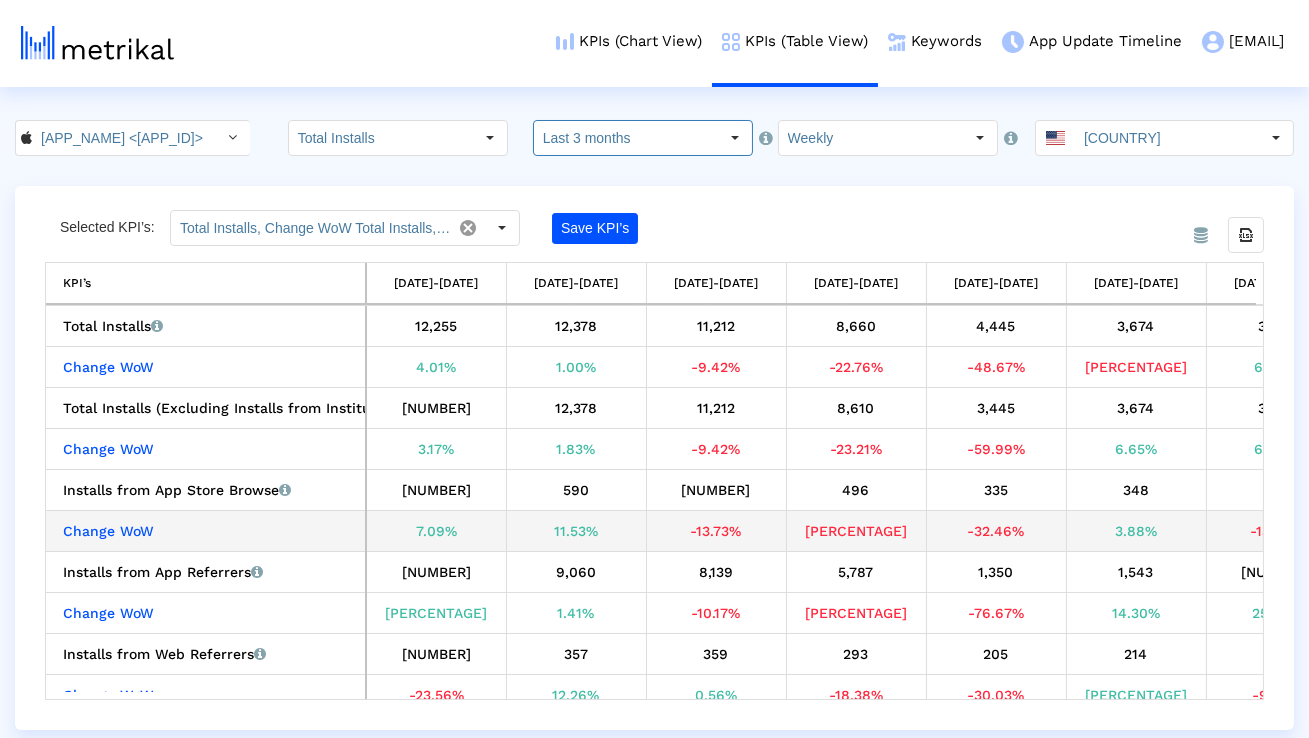 scroll, scrollTop: 0, scrollLeft: 820, axis: horizontal 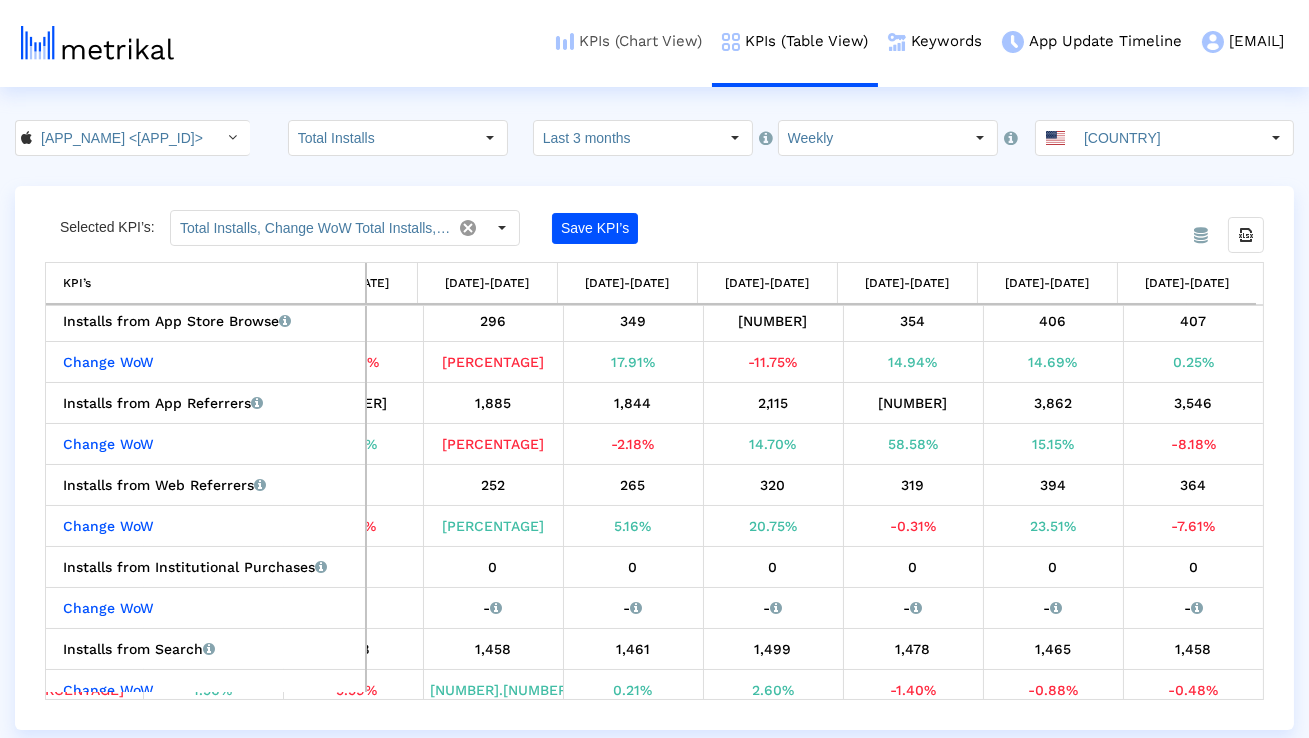 click on "KPIs (Chart View)" at bounding box center (629, 41) 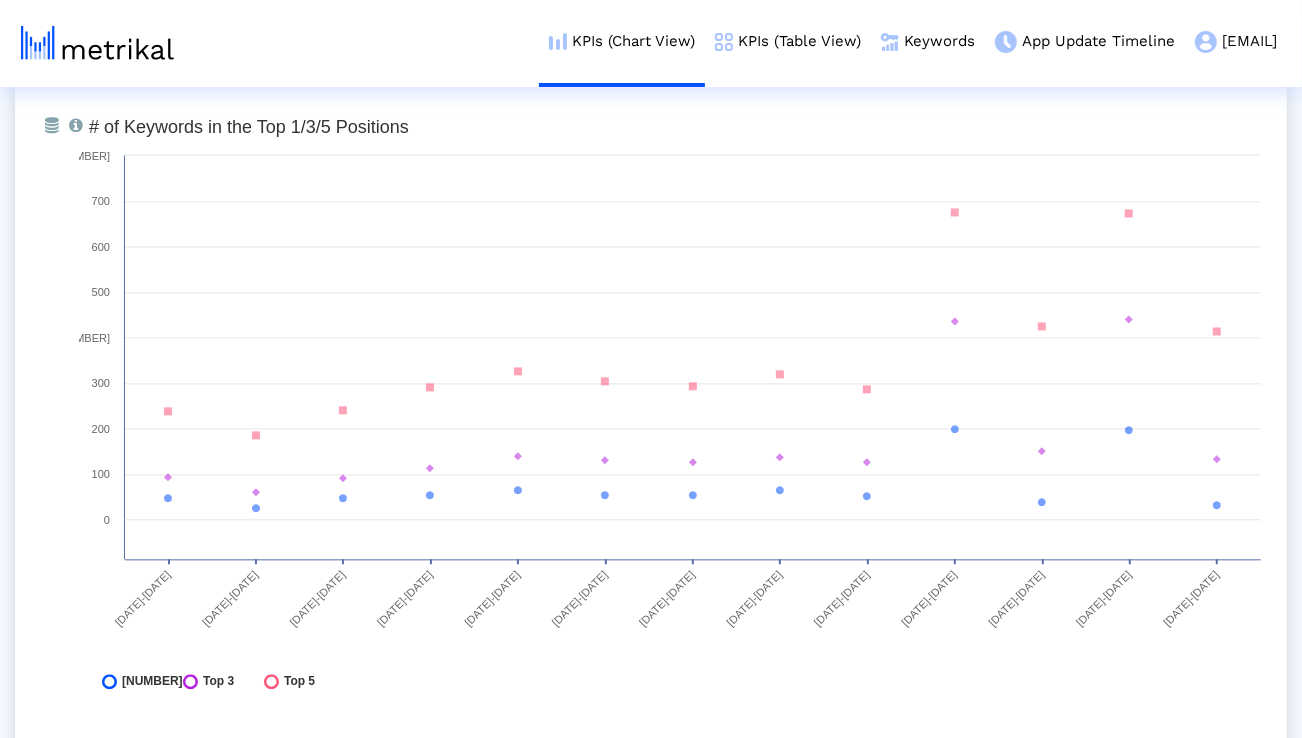 scroll, scrollTop: 7392, scrollLeft: 0, axis: vertical 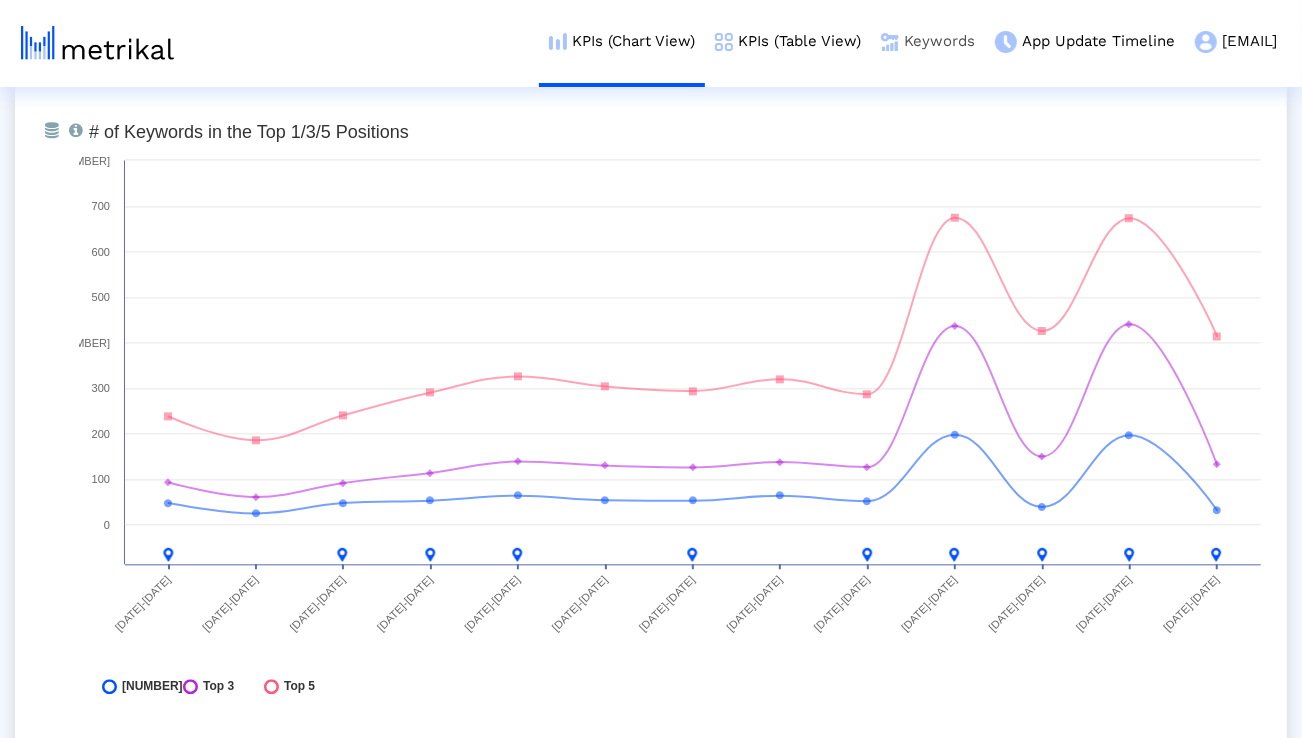 click on "Keywords" at bounding box center [928, 41] 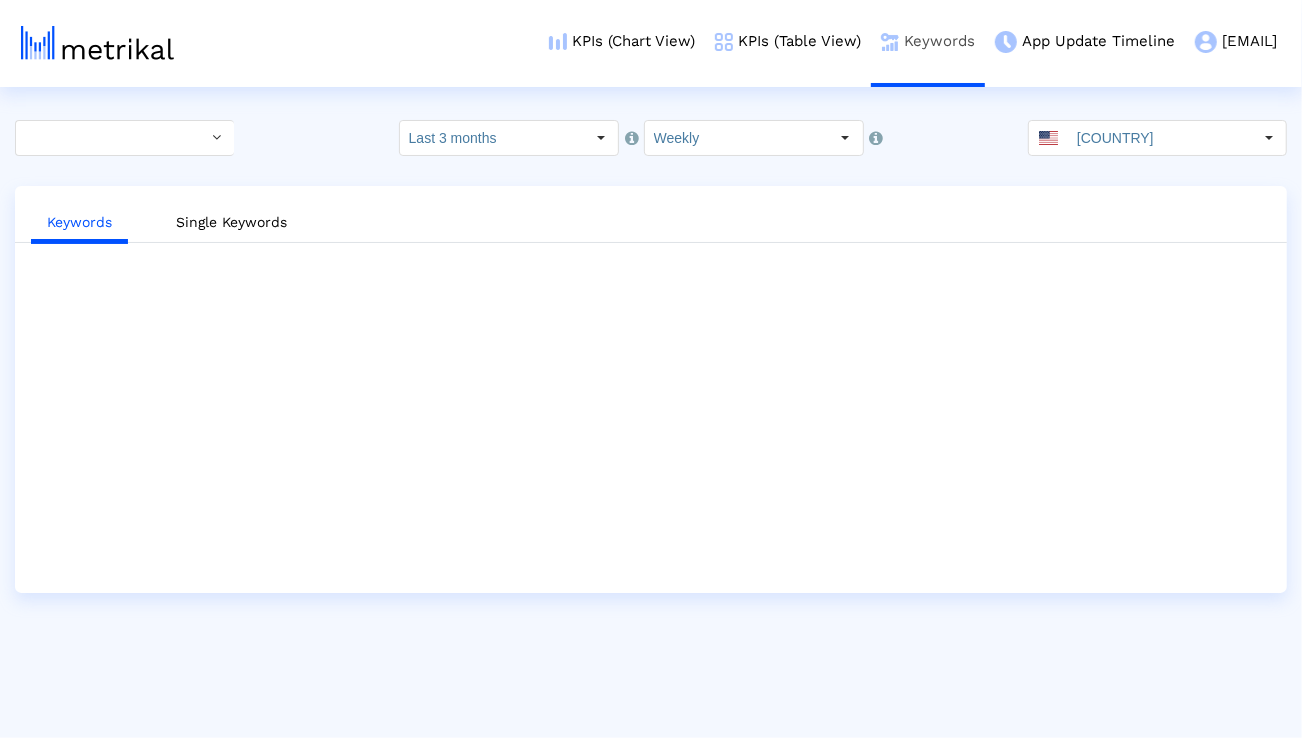 scroll, scrollTop: 0, scrollLeft: 0, axis: both 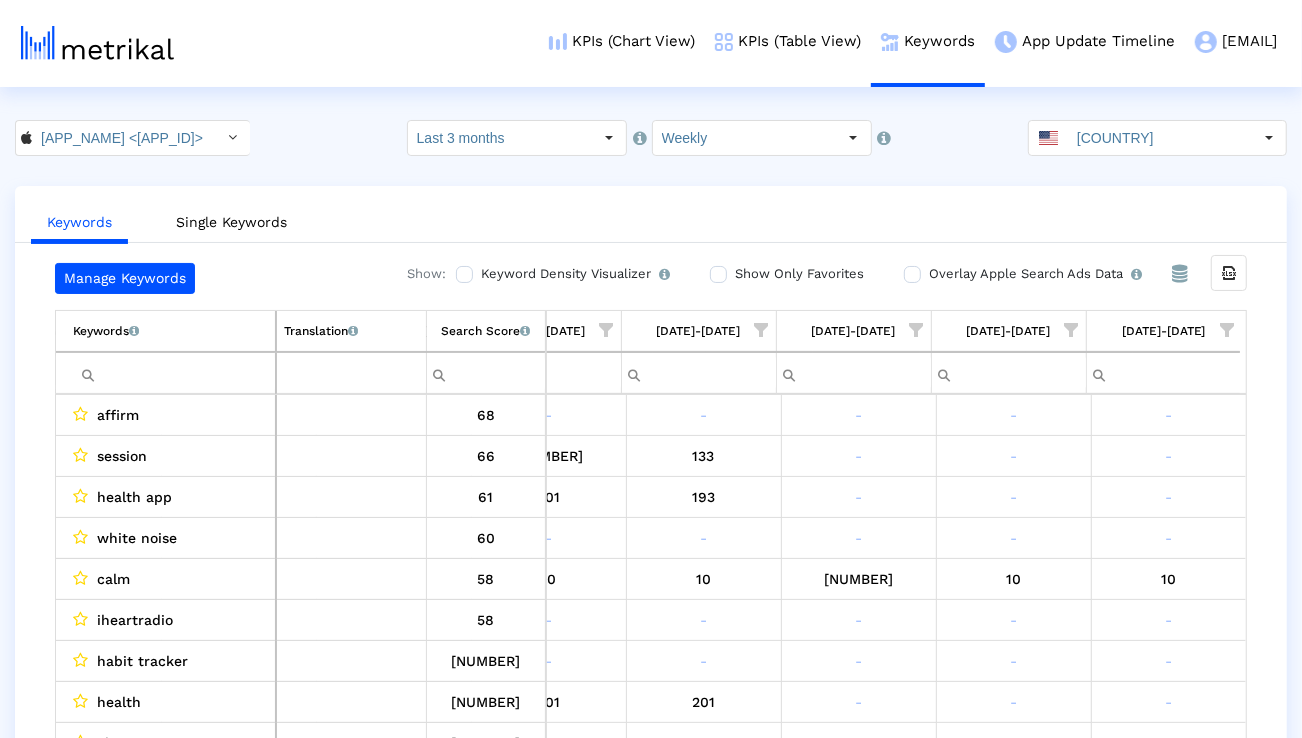 click at bounding box center (1072, 330) 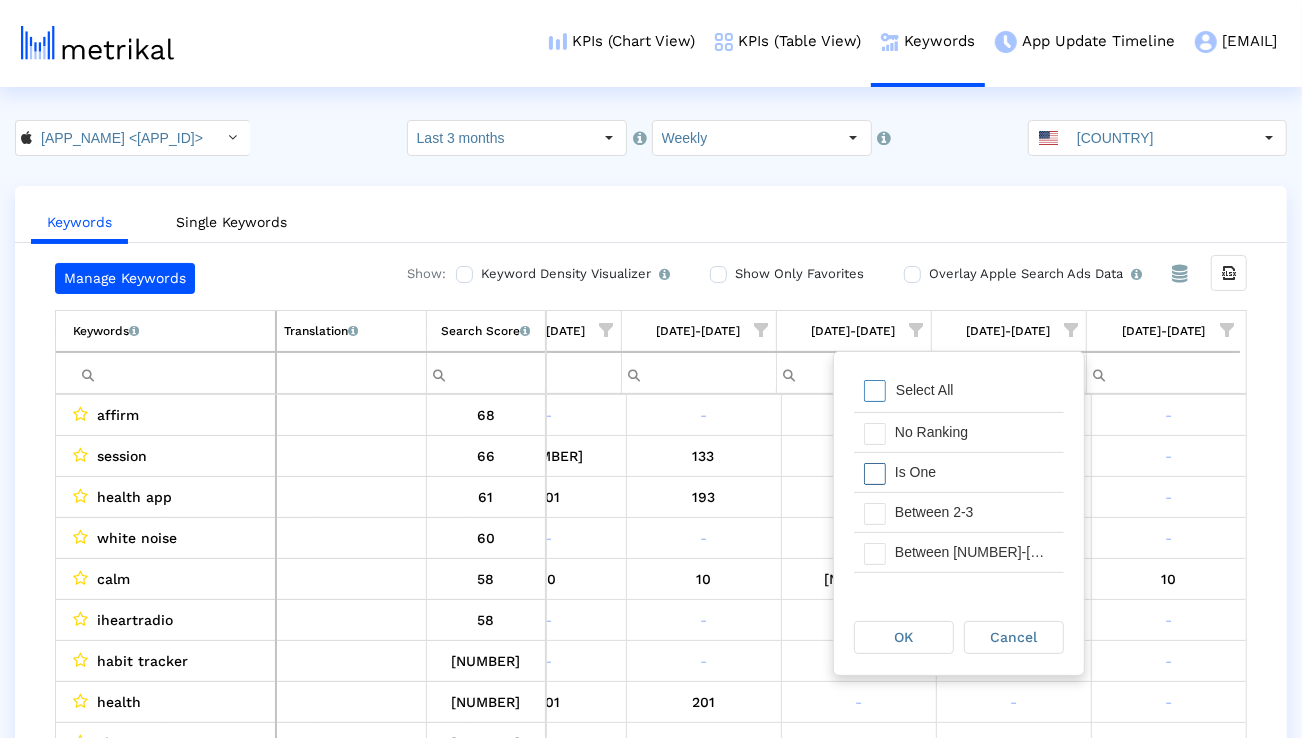 click on "Is One" at bounding box center [974, 472] 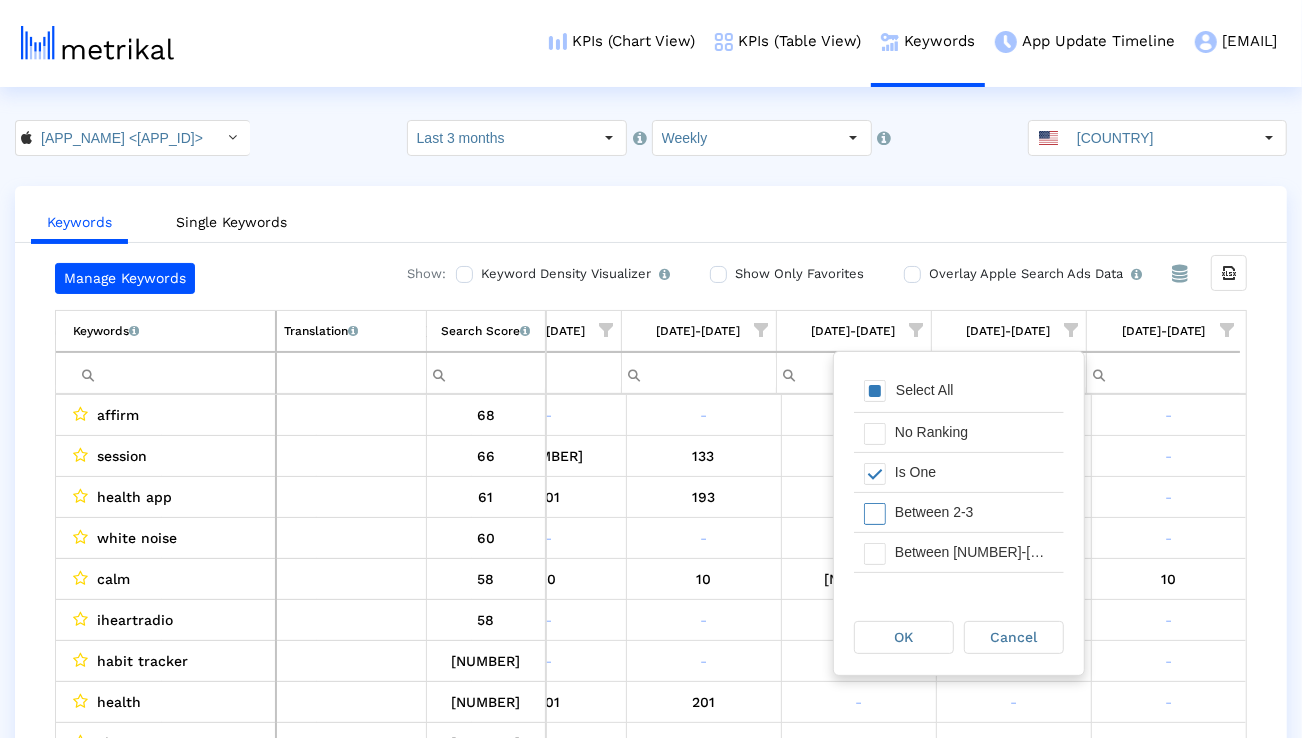 click on "Between 2-3" at bounding box center (974, 512) 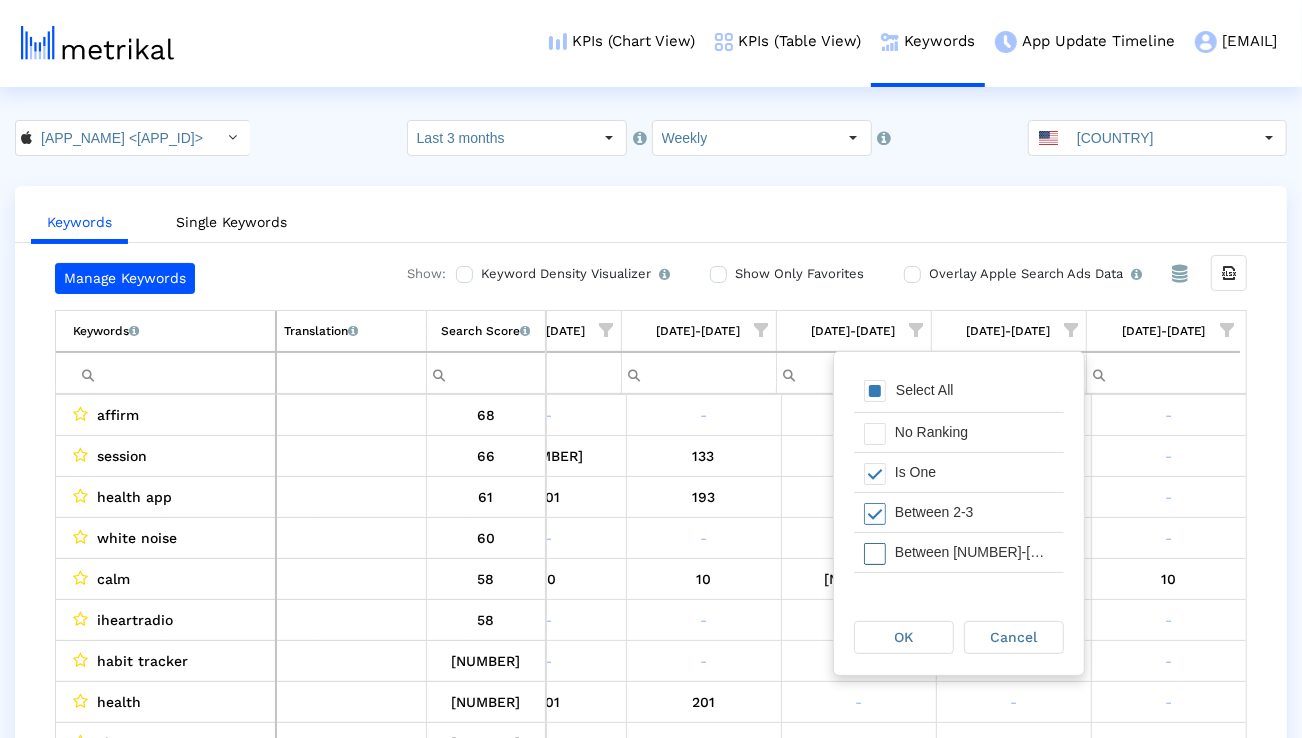 click on "Between 4-5" at bounding box center [974, 552] 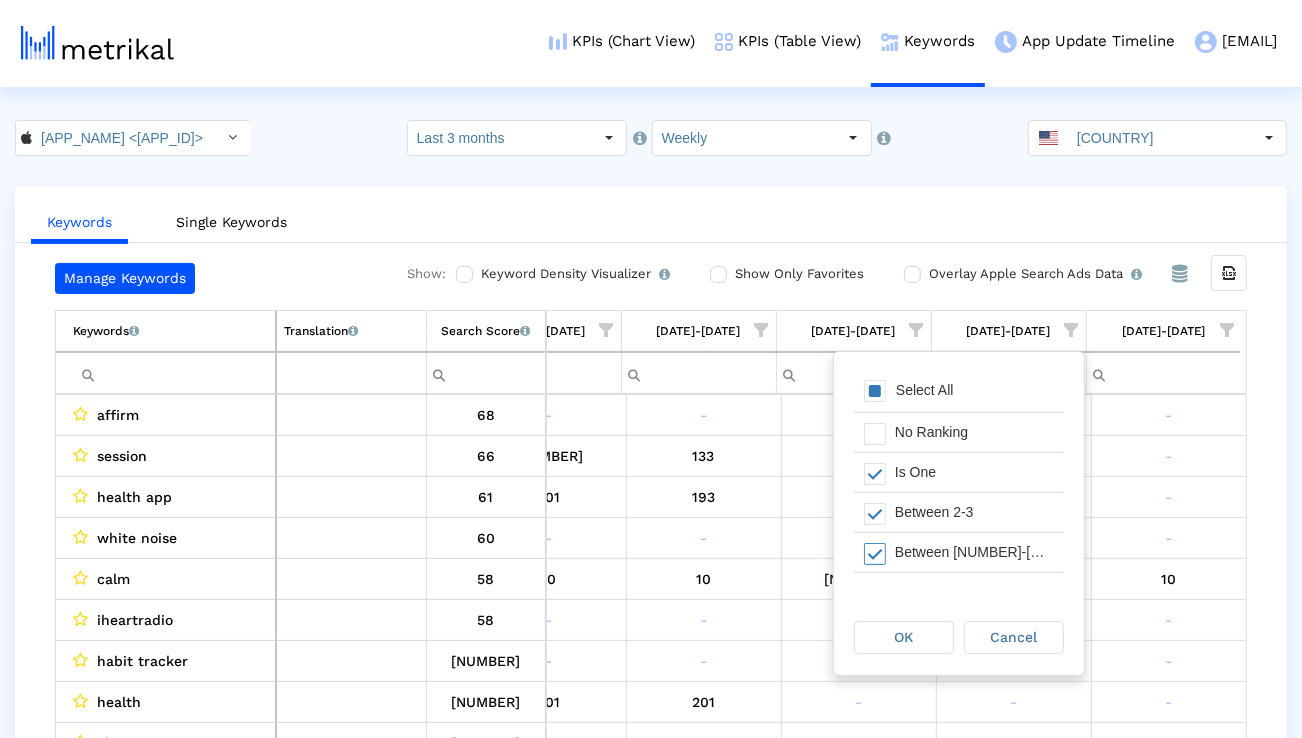 scroll, scrollTop: 36, scrollLeft: 0, axis: vertical 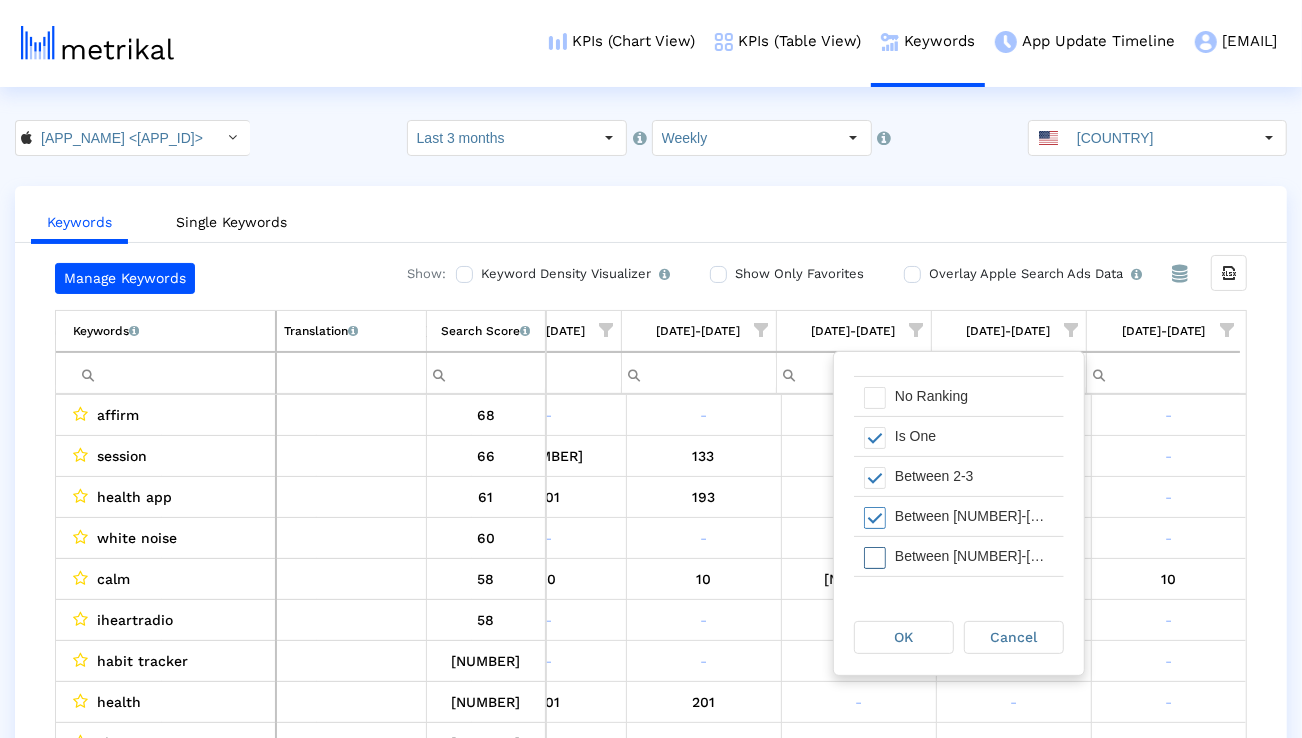 click on "Between 6-10" at bounding box center (974, 556) 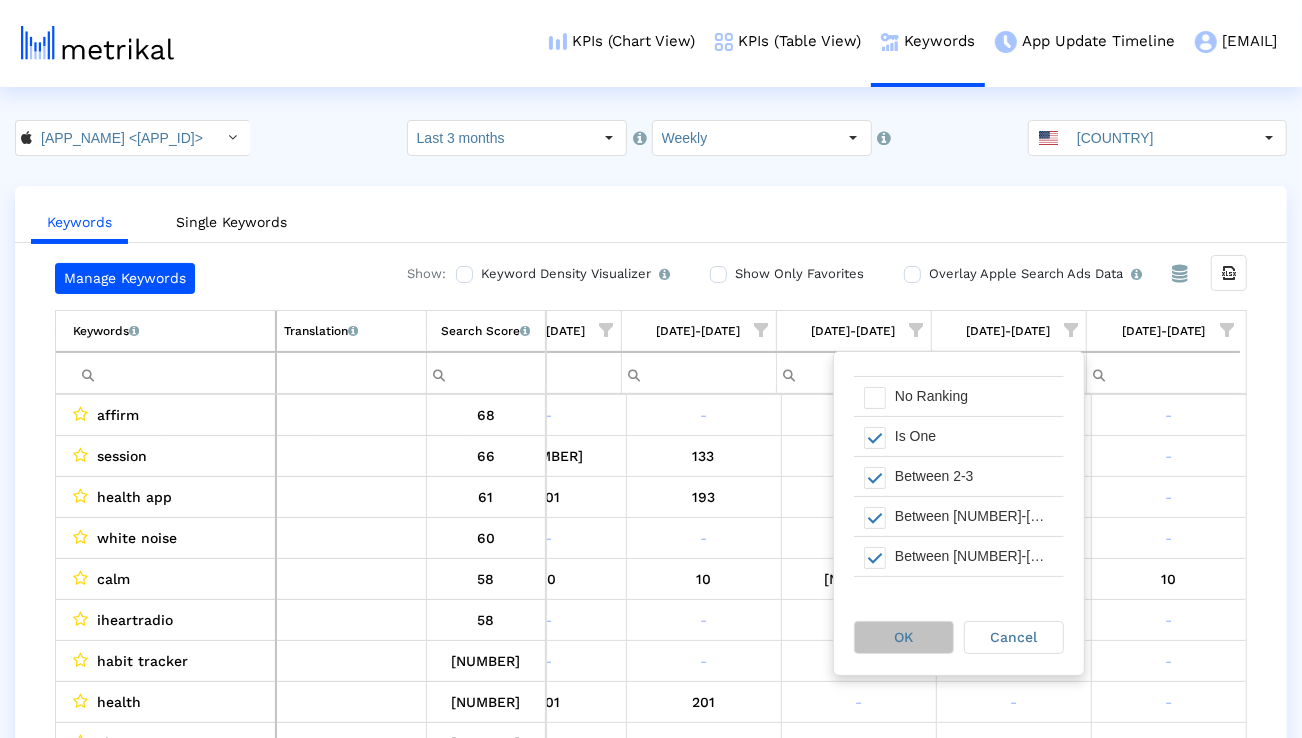 click on "OK" at bounding box center (904, 637) 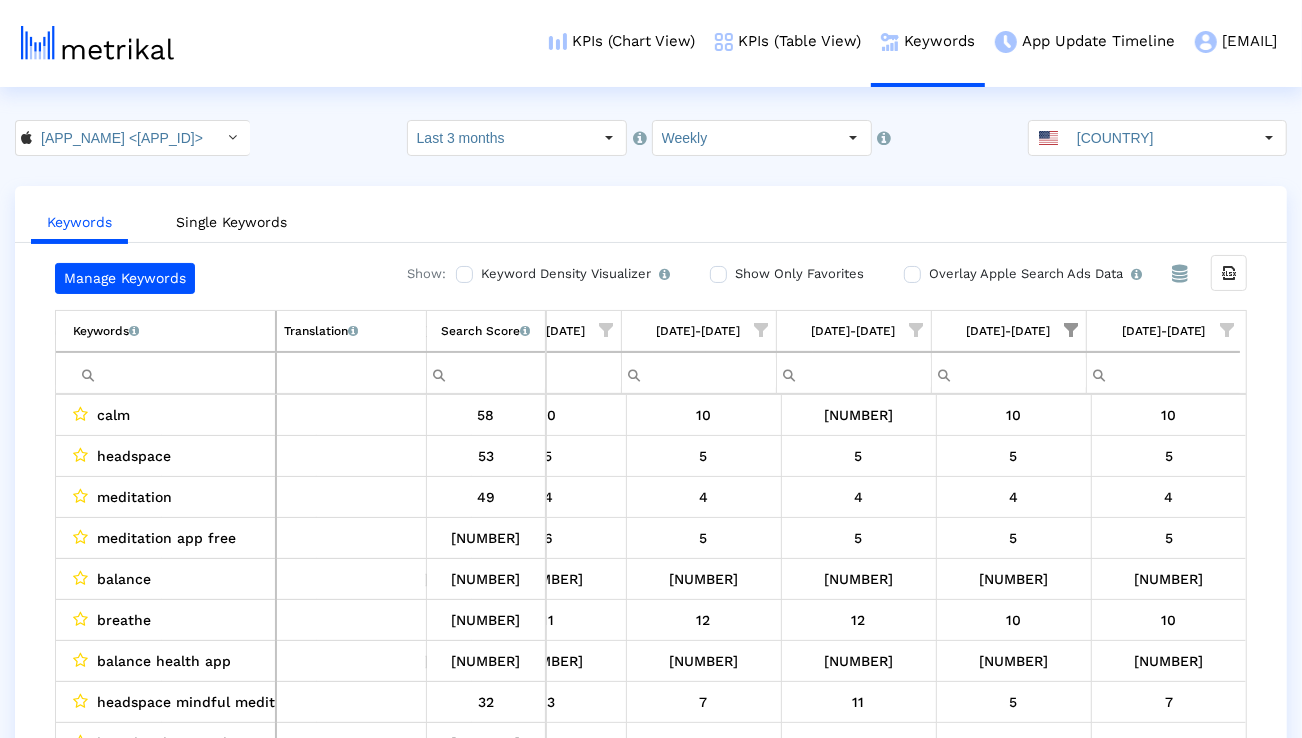 click at bounding box center (1227, 330) 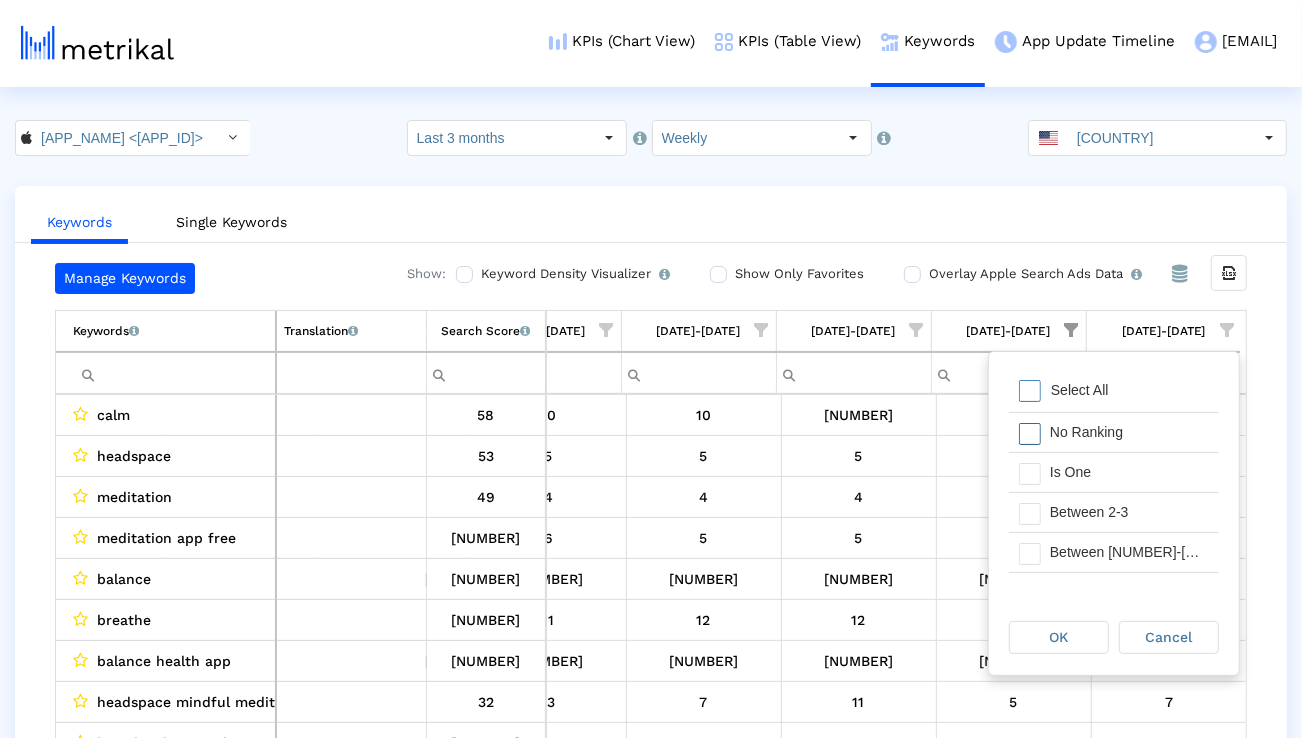 click on "No Ranking" at bounding box center (1129, 432) 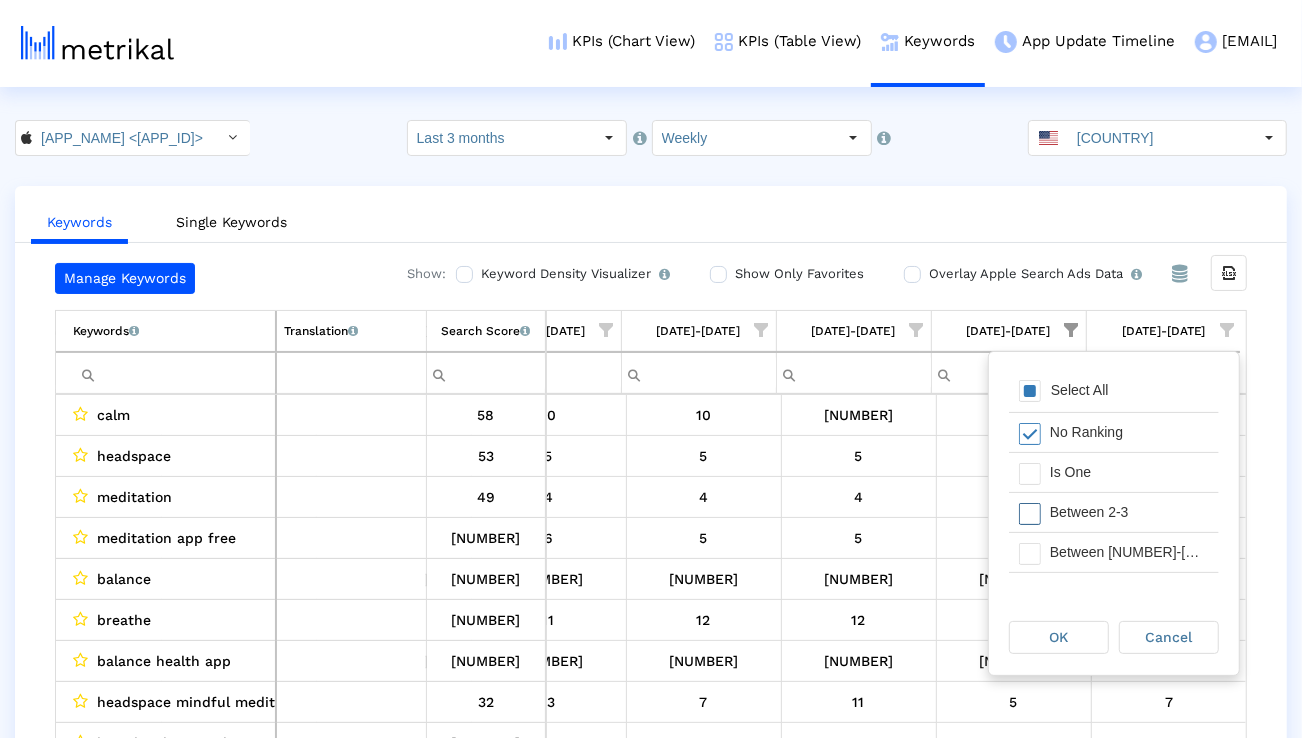 scroll, scrollTop: 111, scrollLeft: 0, axis: vertical 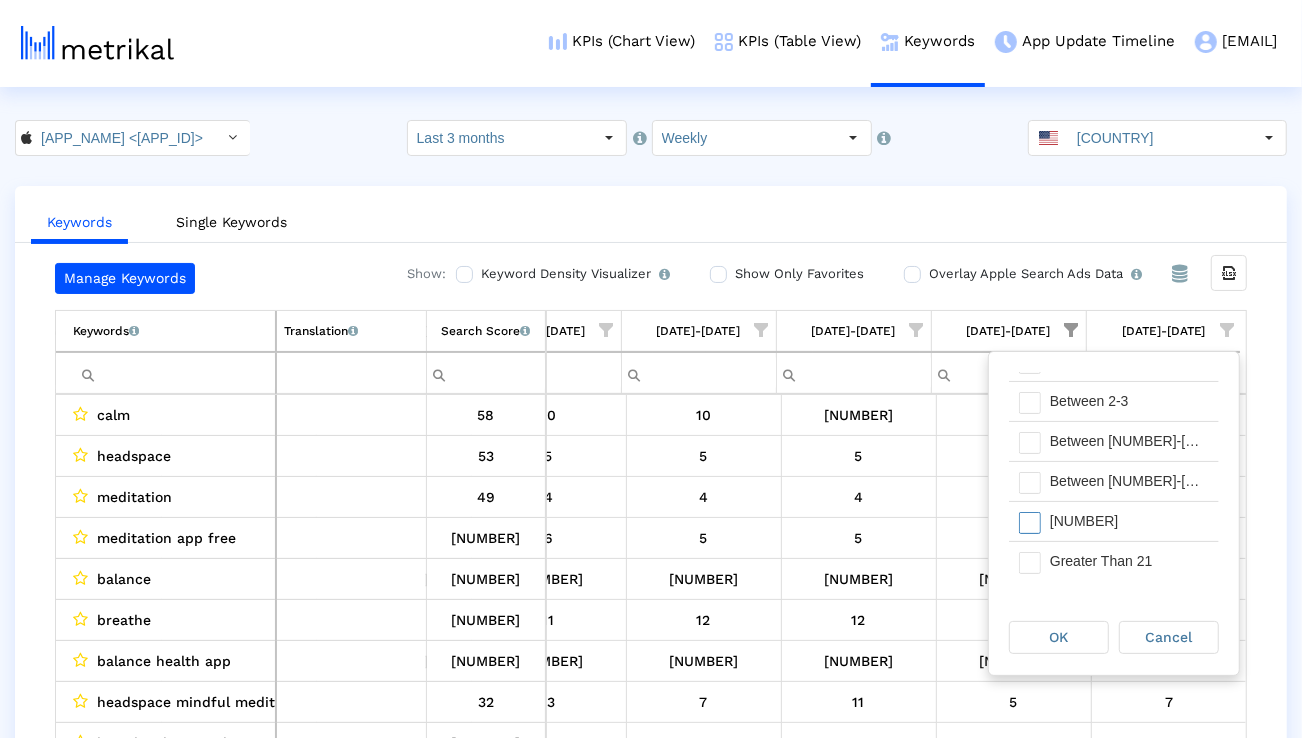 click on "Between 11-20" at bounding box center (1129, 521) 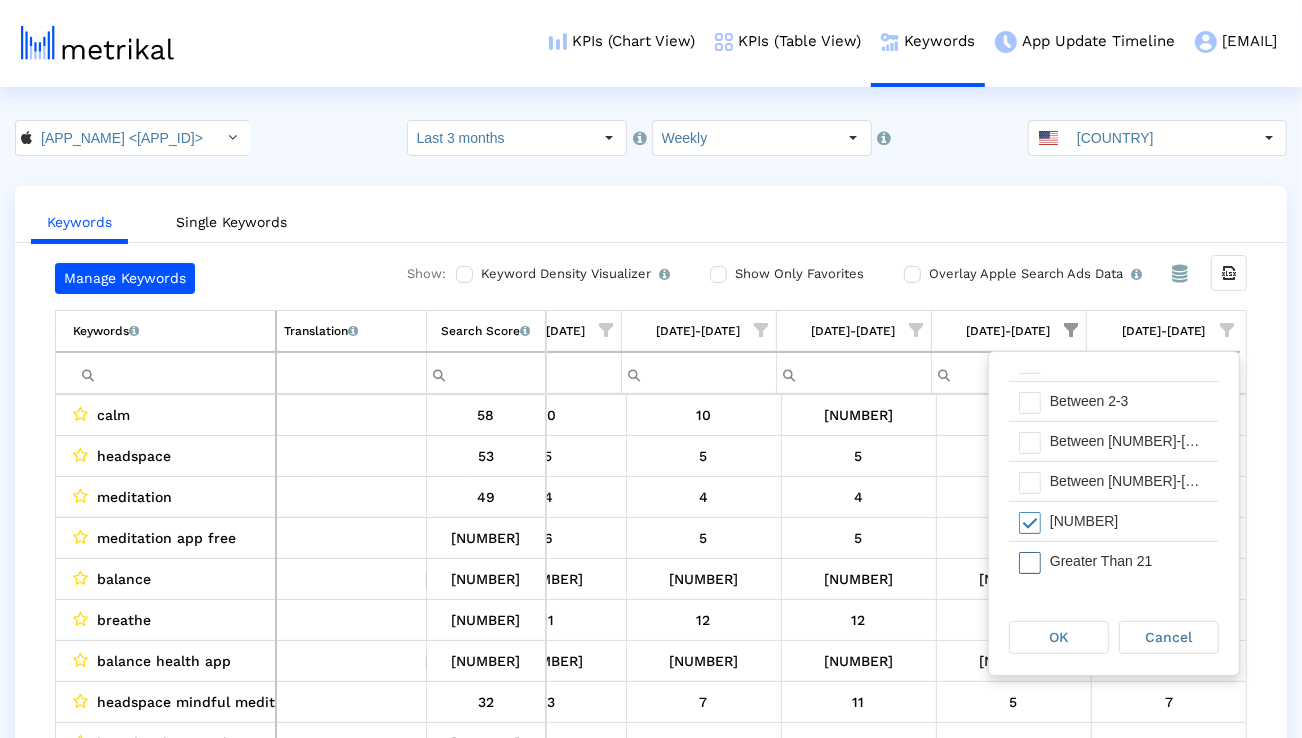 click on "Greater Than 21" at bounding box center (1129, 561) 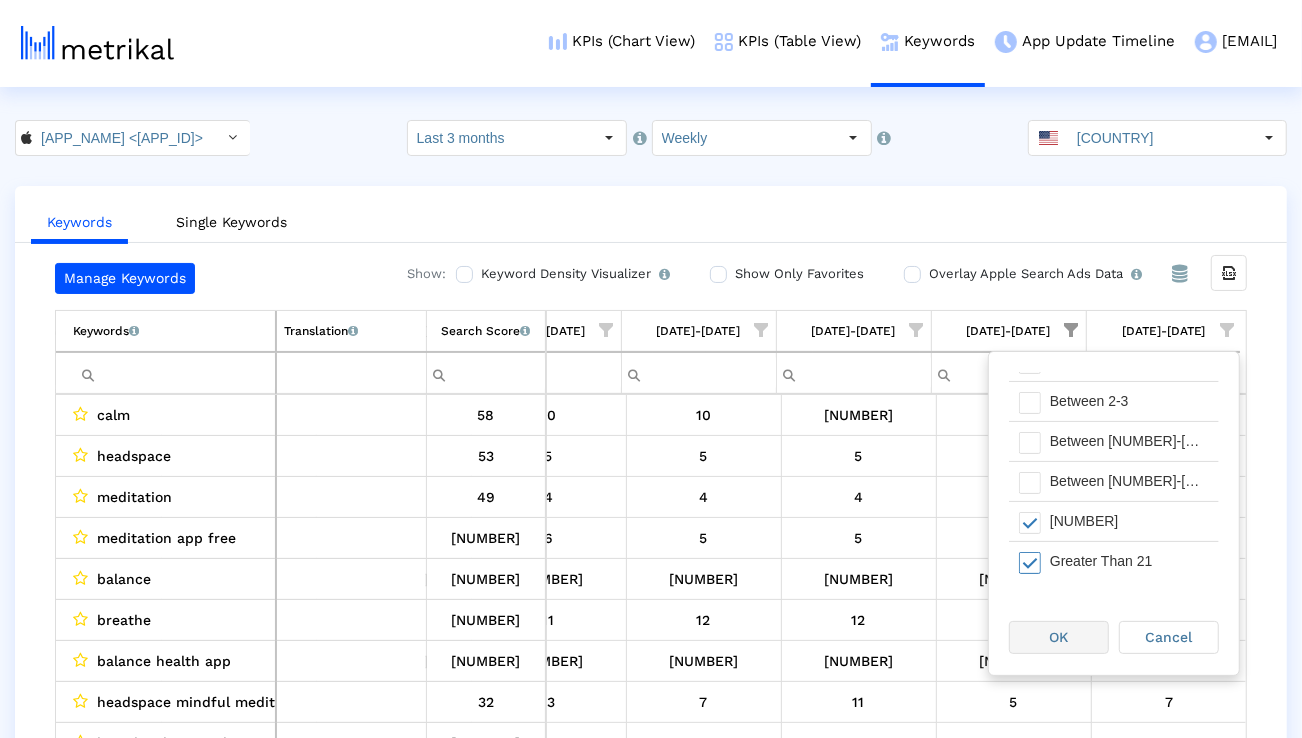 click on "OK" at bounding box center [1059, 637] 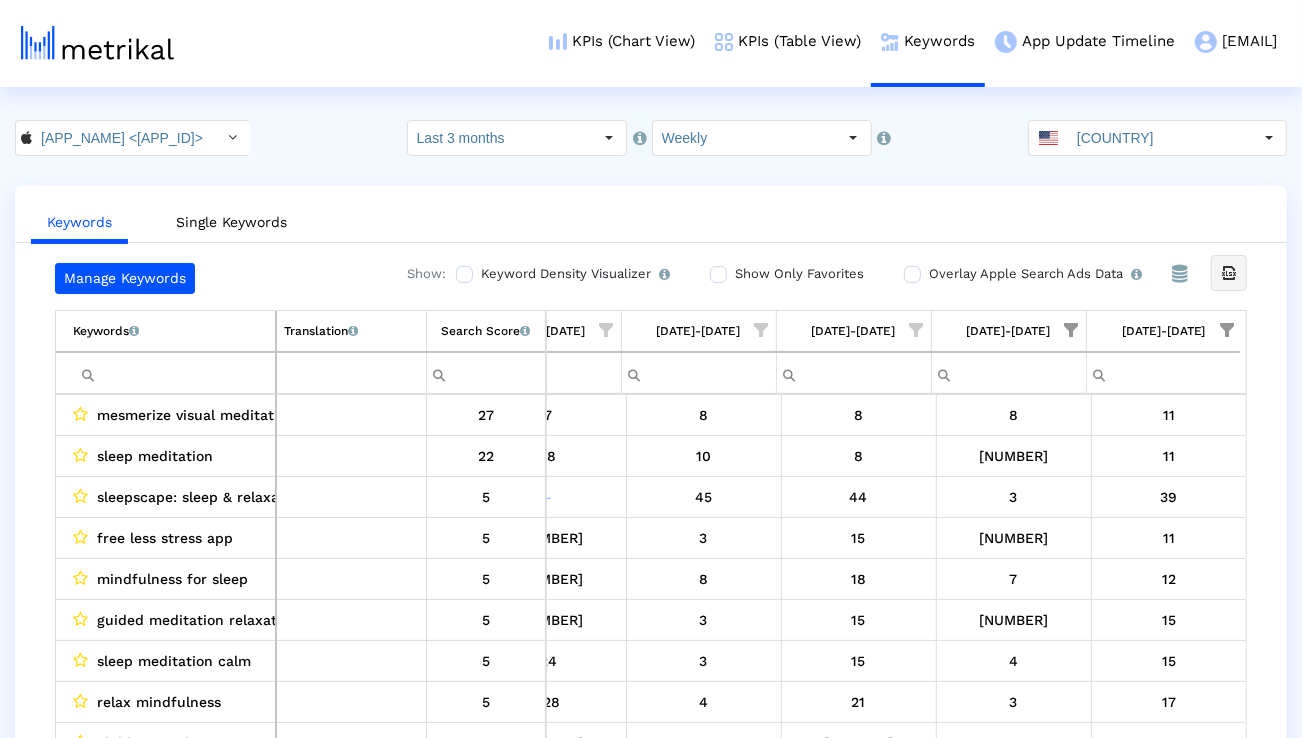click at bounding box center [1229, 273] 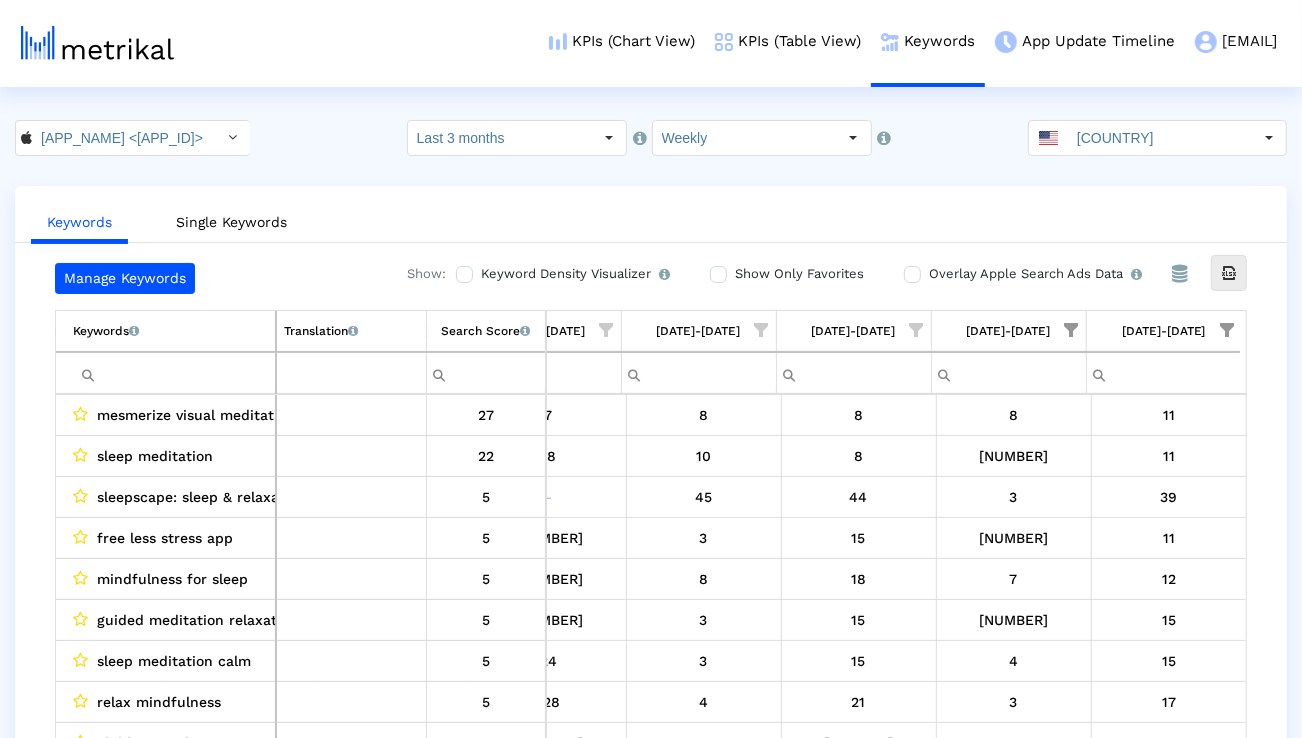 click on "[DATE]-[DATE]" at bounding box center [1163, 331] 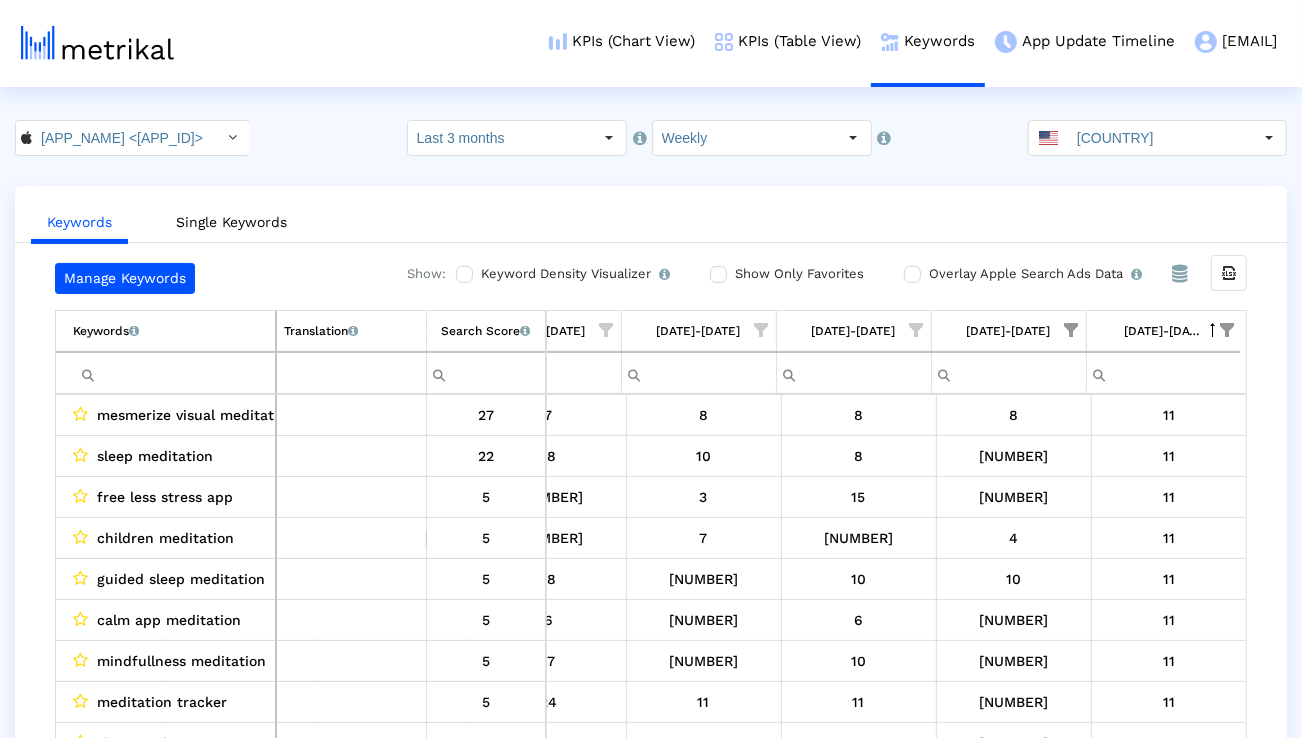 click at bounding box center (1072, 330) 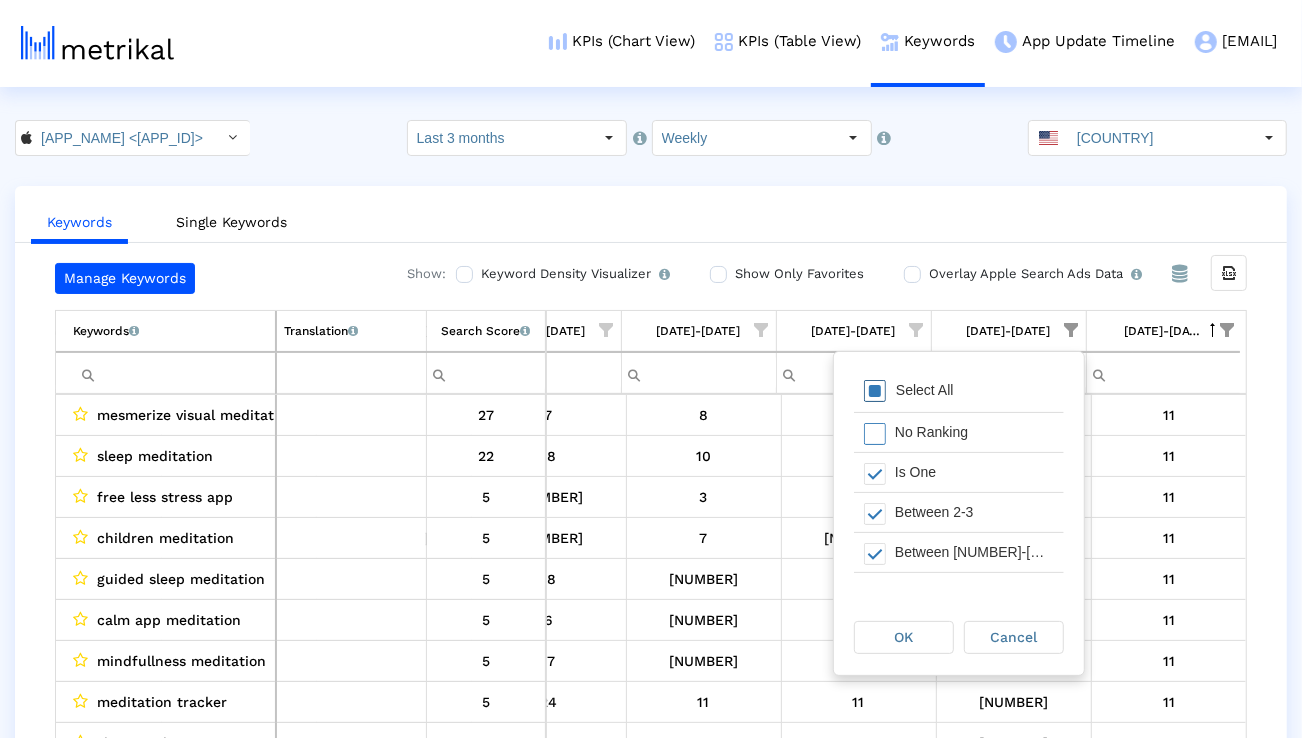 click on "Select All" at bounding box center (959, 392) 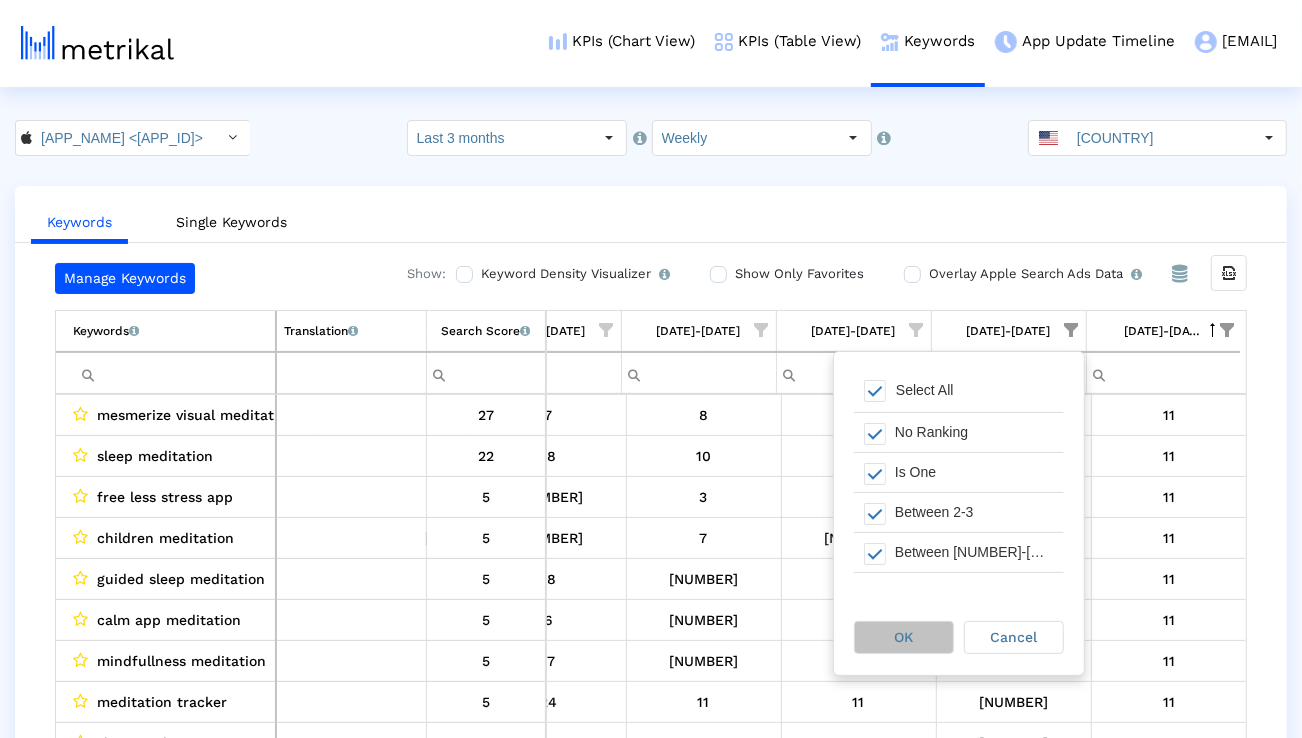 click on "OK" at bounding box center (904, 637) 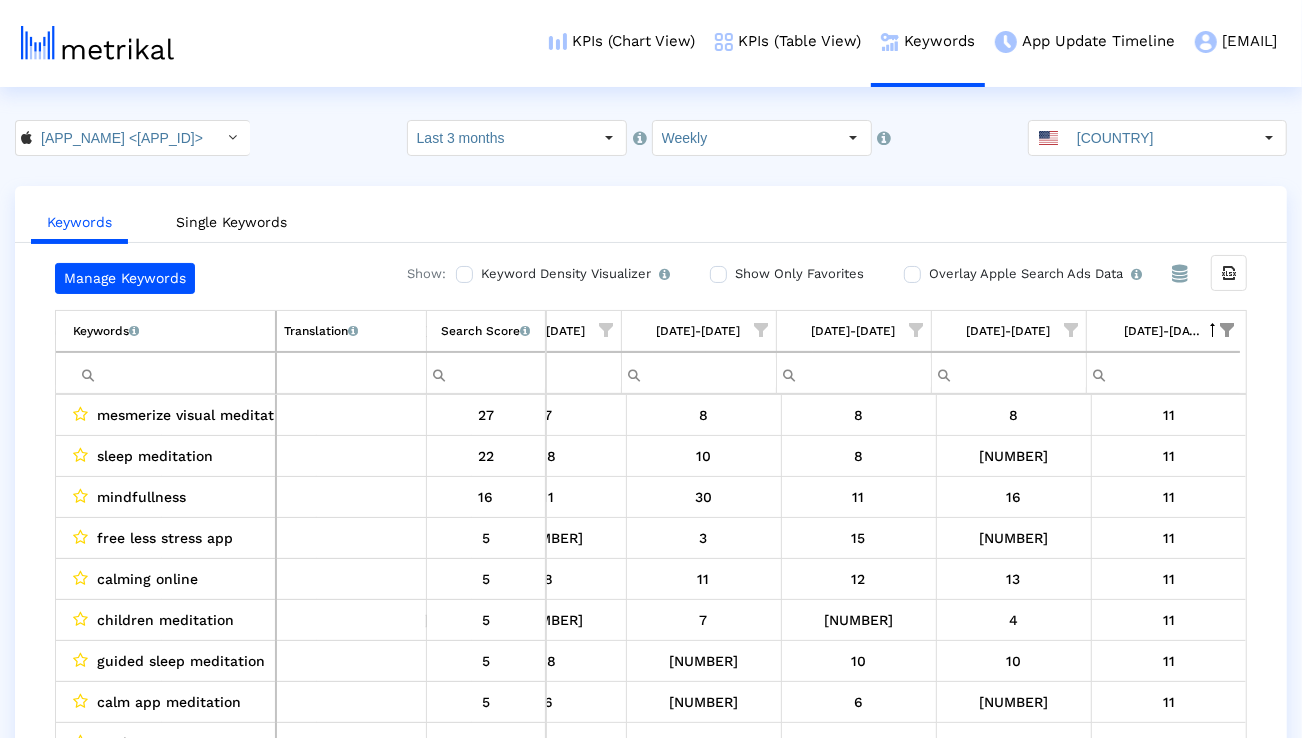 click on "Last 3 months" at bounding box center (500, 138) 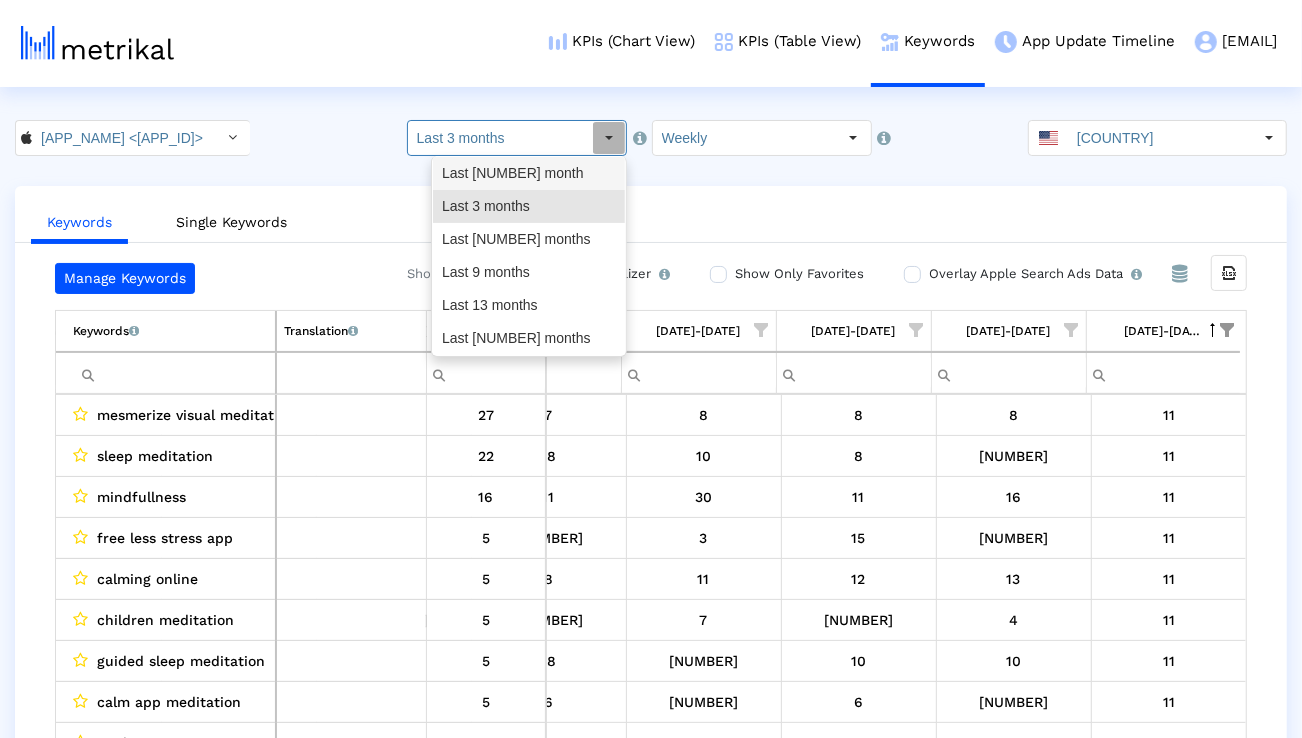 click on "Last 1 month" at bounding box center (529, 173) 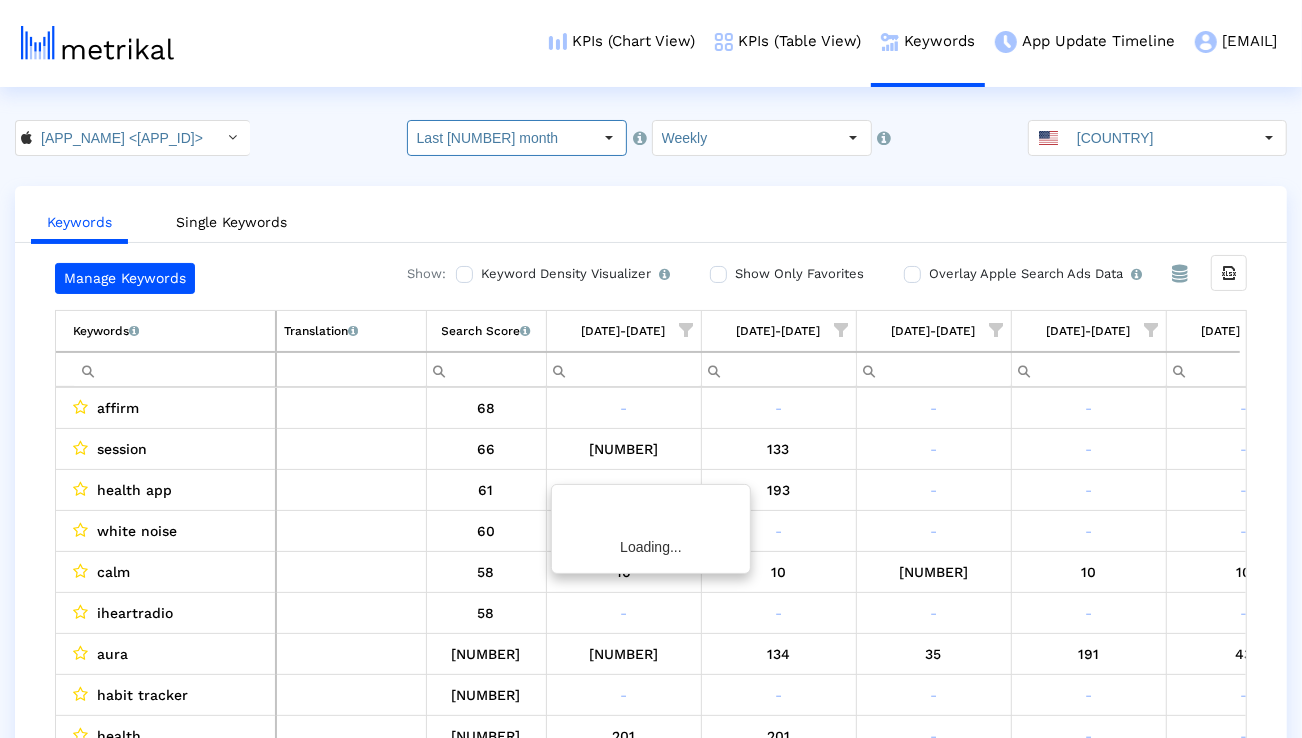 scroll, scrollTop: 0, scrollLeft: 80, axis: horizontal 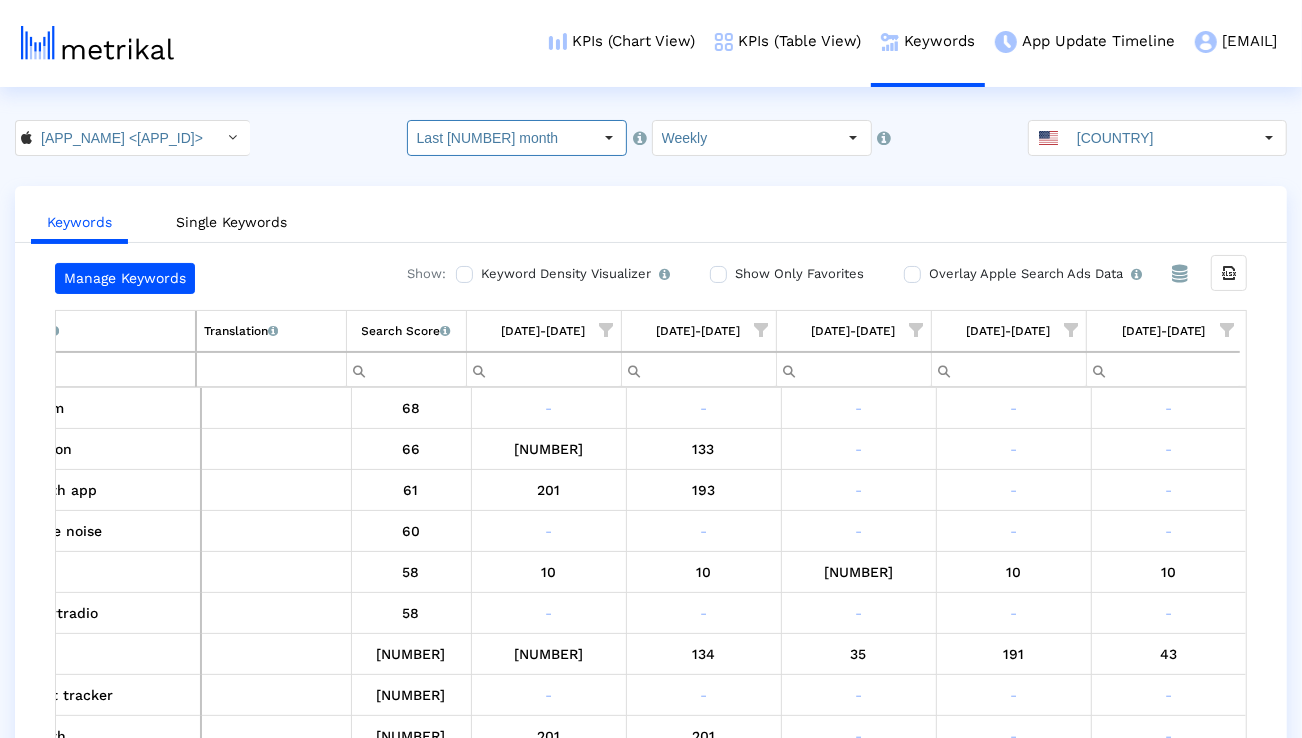 click at bounding box center (1227, 330) 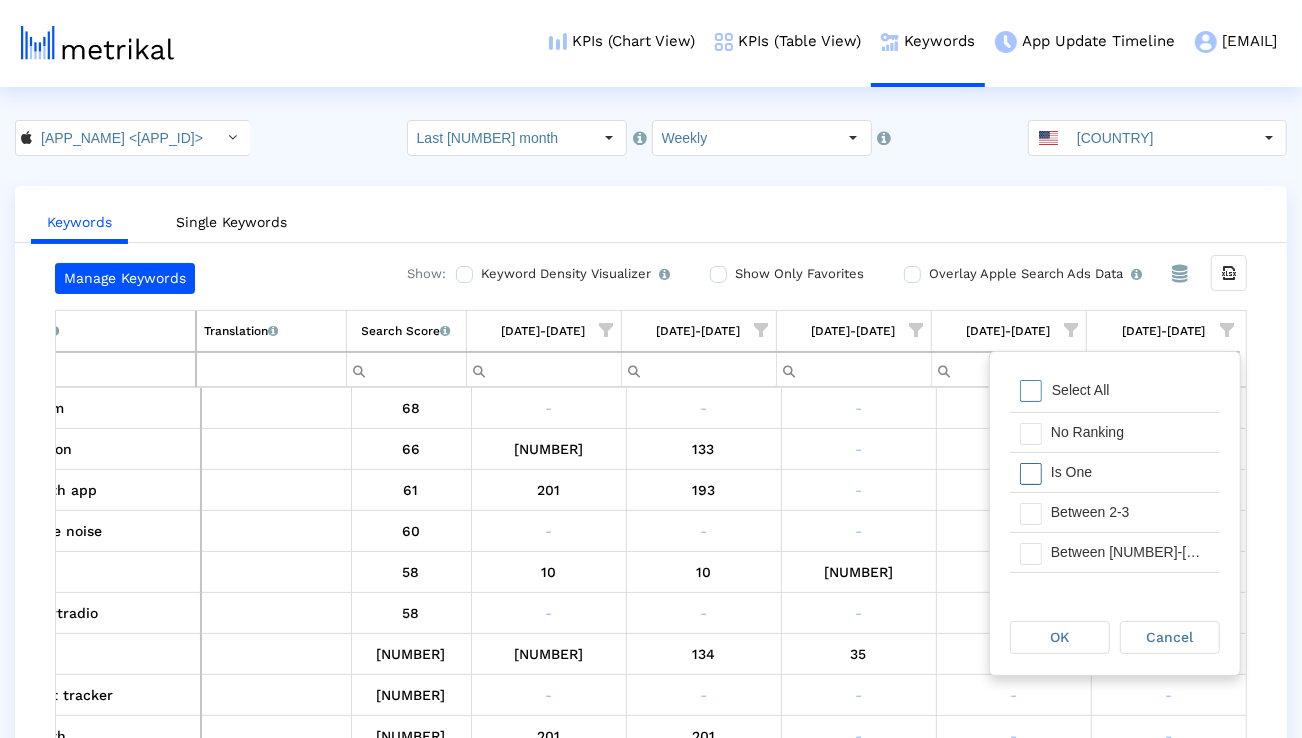 click on "Is One" at bounding box center (1130, 472) 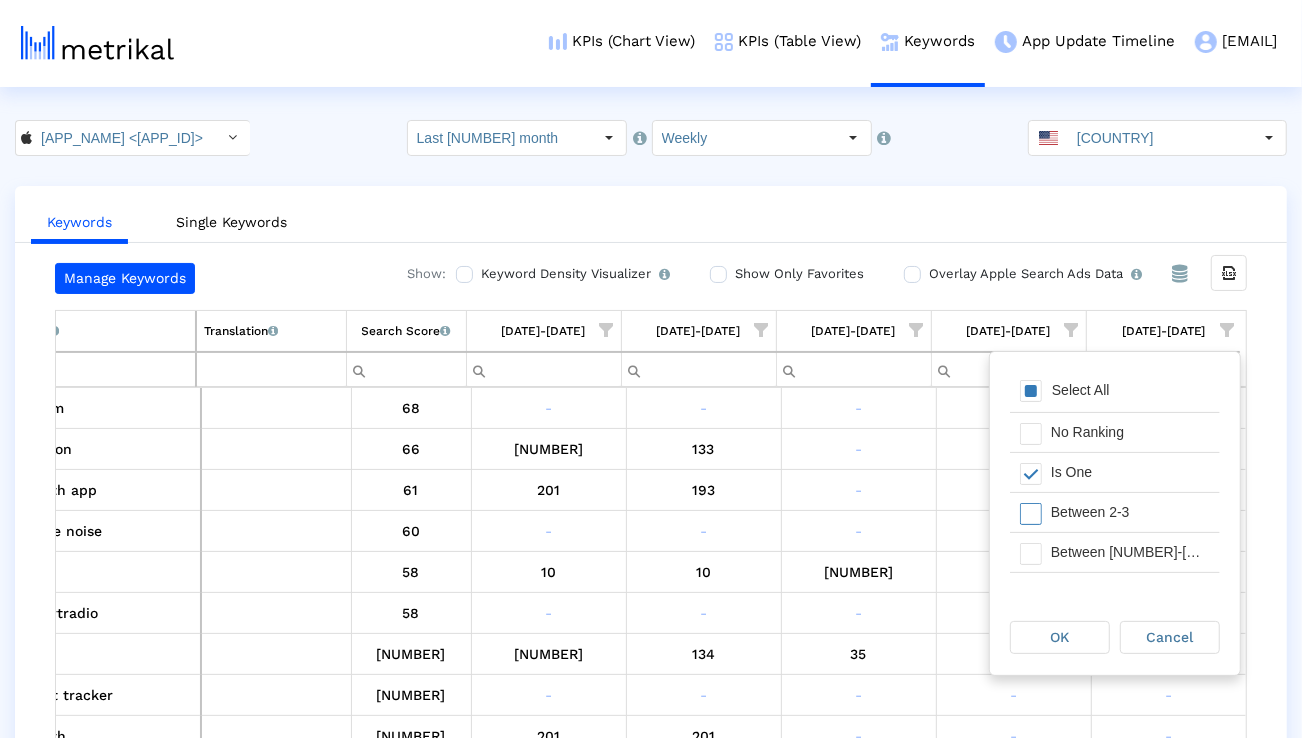 click on "Between 2-3" at bounding box center [1130, 512] 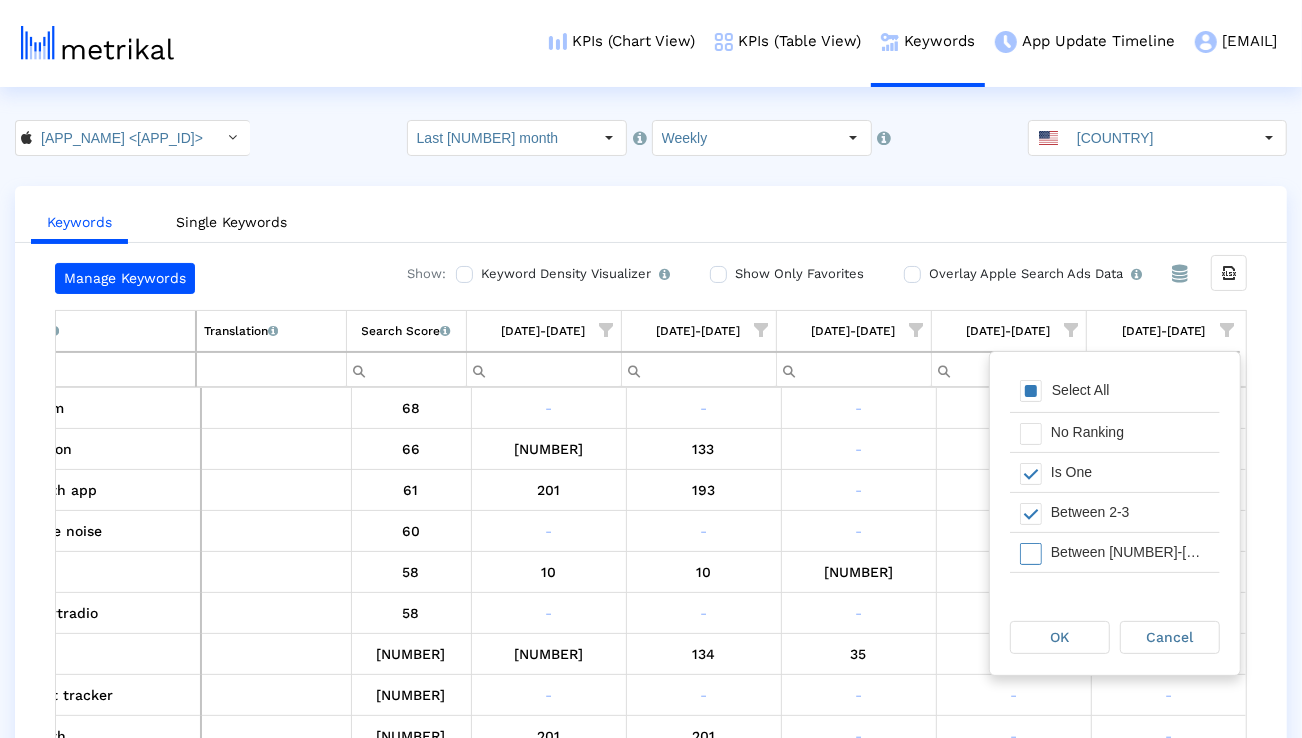 click on "Between 4-5" at bounding box center [1130, 552] 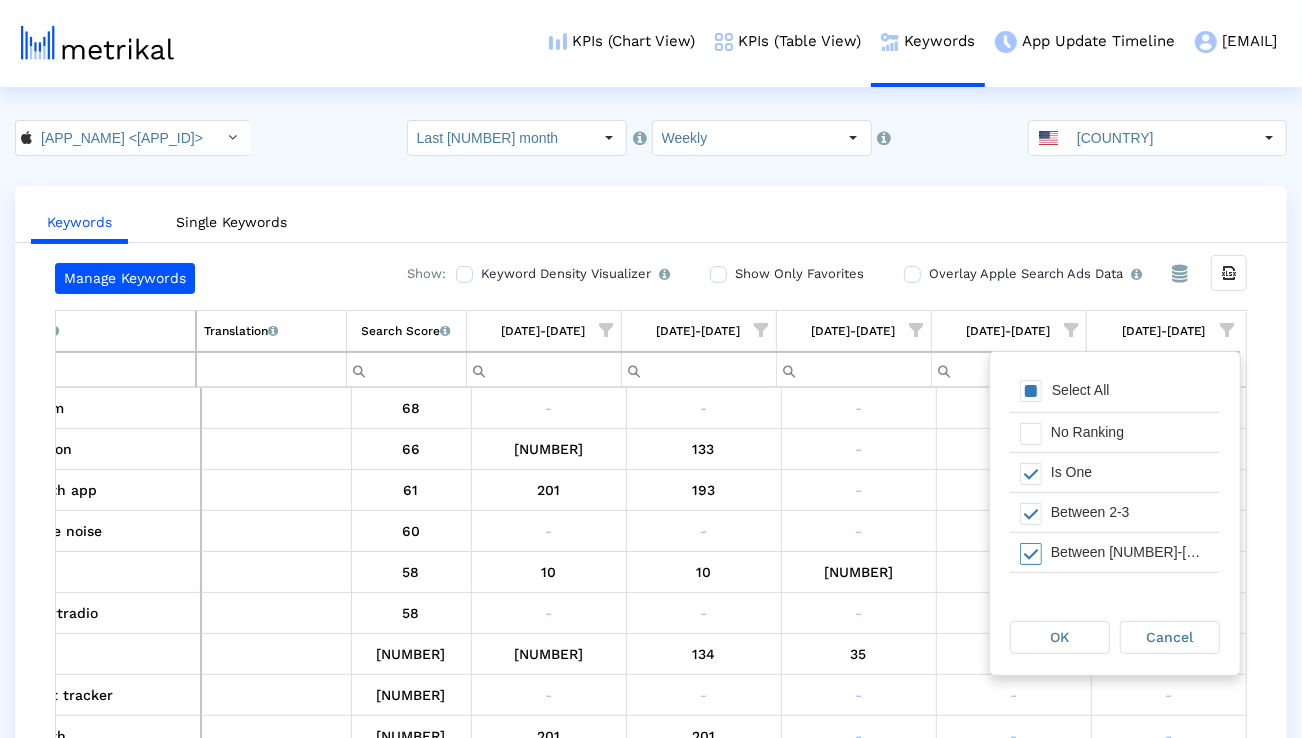 scroll, scrollTop: 40, scrollLeft: 0, axis: vertical 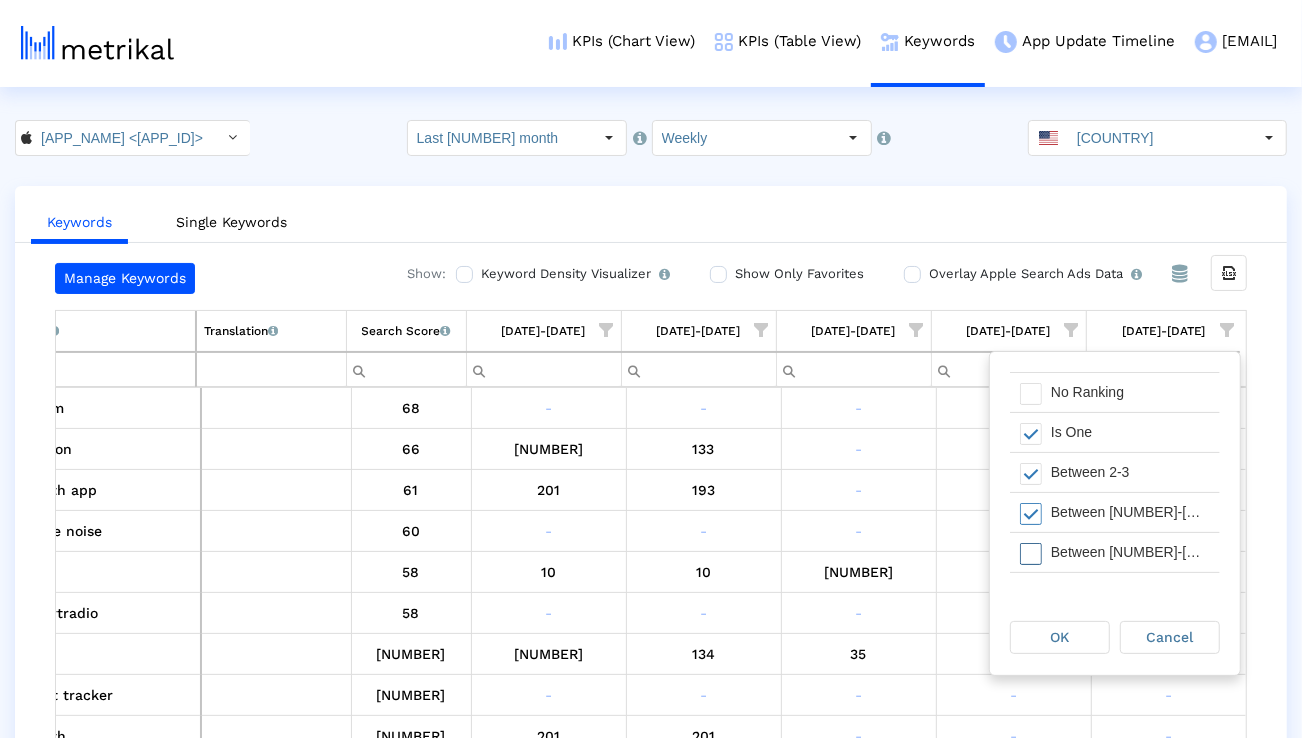 click on "Between 6-10" at bounding box center [1130, 552] 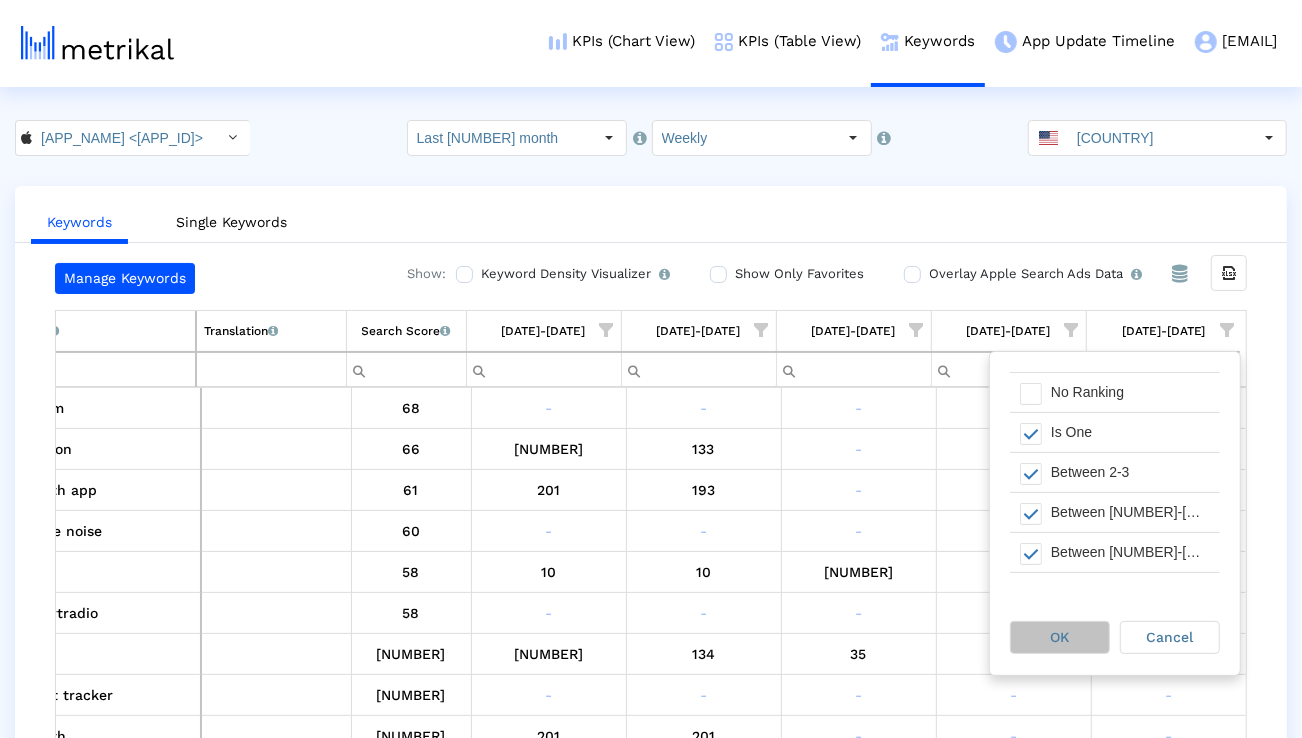 click on "OK" at bounding box center (1060, 637) 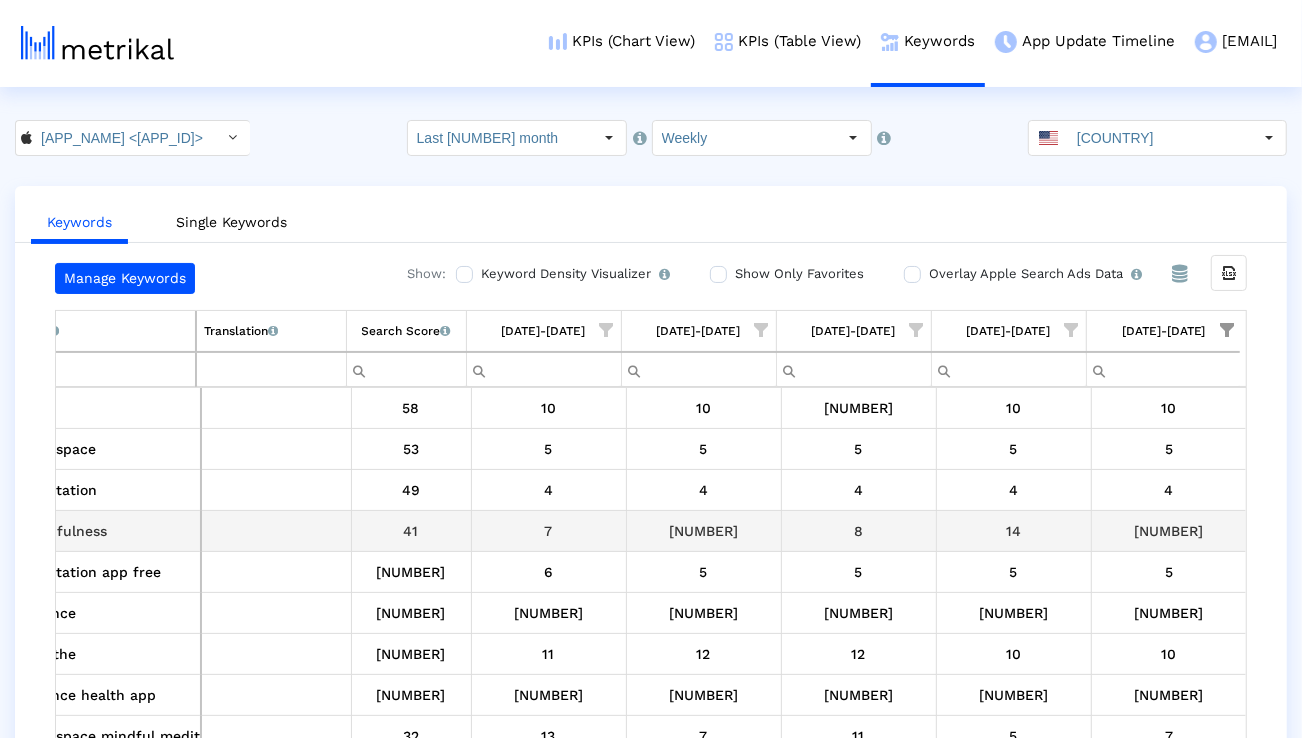 scroll, scrollTop: 0, scrollLeft: 81, axis: horizontal 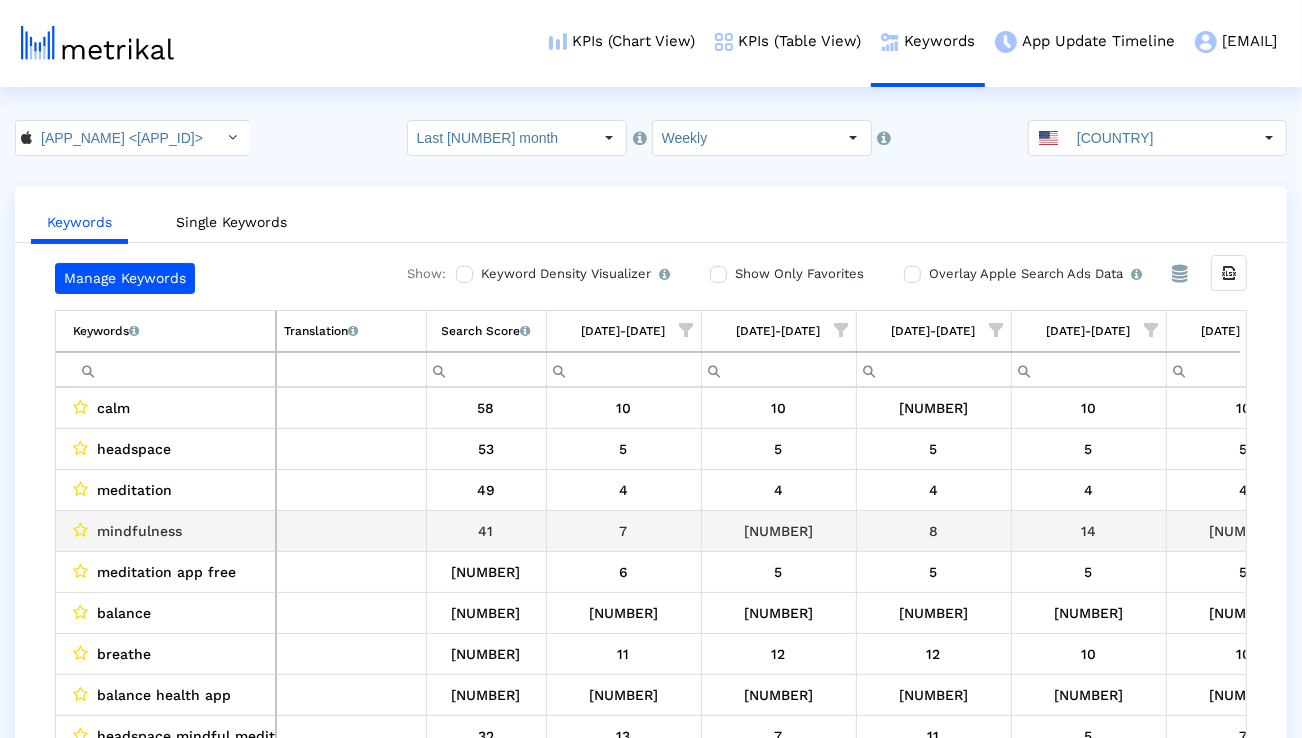 click on "mindfulness" at bounding box center (139, 531) 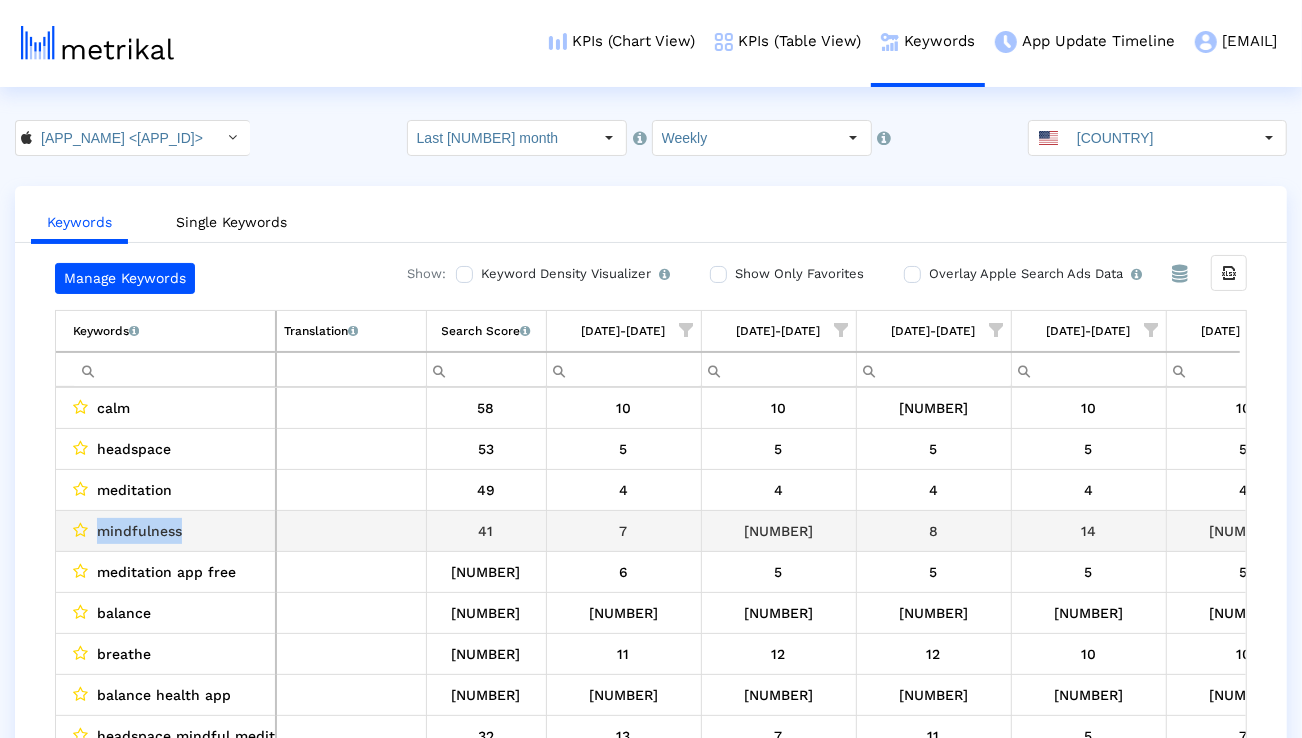 click on "mindfulness" at bounding box center (139, 531) 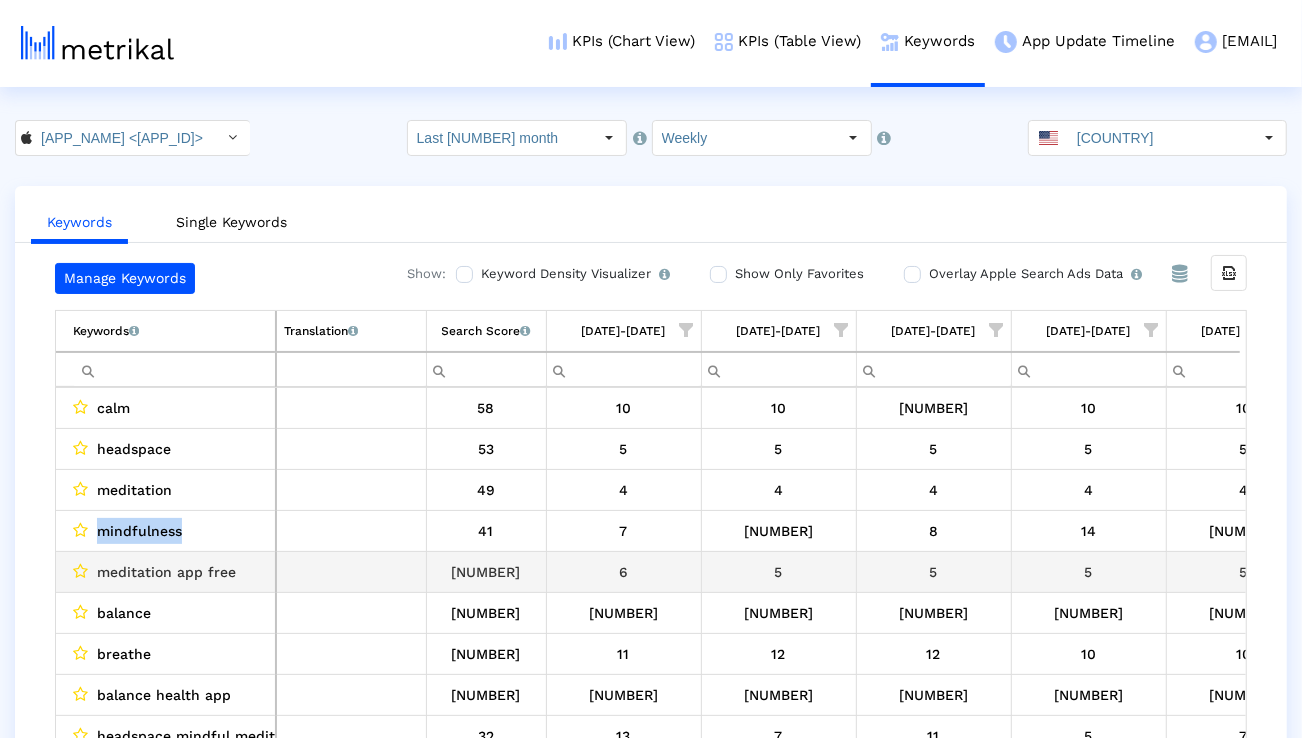 scroll, scrollTop: 0, scrollLeft: 70, axis: horizontal 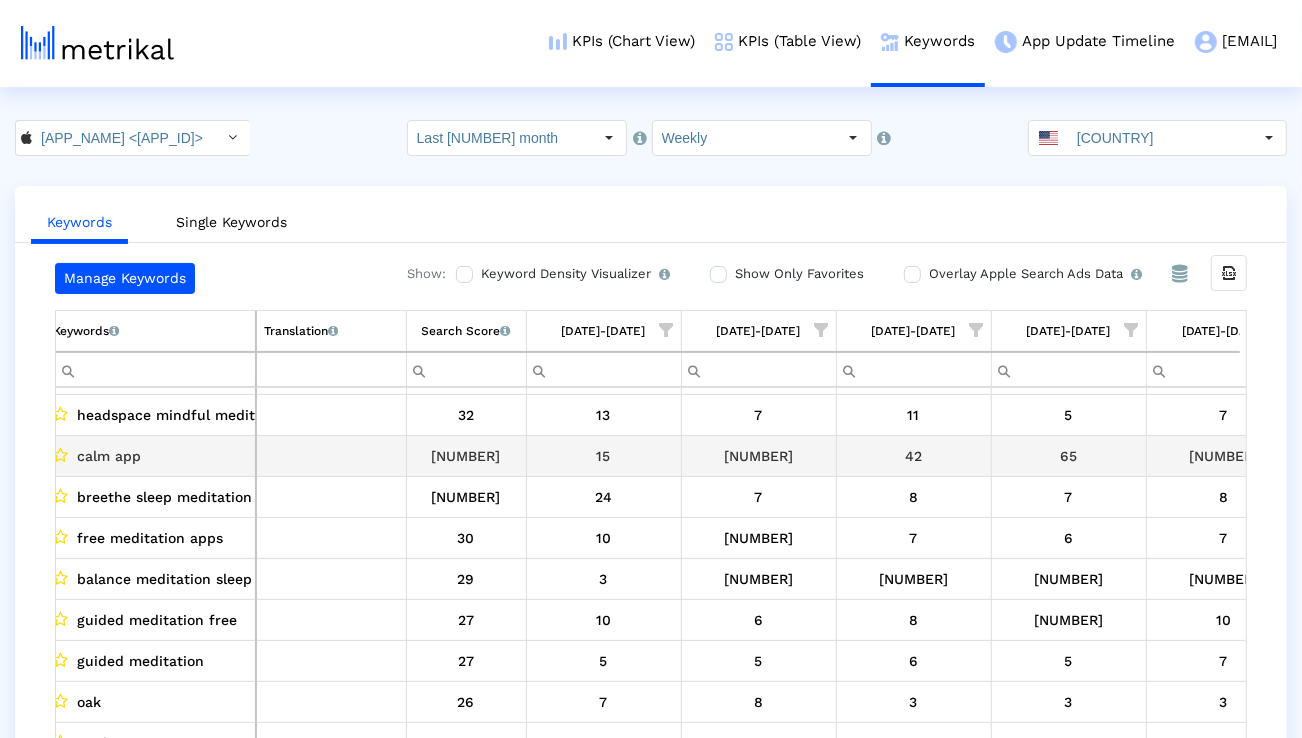 click on "calm app" at bounding box center (109, 456) 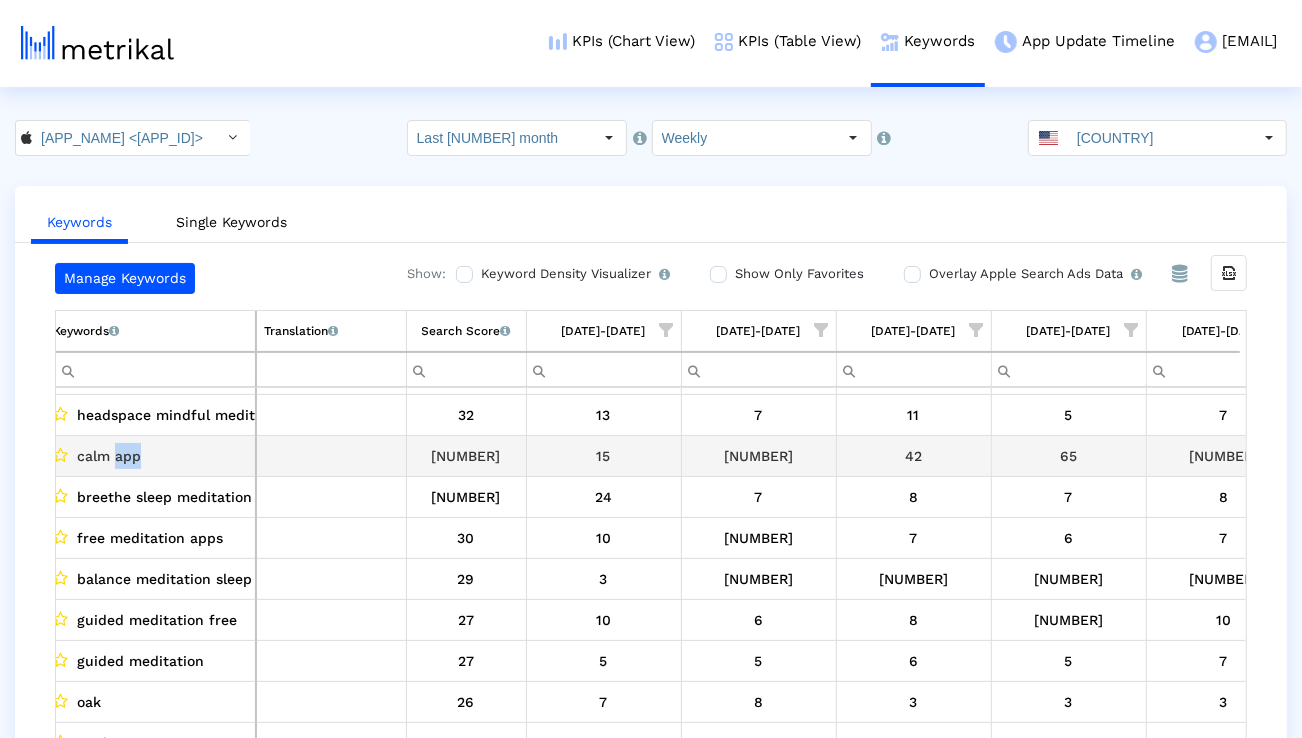 click on "calm app" at bounding box center (109, 456) 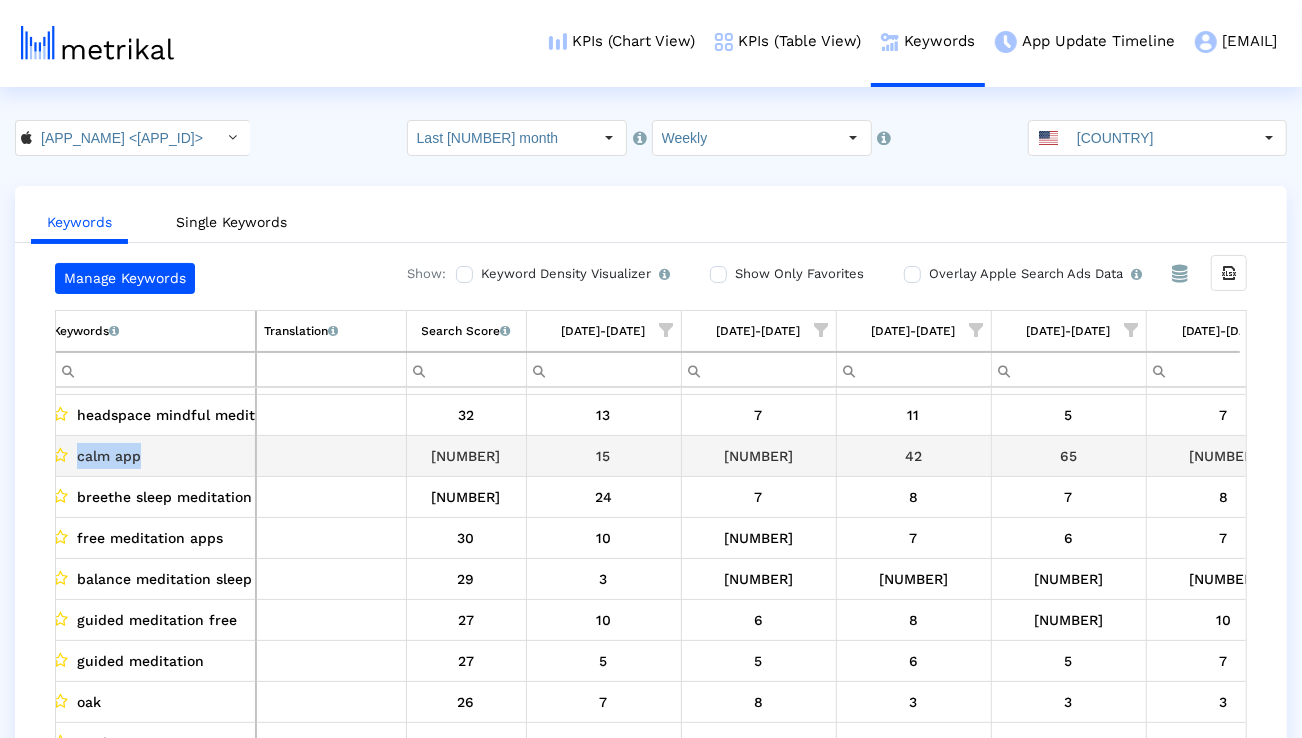 copy on "calm app" 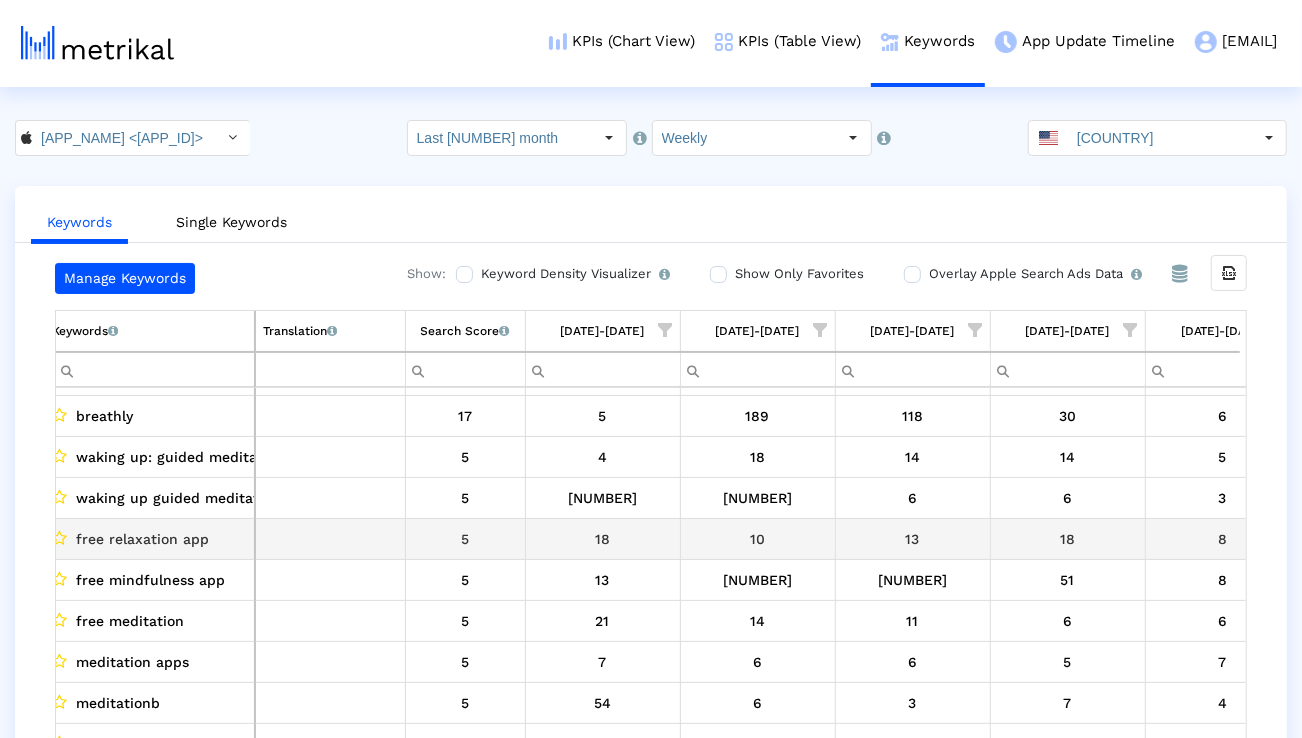 click on "free relaxation app" at bounding box center (142, 539) 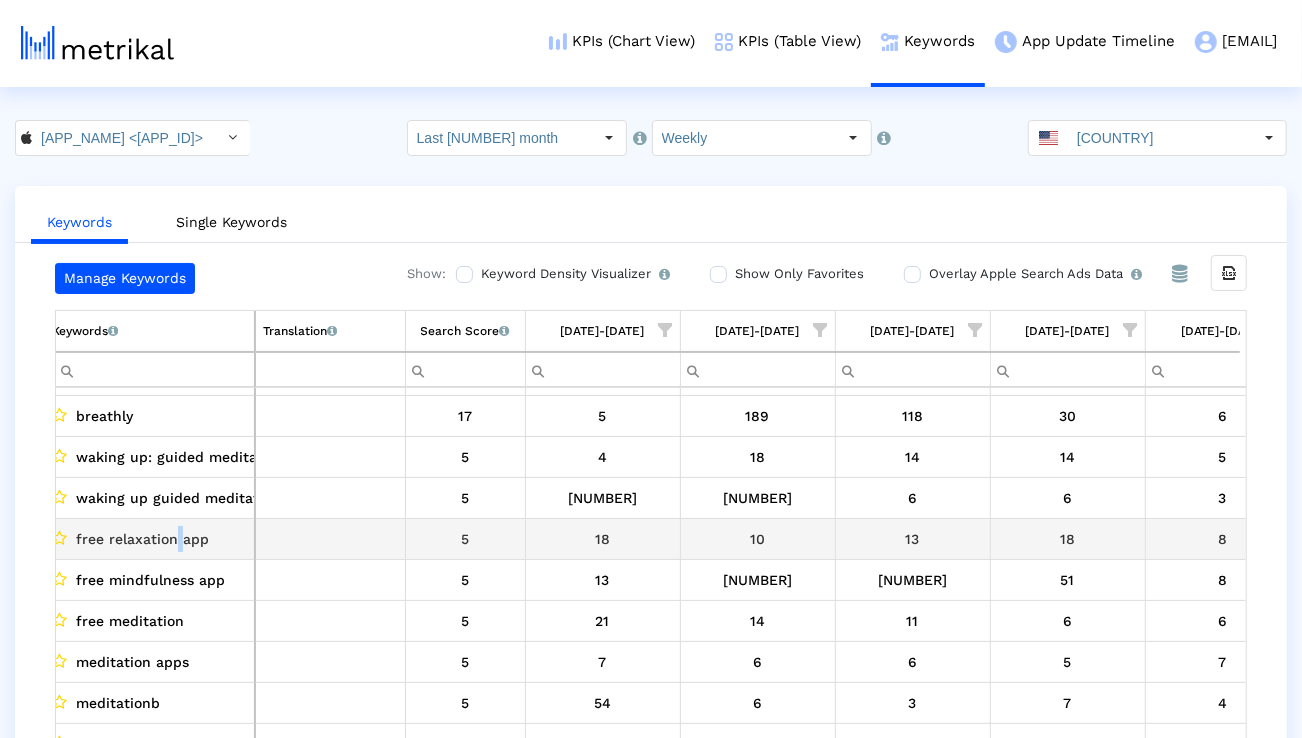 click on "free relaxation app" at bounding box center (142, 539) 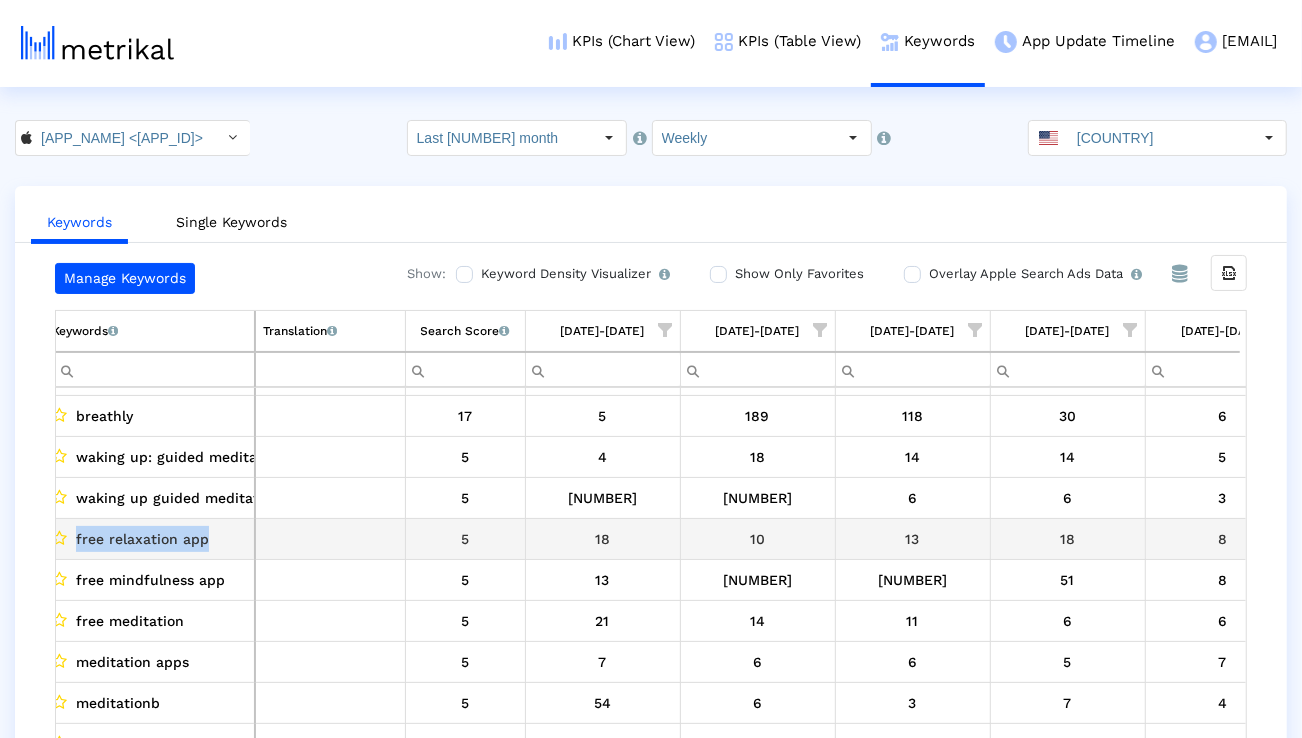 click on "free relaxation app" at bounding box center [142, 539] 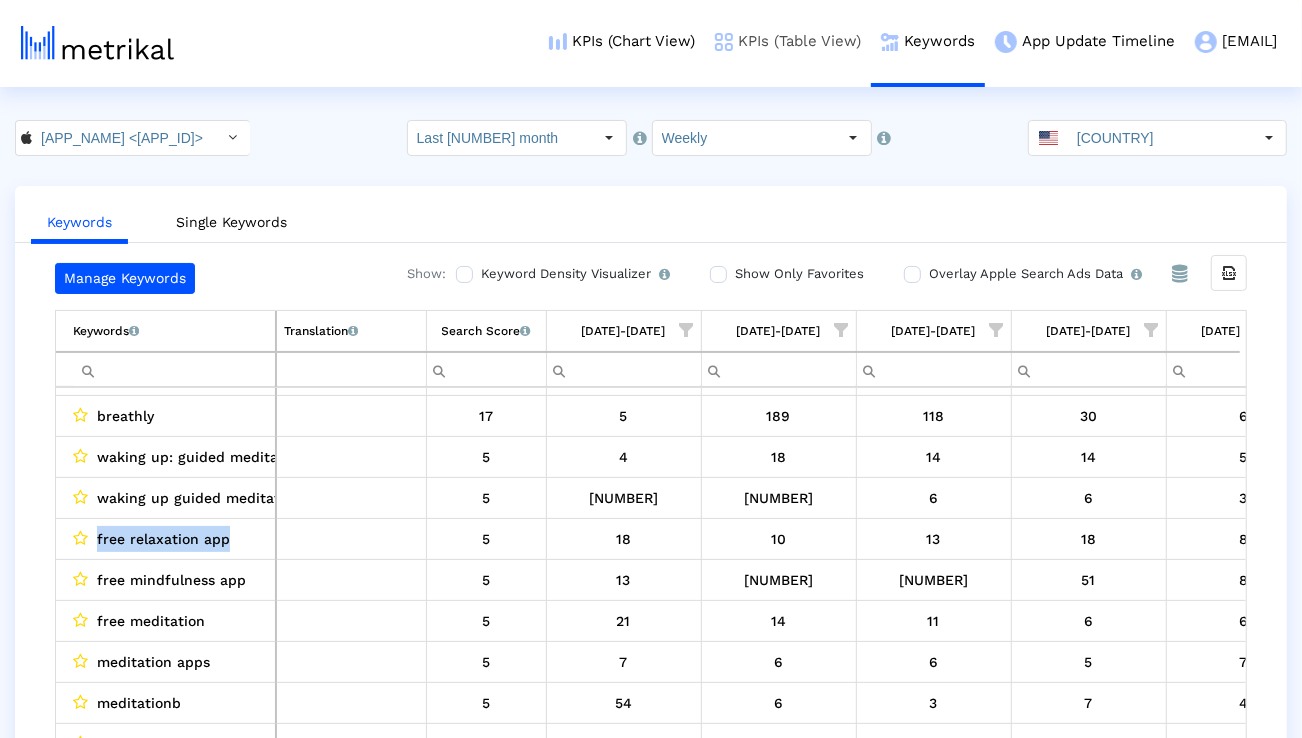 click on "KPIs (Table View)" at bounding box center [788, 41] 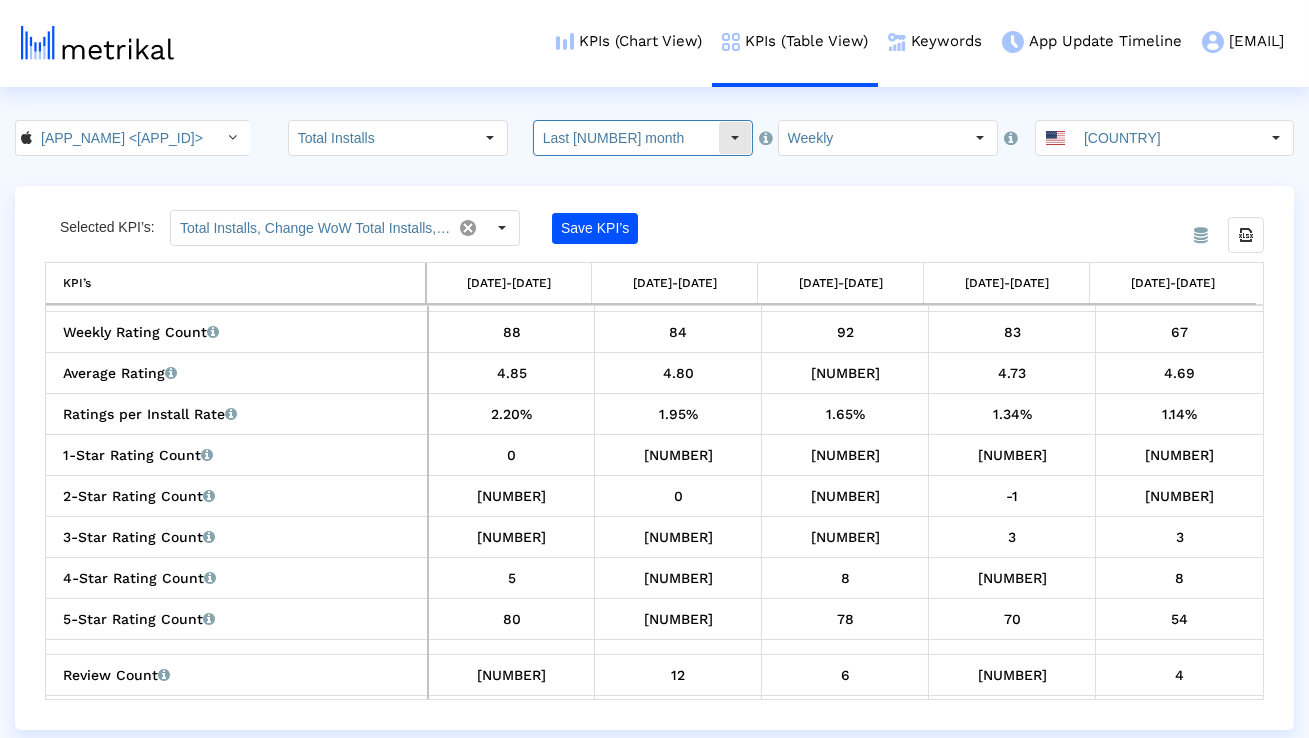 click on "Last 1 month" at bounding box center (626, 138) 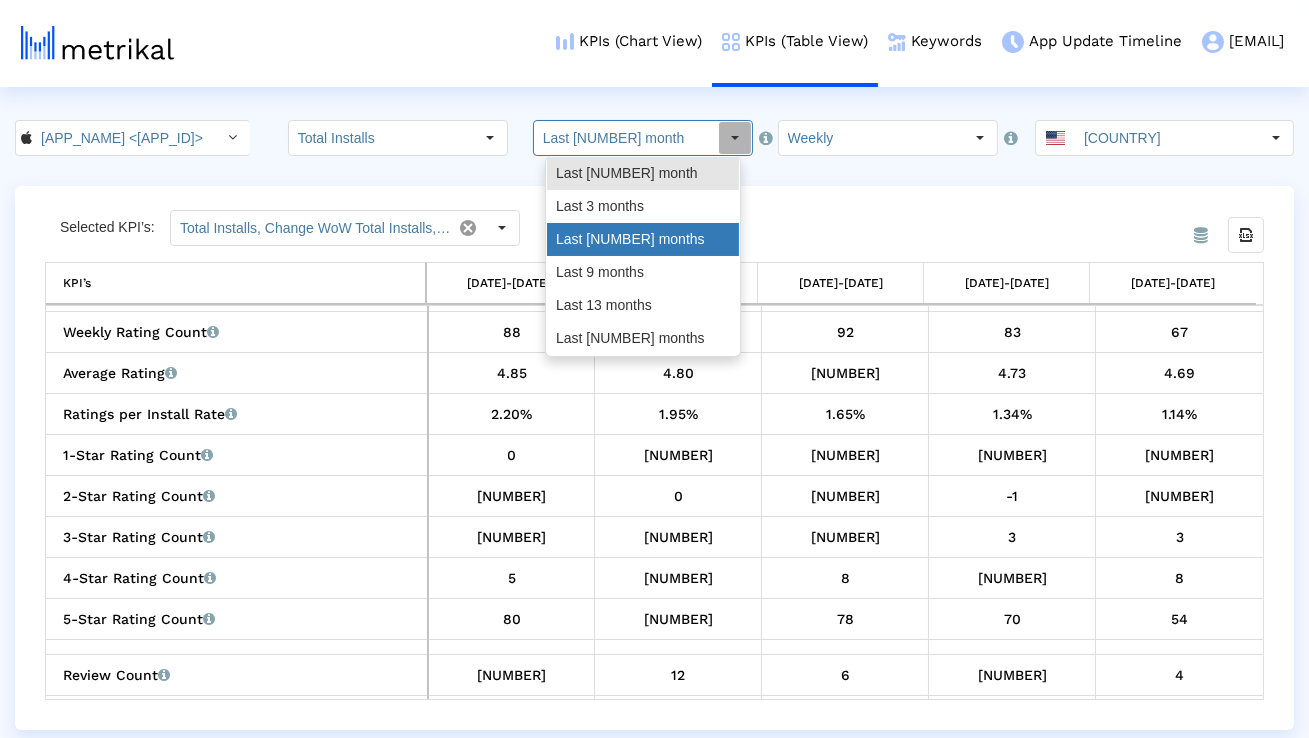 click on "[LAST] [NUMBER] months" at bounding box center (643, 239) 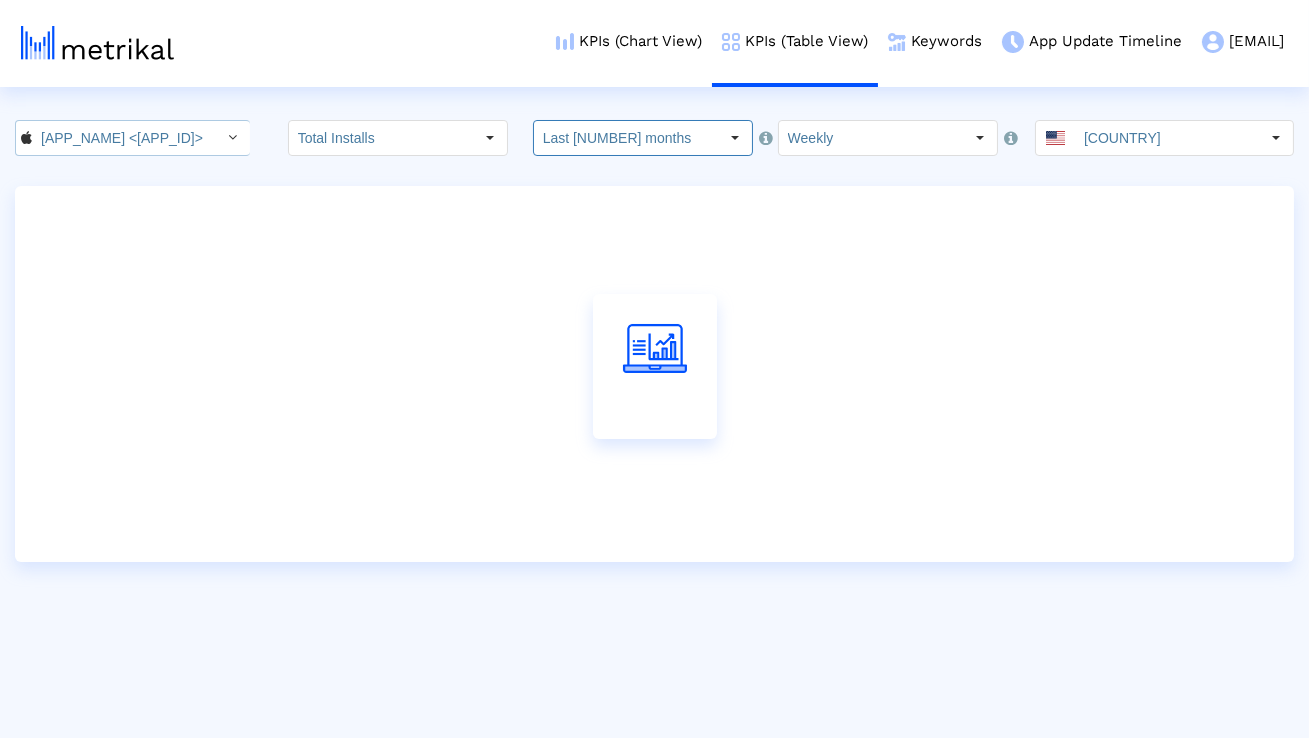 click on "Balance: Meditation & Sleep < 1361356590 >" at bounding box center (122, 138) 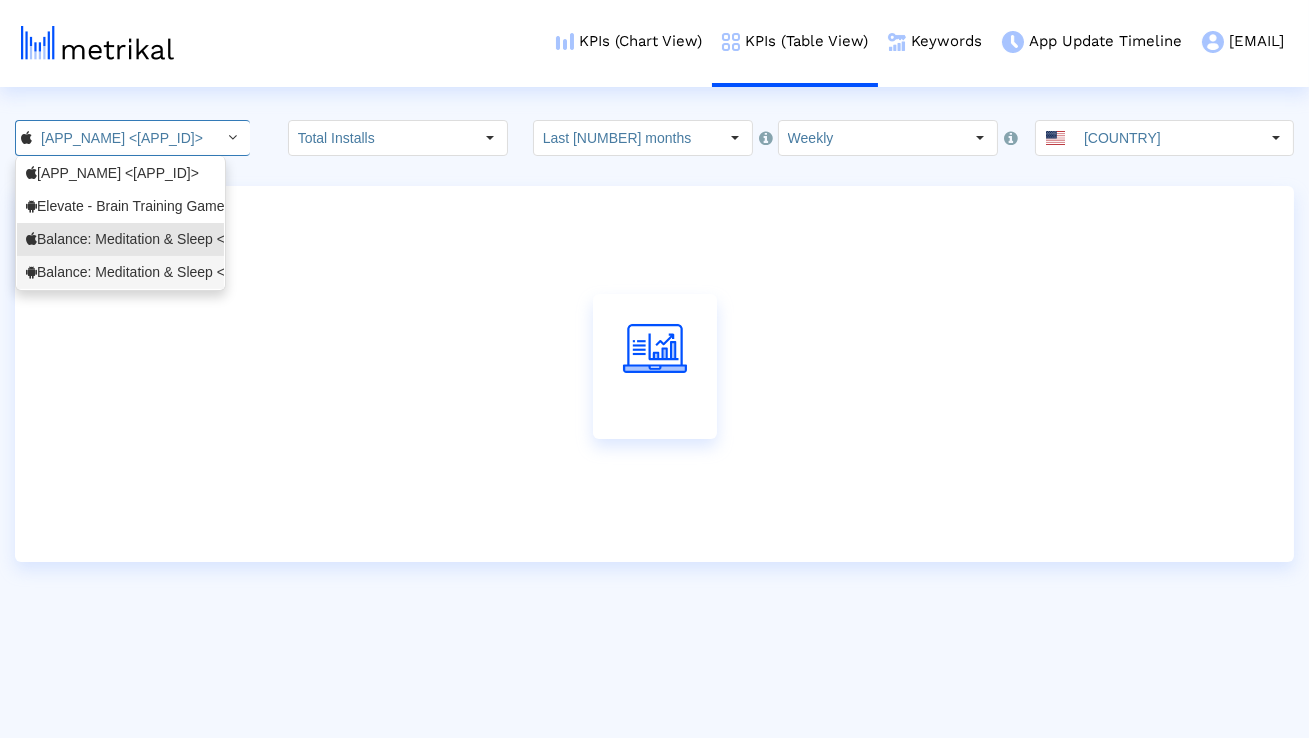 click on "Balance: Meditation & Sleep [APP_ID]" at bounding box center [120, 272] 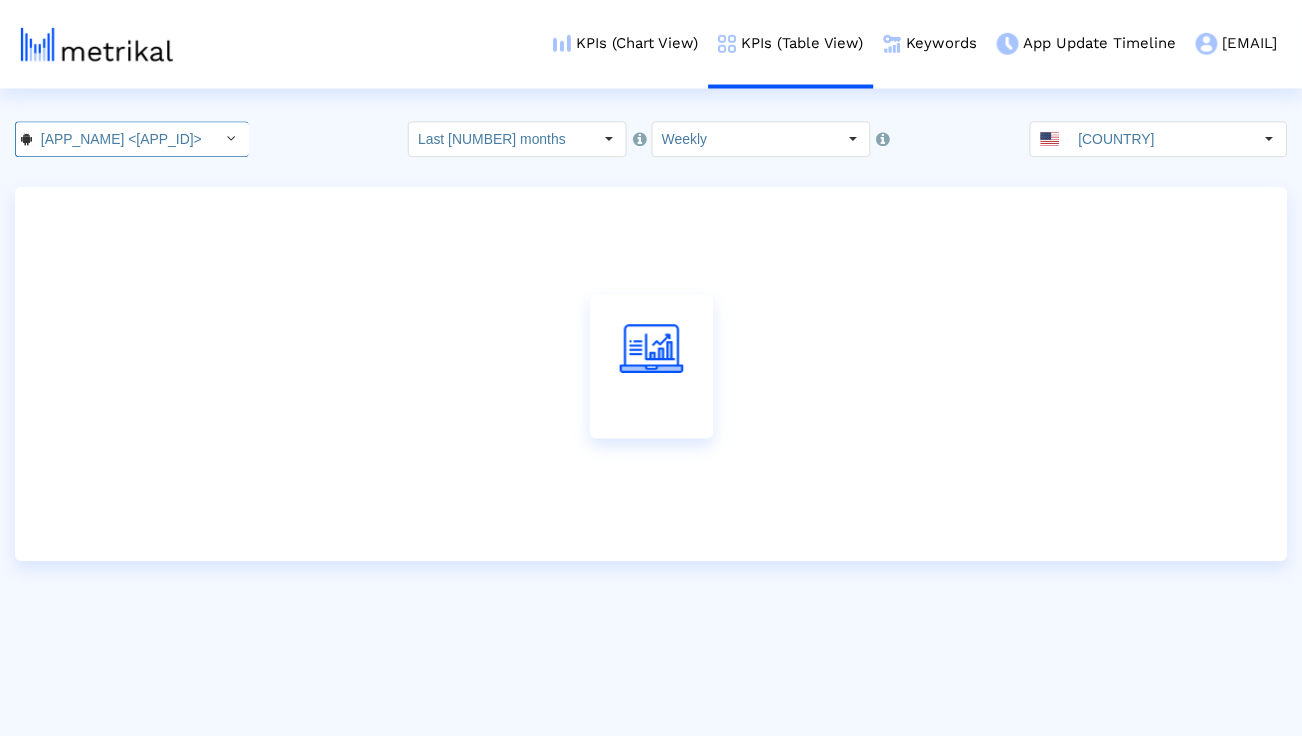 scroll, scrollTop: 0, scrollLeft: 221, axis: horizontal 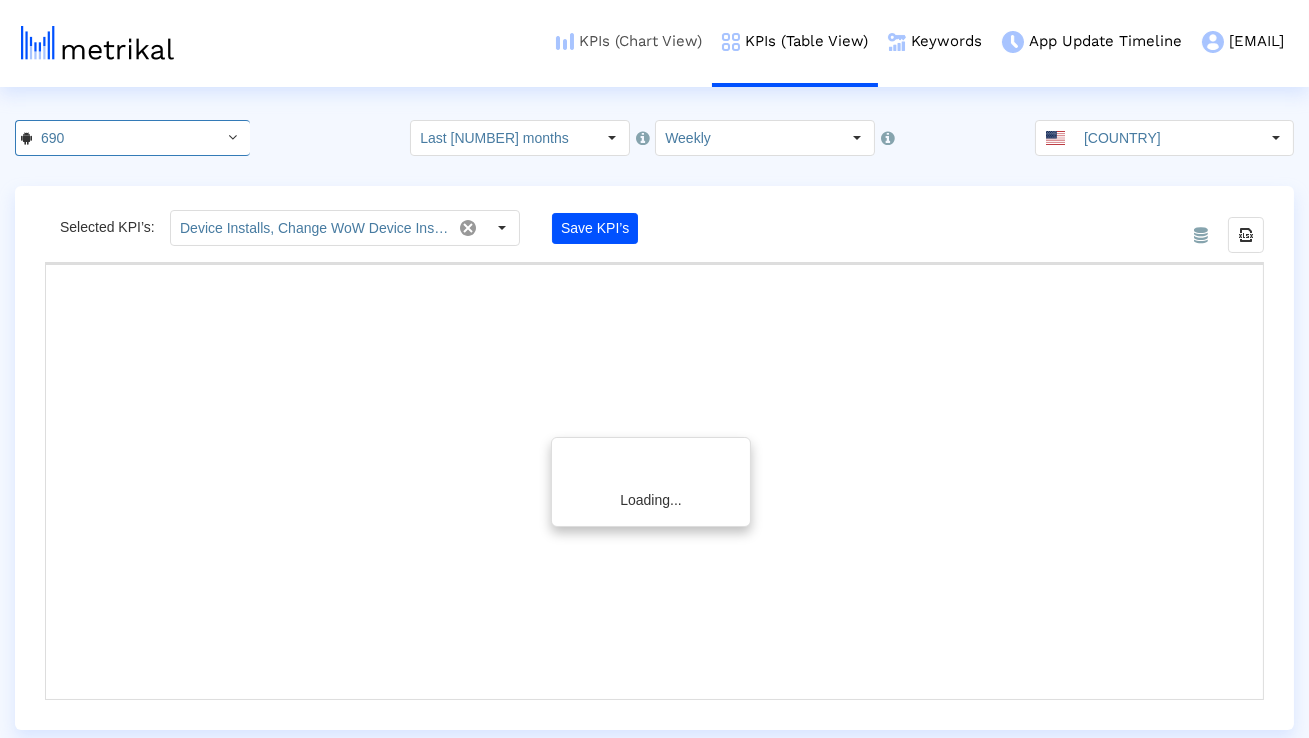 click on "KPIs (Chart View)" at bounding box center [629, 41] 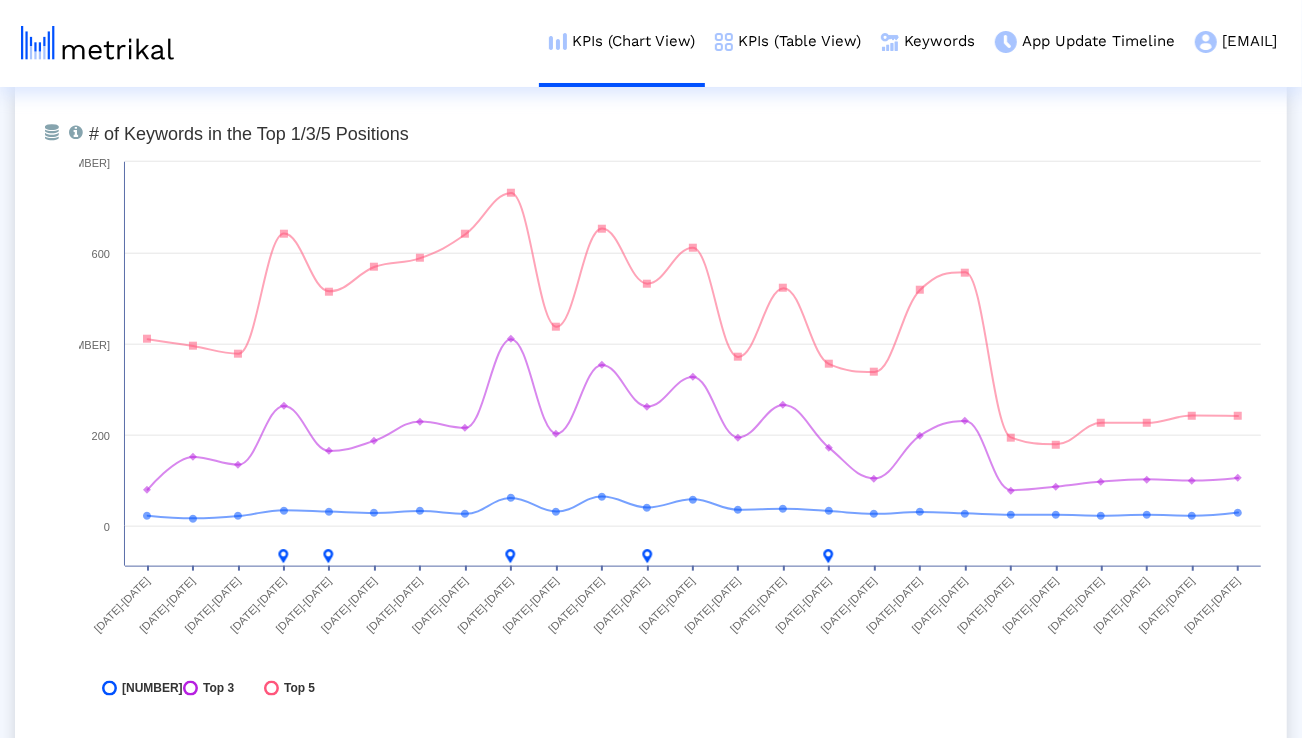 scroll, scrollTop: 5933, scrollLeft: 0, axis: vertical 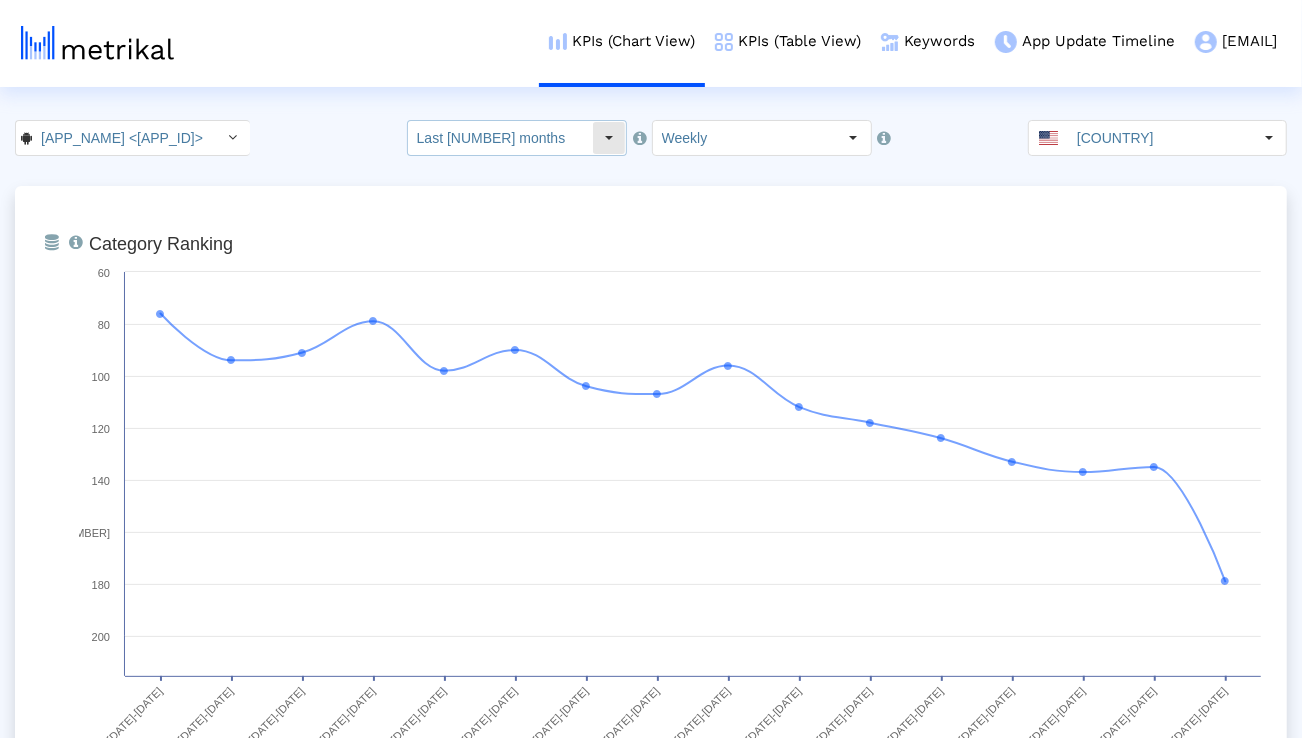 click on "[LAST] [NUMBER] months" at bounding box center (500, 138) 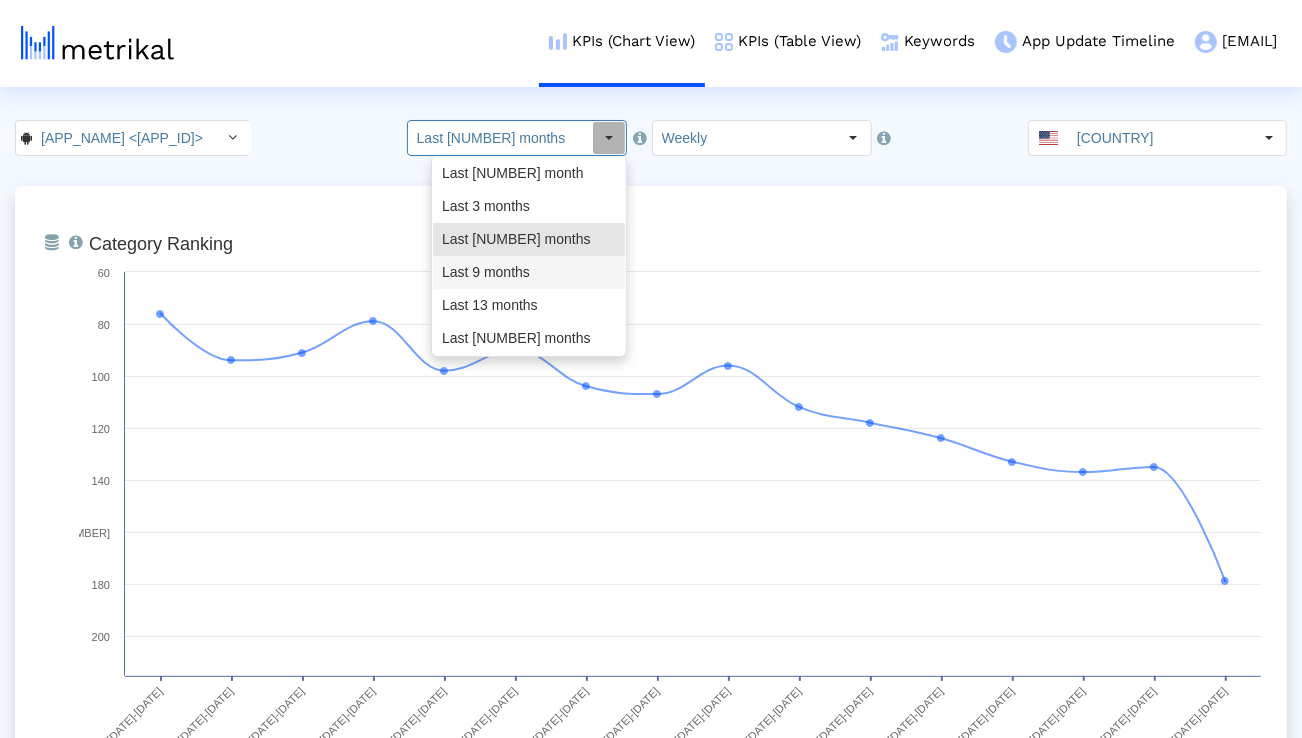 click on "Last 9 months" at bounding box center (529, 272) 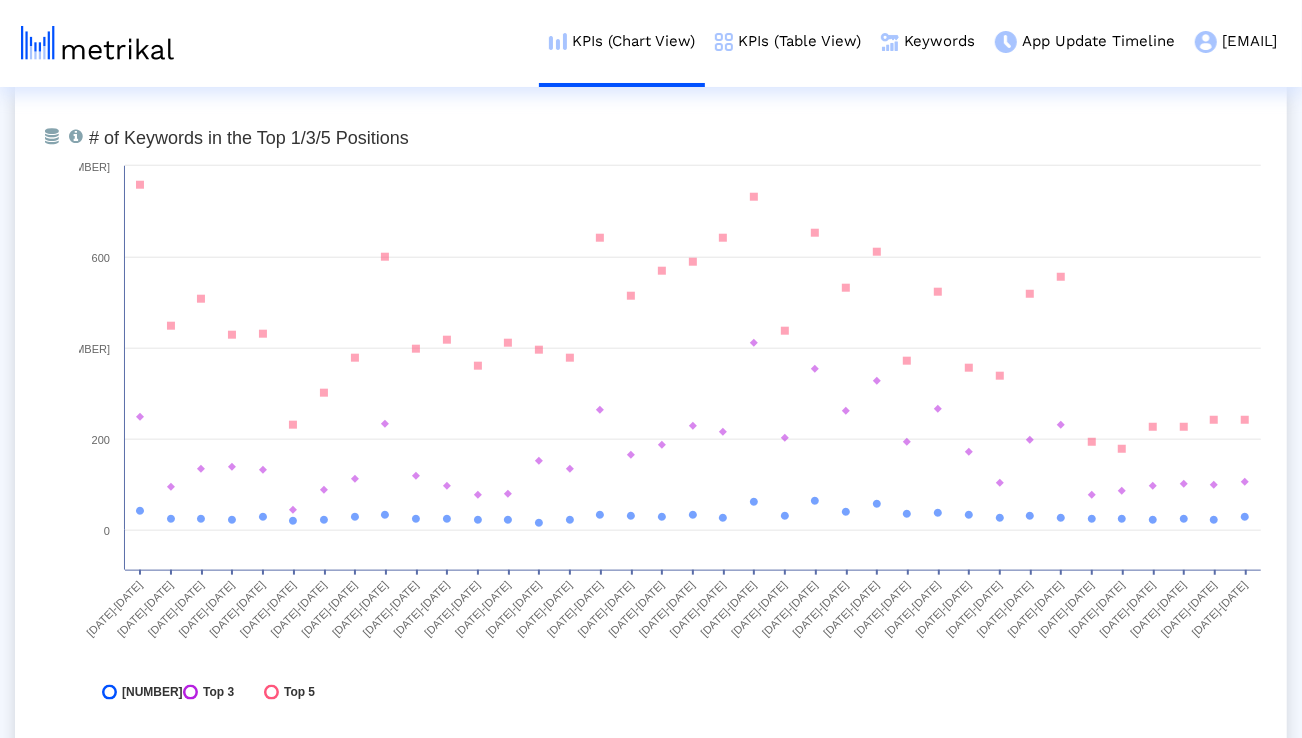 scroll, scrollTop: 5931, scrollLeft: 0, axis: vertical 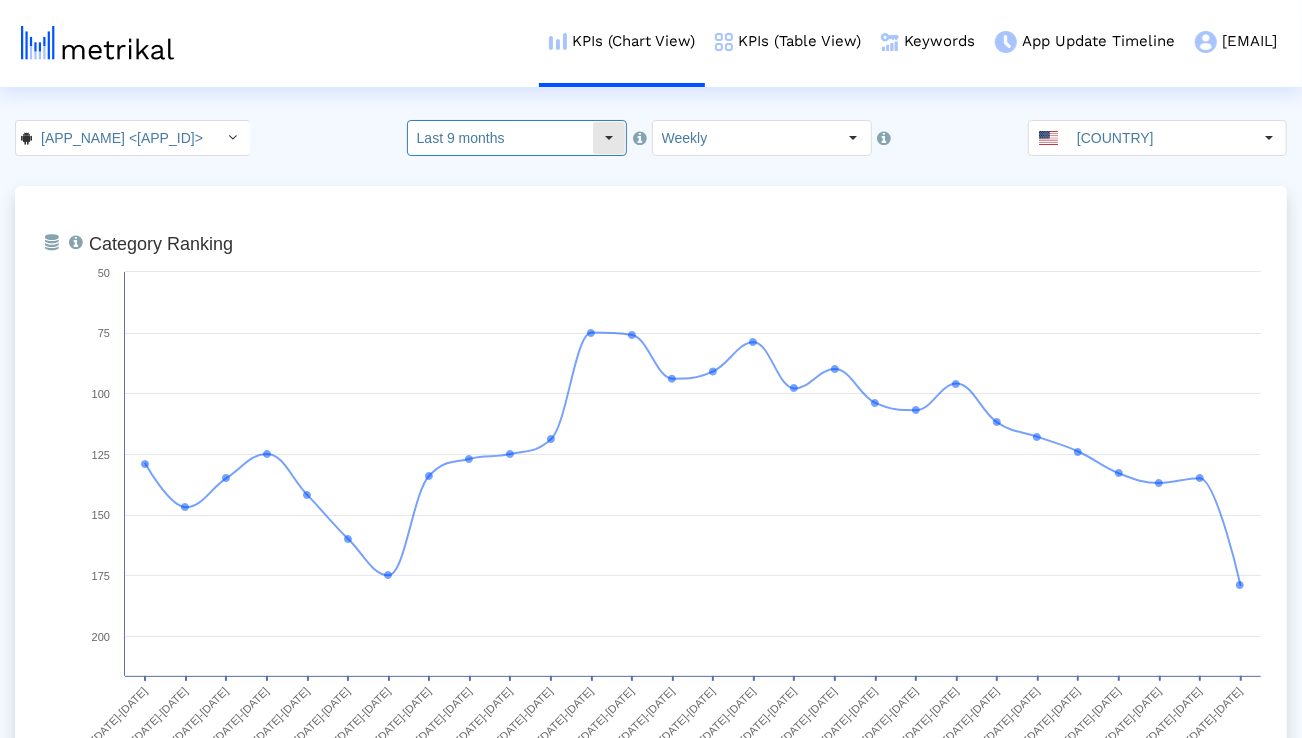 click on "Last 9 months" at bounding box center [500, 138] 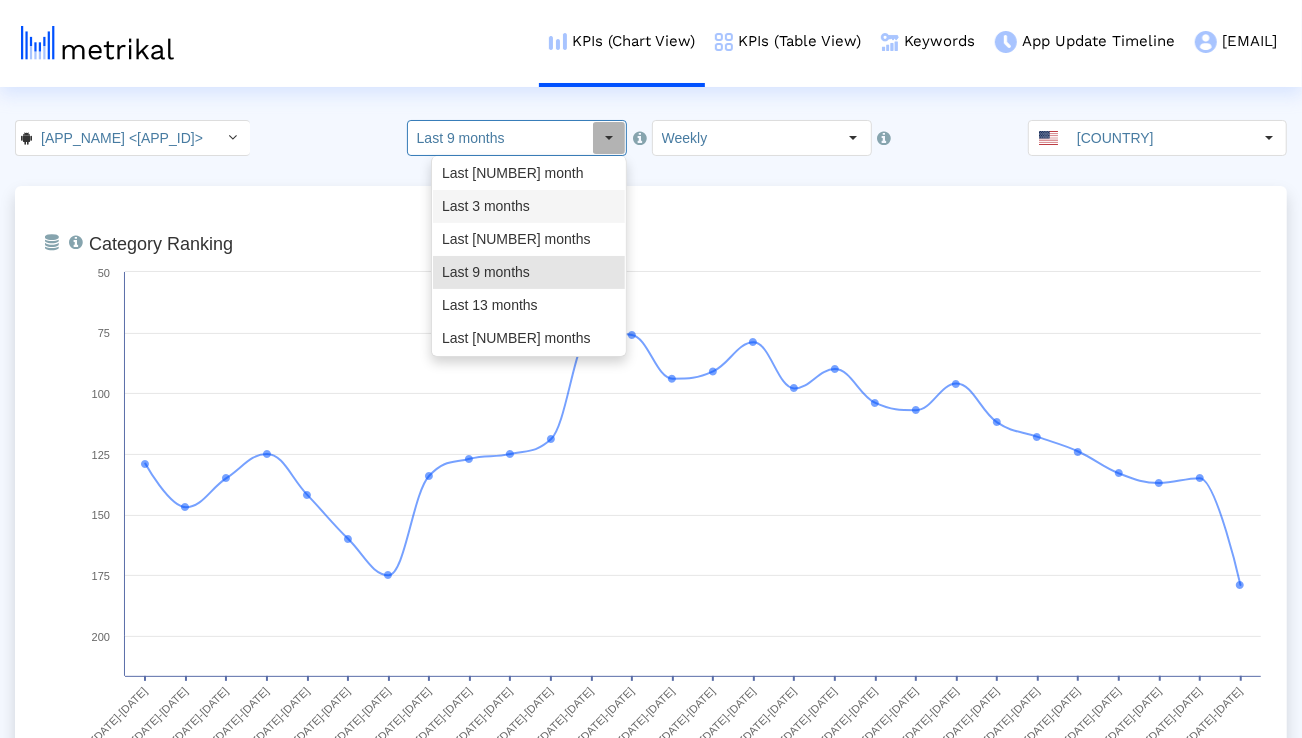 click on "Last 3 months" at bounding box center [529, 206] 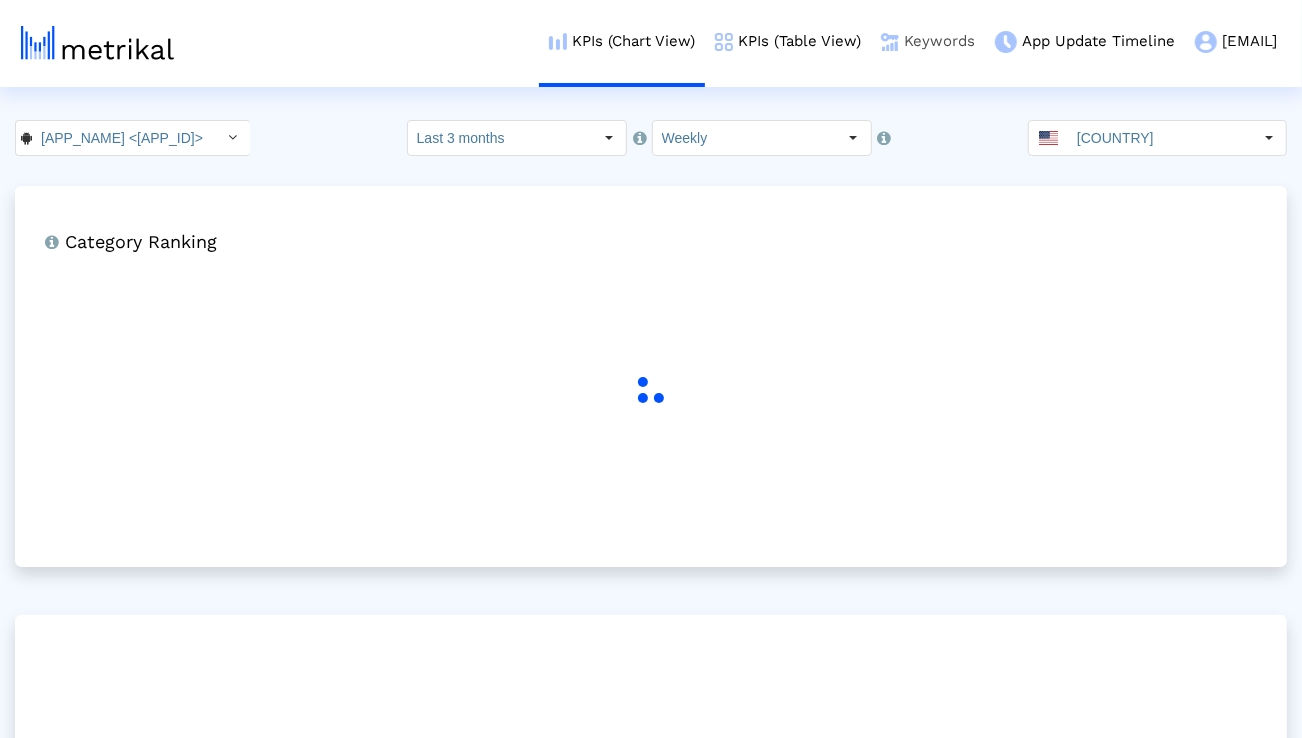 click at bounding box center [890, 42] 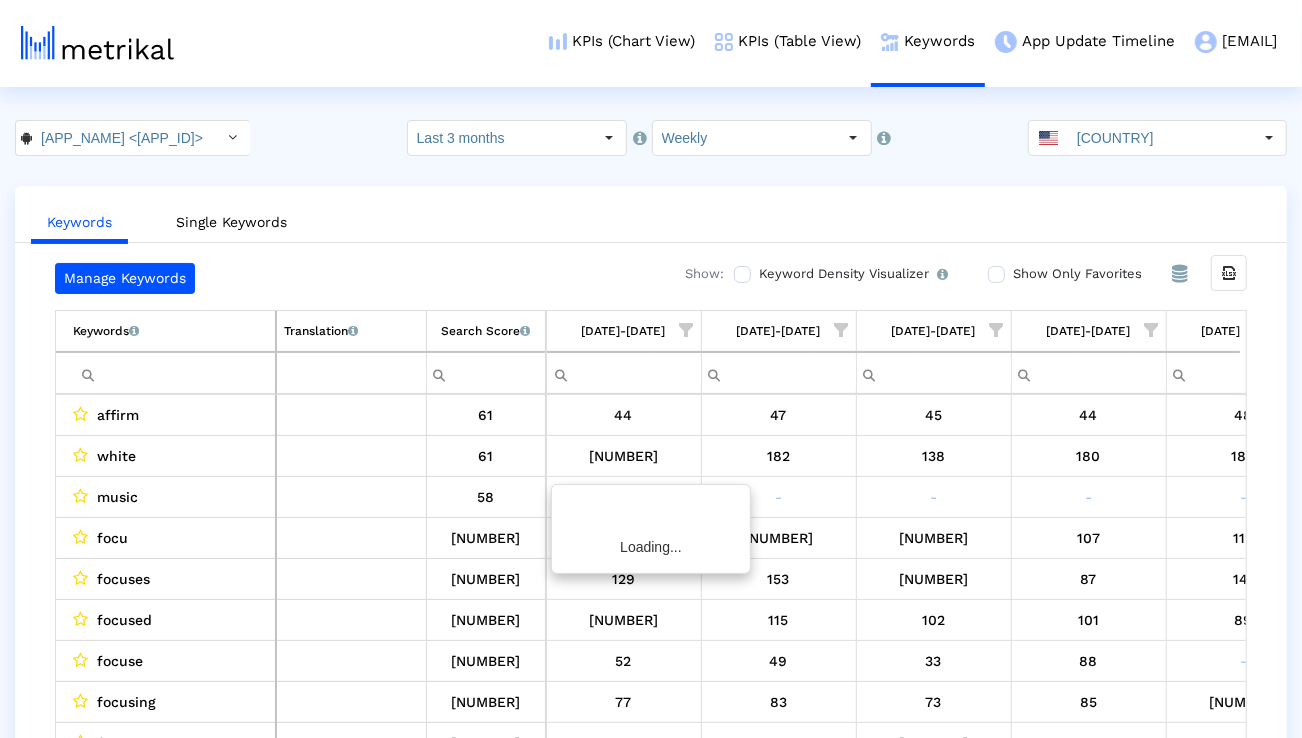 scroll, scrollTop: 0, scrollLeft: 1320, axis: horizontal 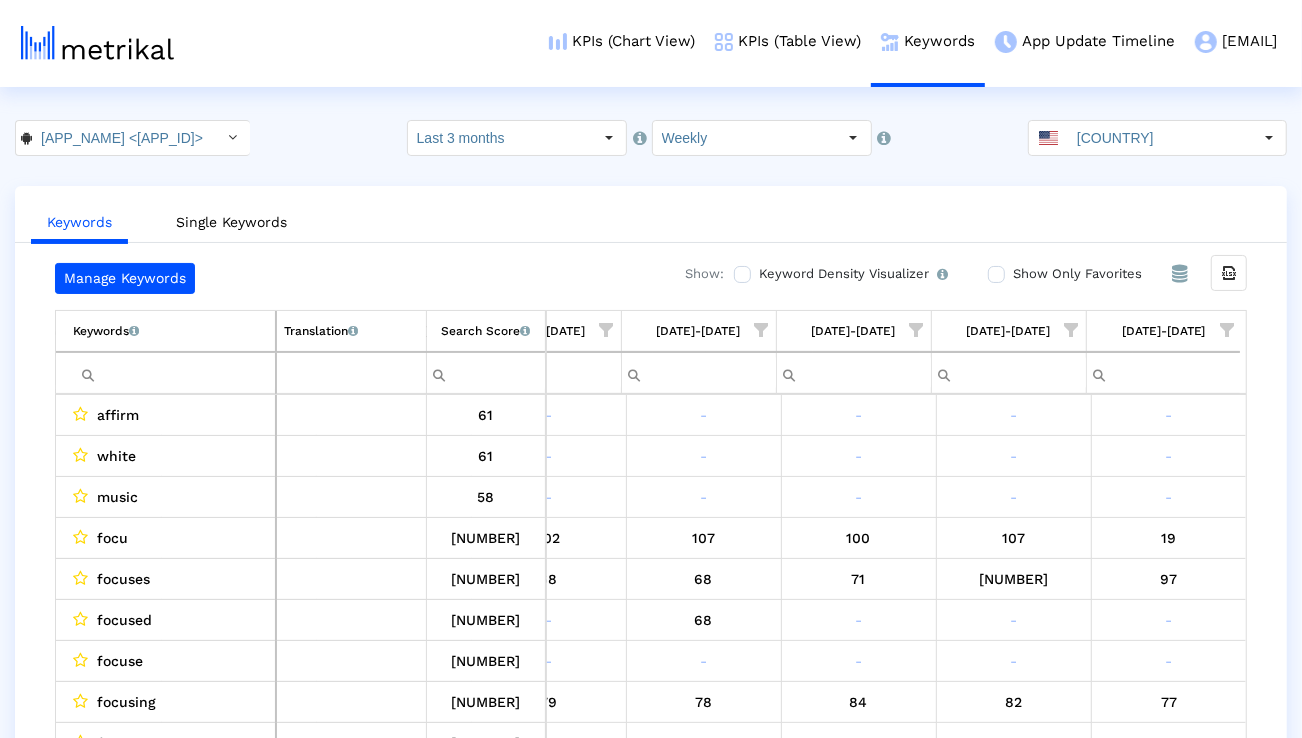 click at bounding box center [1227, 330] 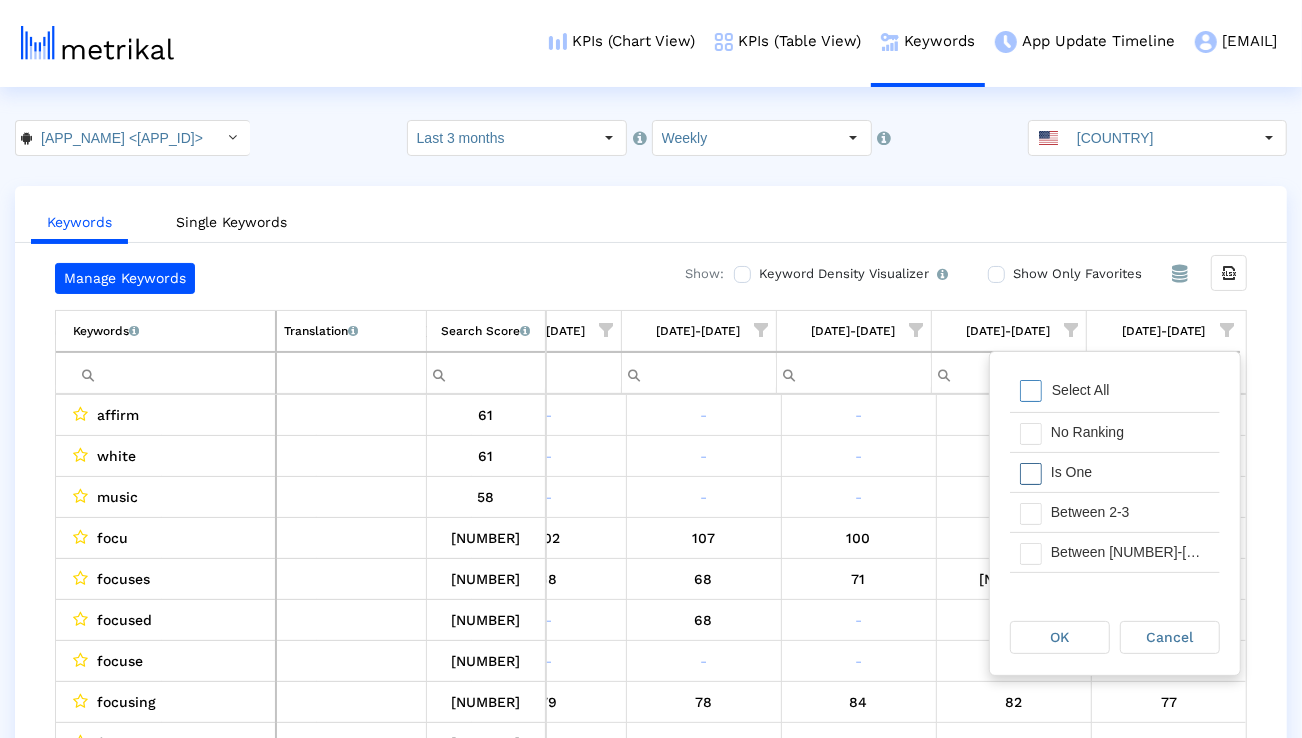 click on "Is One" at bounding box center (1130, 472) 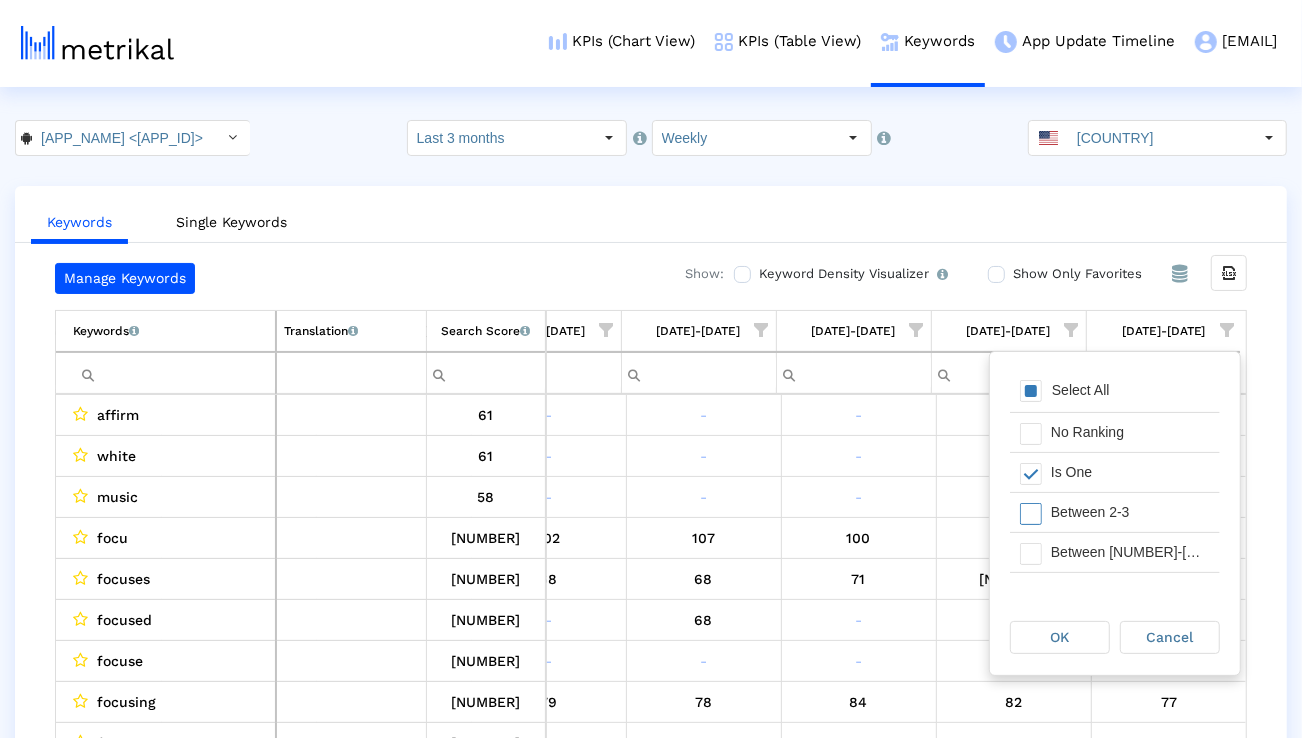 click on "Between 2-3" at bounding box center (1130, 512) 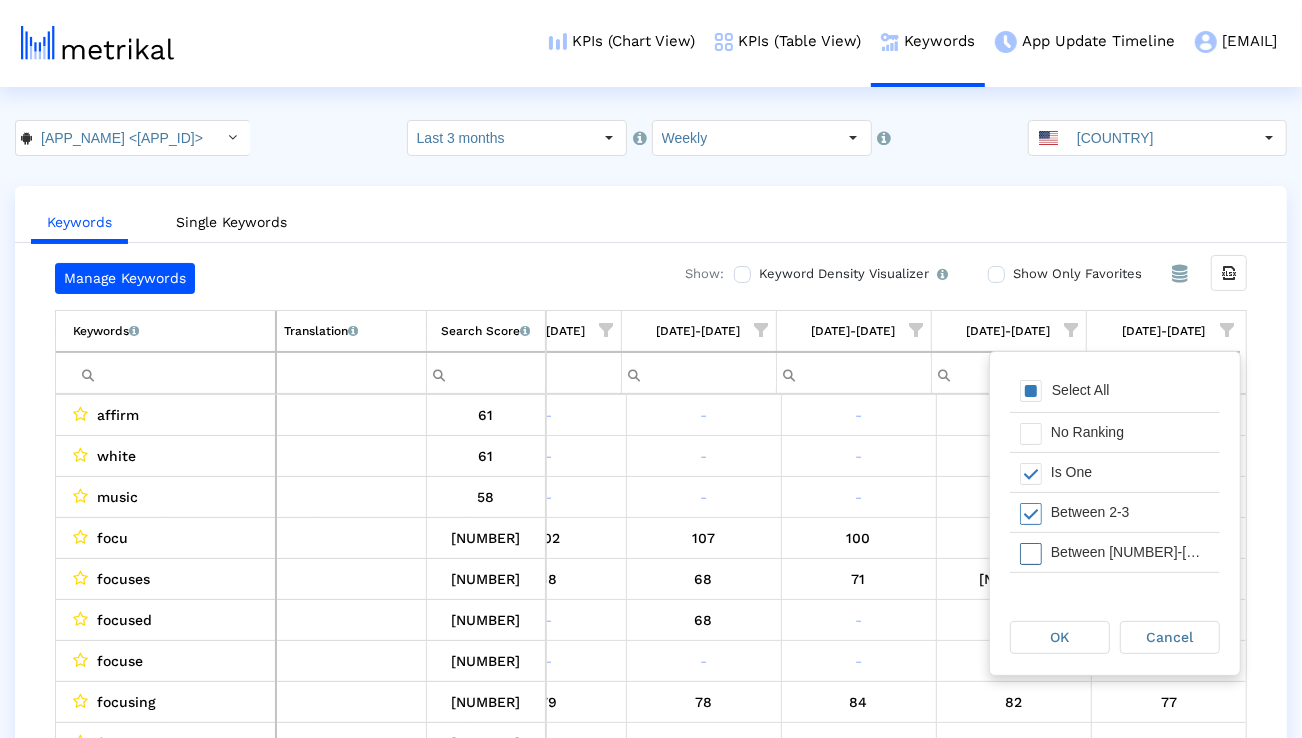 click on "Between 4-5" at bounding box center (1130, 552) 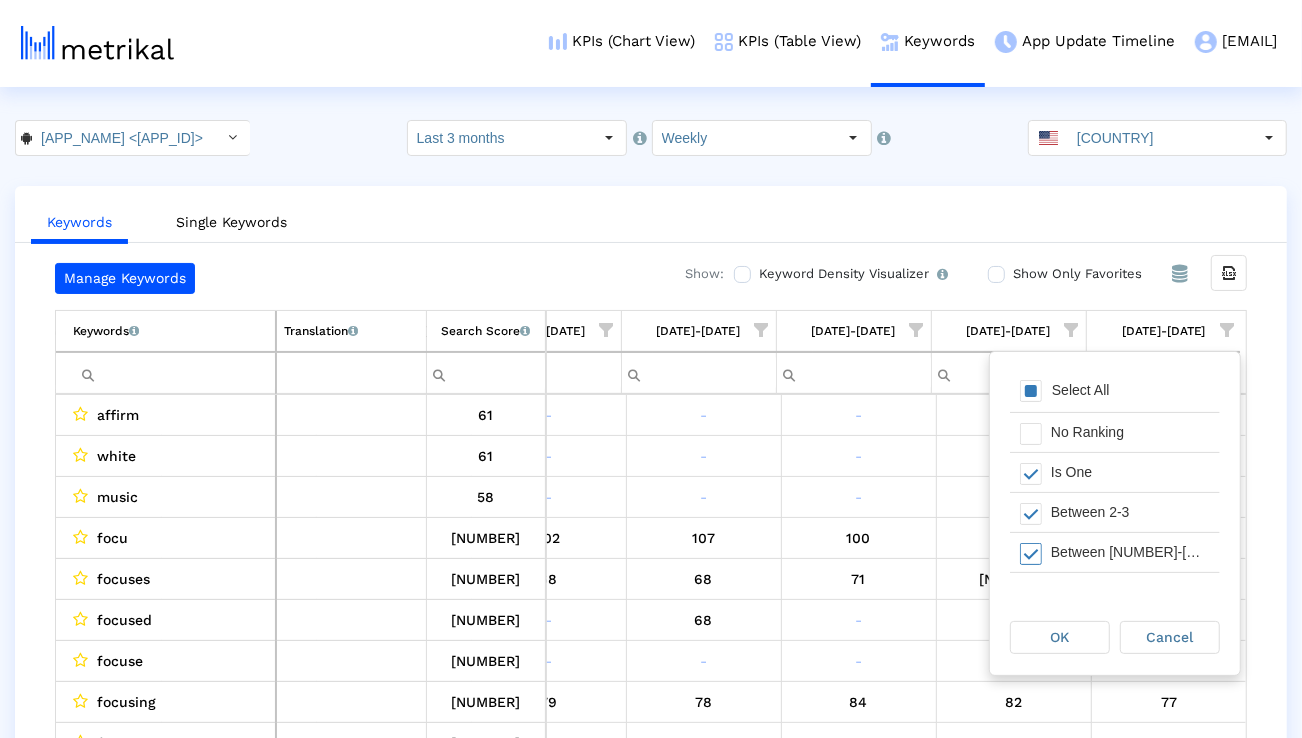 scroll, scrollTop: 21, scrollLeft: 0, axis: vertical 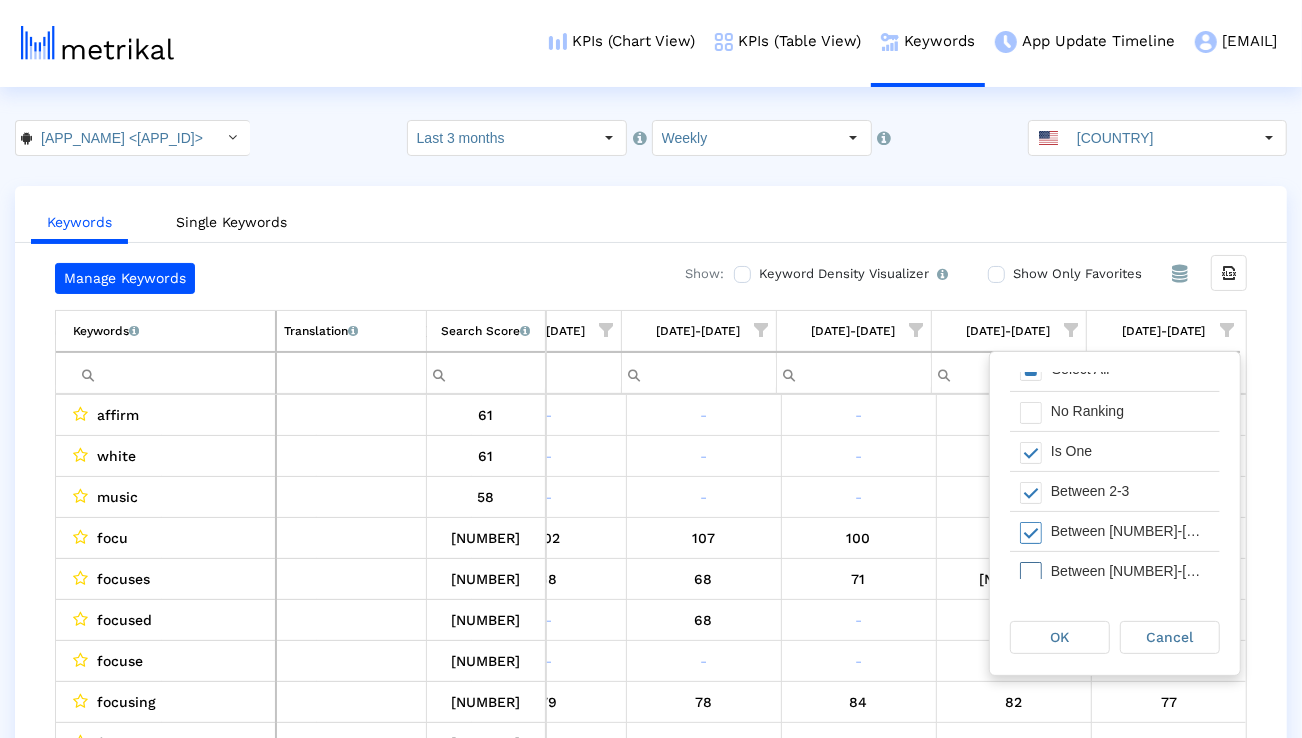 click on "Between 6-10" at bounding box center [1130, 571] 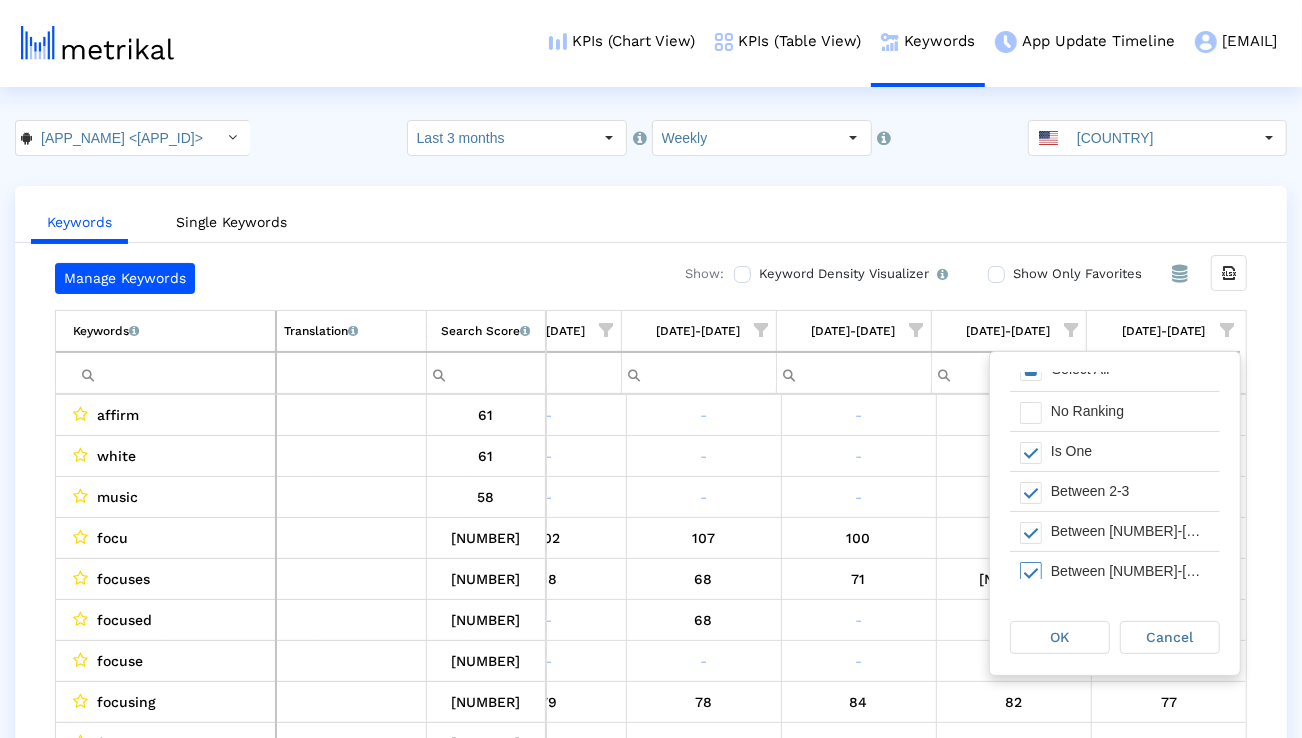 click on "OK" at bounding box center (1060, 637) 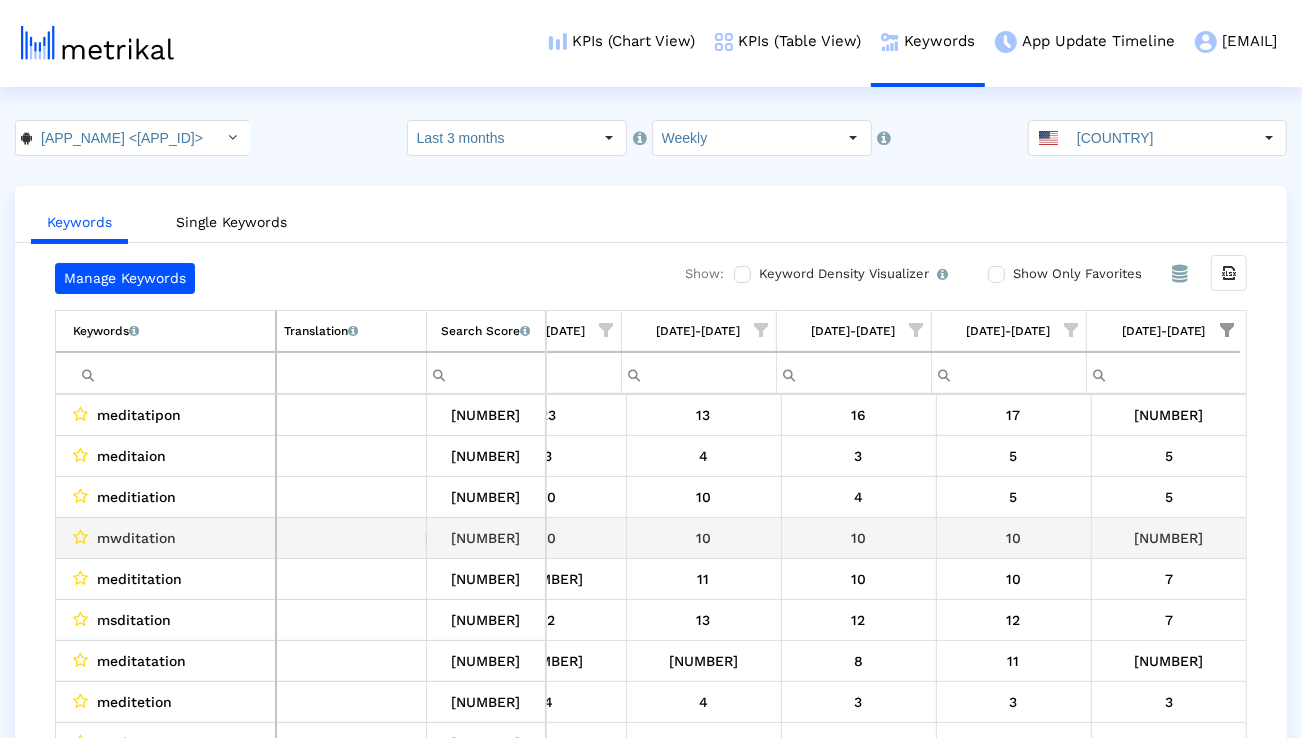 scroll, scrollTop: 25, scrollLeft: 1320, axis: both 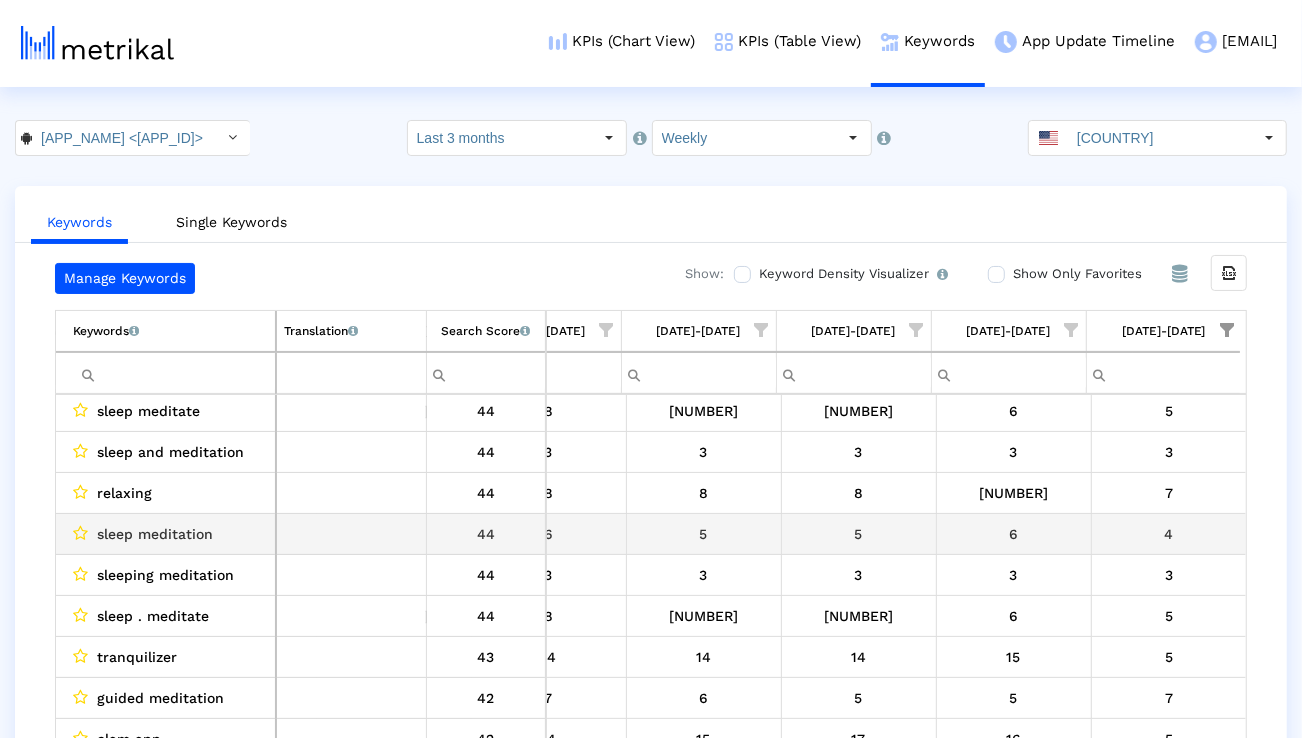 click on "sleep meditation" at bounding box center (155, 534) 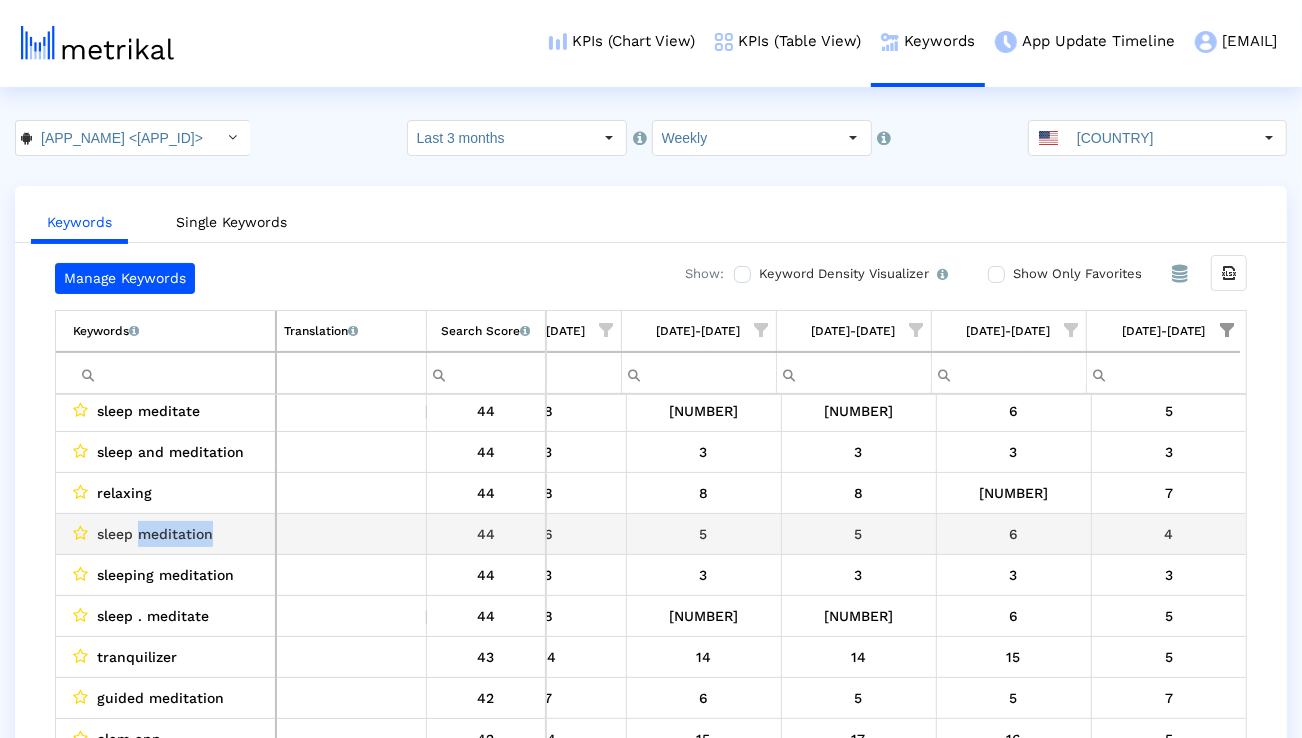 click on "sleep meditation" at bounding box center (155, 534) 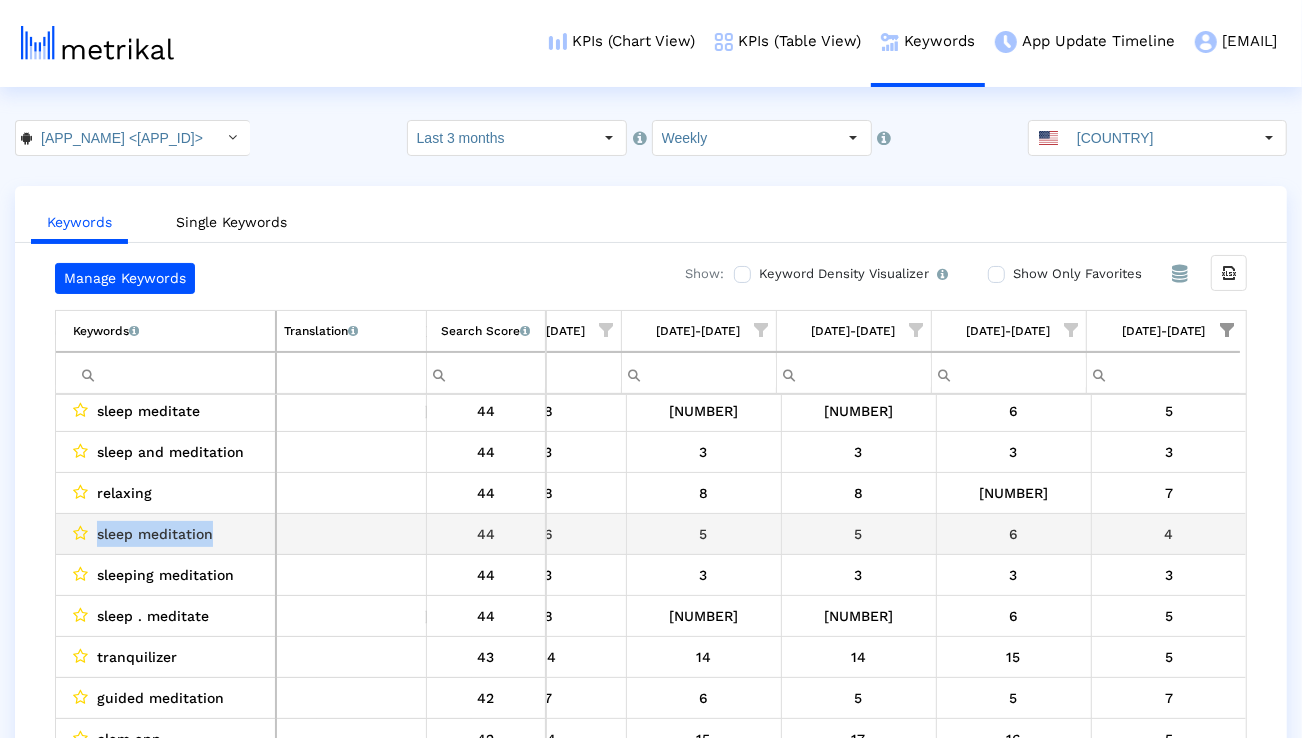 click on "sleep meditation" at bounding box center (155, 534) 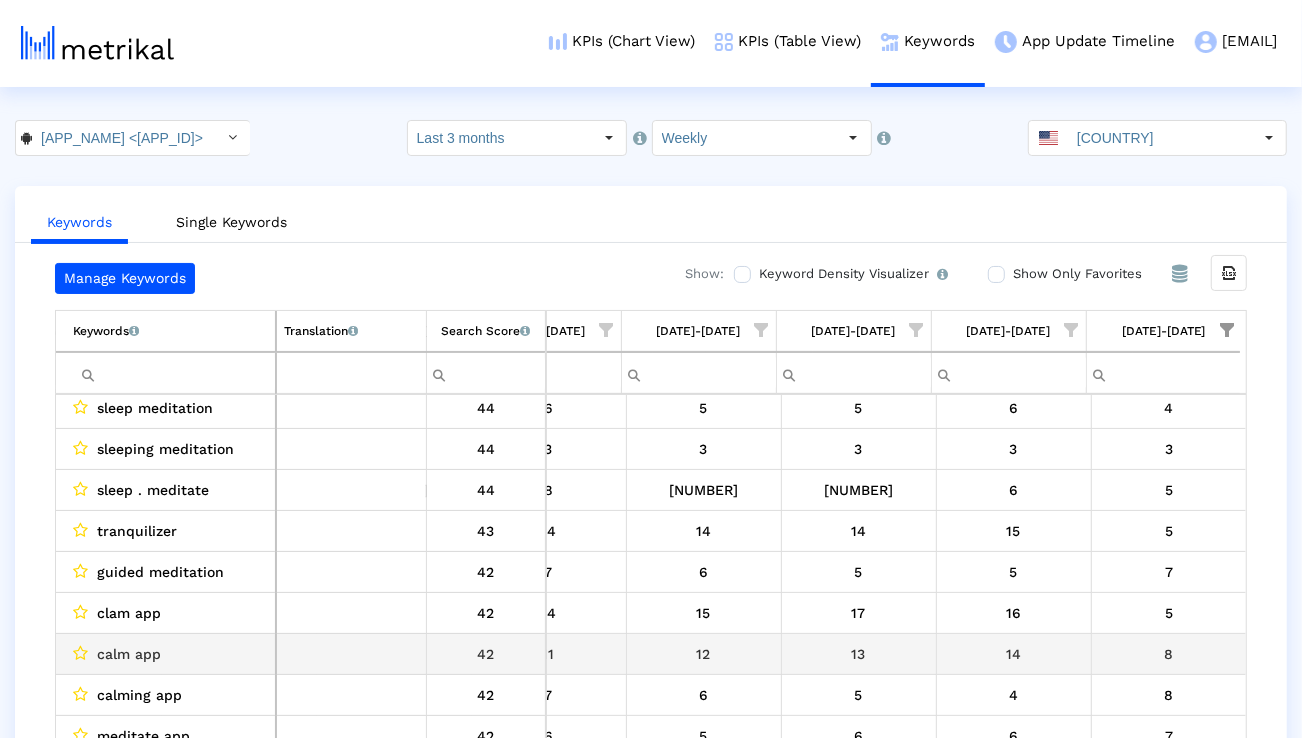 click on "calm app" at bounding box center (129, 654) 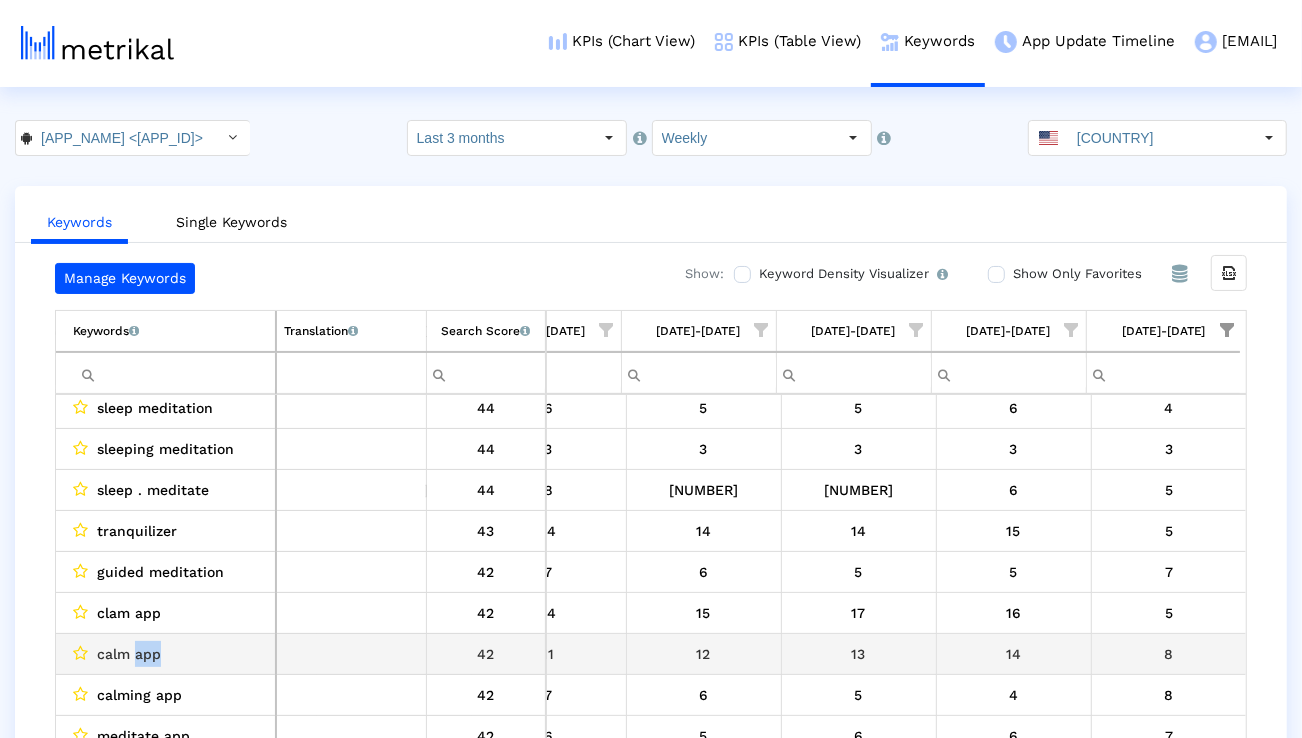click on "calm app" at bounding box center [129, 654] 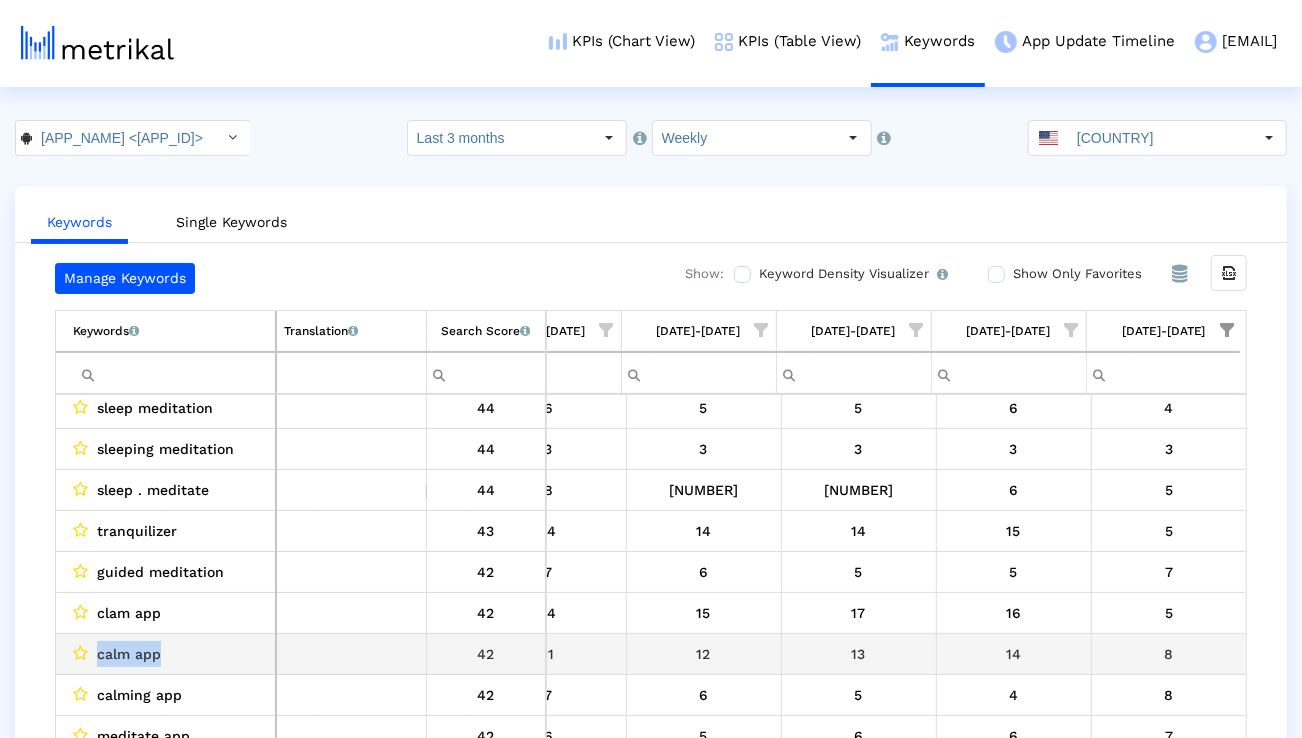 click on "calm app" at bounding box center [129, 654] 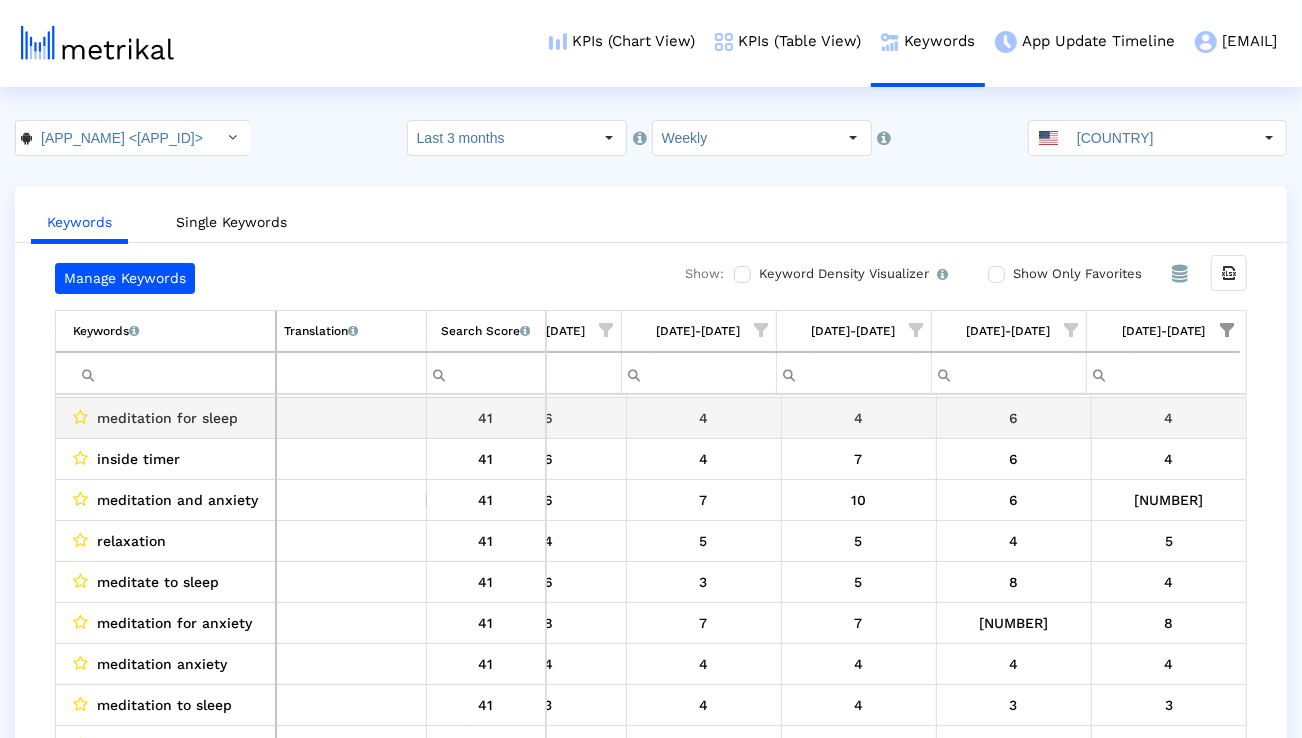 click on "meditation for sleep" at bounding box center (167, 418) 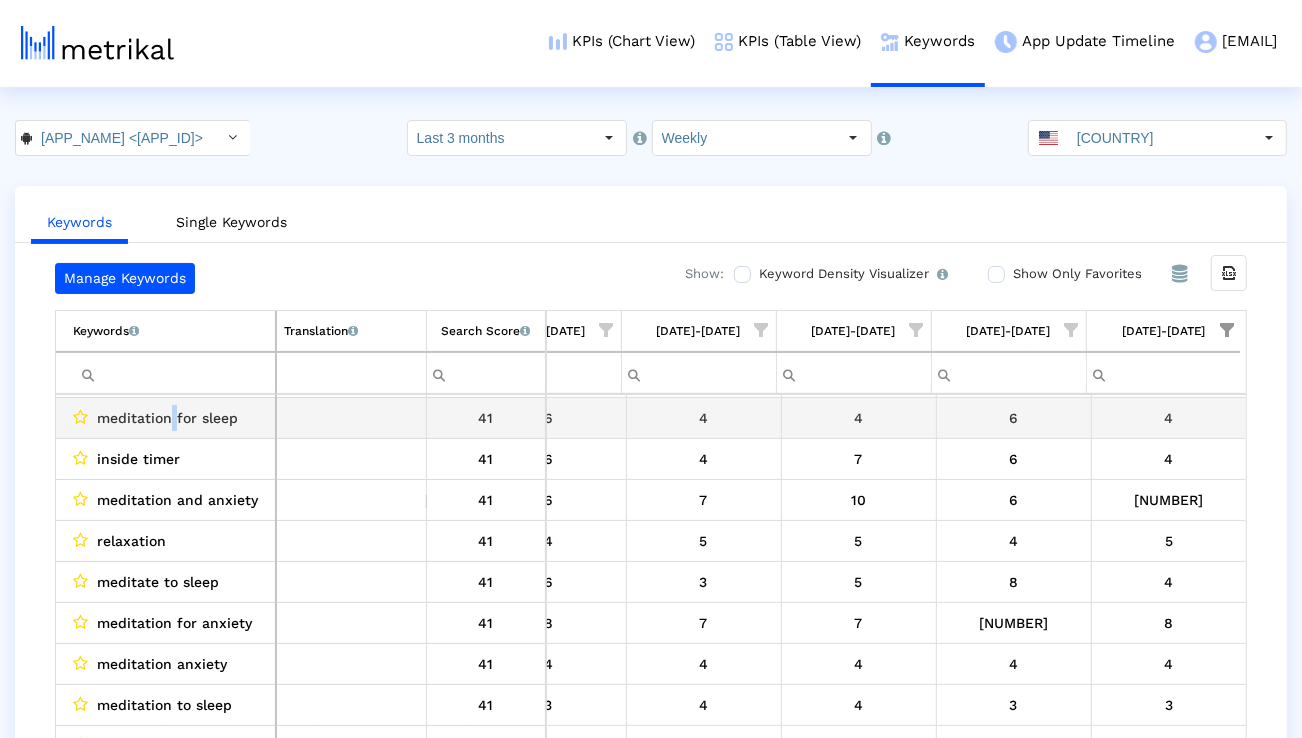 click on "meditation for sleep" at bounding box center (167, 418) 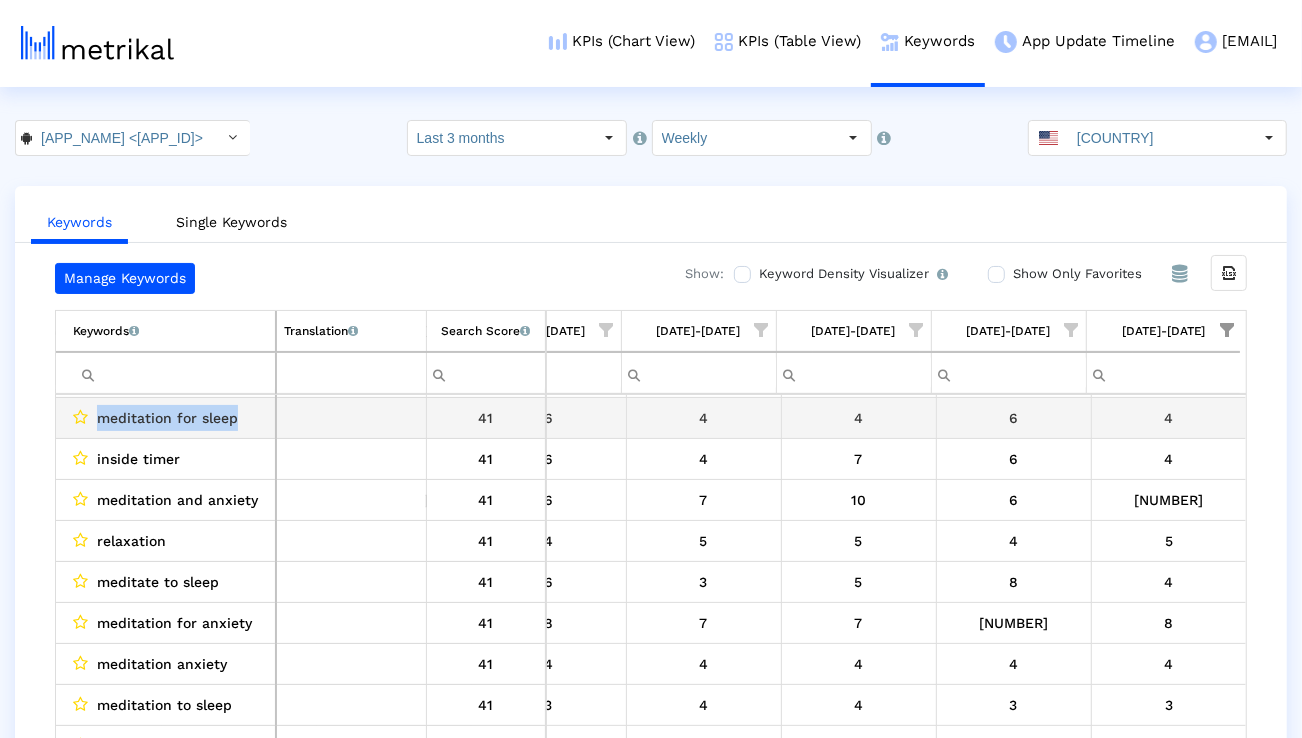 click on "meditation for sleep" at bounding box center (167, 418) 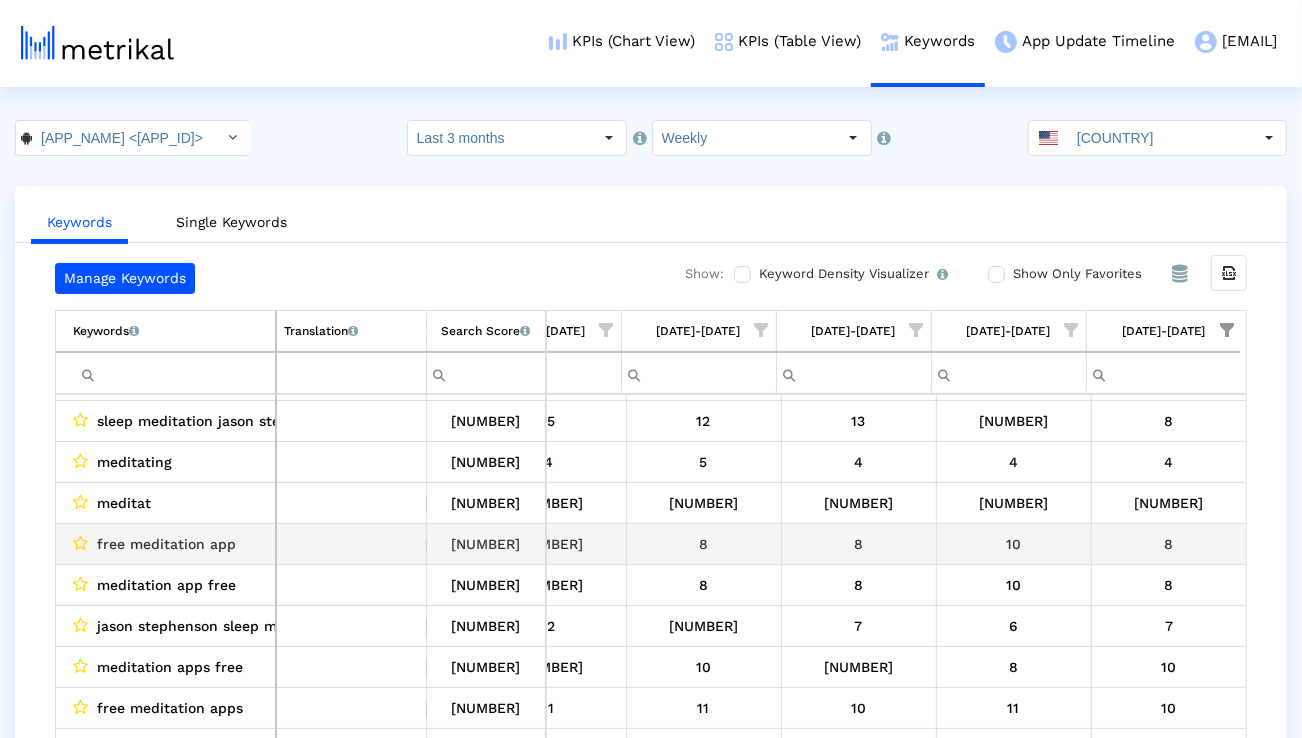 click on "free meditation app" at bounding box center [166, 544] 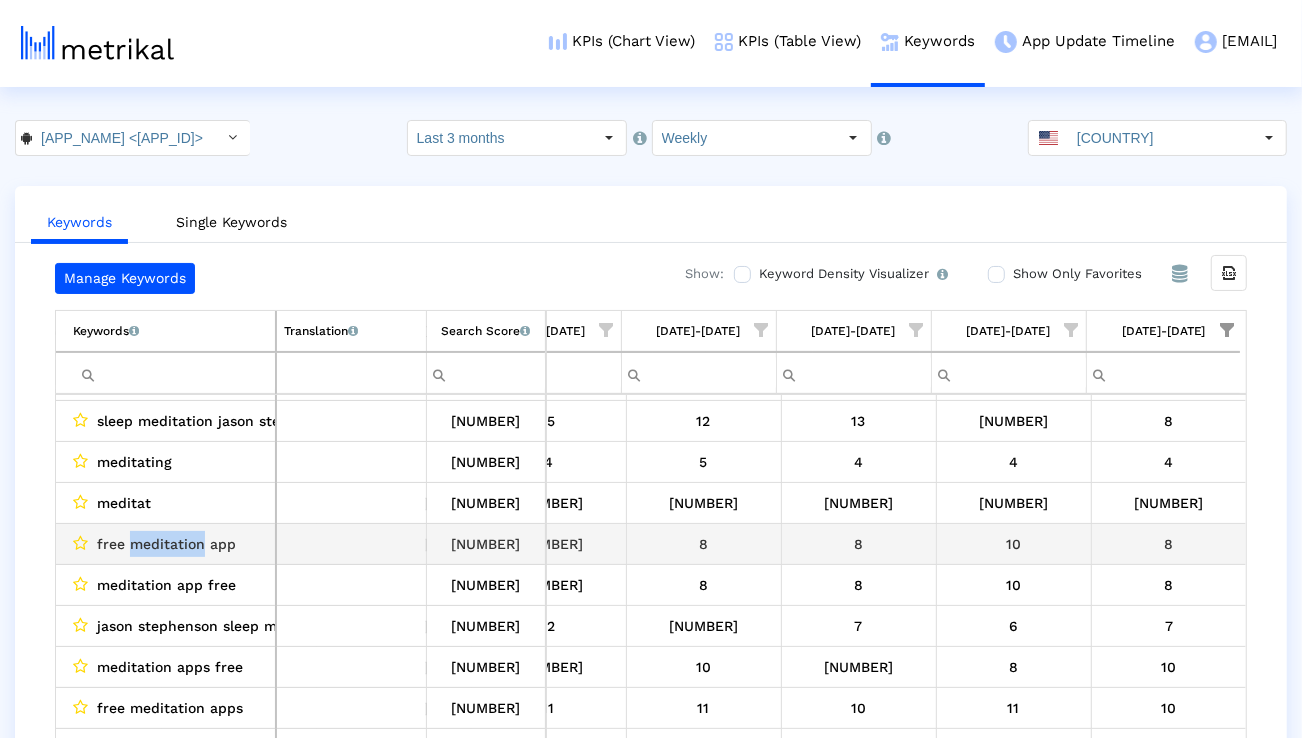 click on "free meditation app" at bounding box center [166, 544] 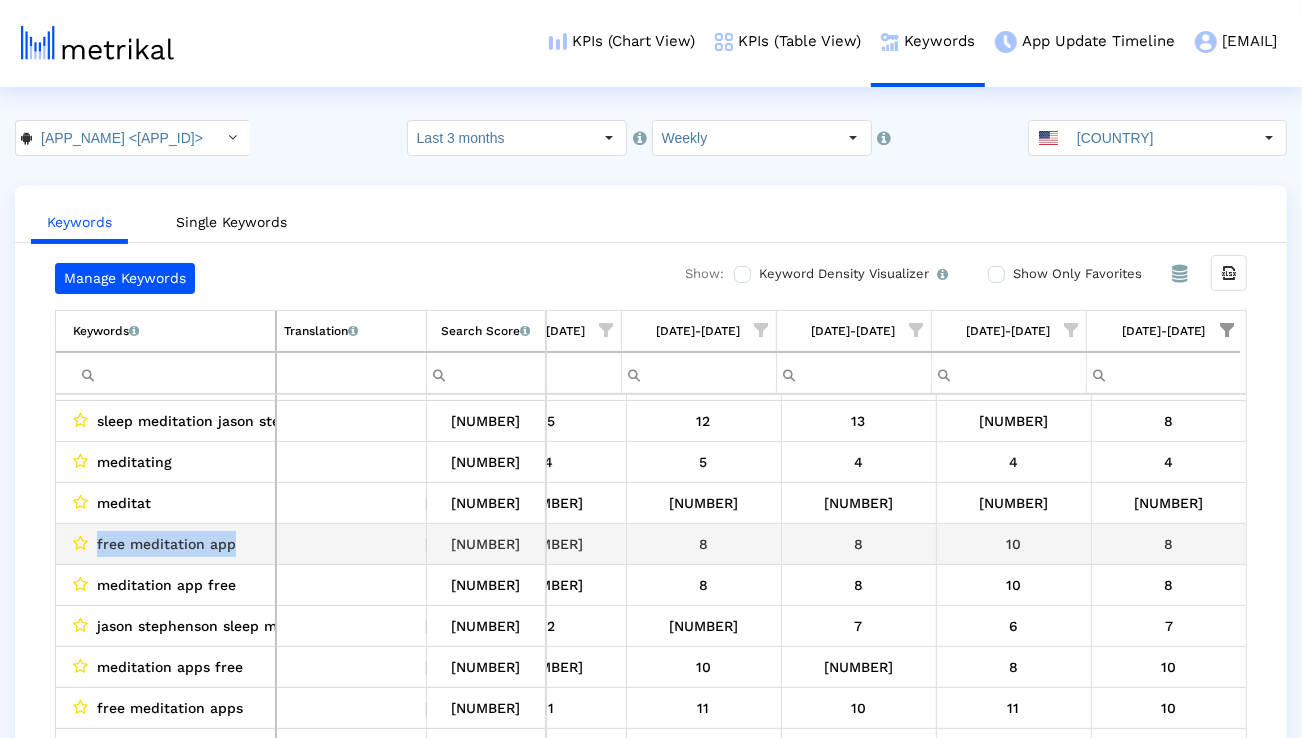 click on "free meditation app" at bounding box center [166, 544] 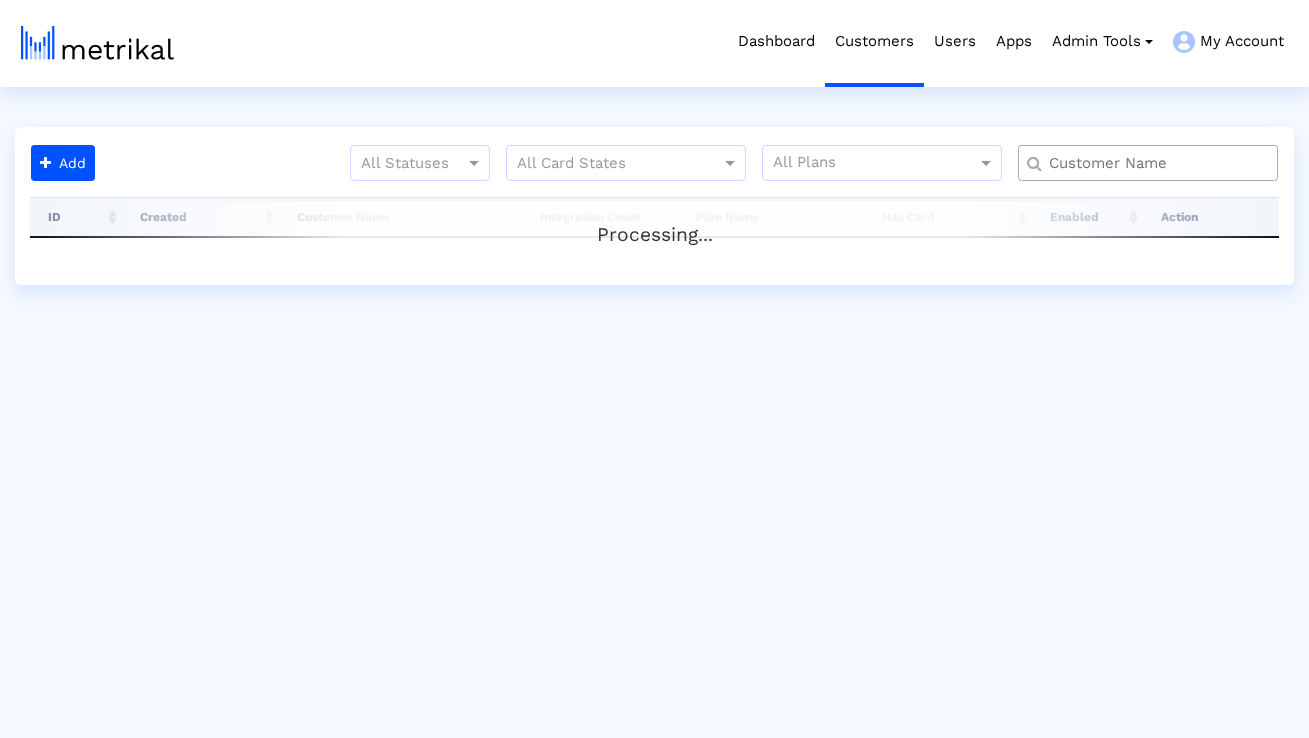 scroll, scrollTop: 0, scrollLeft: 0, axis: both 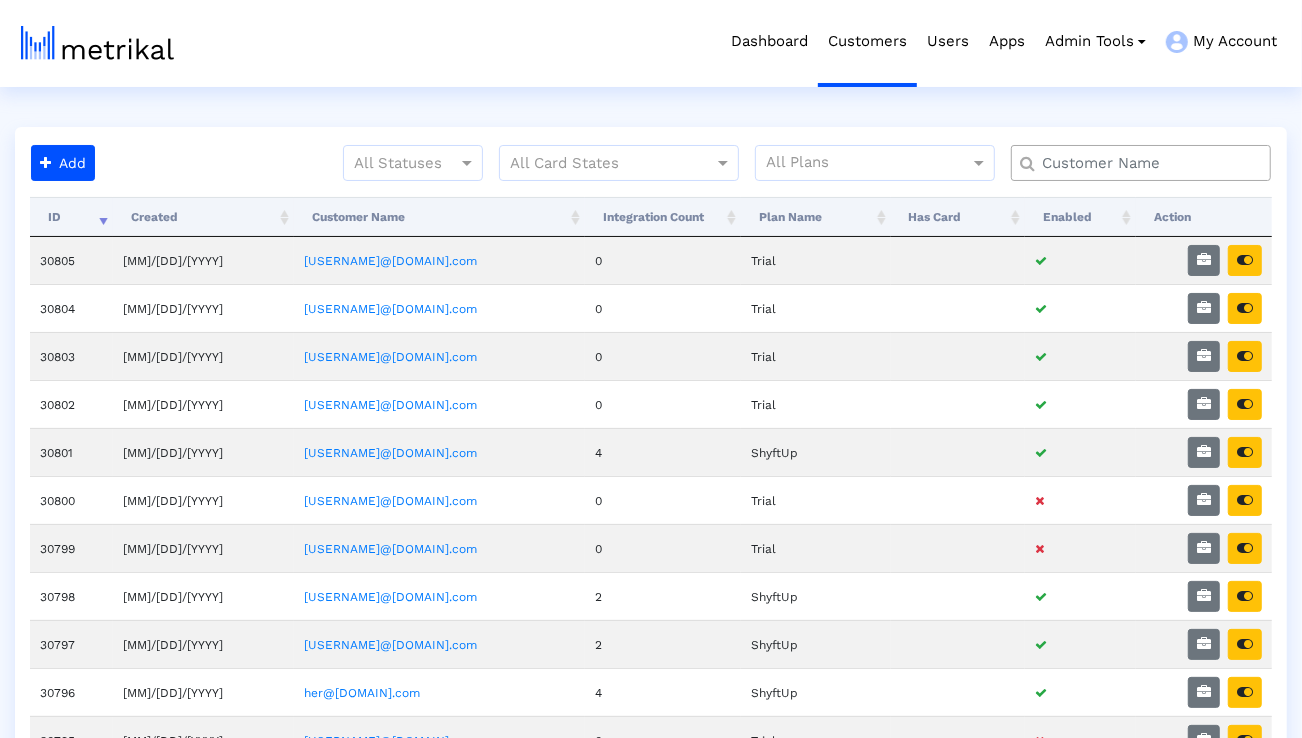 click at bounding box center [1145, 163] 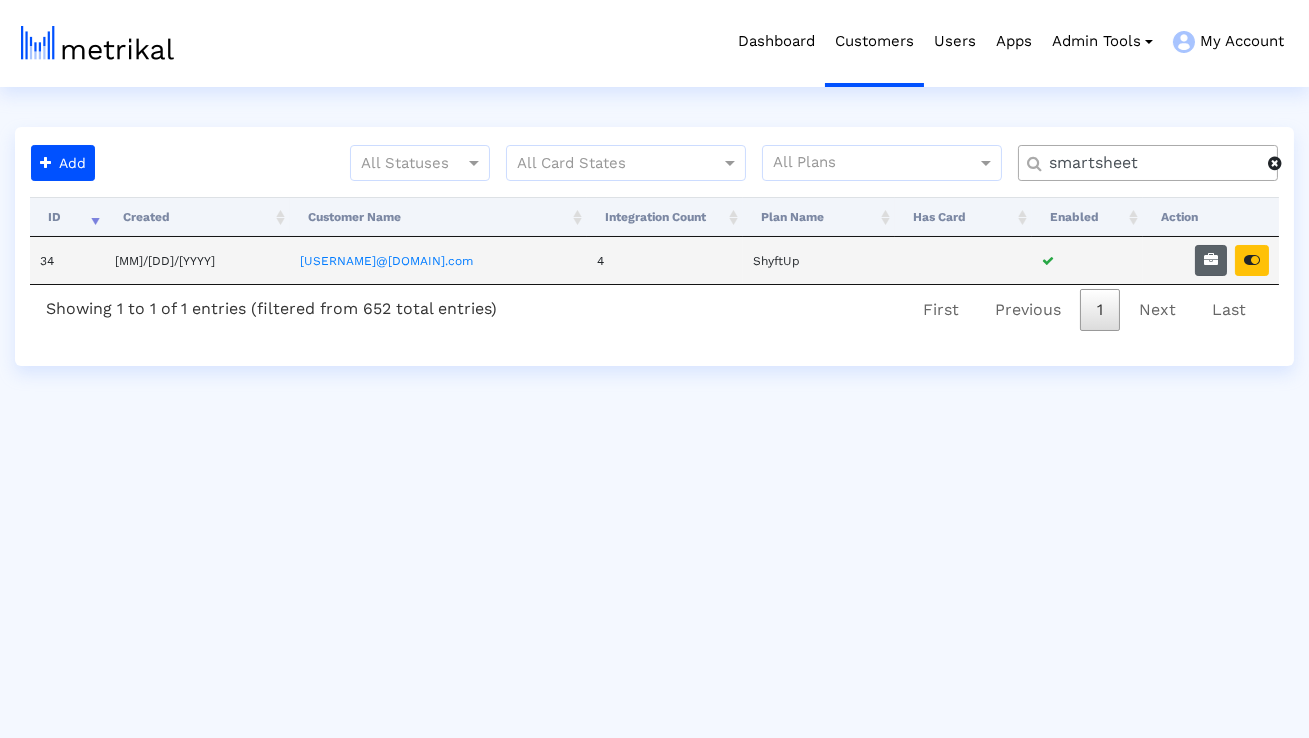 type on "smartsheet" 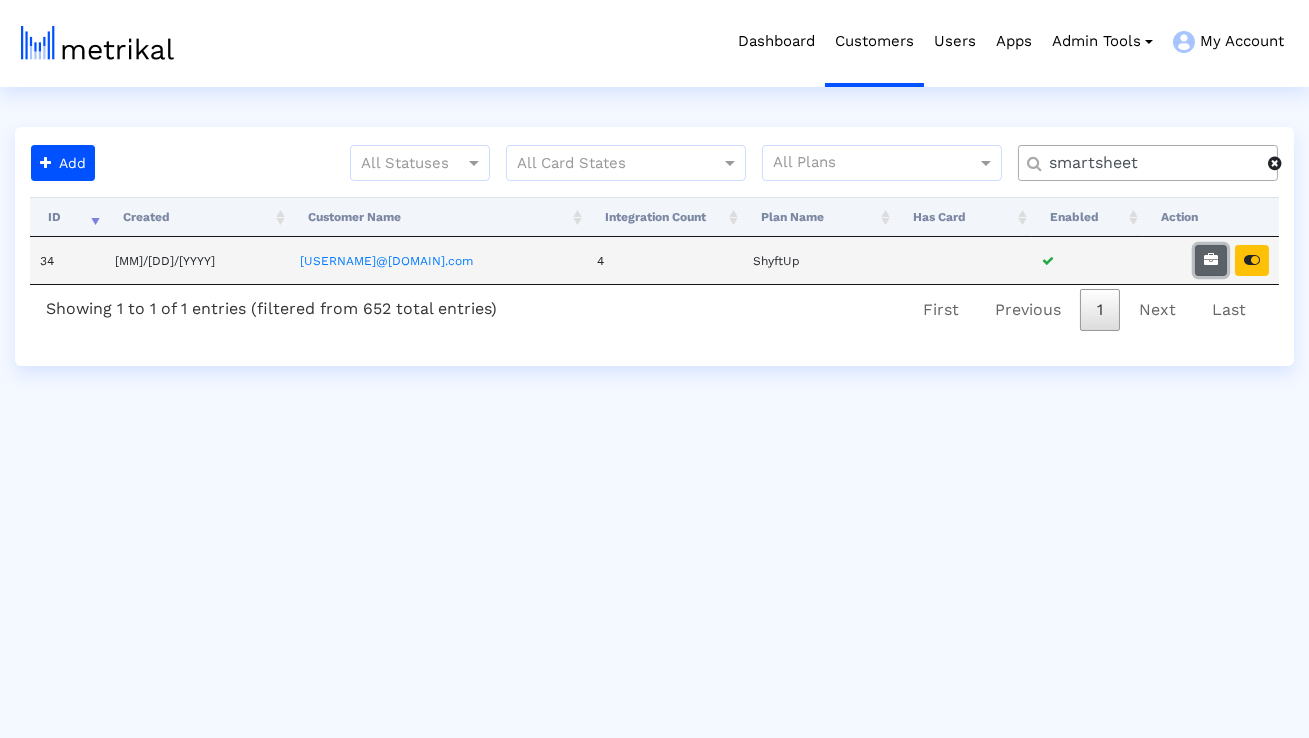 click at bounding box center [1211, 260] 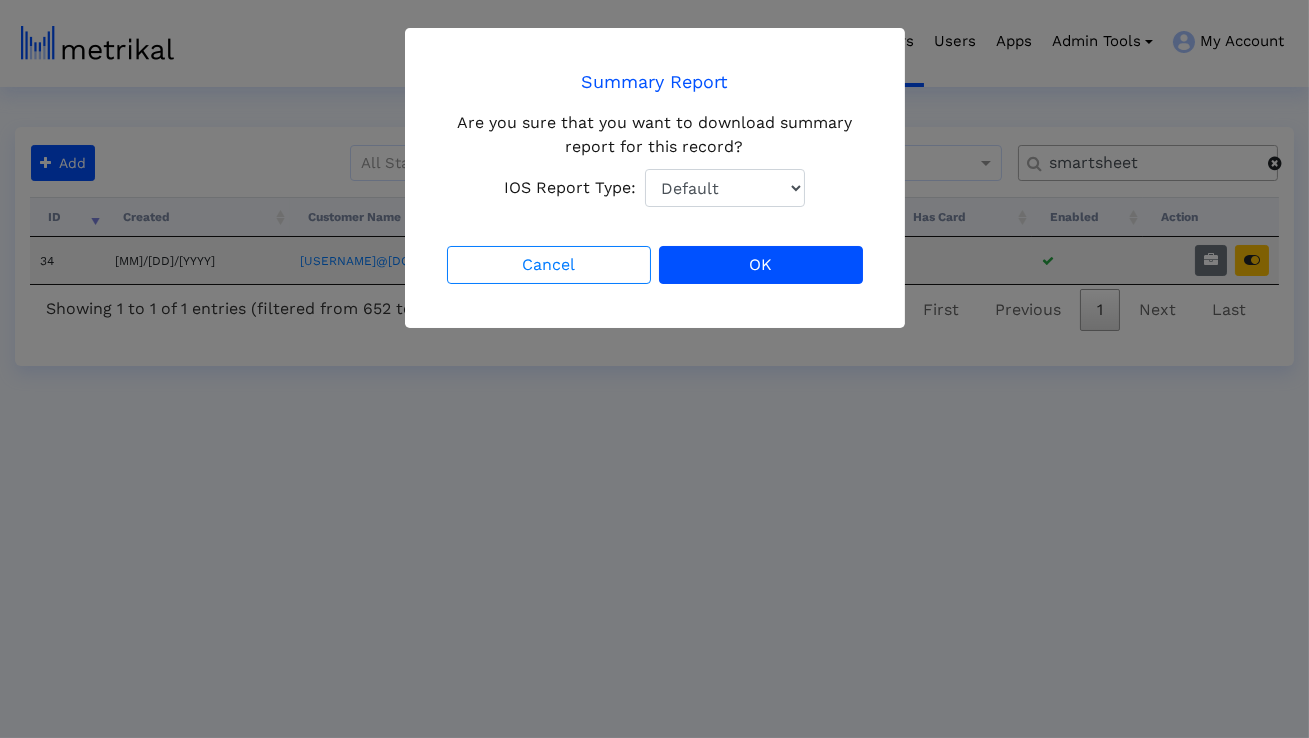 click on "Default Total Downloads New Downloads Redownloads" at bounding box center (725, 188) 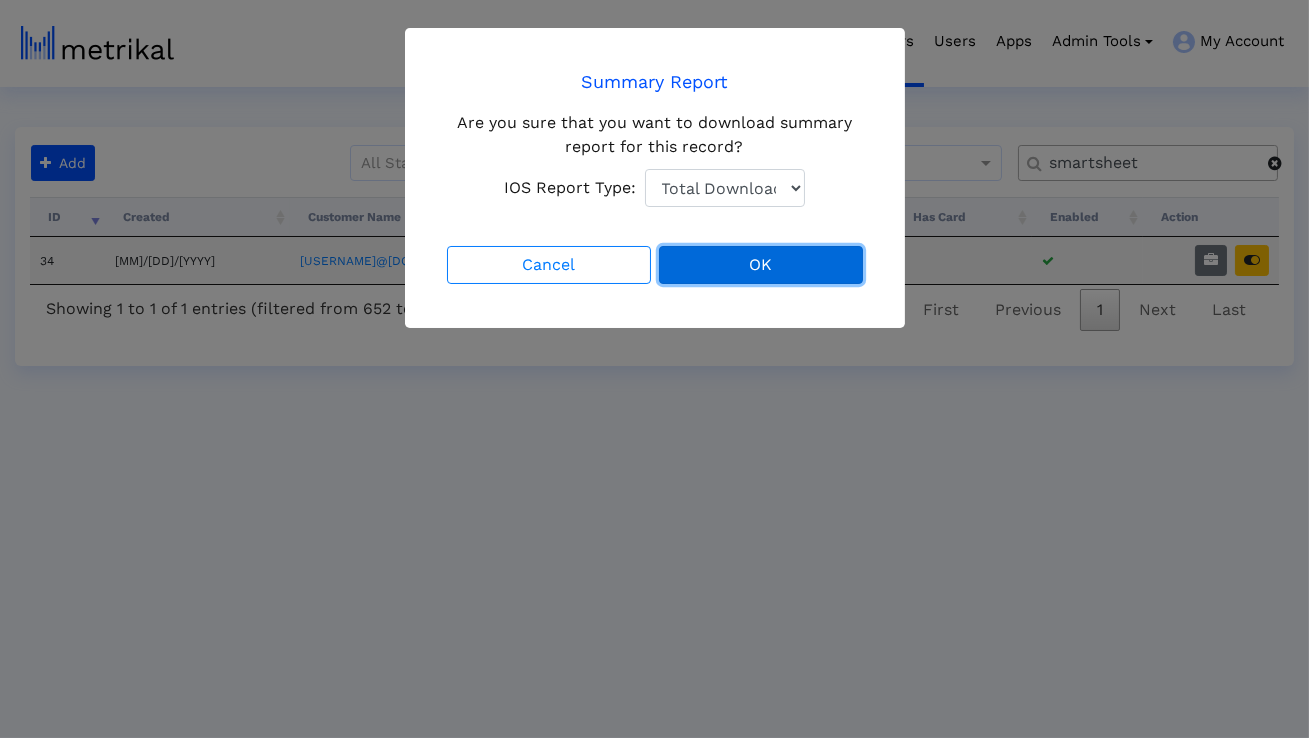 click on "OK" at bounding box center [761, 265] 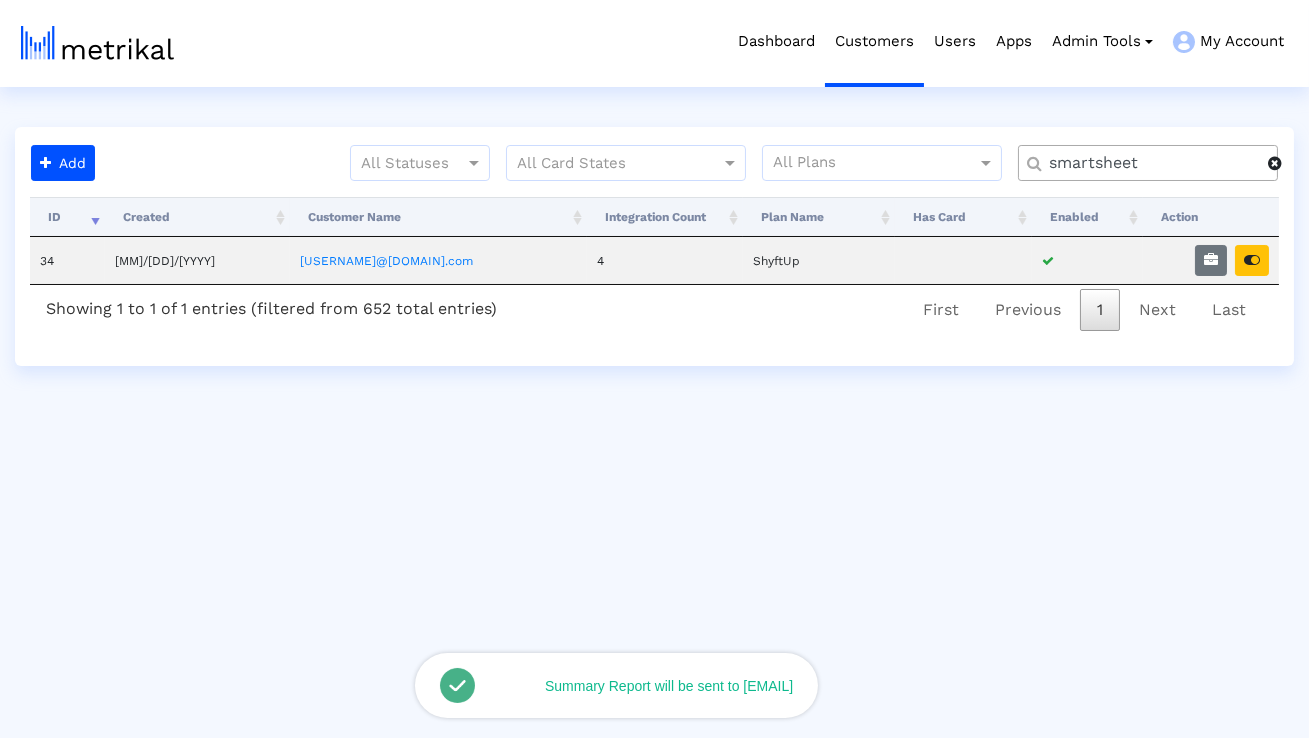 click at bounding box center (1252, 260) 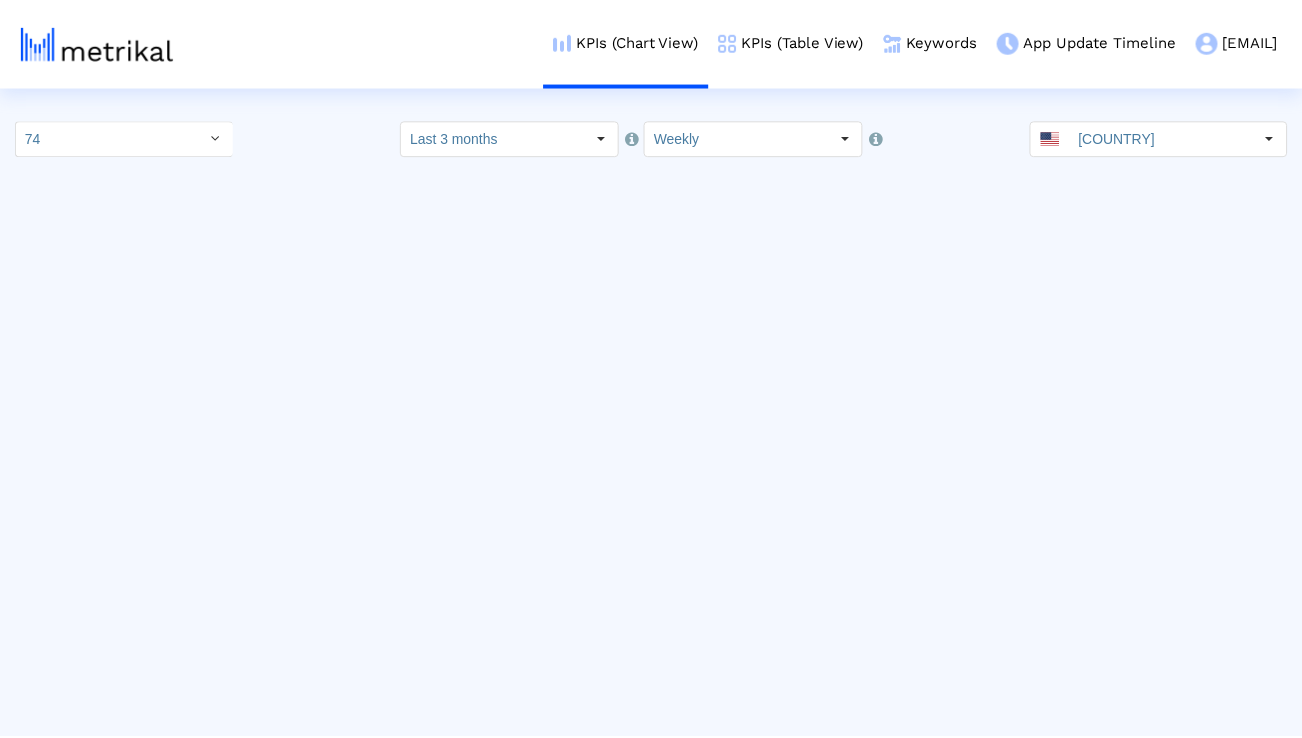 scroll, scrollTop: 0, scrollLeft: 0, axis: both 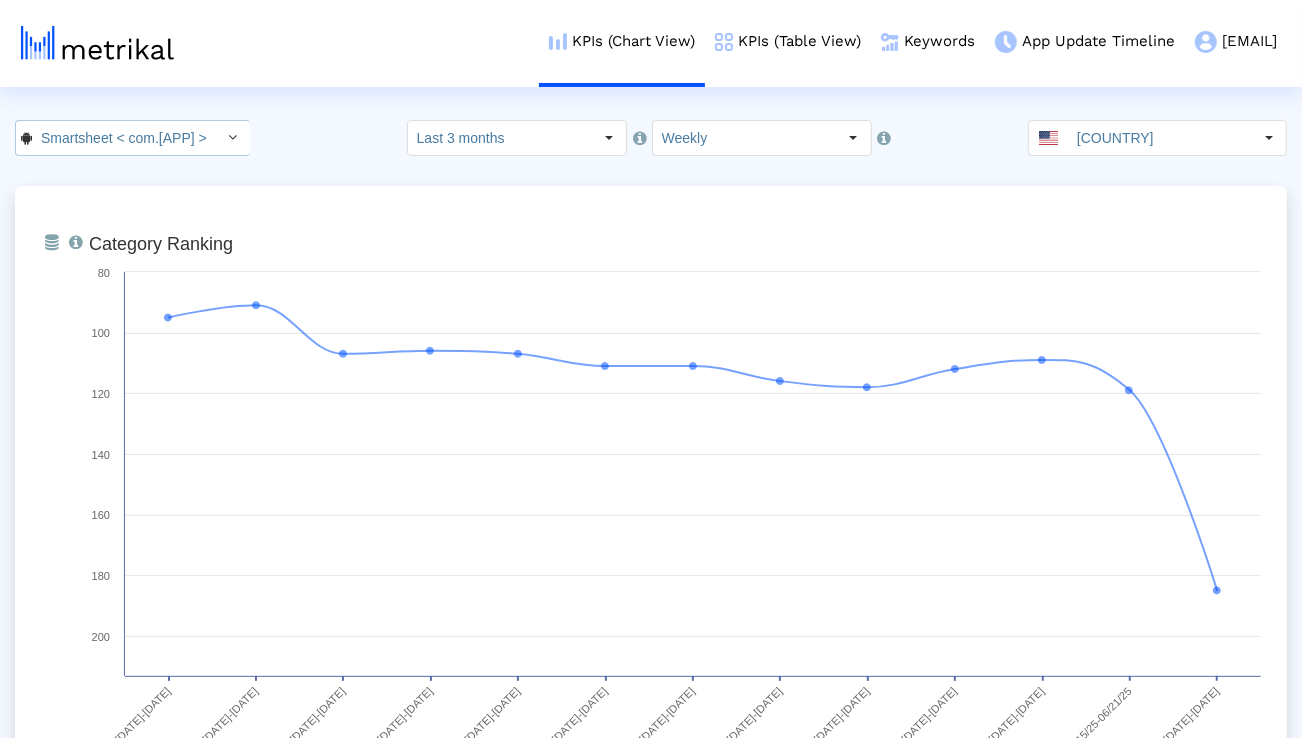 click at bounding box center (233, 138) 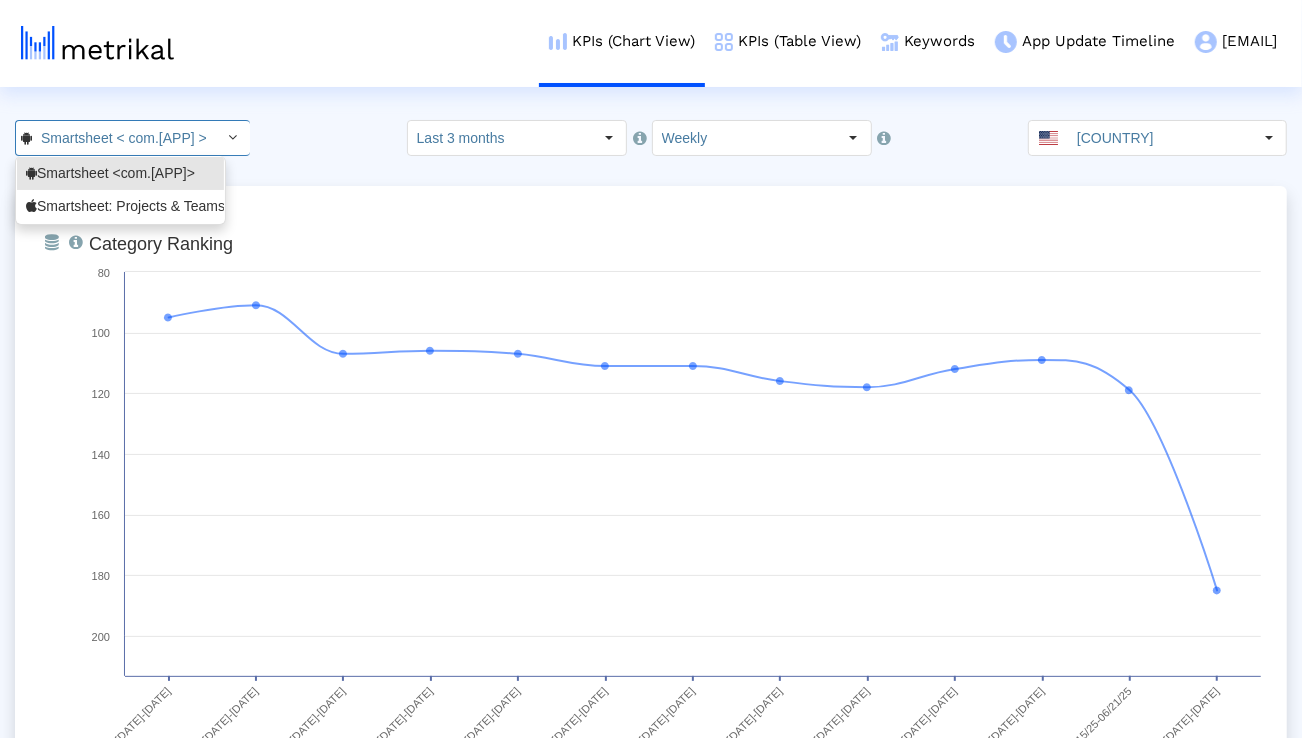scroll, scrollTop: 0, scrollLeft: 107, axis: horizontal 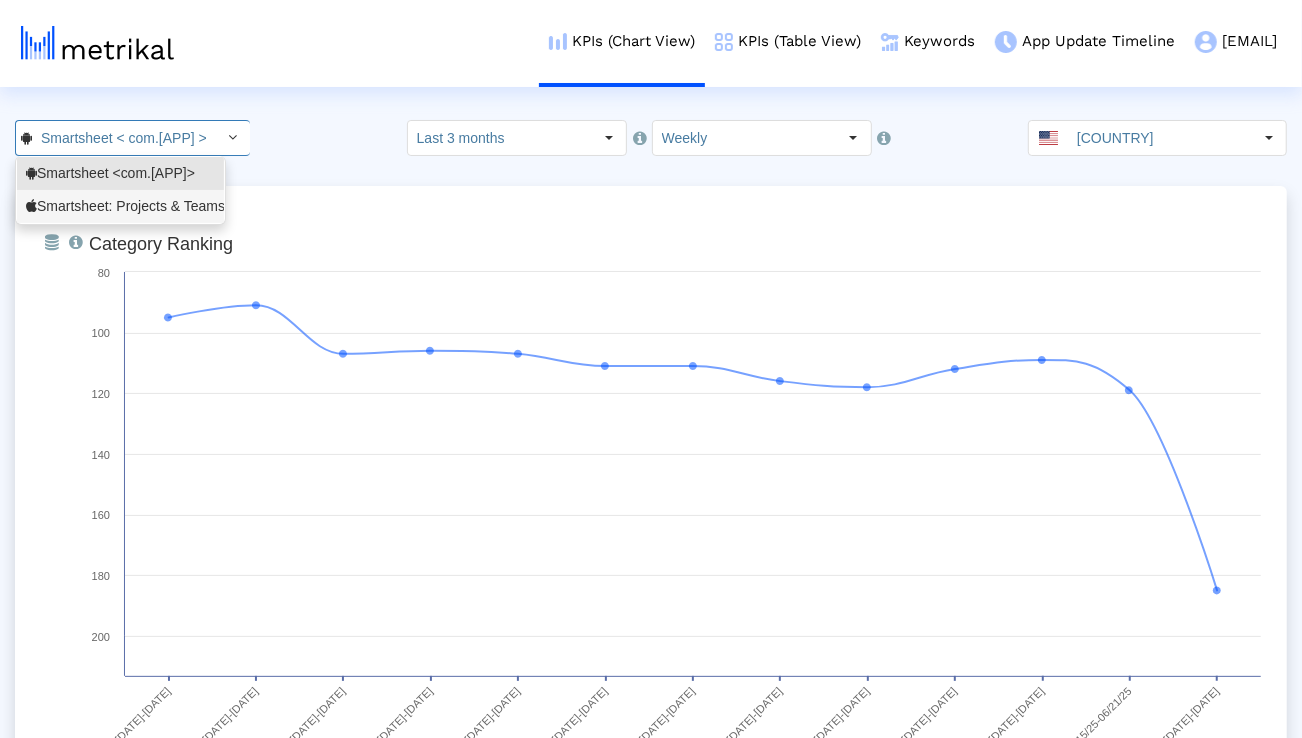click on "Smartsheet: Projects & Teams <568421135>" at bounding box center (120, 206) 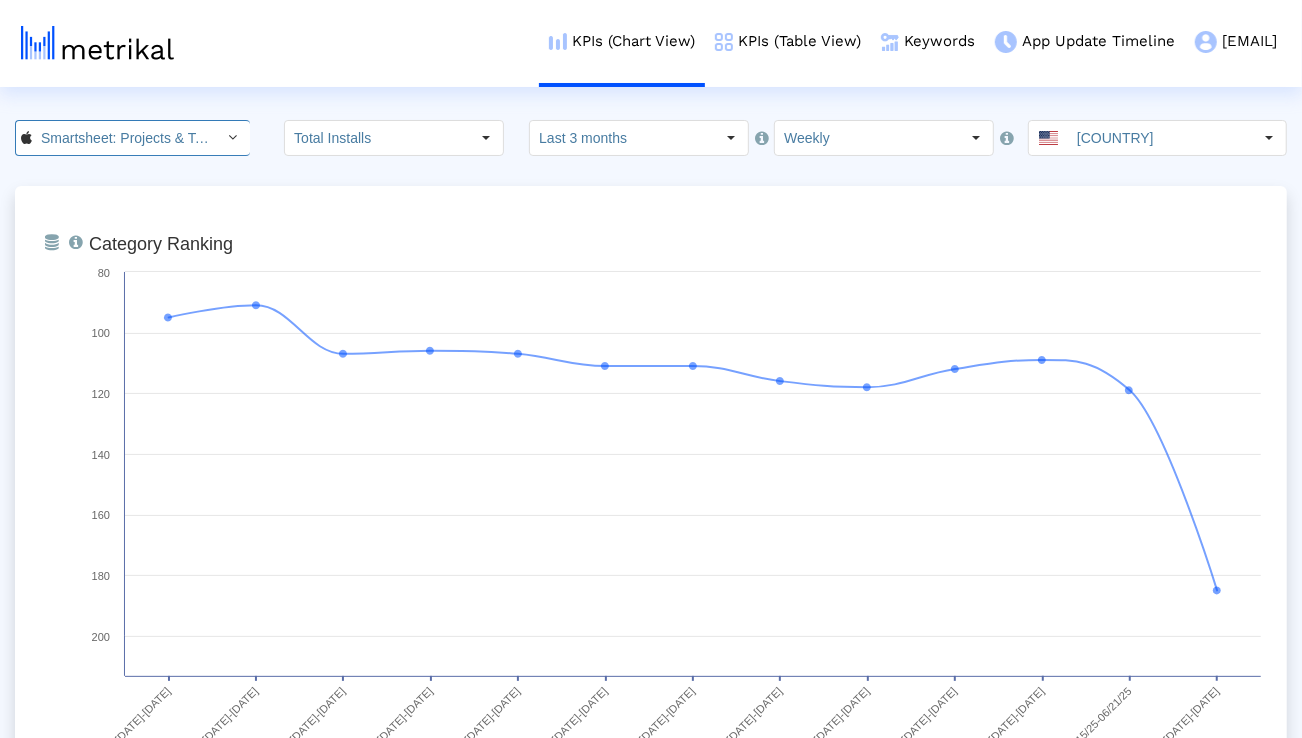 scroll, scrollTop: 0, scrollLeft: 140, axis: horizontal 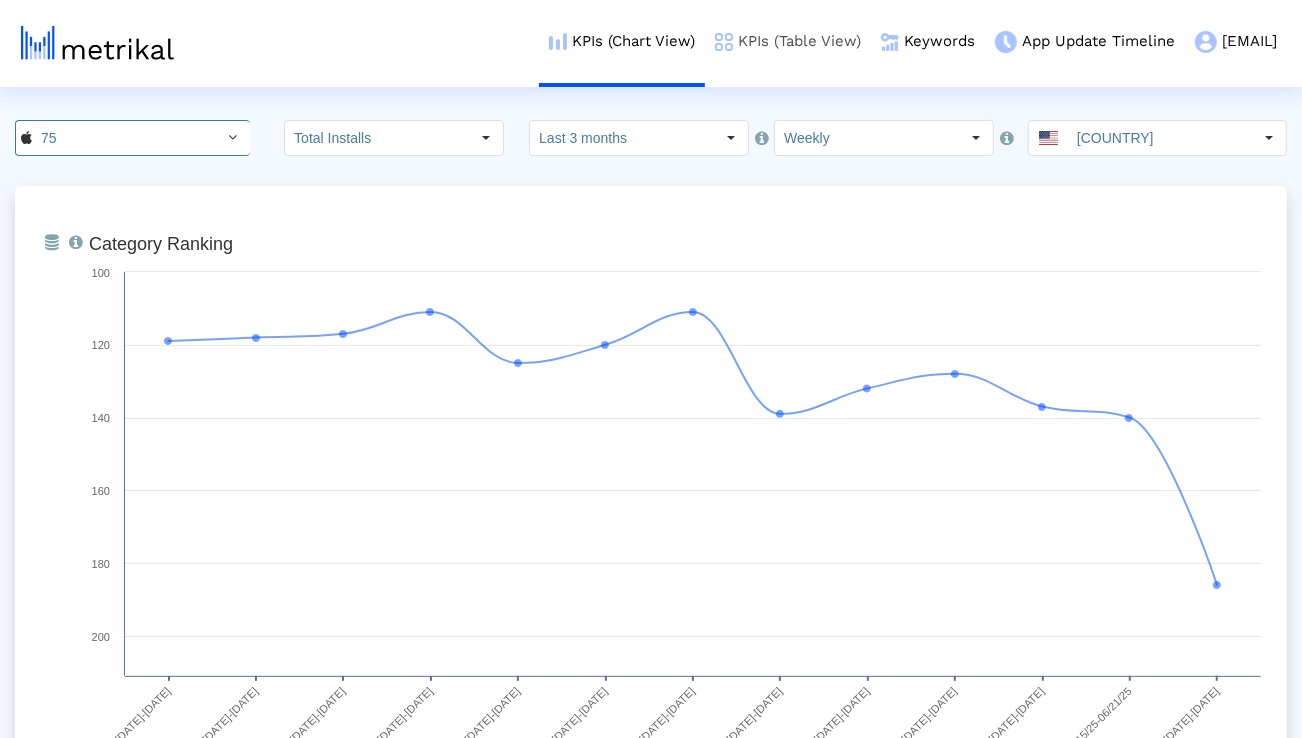 click on "KPIs (Table View)" at bounding box center (788, 41) 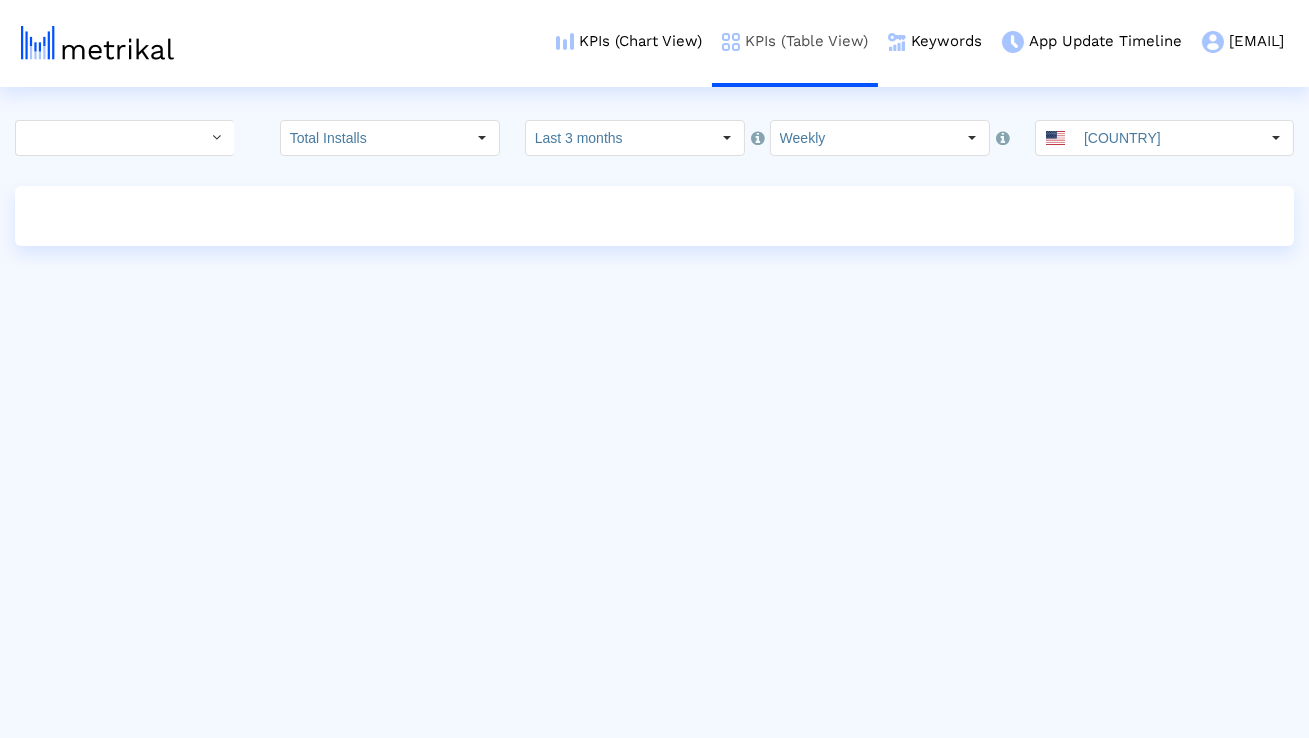 click on "KPIs (Table View)" at bounding box center (795, 41) 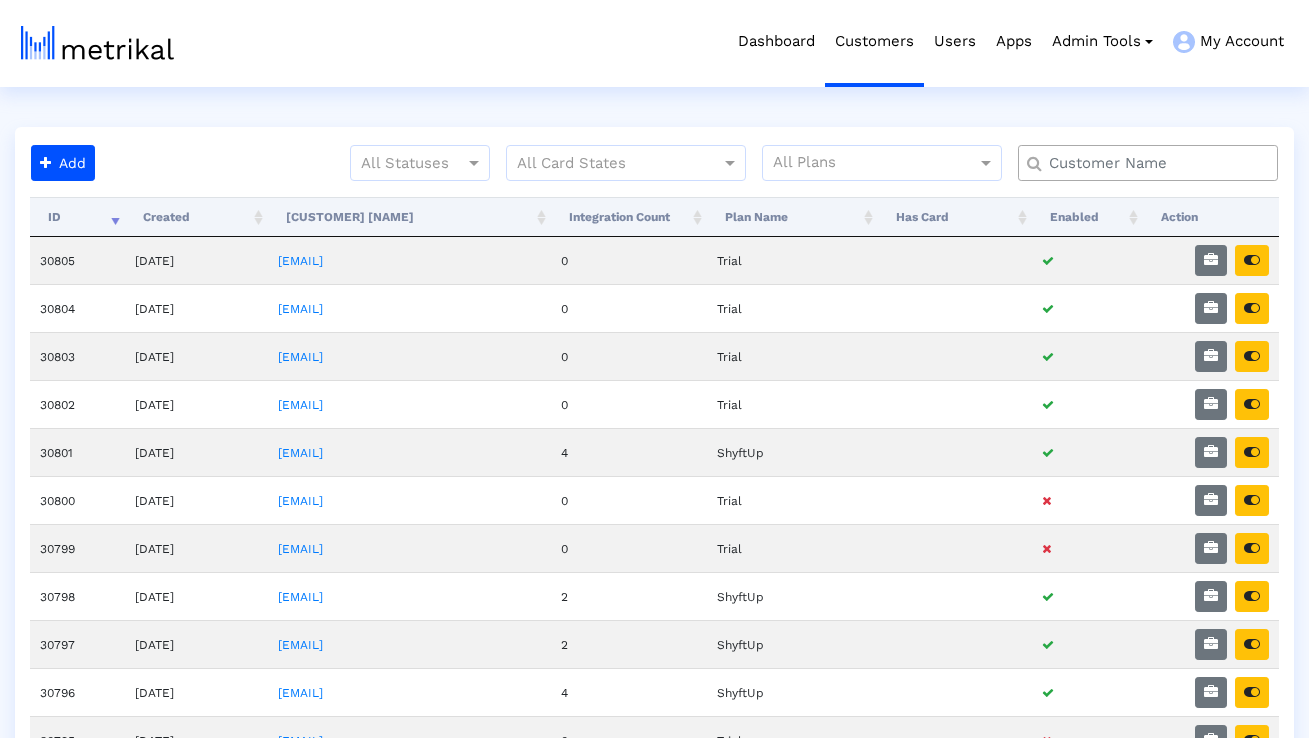 scroll, scrollTop: 0, scrollLeft: 0, axis: both 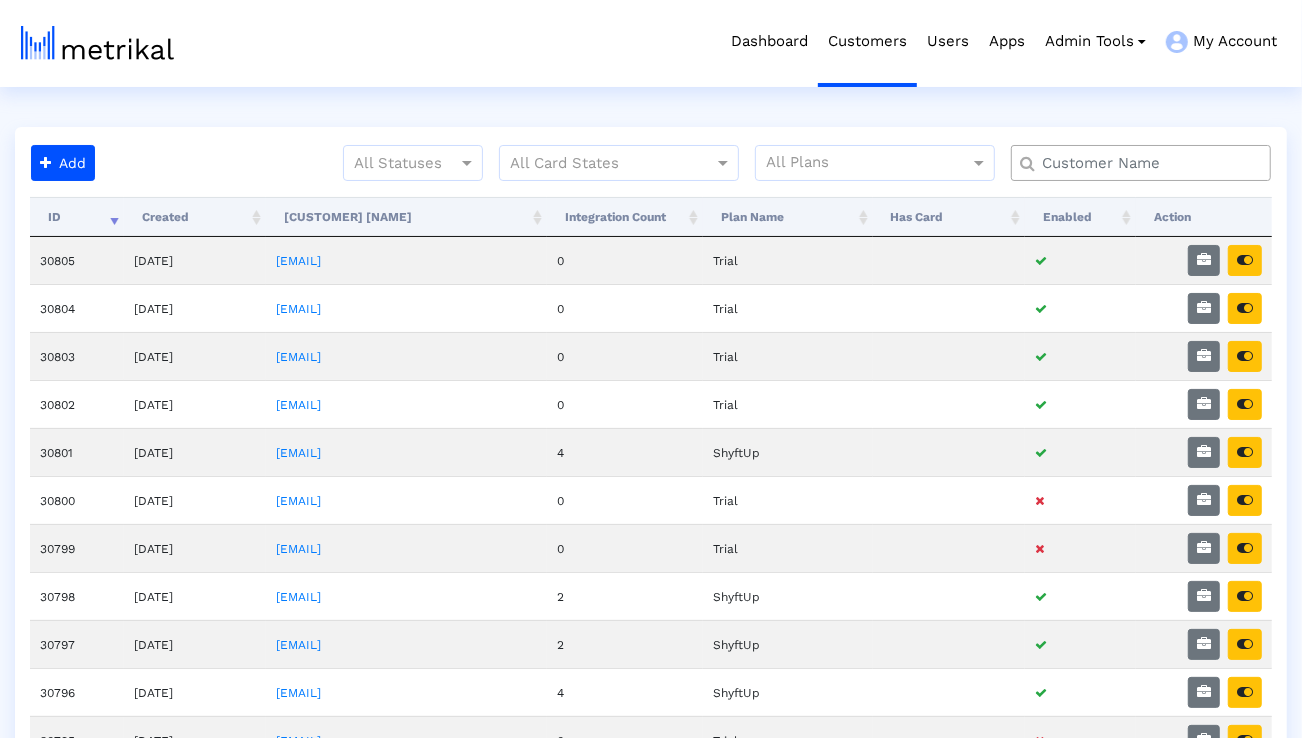 click at bounding box center (1149, 171) 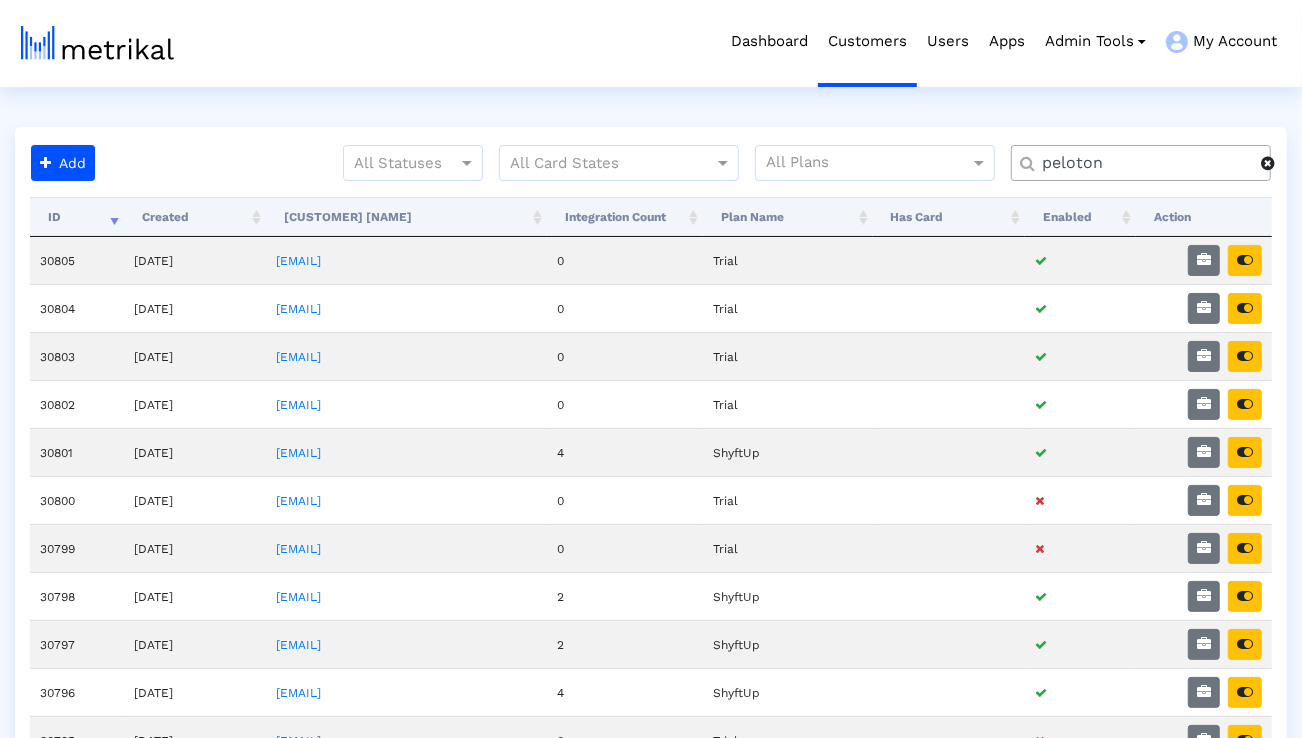 type on "peloton" 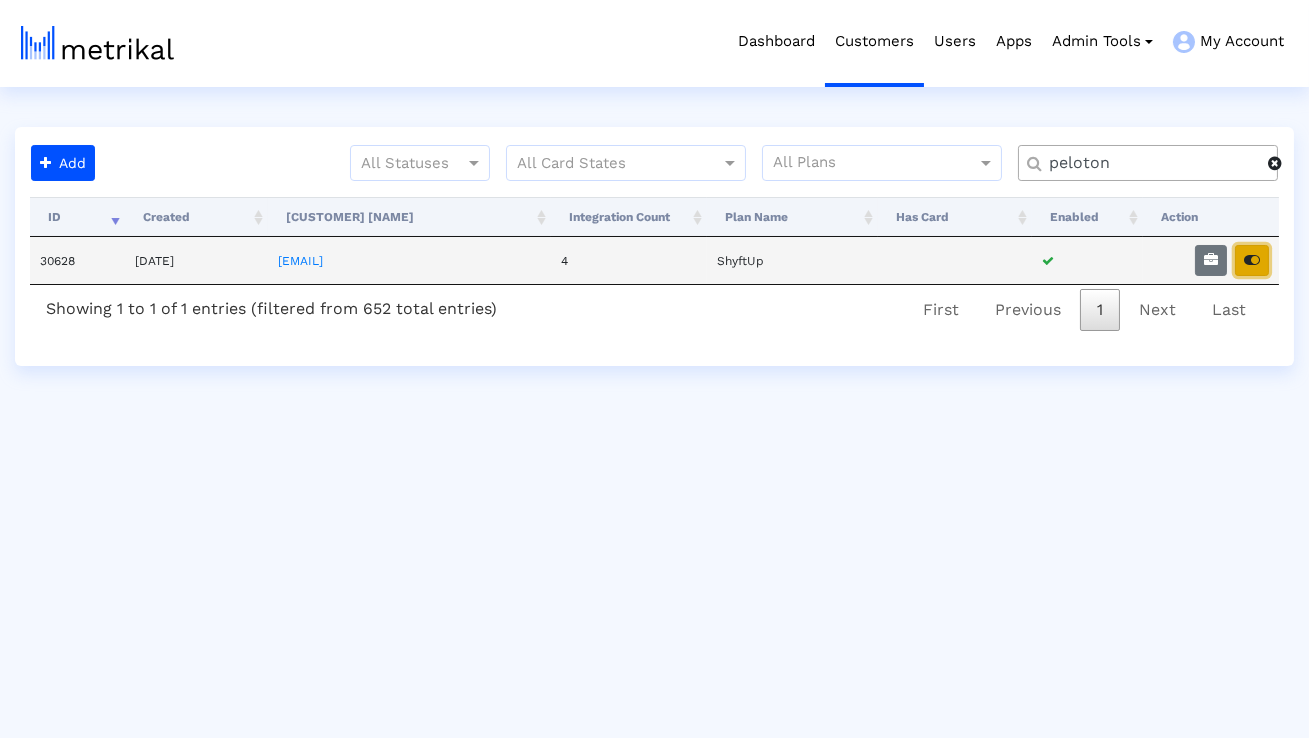 click at bounding box center (1252, 260) 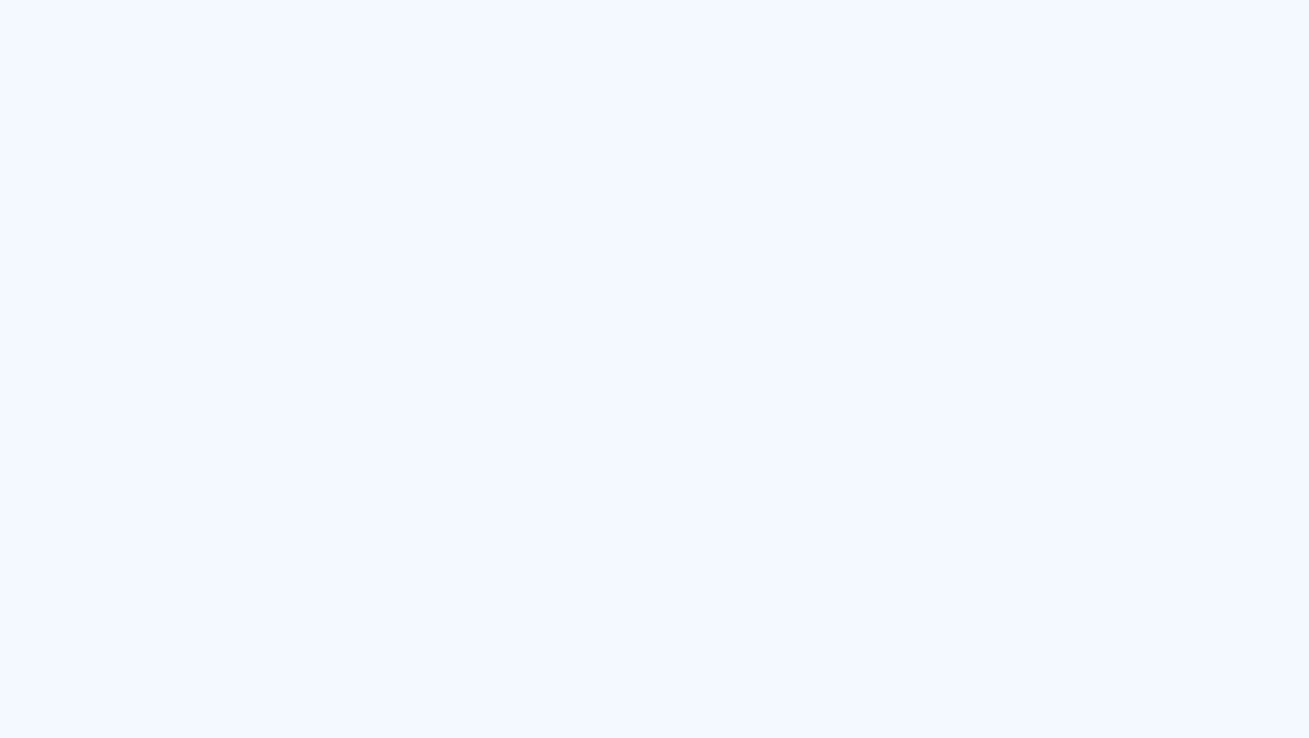 scroll, scrollTop: 0, scrollLeft: 0, axis: both 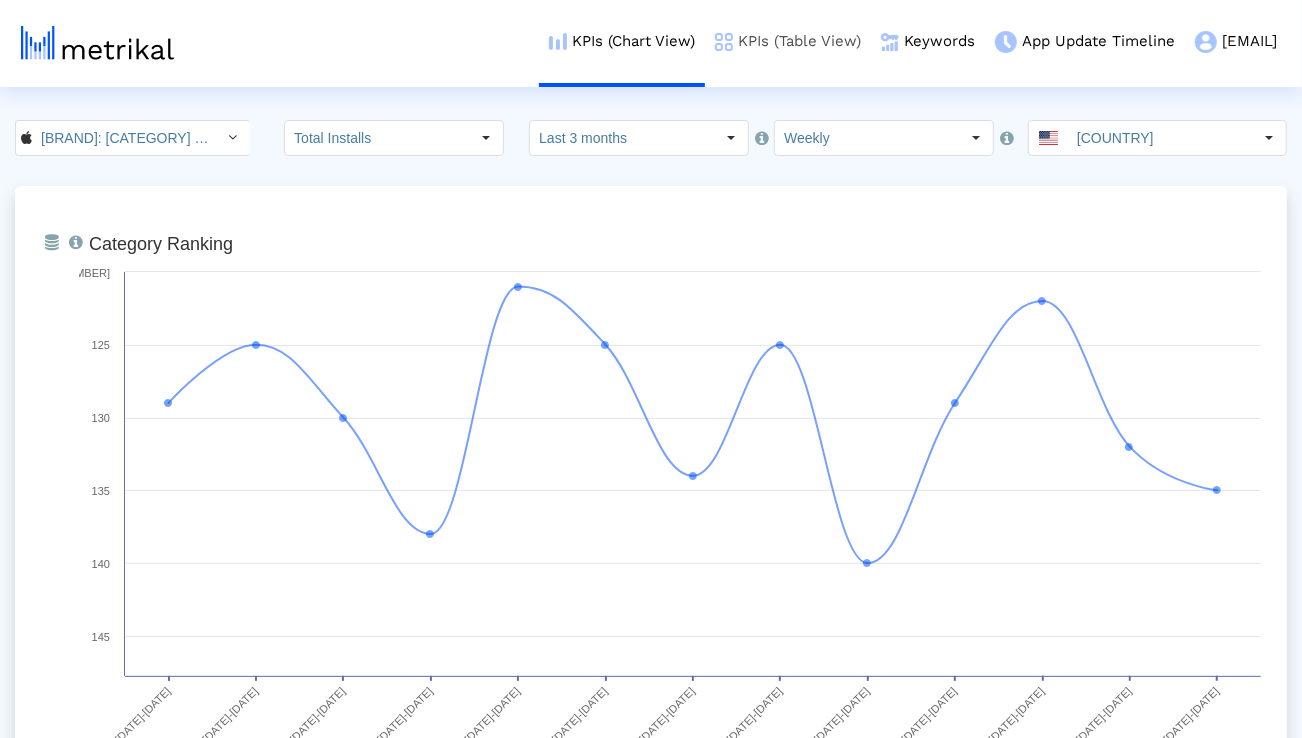 click on "KPIs (Table View)" at bounding box center [788, 41] 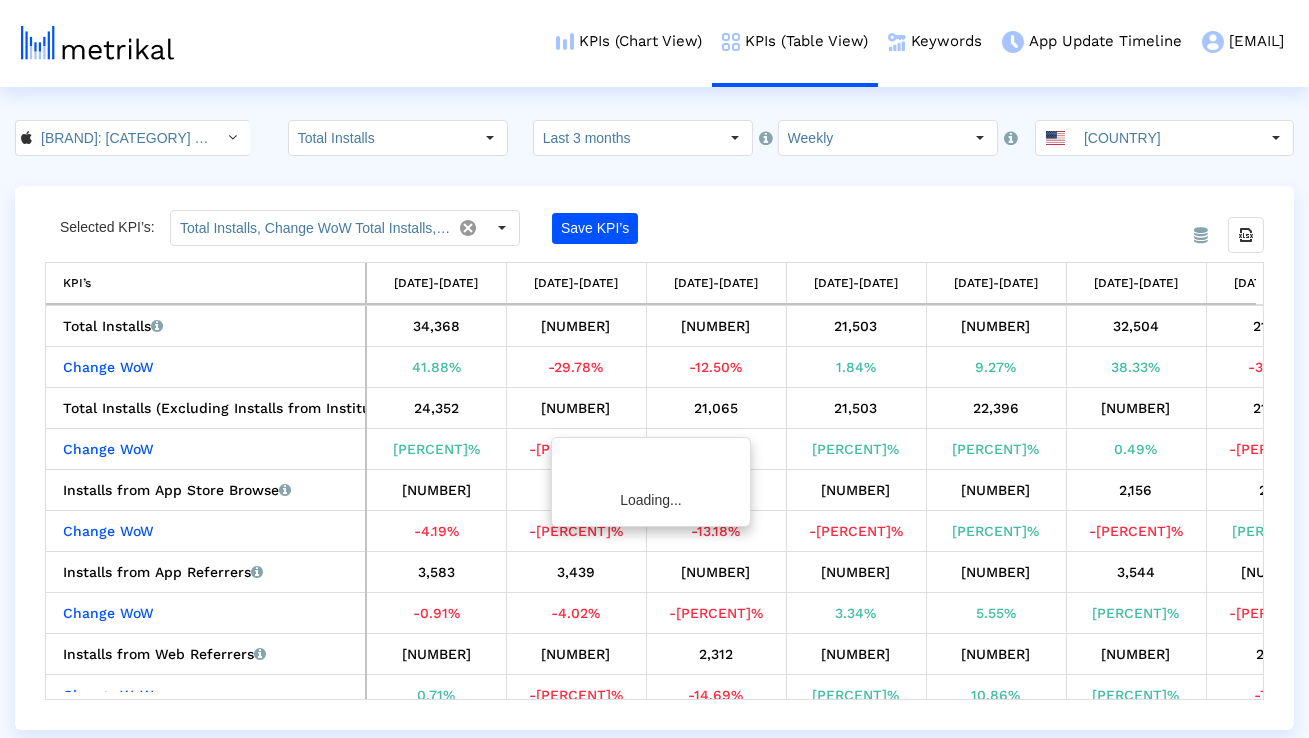 click on "Peloton: Fitness & Workouts < 792750948 > Total Installs  Select how far back from today you would like to view the data below.  Last 3 months  Select how would like to group the data below.  Weekly United States  From Database Selected KPI’s: Save KPI’s Export all data KPI’s   KPI’s 03/30/25-04/05/25 04/06/25-04/12/25 04/13/25-04/19/25 04/20/25-04/26/25 04/27/25-05/03/25 05/04/25-05/10/25 05/11/25-05/17/25 05/18/25-05/24/25 05/25/25-05/31/25 06/01/25-06/07/25 06/08/25-06/14/25 06/15/25-06/21/25 06/22/25-06/28/25  Total Installs   Total installs that the app received from all sources, reported by App Store Connect.   34,368   24,132   21,115   21,503   23,497   32,504   21,449   21,731   22,586   23,409   24,128   22,884   22,621   Change WoW   41.88%    -29.78%    -12.50%    1.84%    9.27%    38.33%    -34.01%    1.31%    3.93%    3.64%    3.07%    -5.16%    -1.15%    Total Installs (Excluding Installs from Institutional Purchases)   24,352   23,972   21,065   21,503   22,396   22,505   21,449   50" at bounding box center (654, 425) 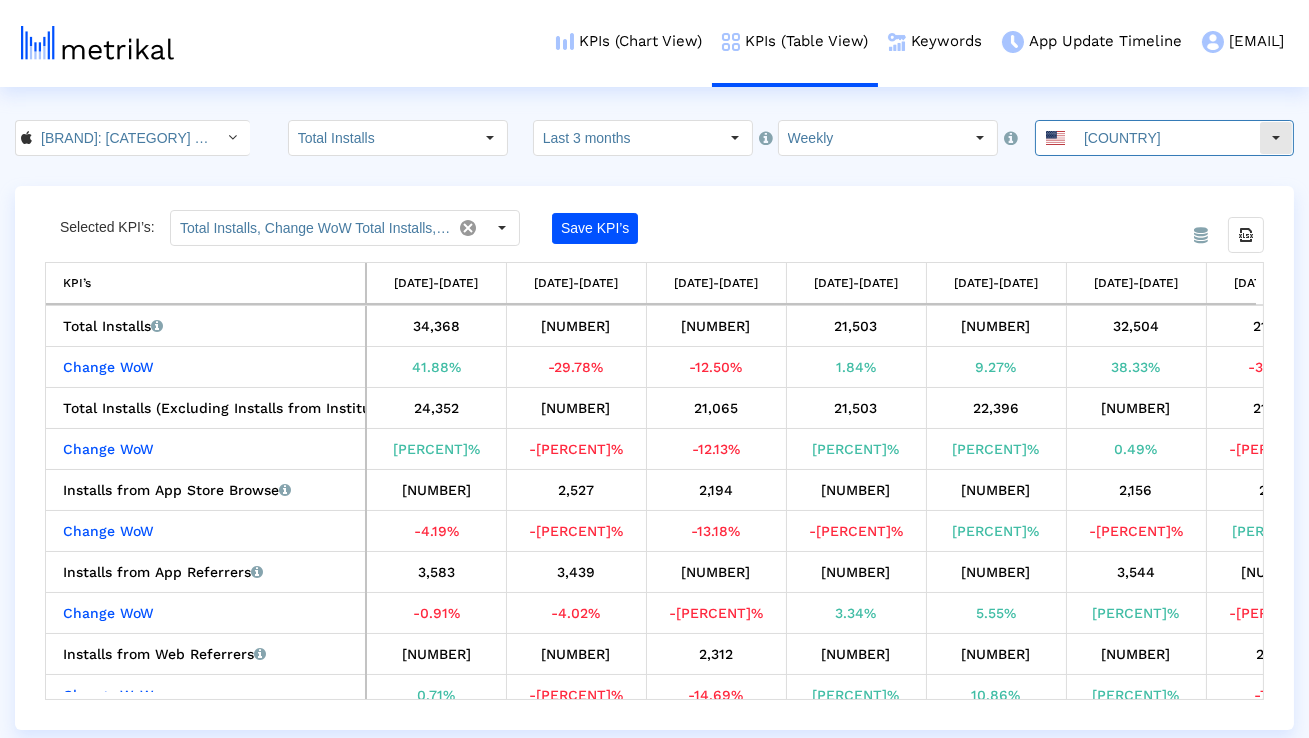 click on "United States" at bounding box center (1167, 138) 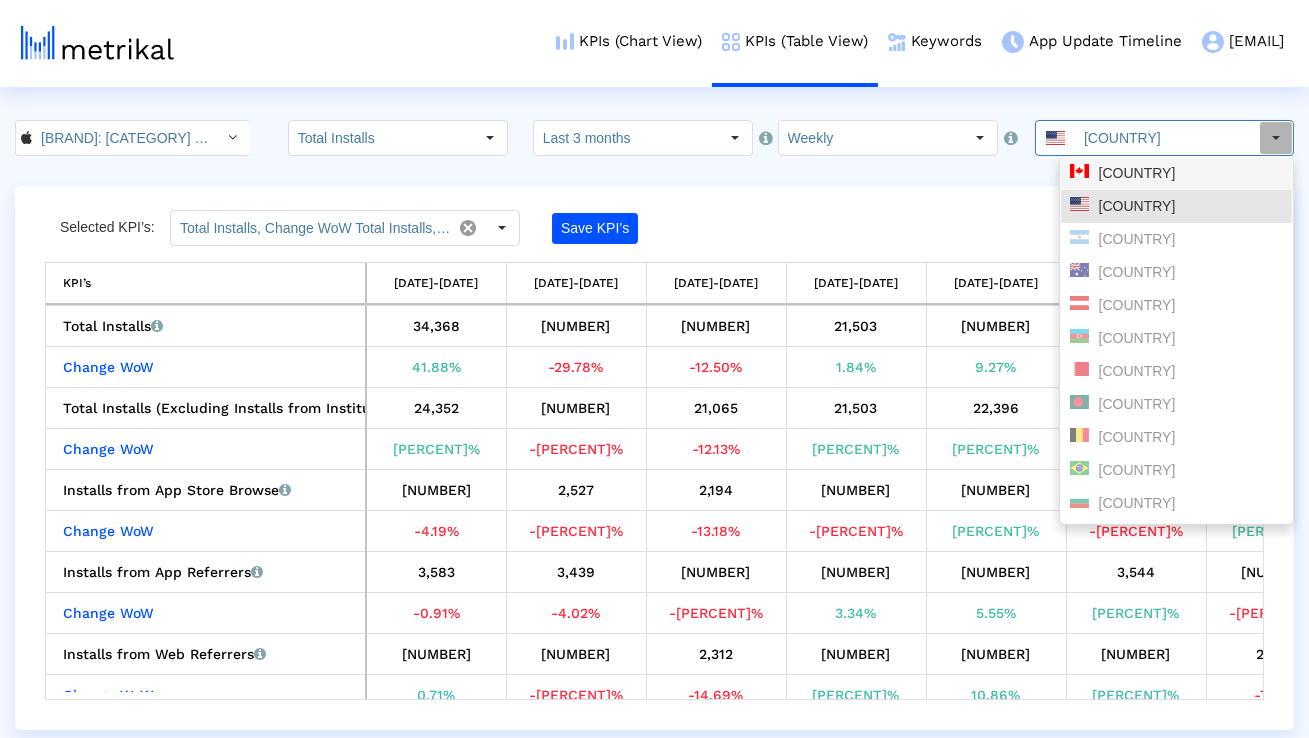 click on "Canada" at bounding box center [1176, 173] 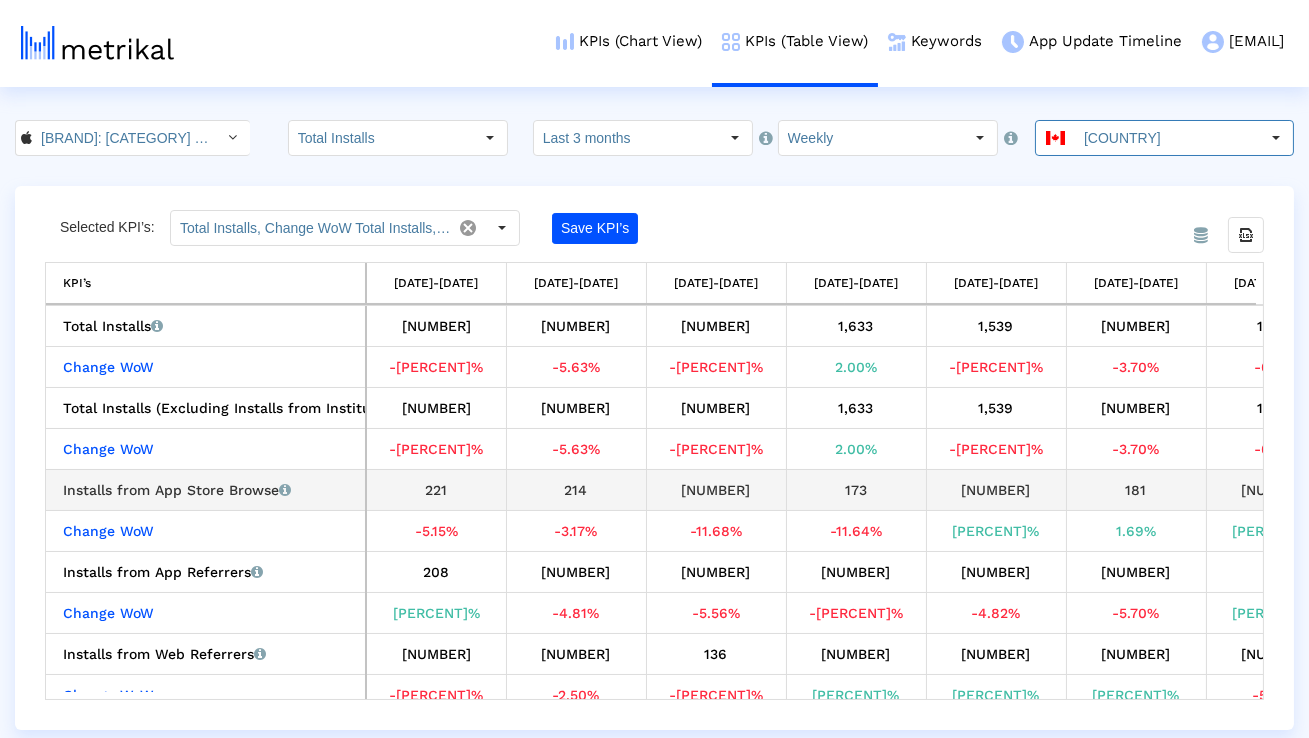 scroll, scrollTop: 0, scrollLeft: 762, axis: horizontal 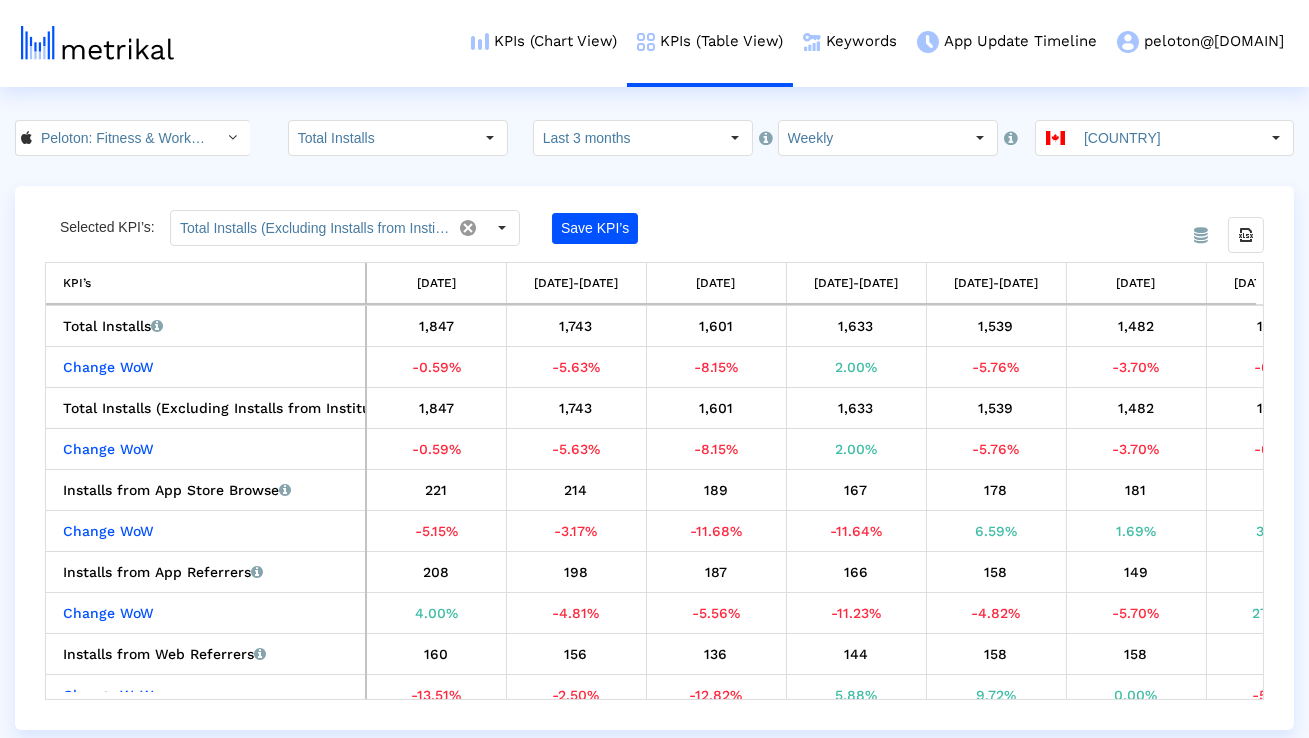click on "Canada" at bounding box center (1167, 138) 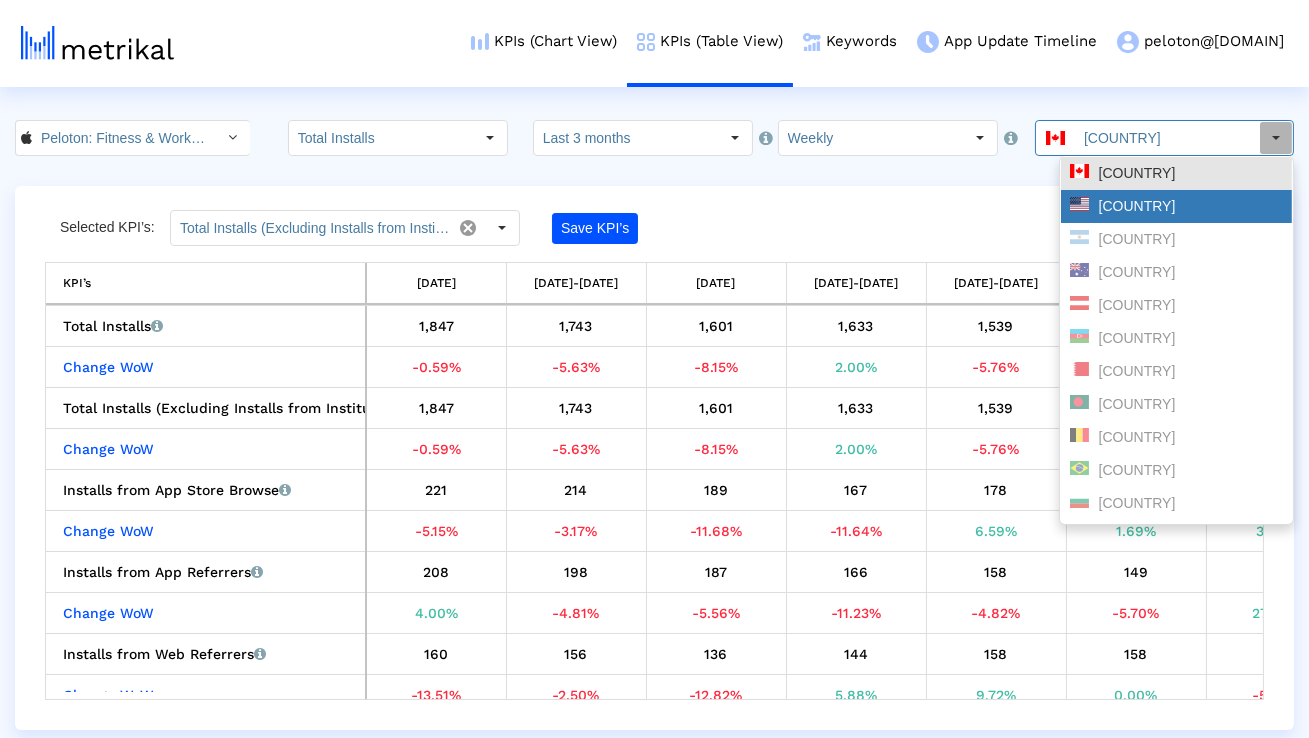 click on "[COUNTRY]" at bounding box center (1176, 206) 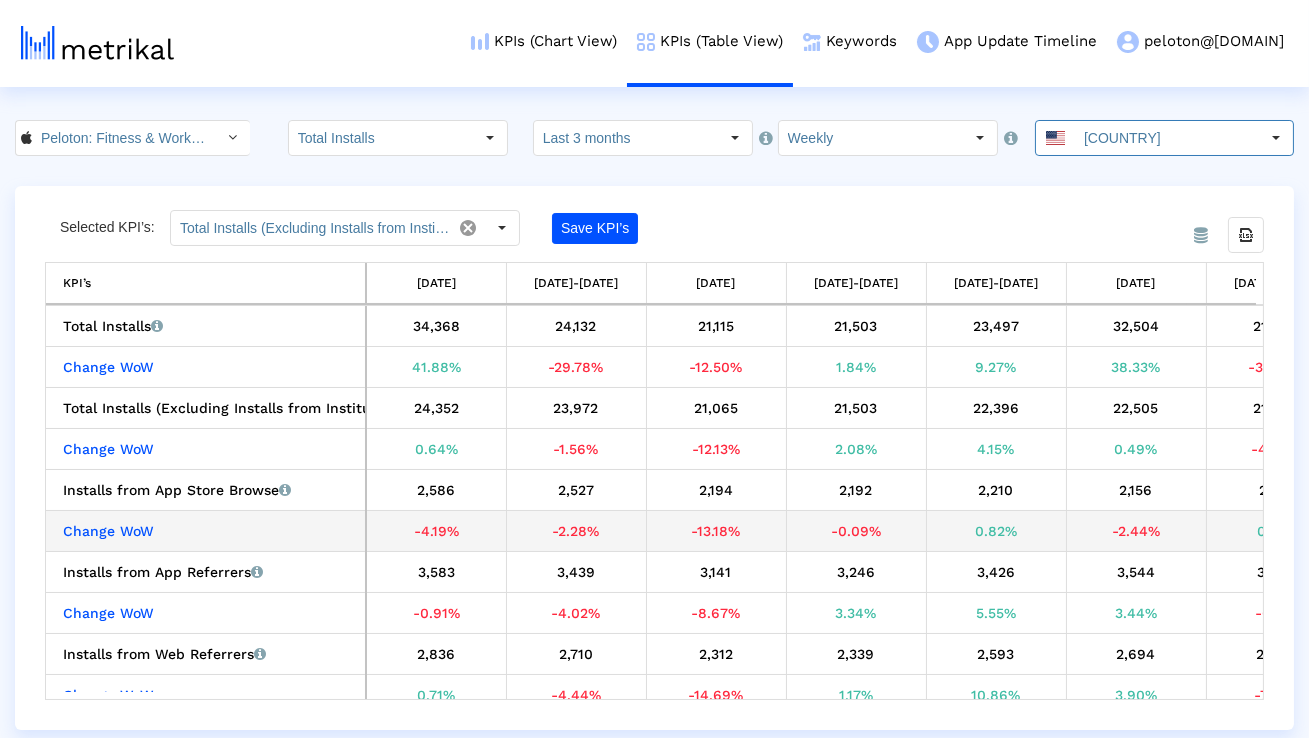 scroll, scrollTop: 0, scrollLeft: 904, axis: horizontal 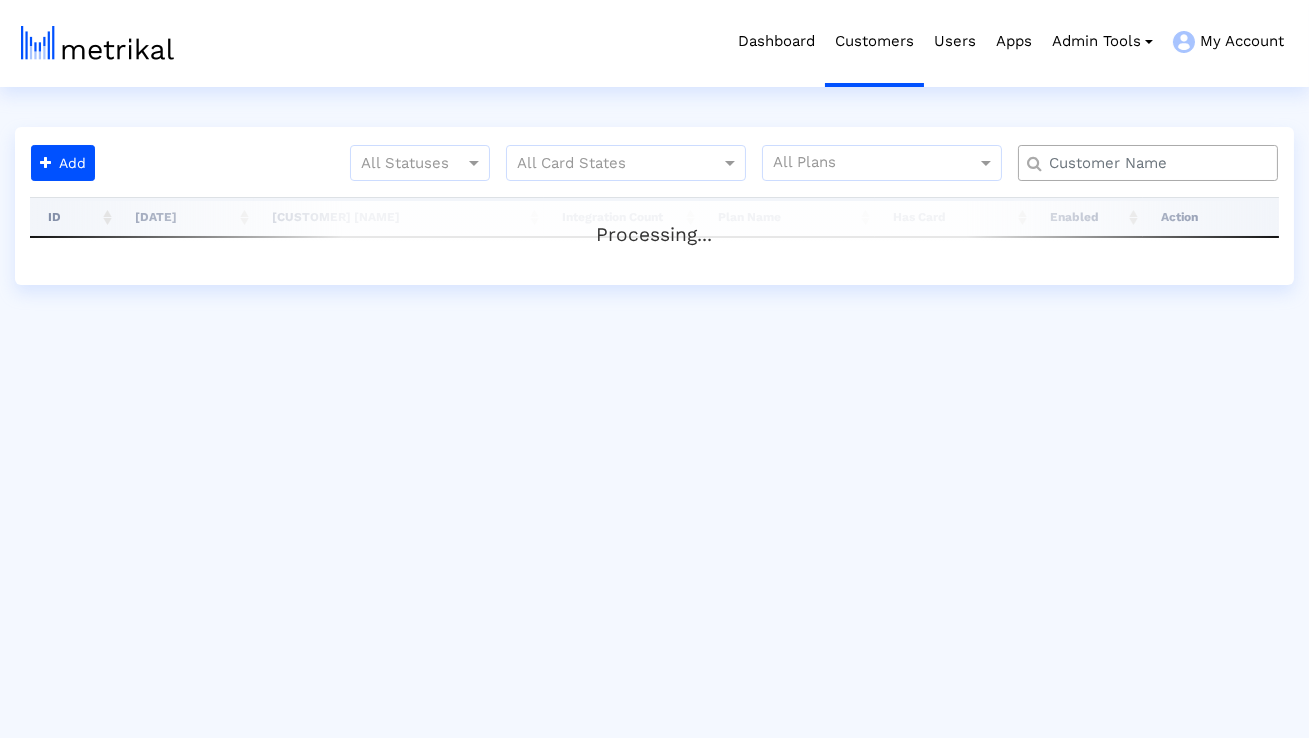 click at bounding box center [1152, 163] 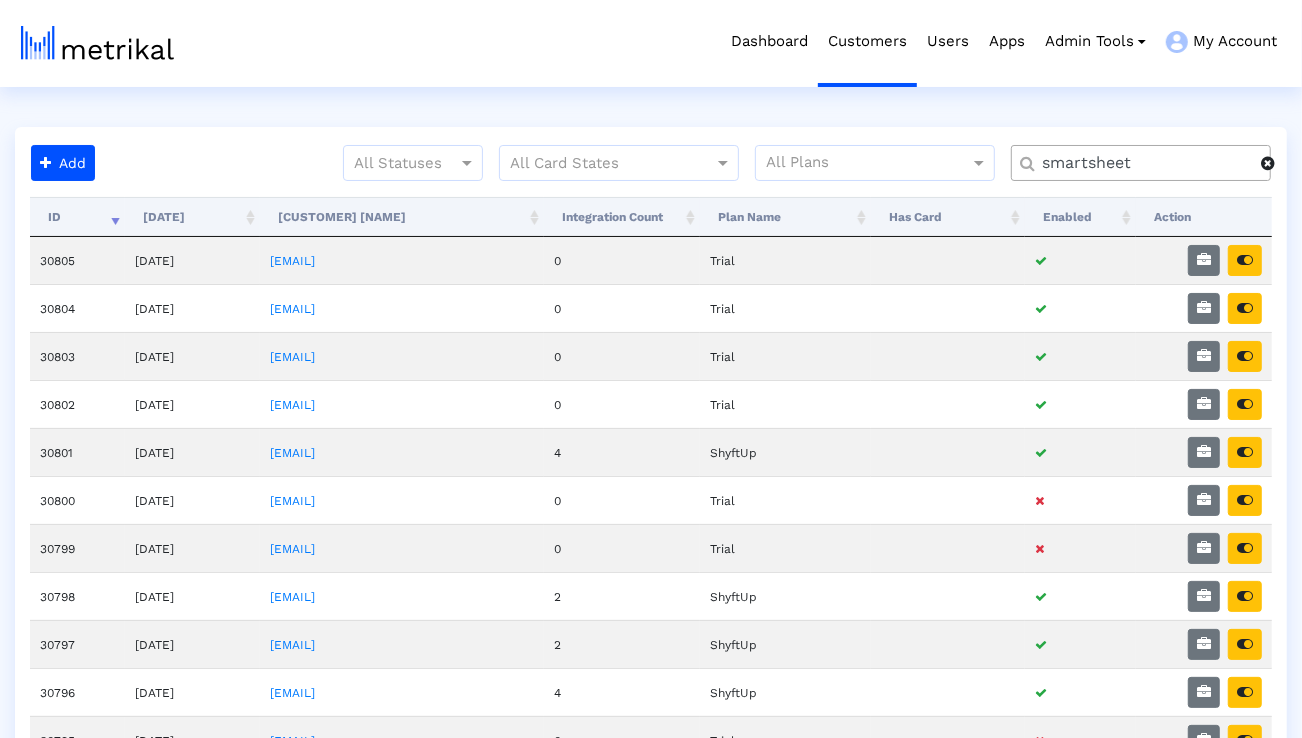 type on "smartsheet" 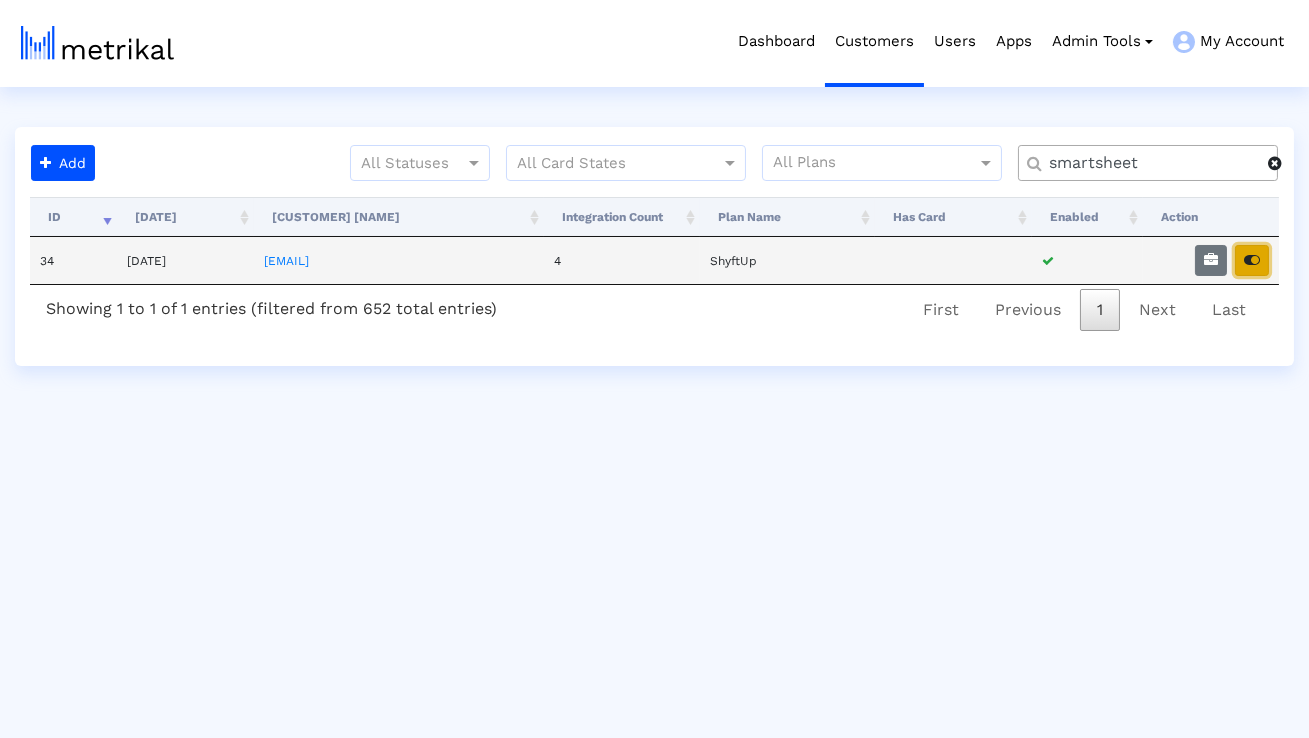 click at bounding box center [1252, 260] 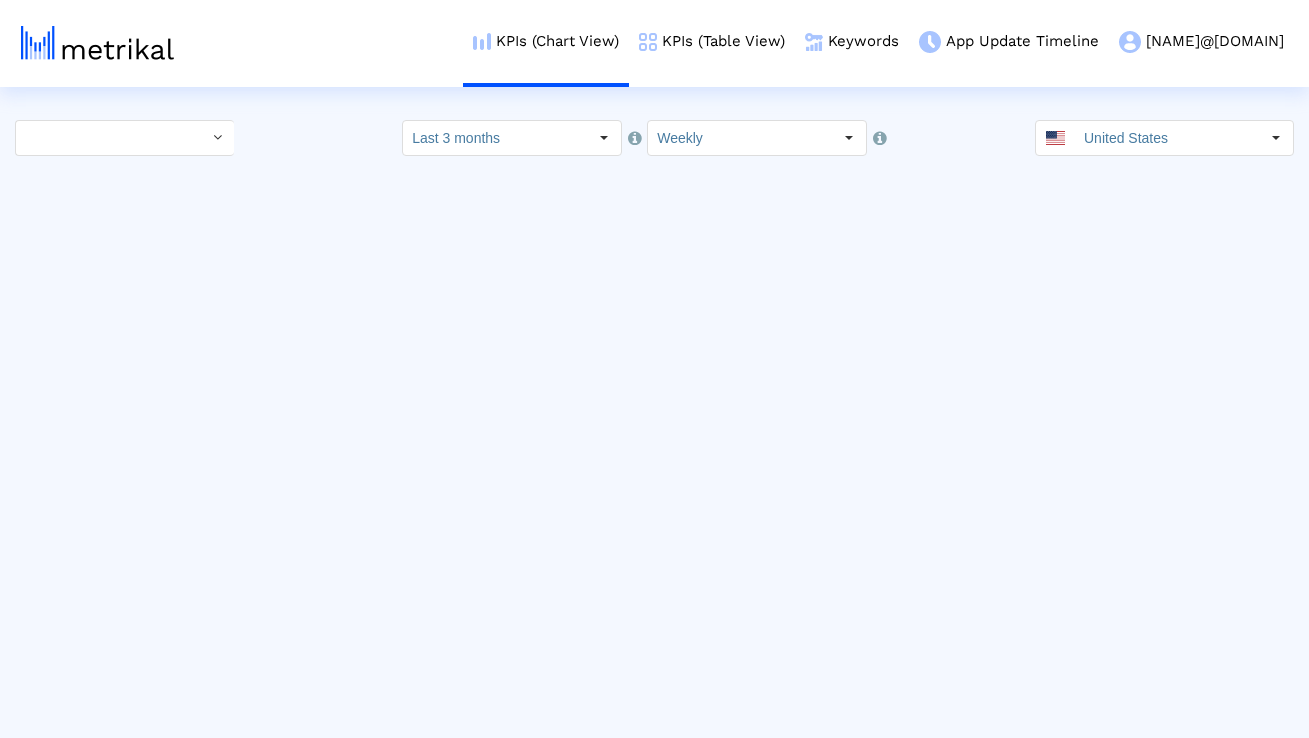 scroll, scrollTop: 0, scrollLeft: 0, axis: both 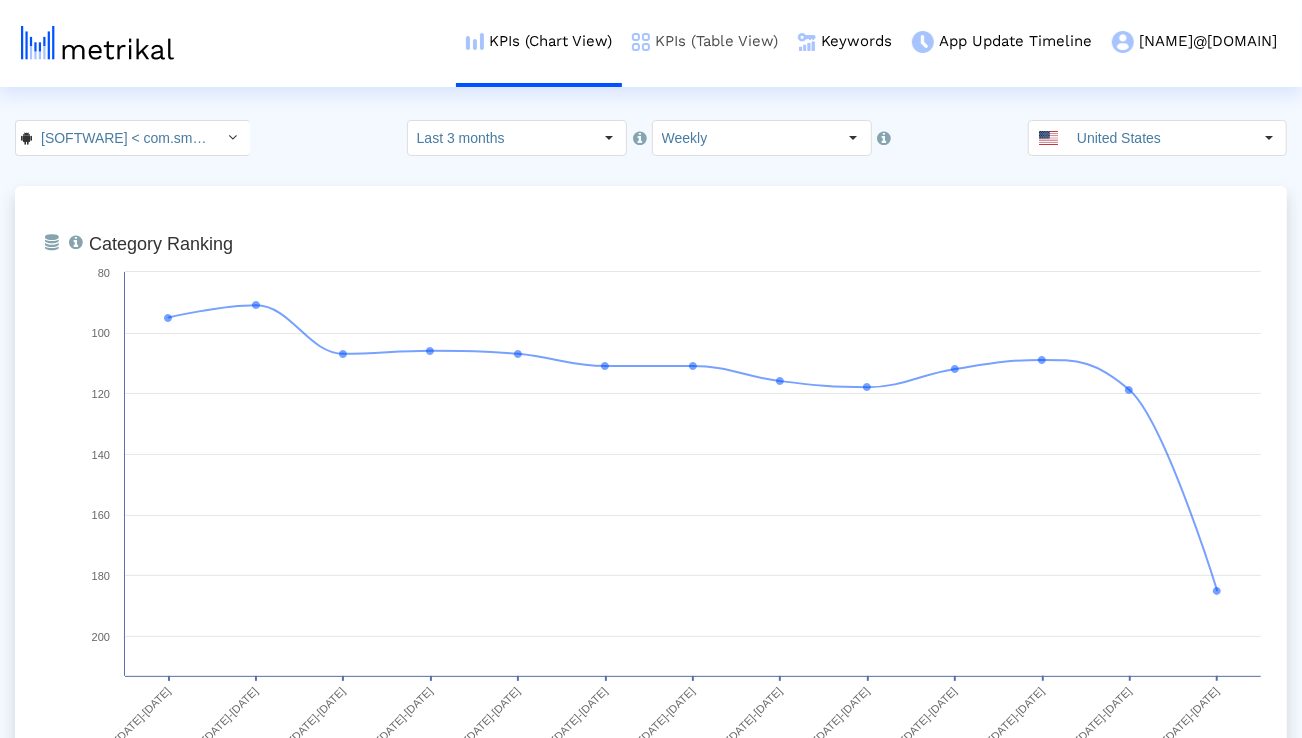 click on "KPIs (Table View)" at bounding box center [705, 41] 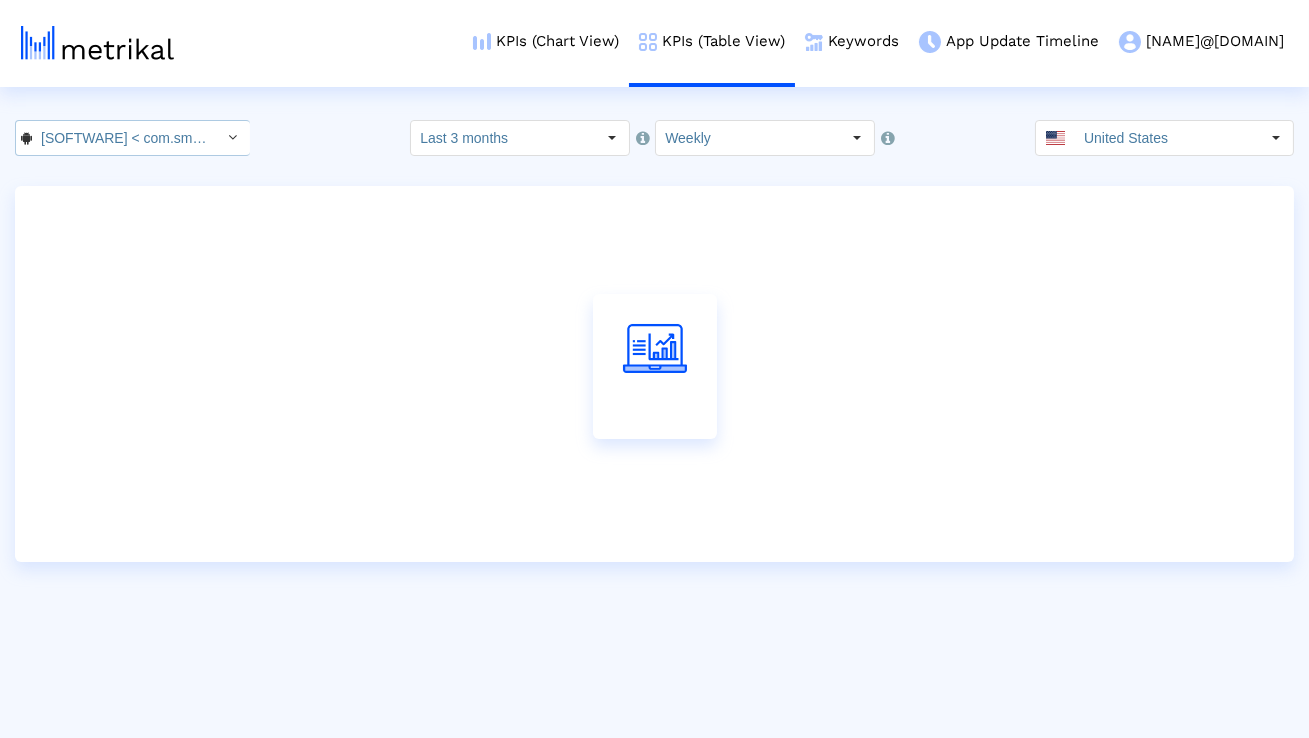 click on "Smartsheet < com.smartsheet.android >" at bounding box center (122, 138) 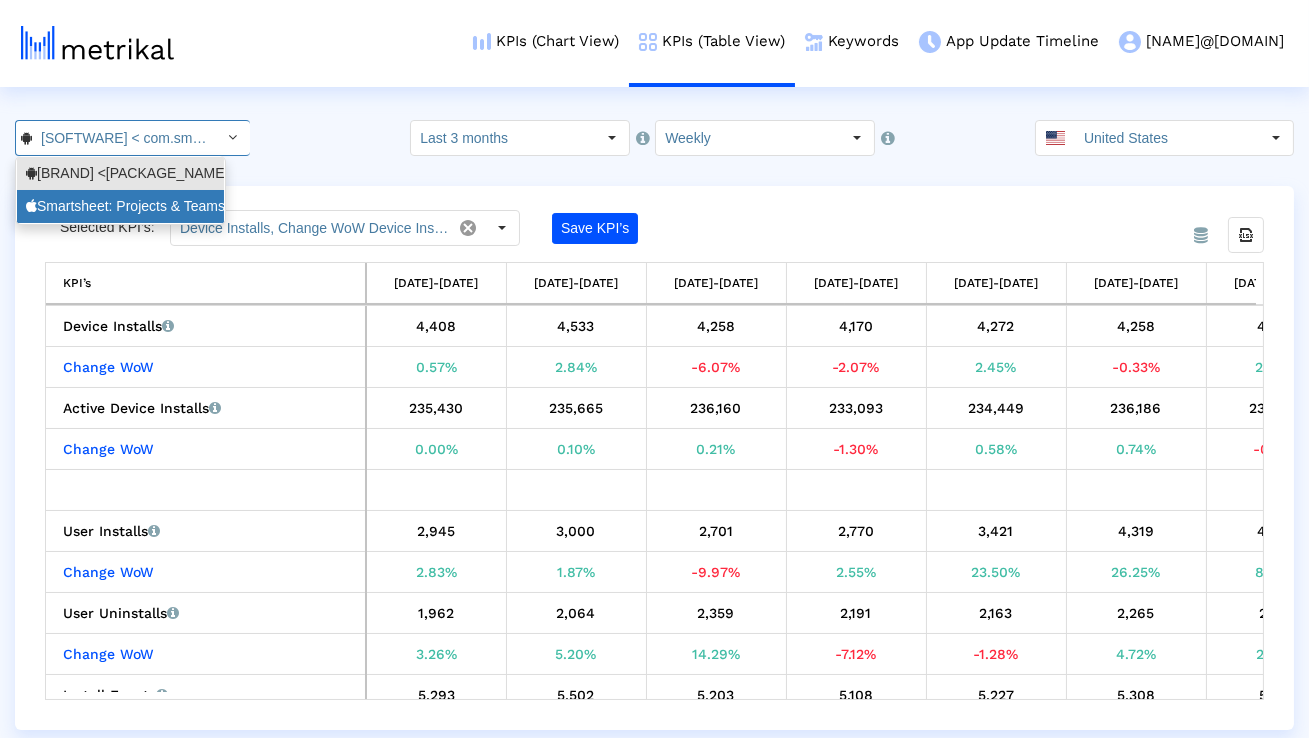 click on "Smartsheet: Projects & Teams <568421135>" at bounding box center (120, 206) 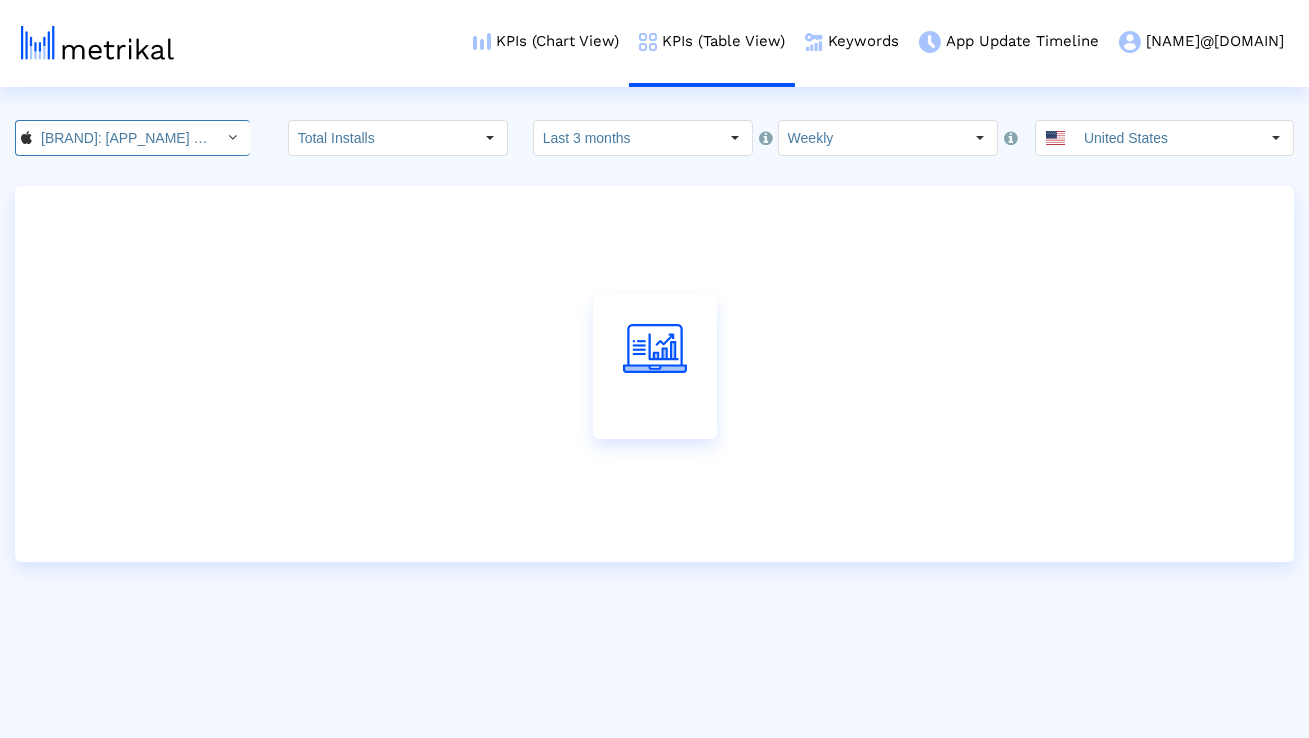 scroll, scrollTop: 0, scrollLeft: 140, axis: horizontal 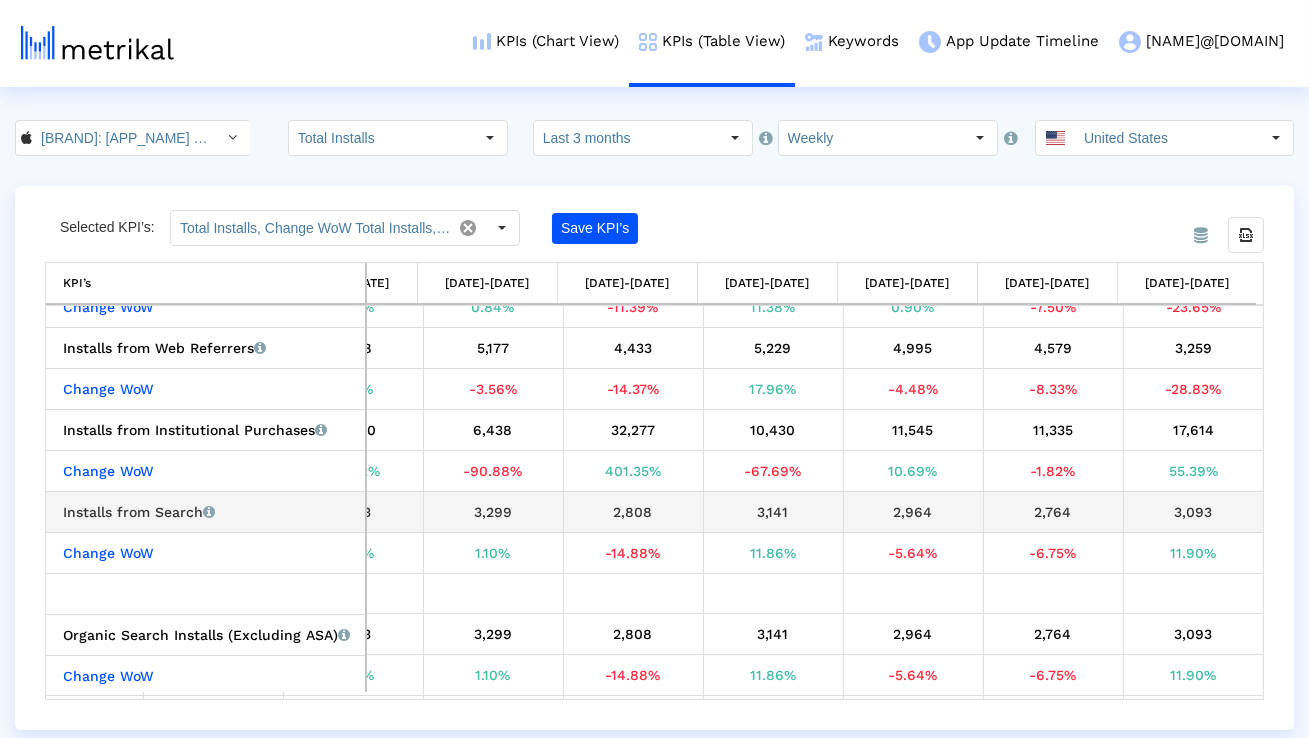 click on "Installs from Search   Installs that the app received from App Store Search (includes organic and Apple Search Ads)." at bounding box center (210, 512) 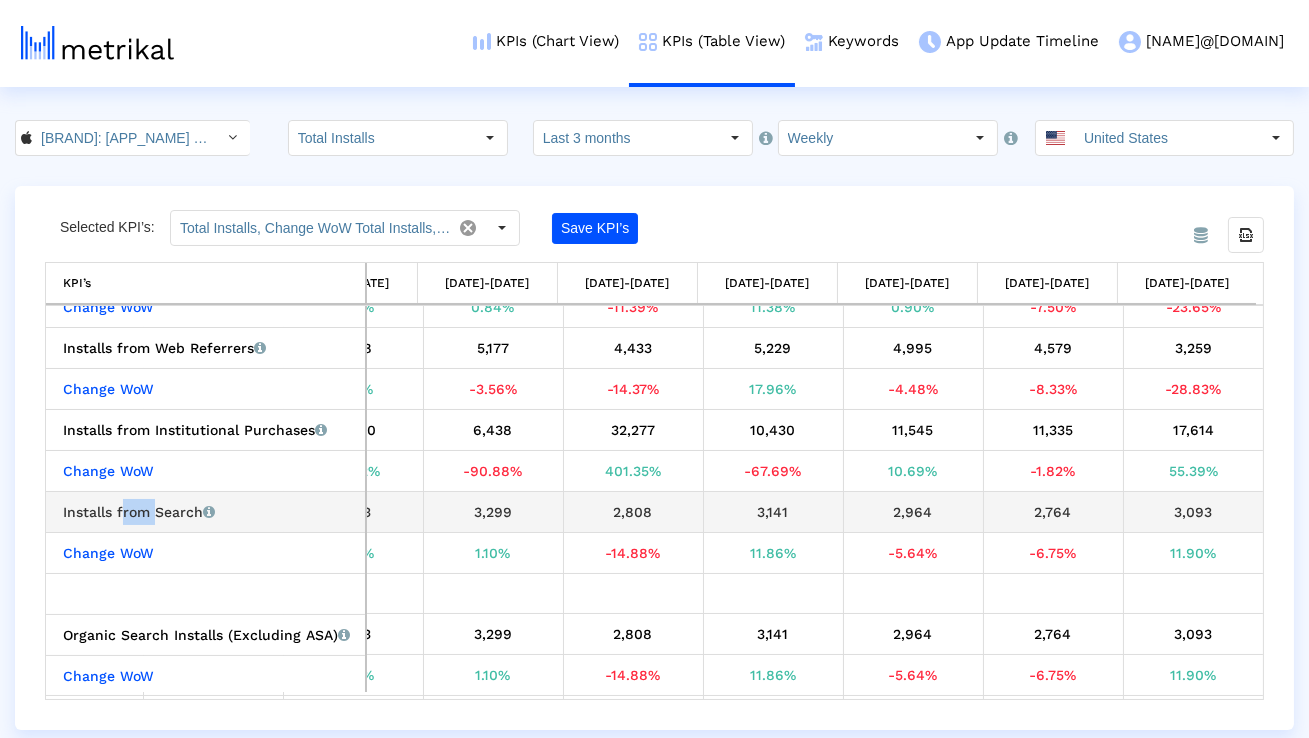click on "Installs from Search   Installs that the app received from App Store Search (includes organic and Apple Search Ads)." at bounding box center [210, 512] 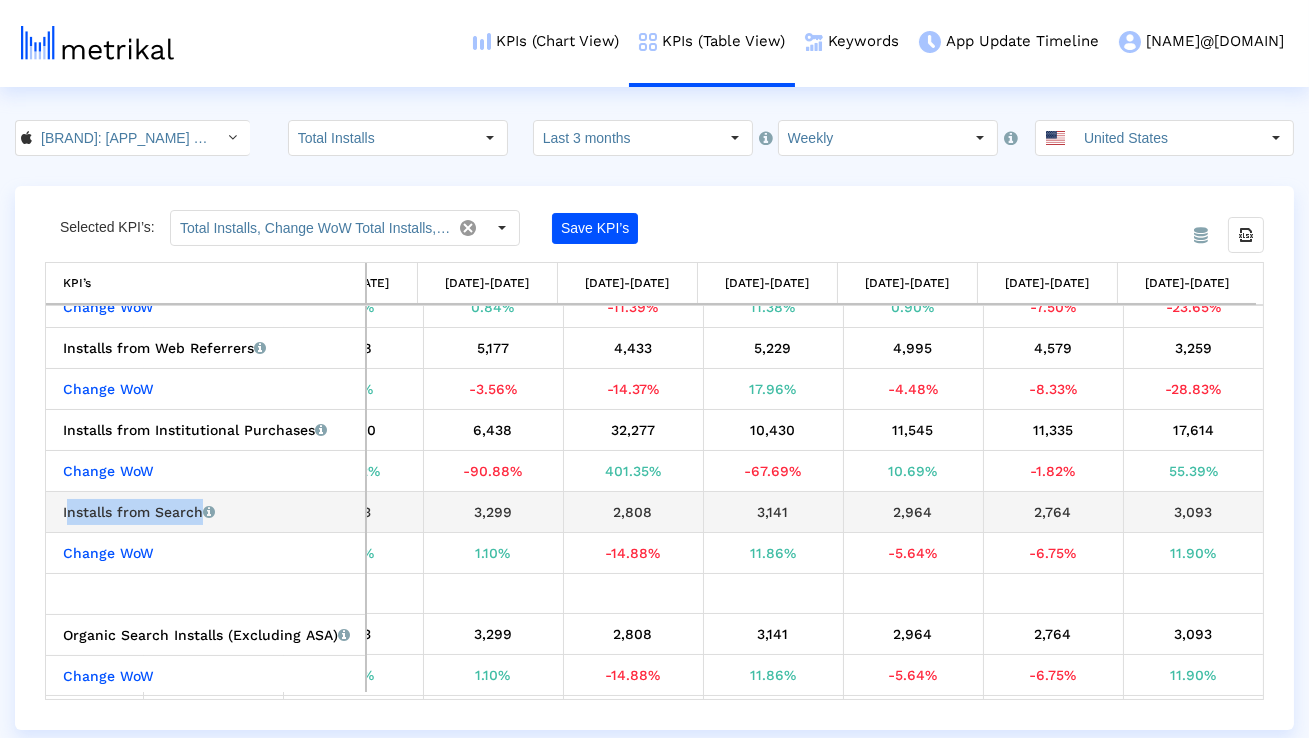click on "Installs from Search   Installs that the app received from App Store Search (includes organic and Apple Search Ads)." at bounding box center (210, 512) 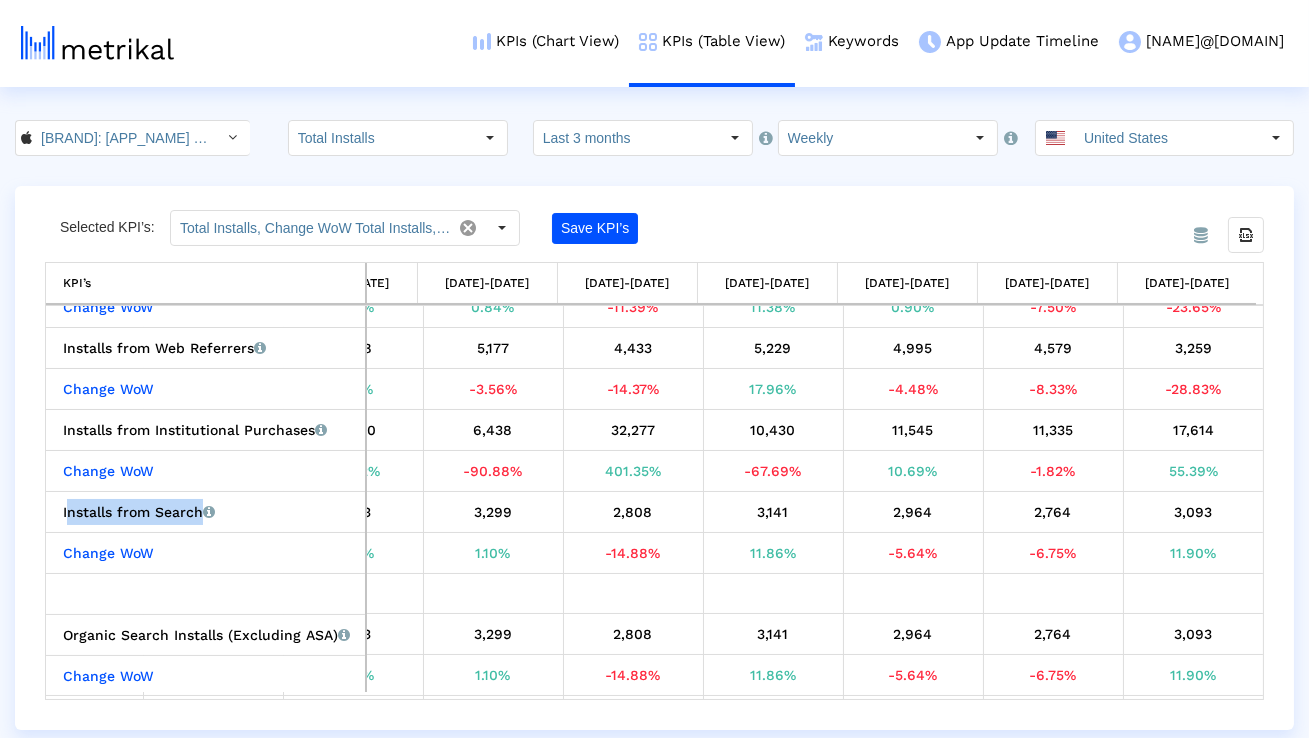 copy on "Installs from Search" 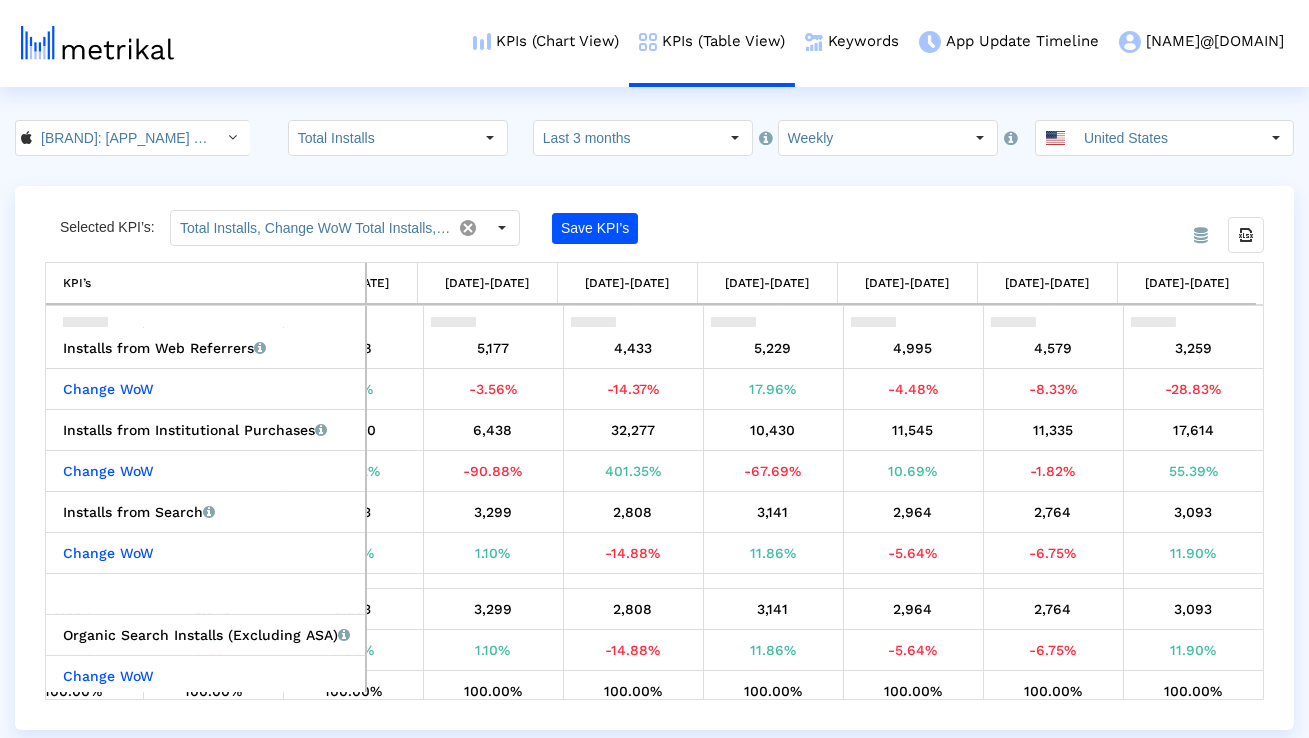 scroll, scrollTop: 361, scrollLeft: 929, axis: both 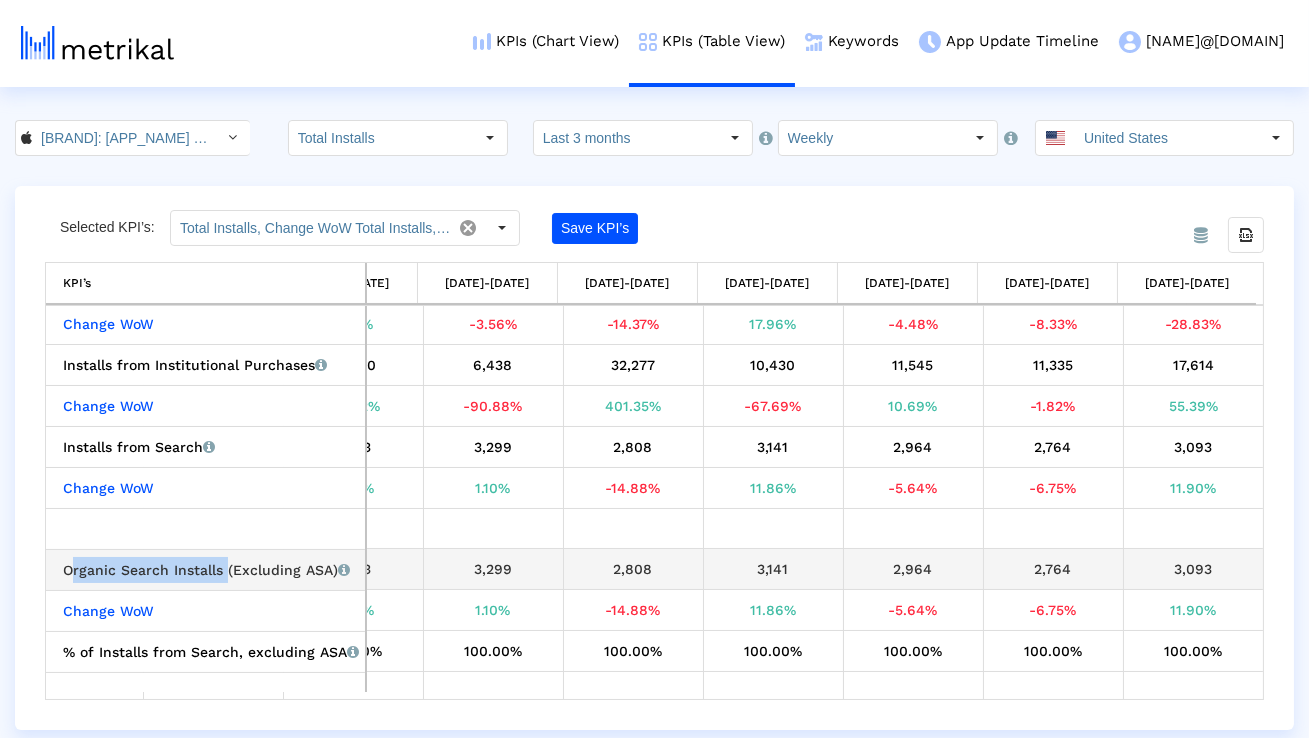 drag, startPoint x: 220, startPoint y: 573, endPoint x: 62, endPoint y: 570, distance: 158.02847 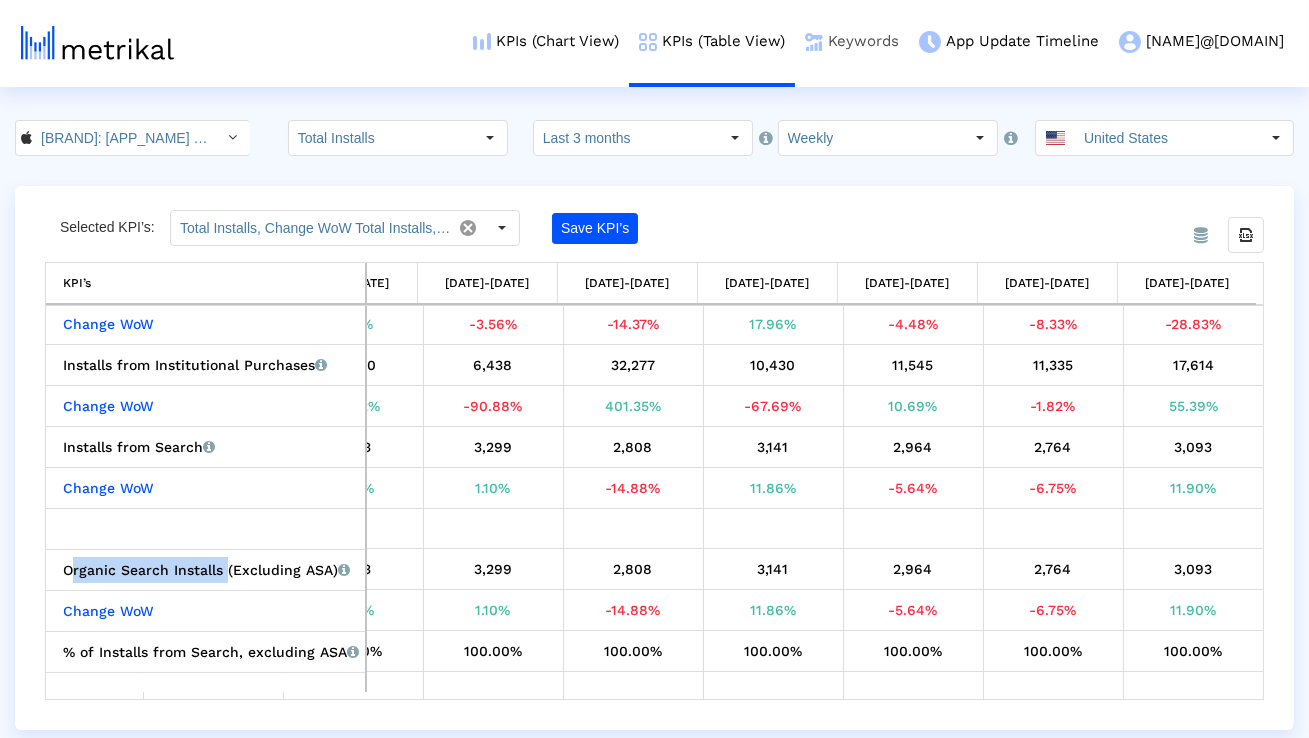 click on "Keywords" at bounding box center [852, 41] 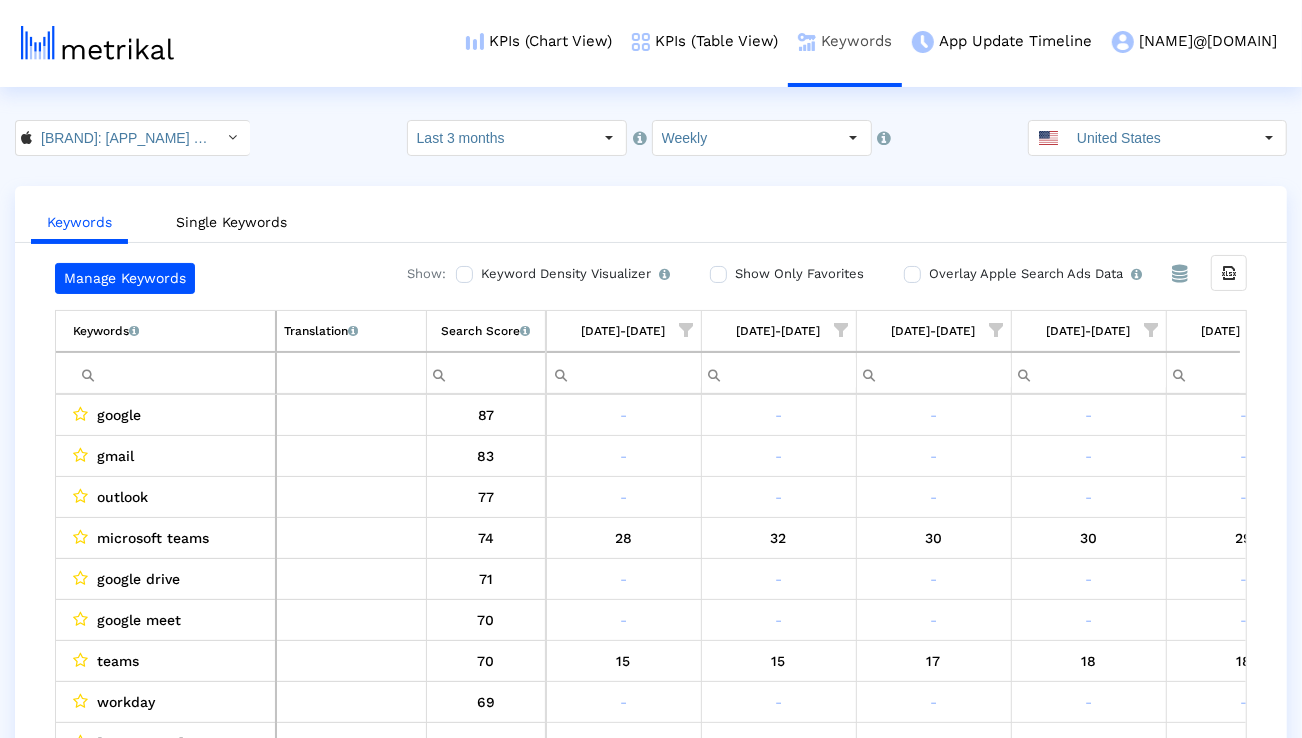 scroll, scrollTop: 0, scrollLeft: 1320, axis: horizontal 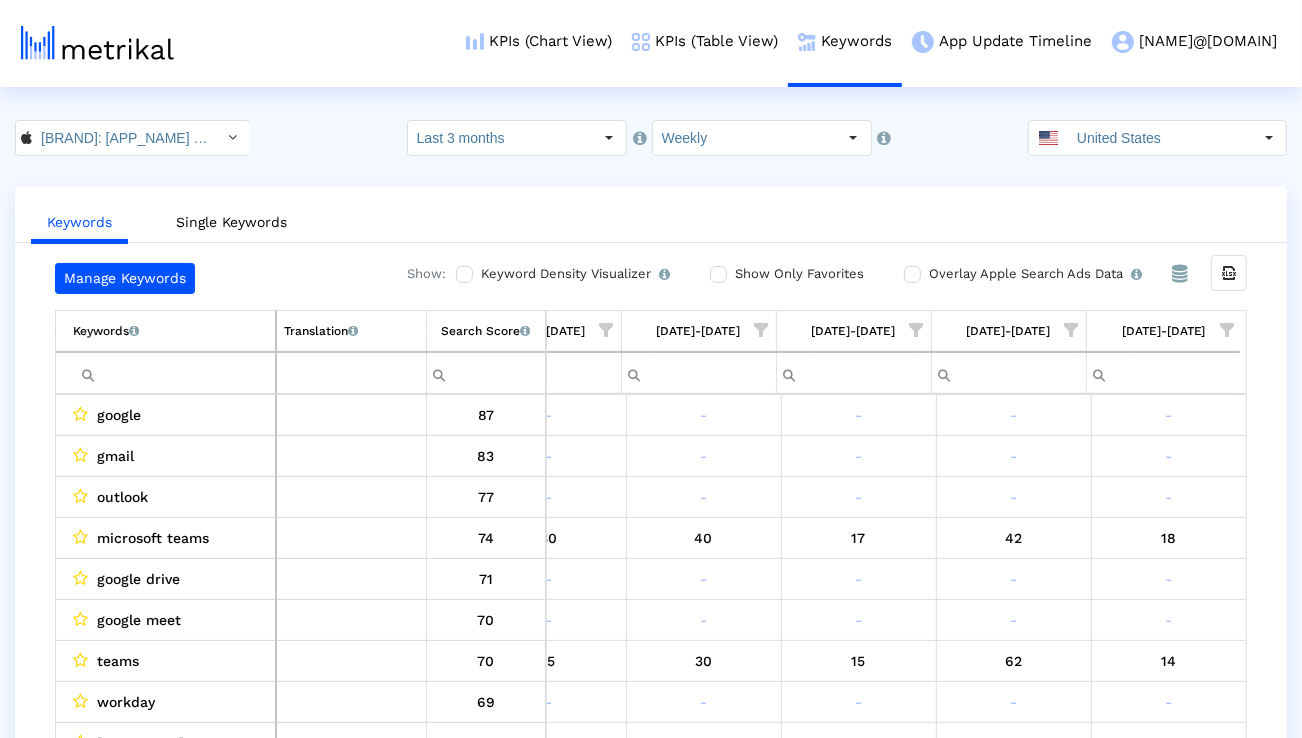 click on "[DATE]-[DATE]" at bounding box center (1163, 331) 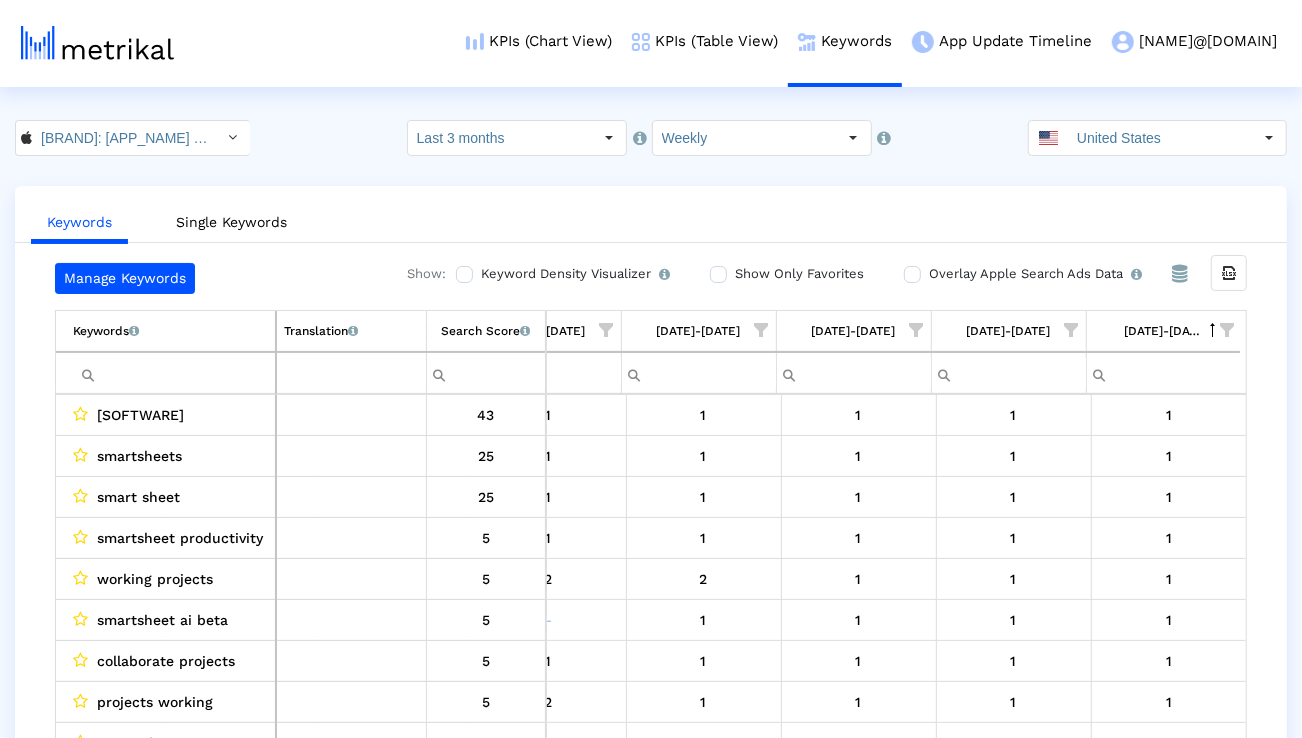 click on "Keywords   List of keywords that are currently being tracked in Mobile Action." at bounding box center (166, 331) 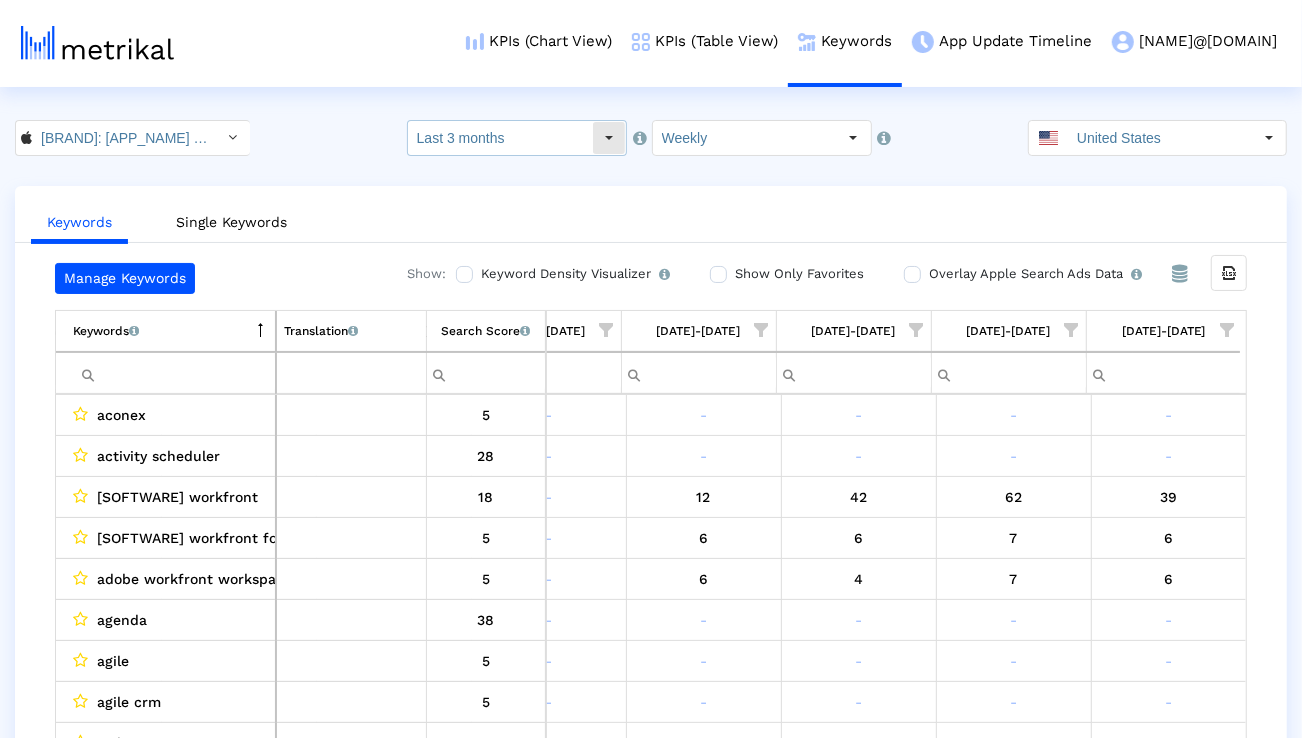 click on "Last 3 months" at bounding box center (500, 138) 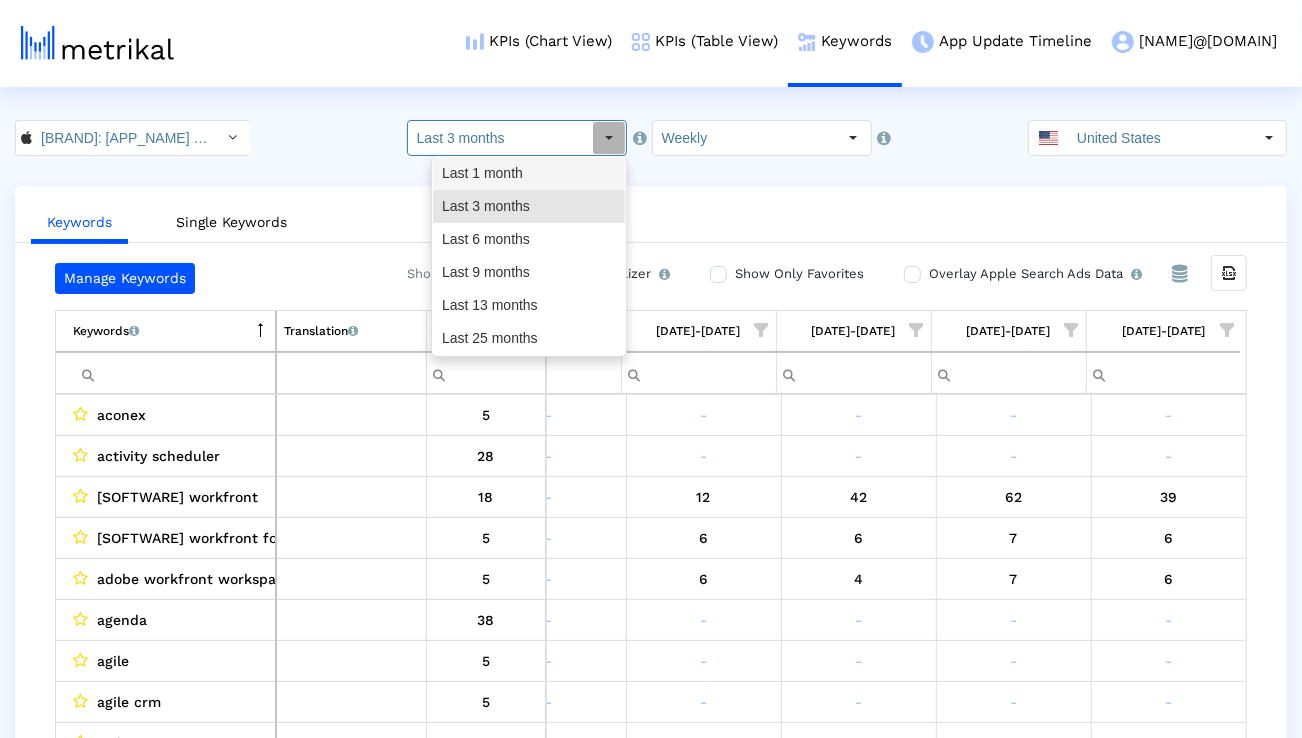click on "Last [NUMBER] month" at bounding box center [529, 173] 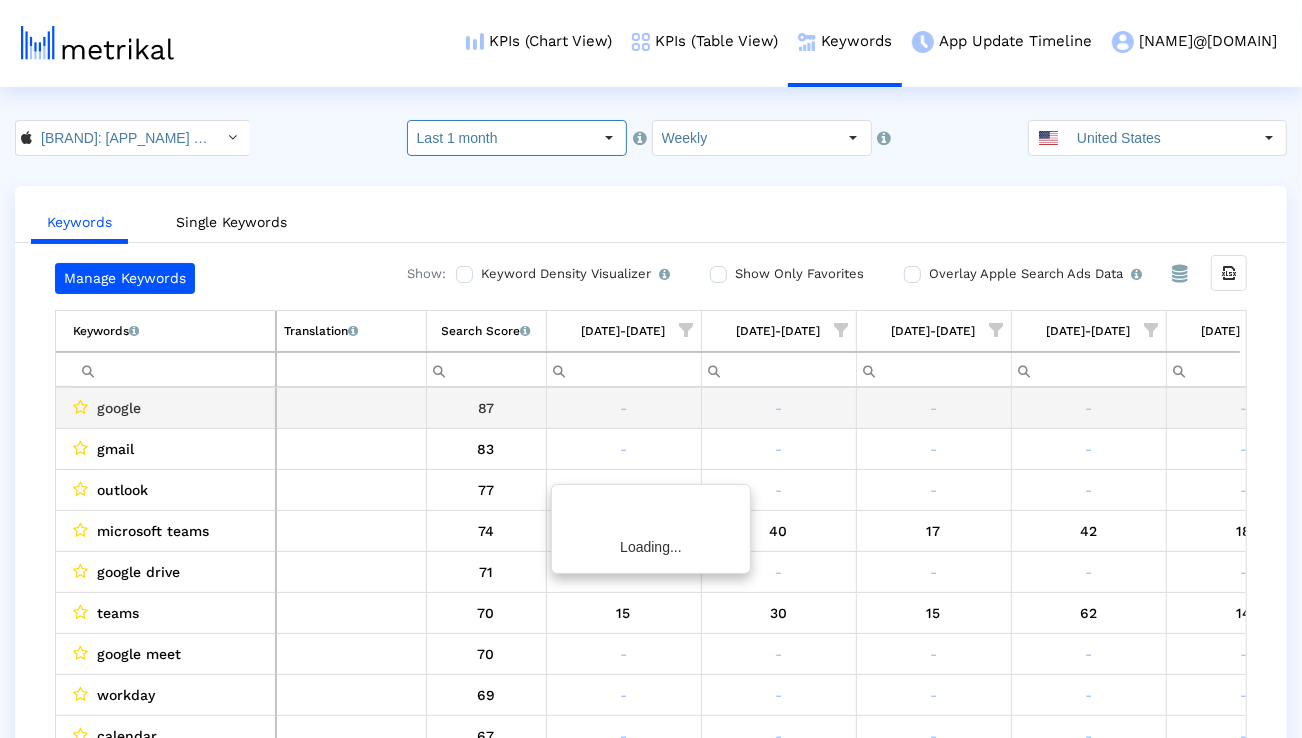 scroll, scrollTop: 0, scrollLeft: 80, axis: horizontal 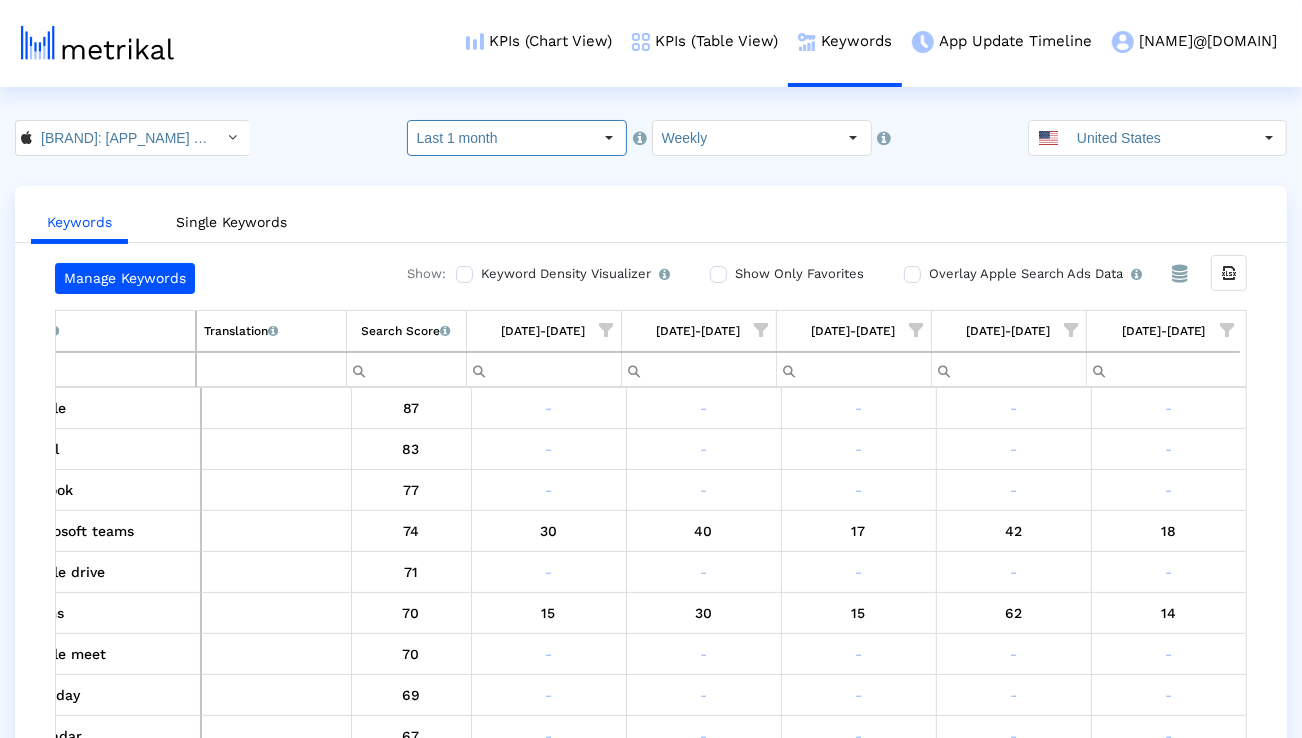 click at bounding box center (1227, 330) 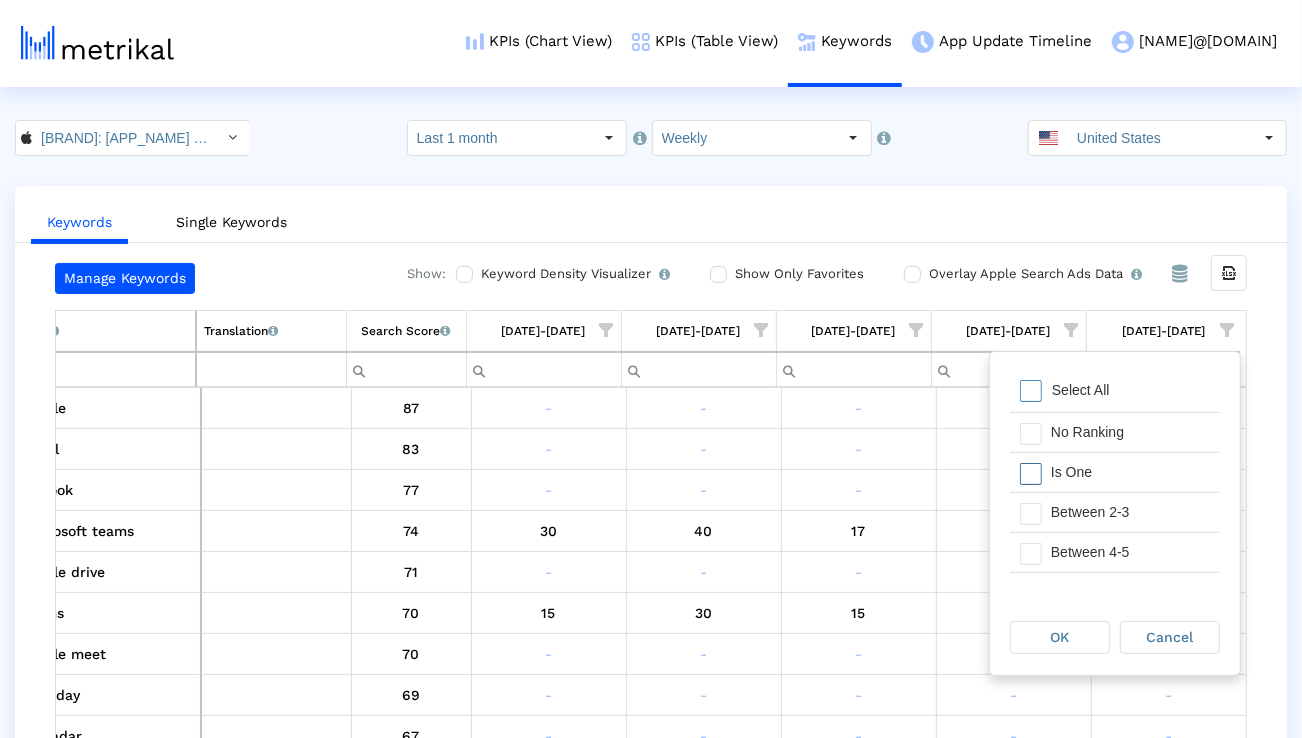 click on "Is One" at bounding box center (1130, 472) 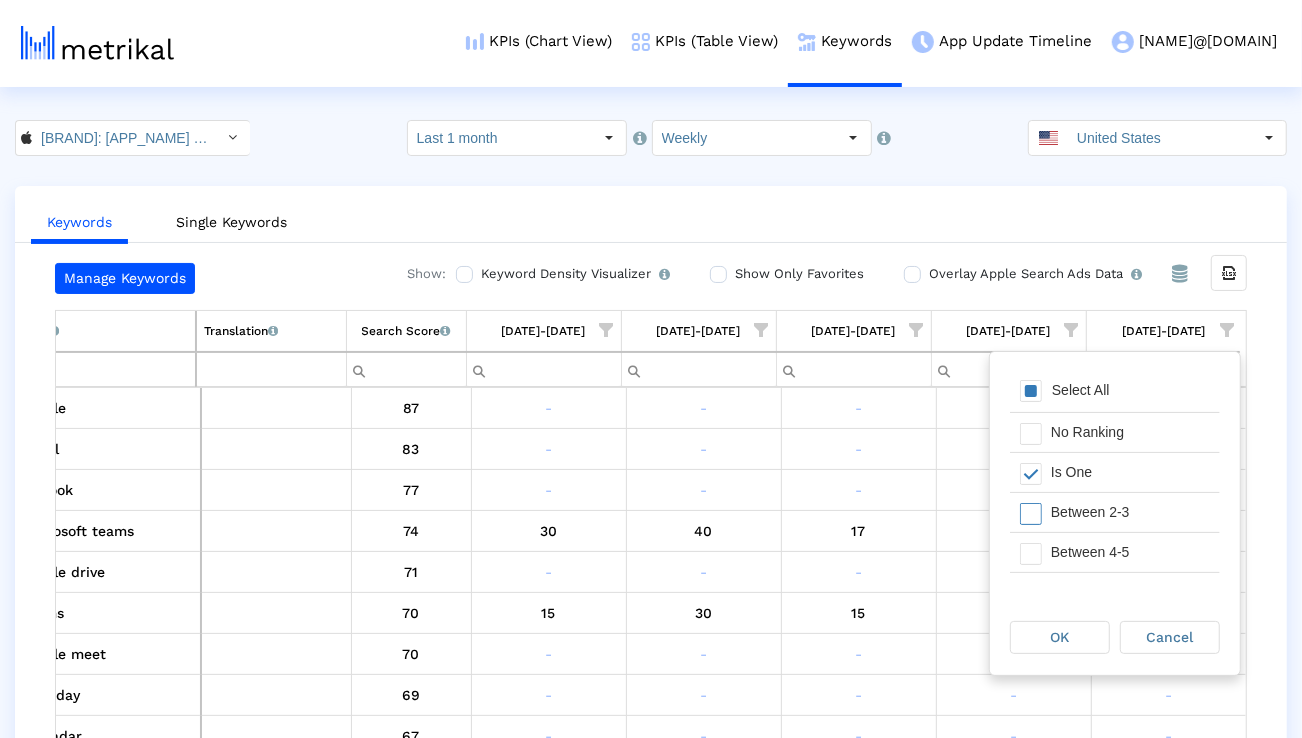 click on "Between 2-3" at bounding box center (1130, 512) 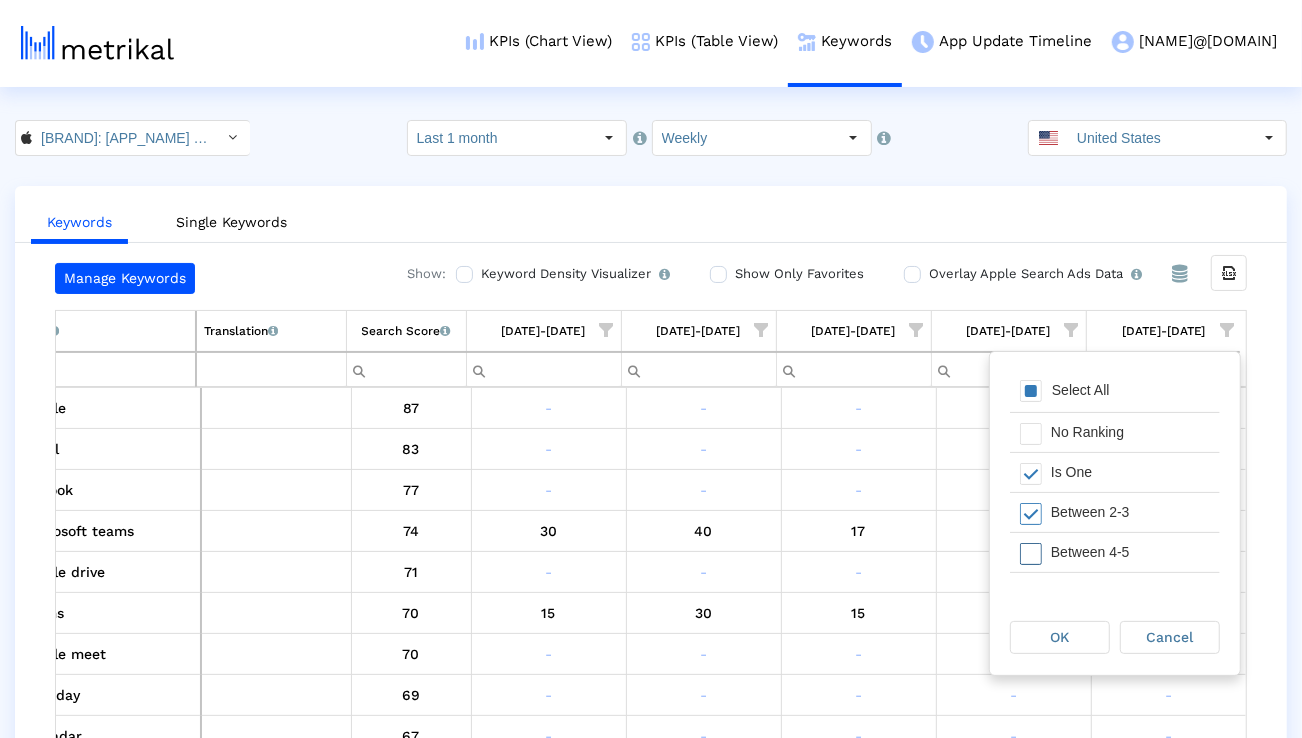 click on "Between 4-5" at bounding box center [1130, 552] 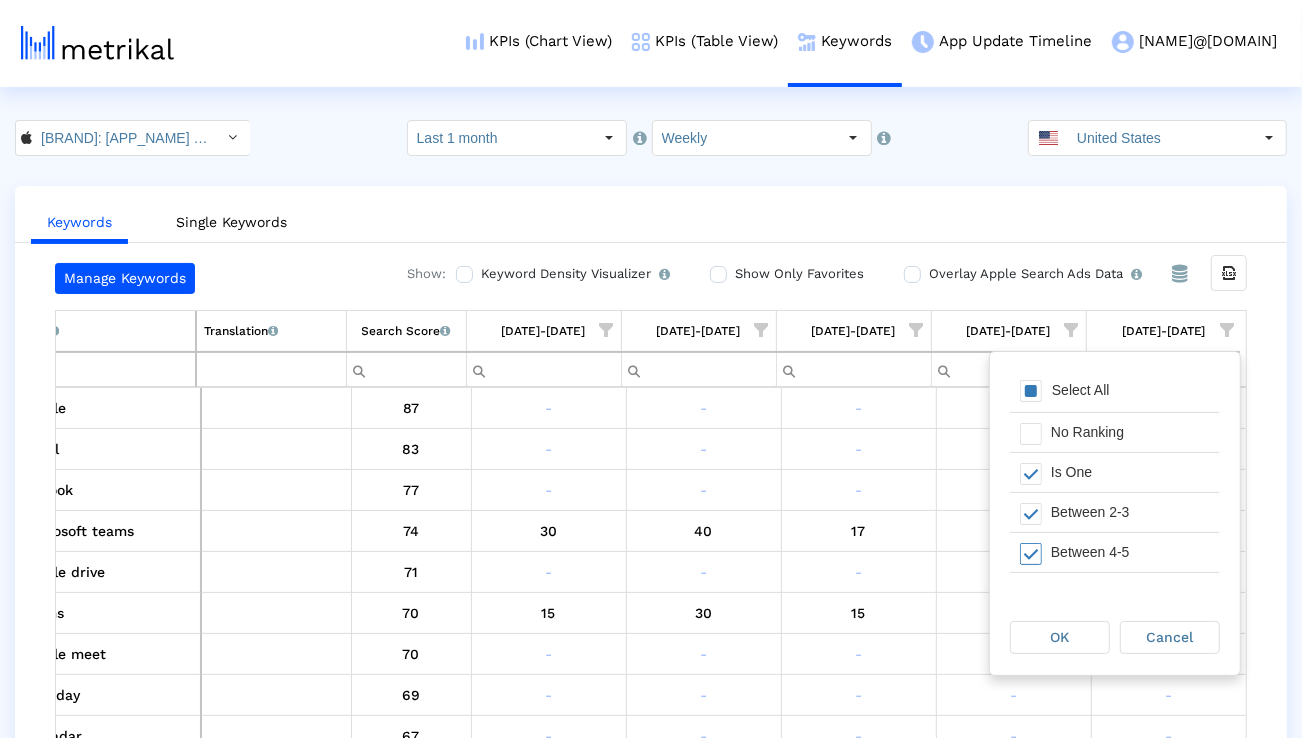scroll, scrollTop: 36, scrollLeft: 0, axis: vertical 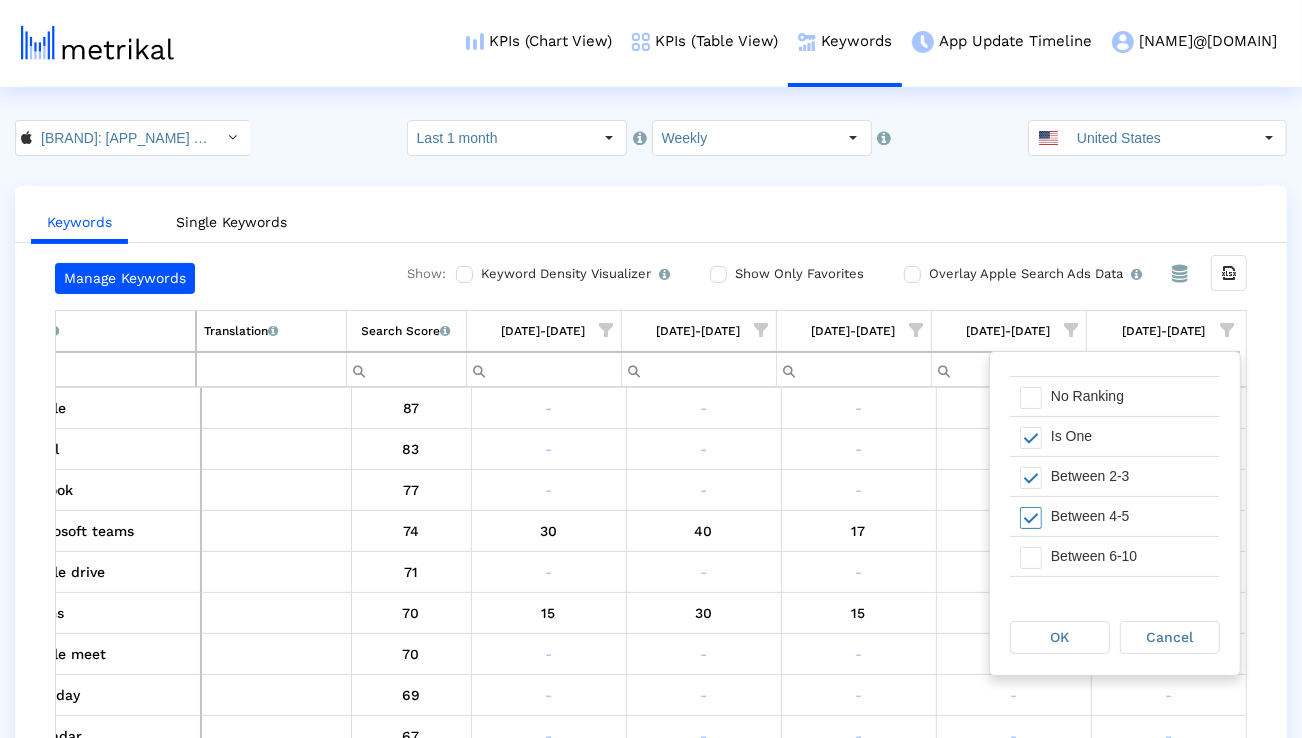 click on "Between 6-10" at bounding box center (1130, 396) 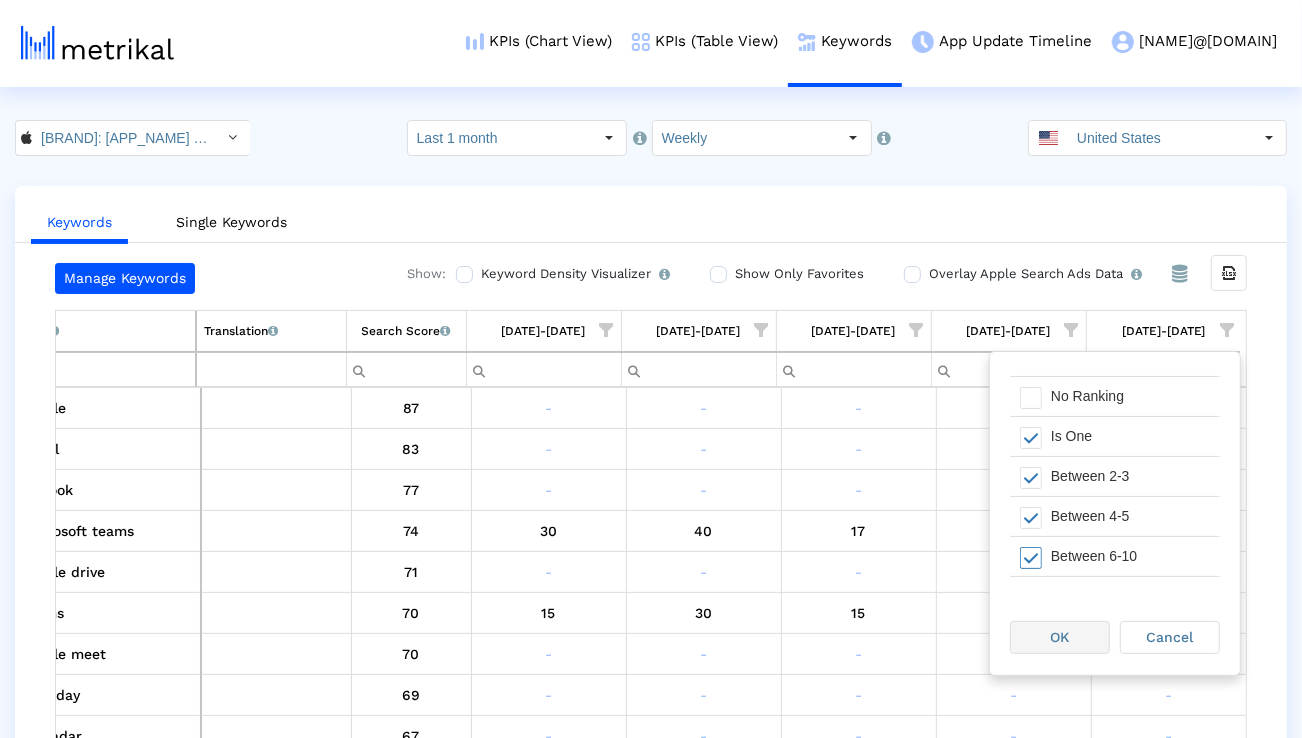 click on "OK" at bounding box center [1060, 637] 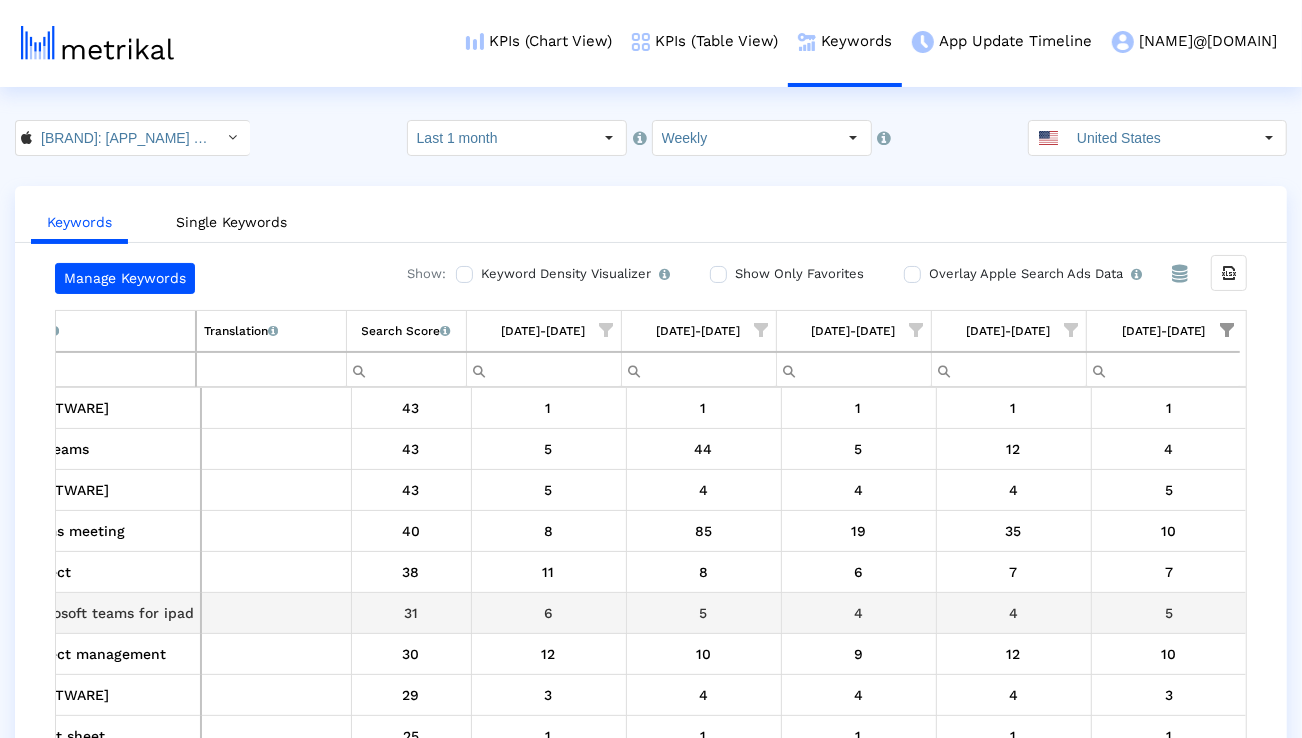 scroll, scrollTop: 0, scrollLeft: 12, axis: horizontal 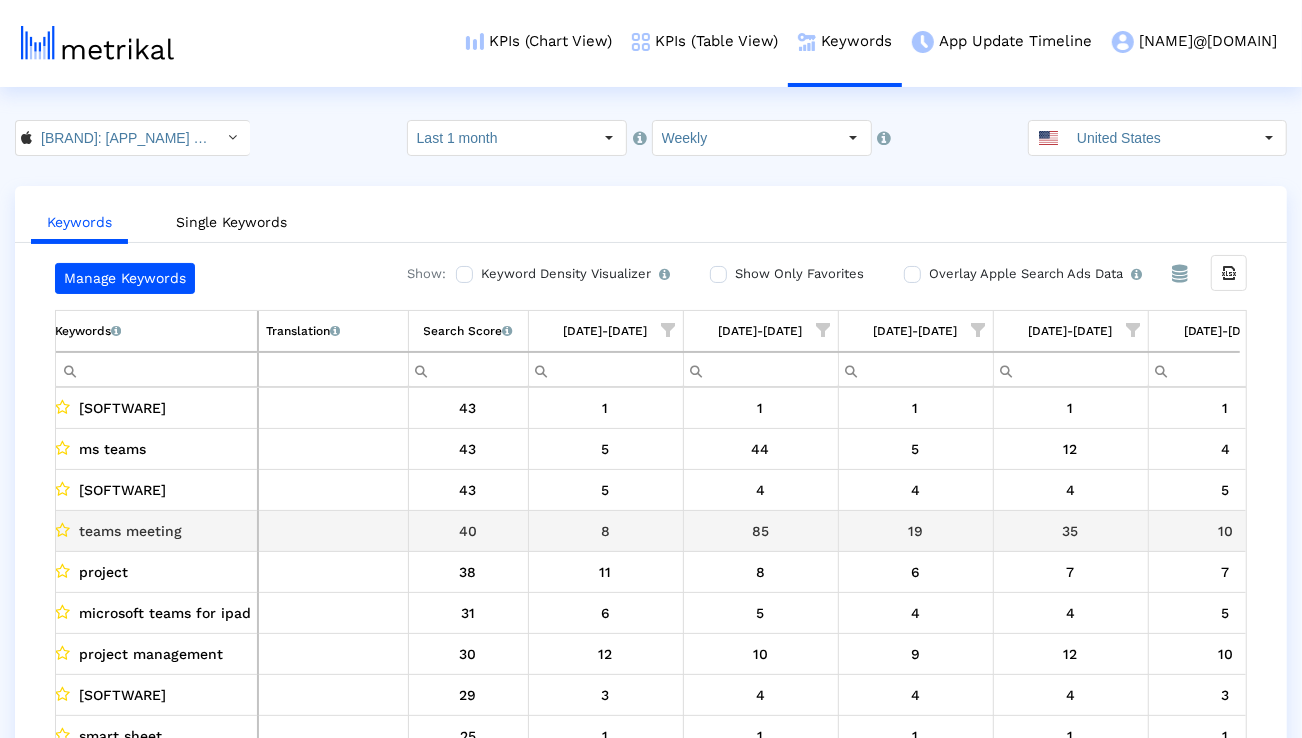 click on "teams meeting" at bounding box center (130, 531) 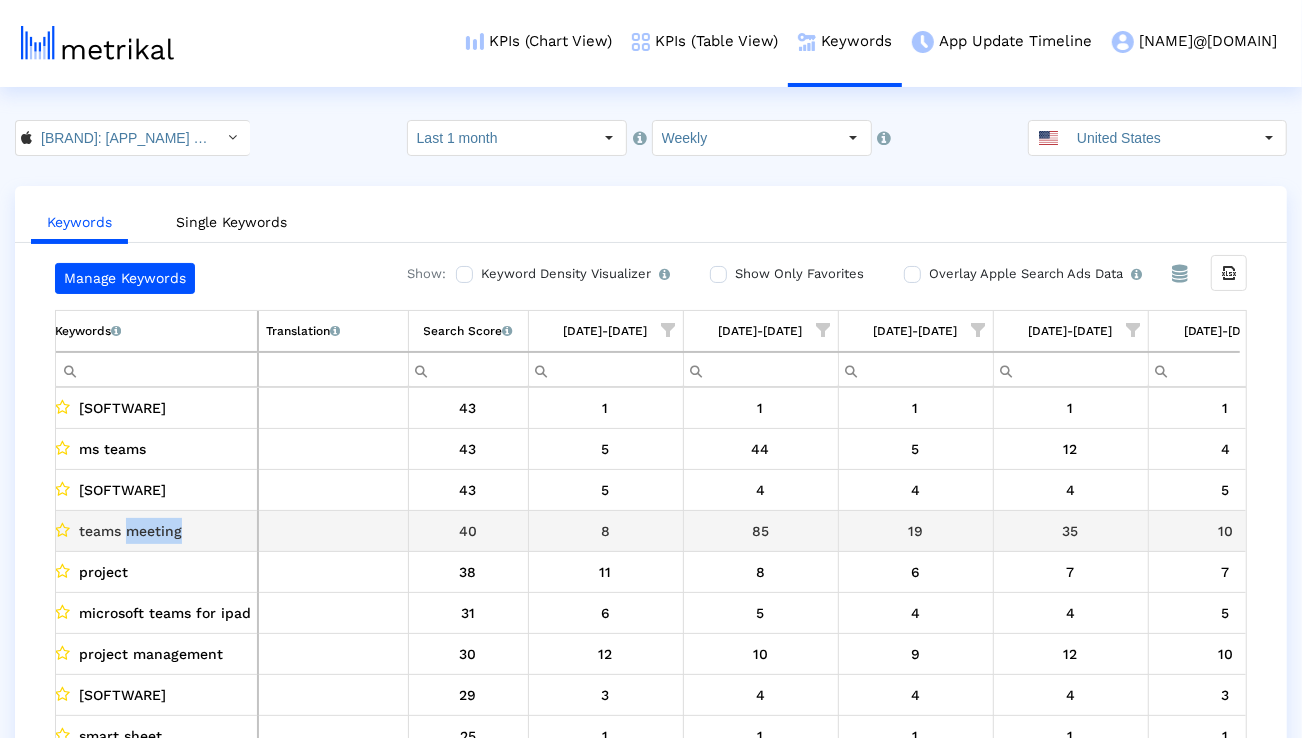 click on "teams meeting" at bounding box center (130, 531) 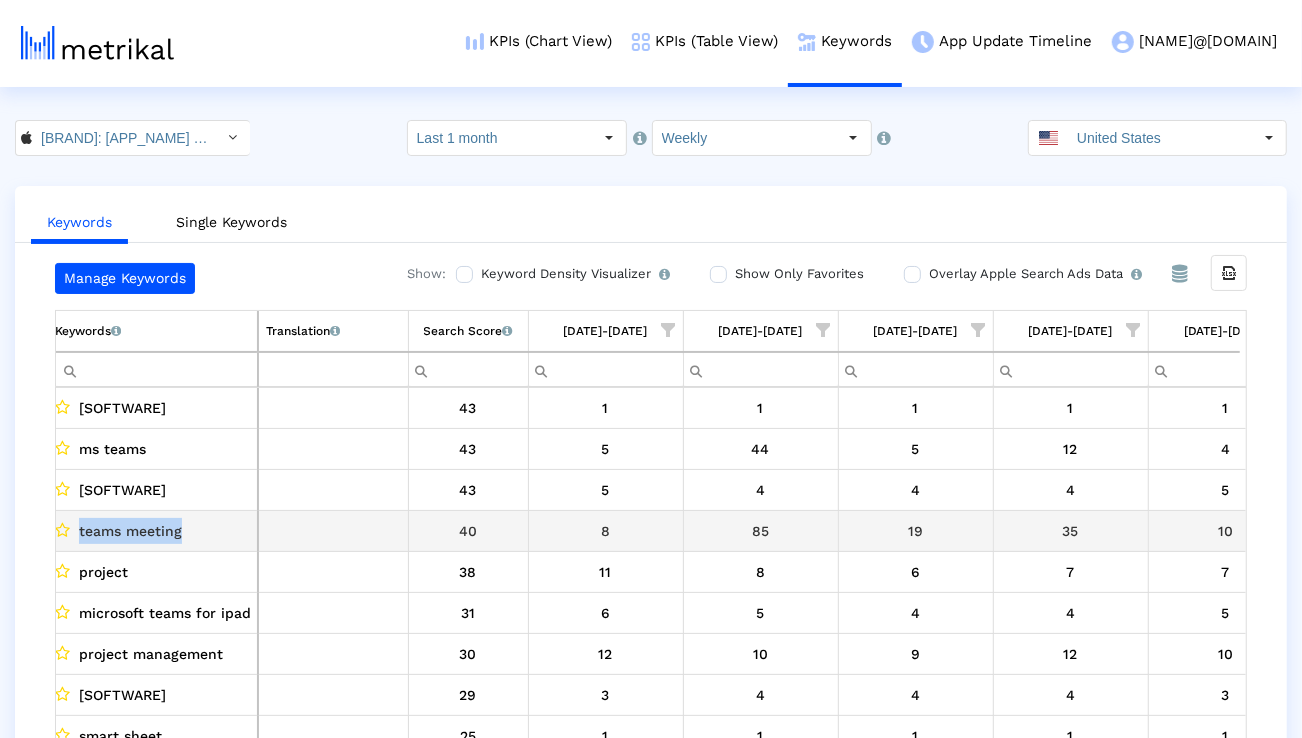 click on "teams meeting" at bounding box center [130, 531] 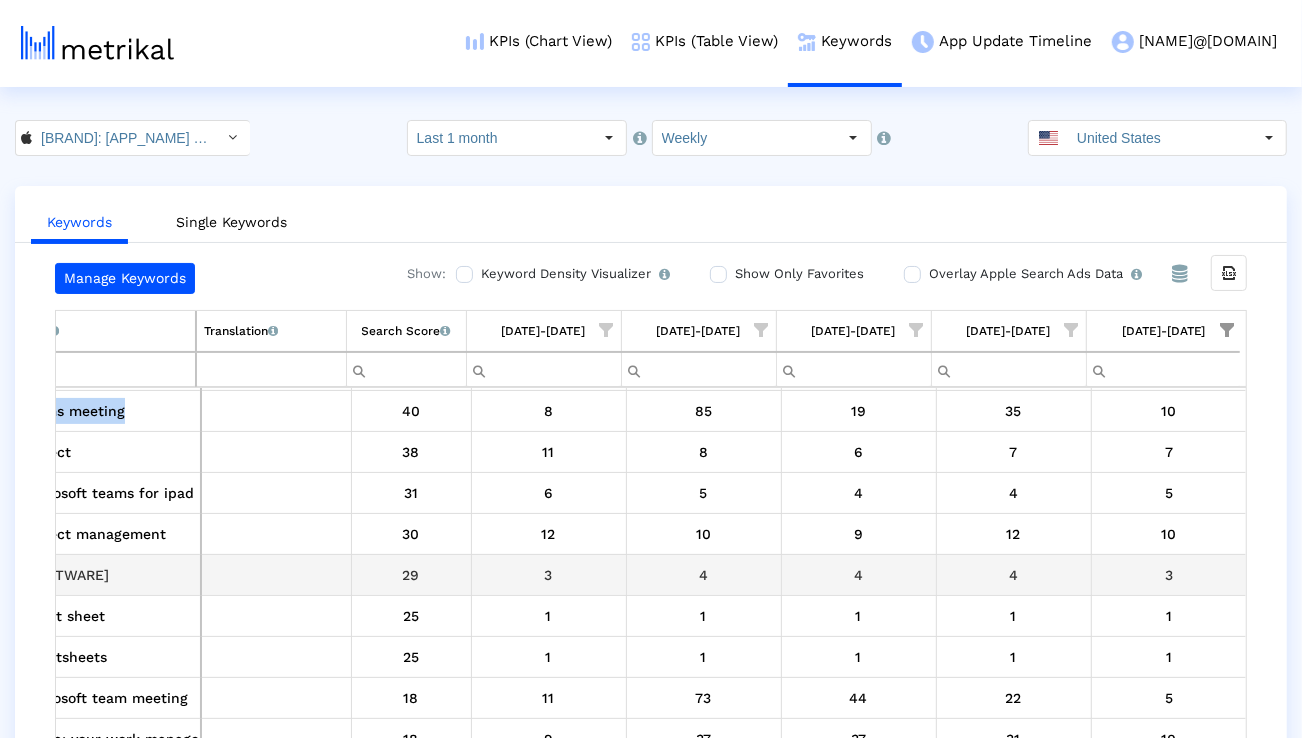 scroll, scrollTop: 120, scrollLeft: 33, axis: both 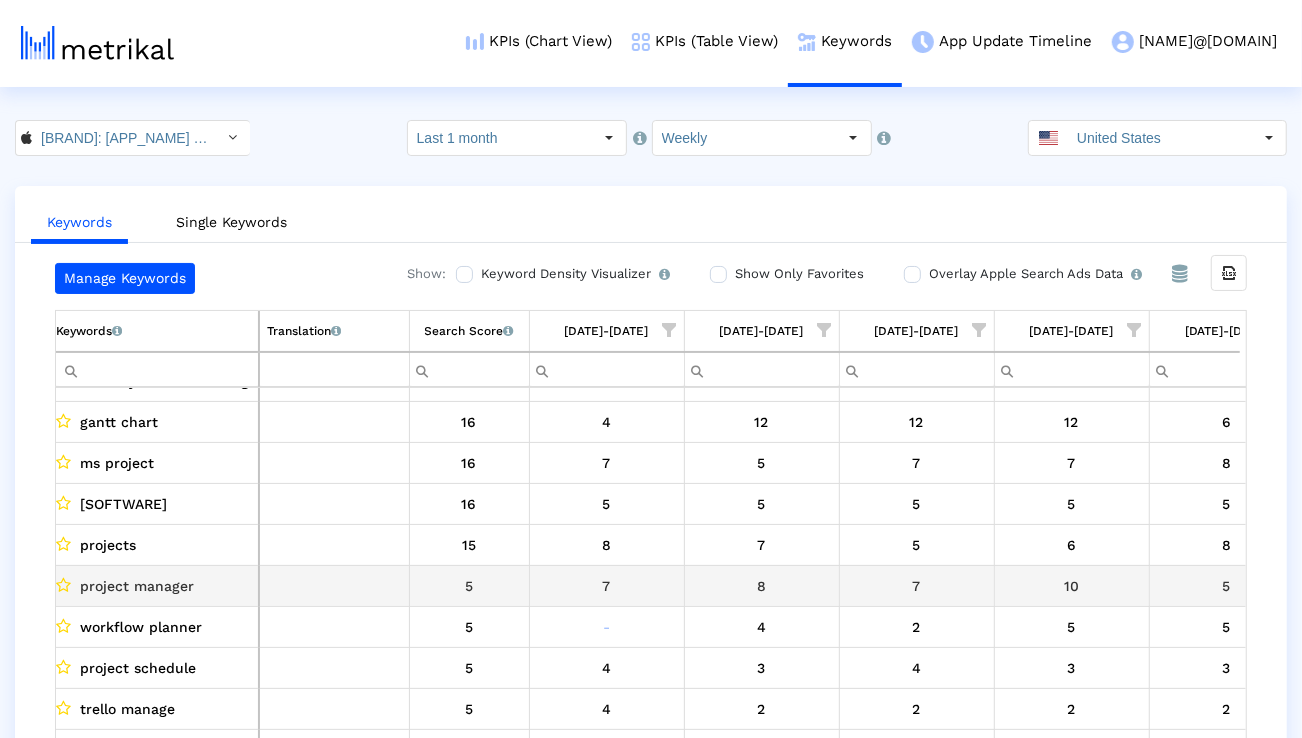 click on "project manager" at bounding box center (137, 586) 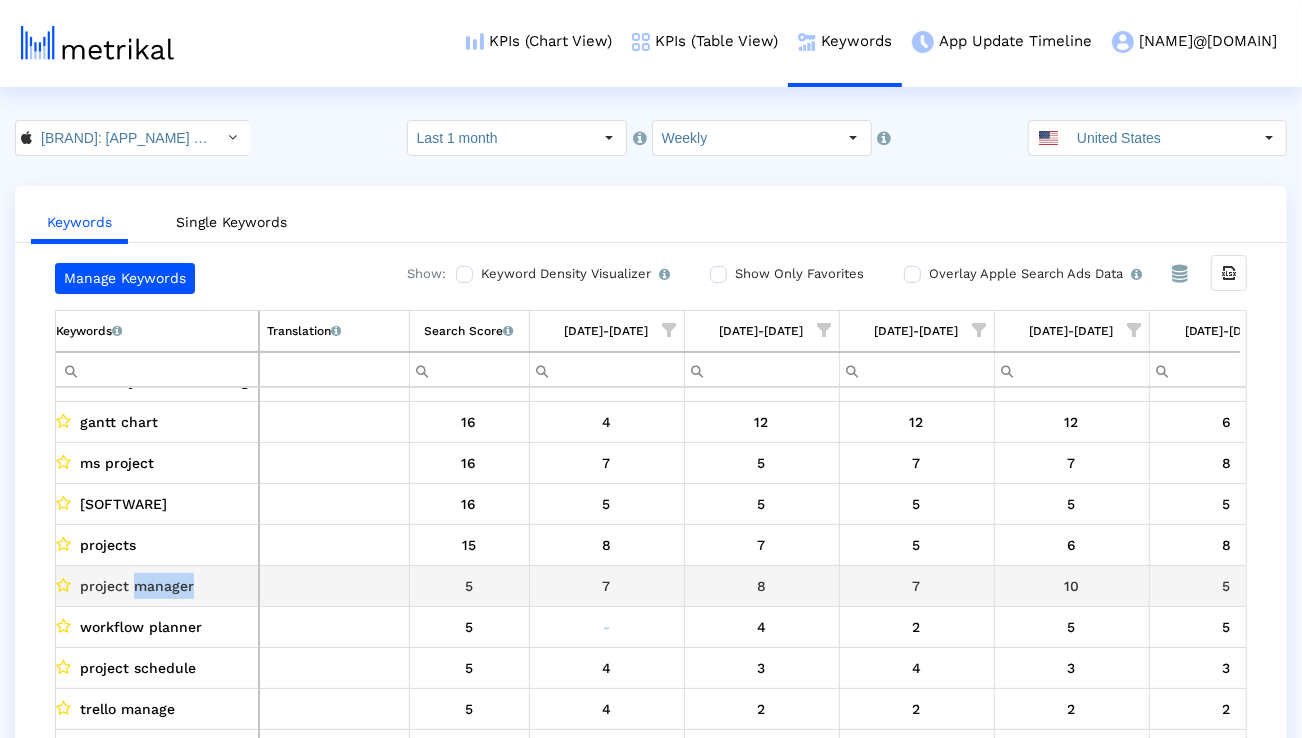 click on "project manager" at bounding box center (137, 586) 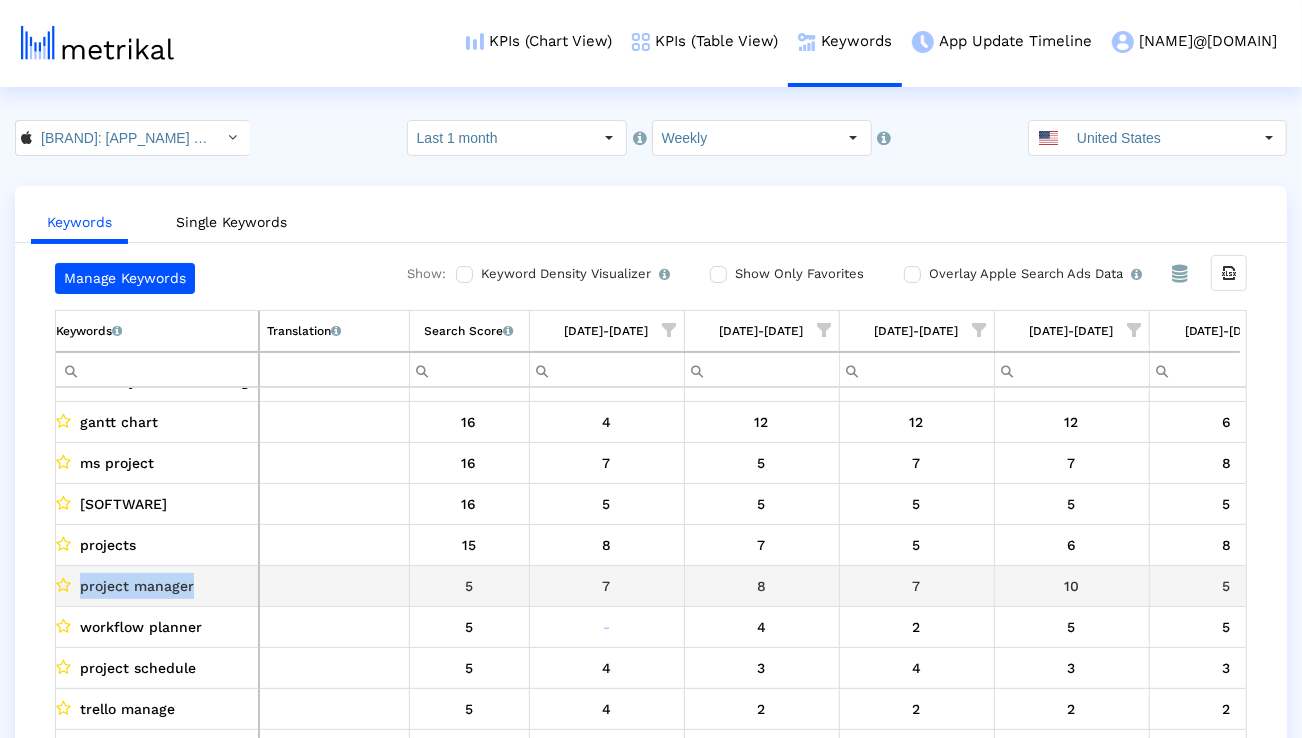 click on "project manager" at bounding box center (137, 586) 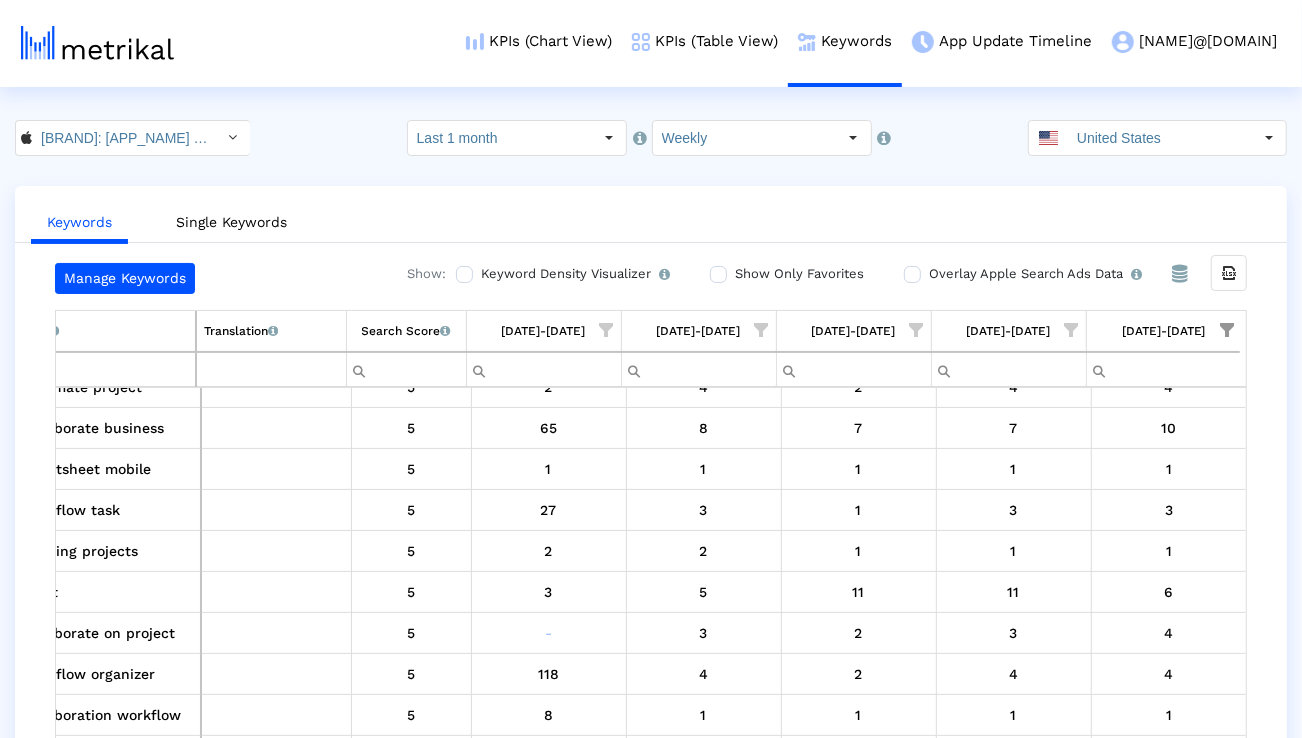 click at bounding box center [1227, 330] 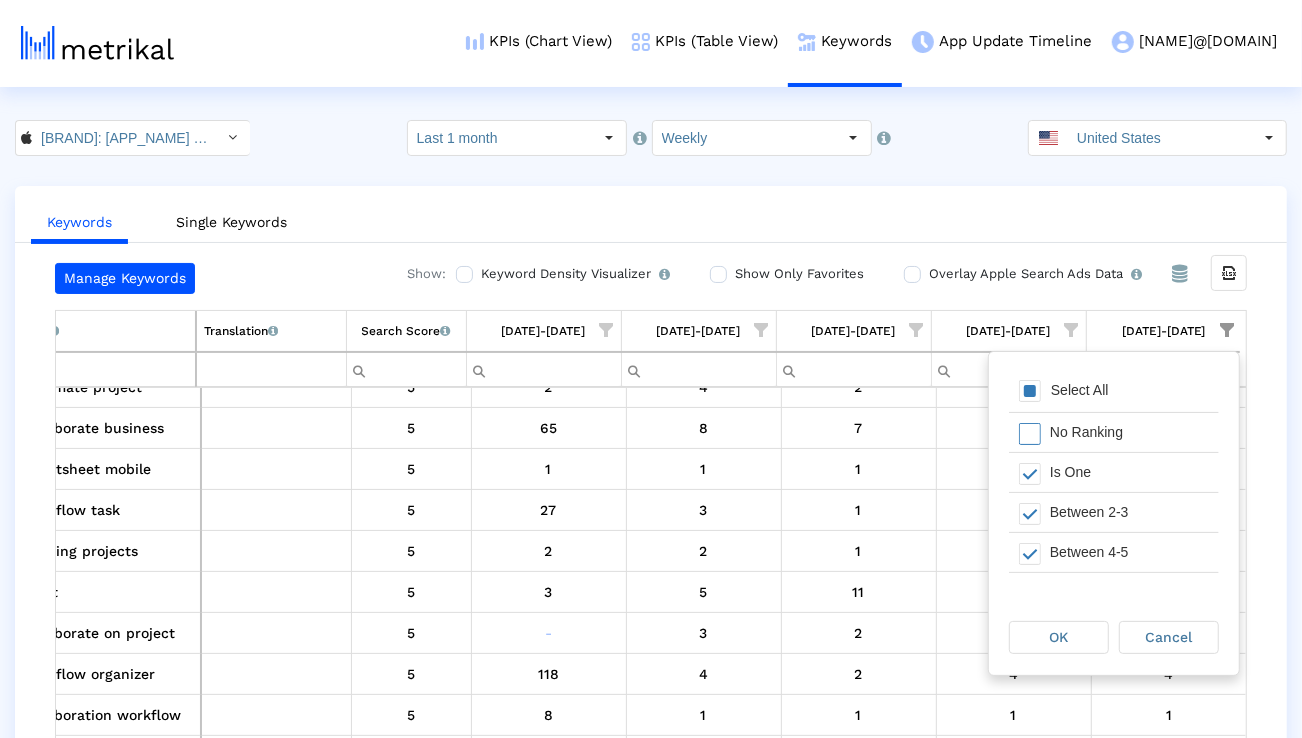 click on "Select All" at bounding box center [1114, 392] 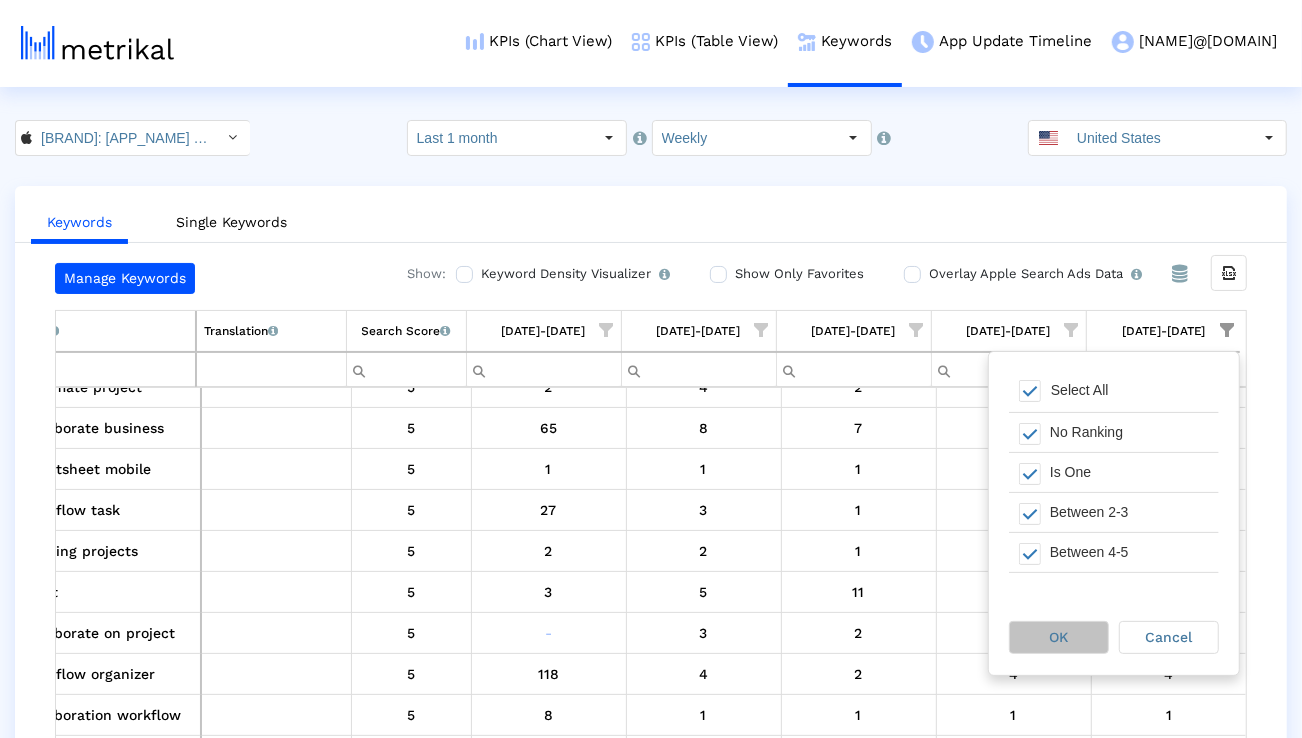 click on "OK" at bounding box center [1059, 637] 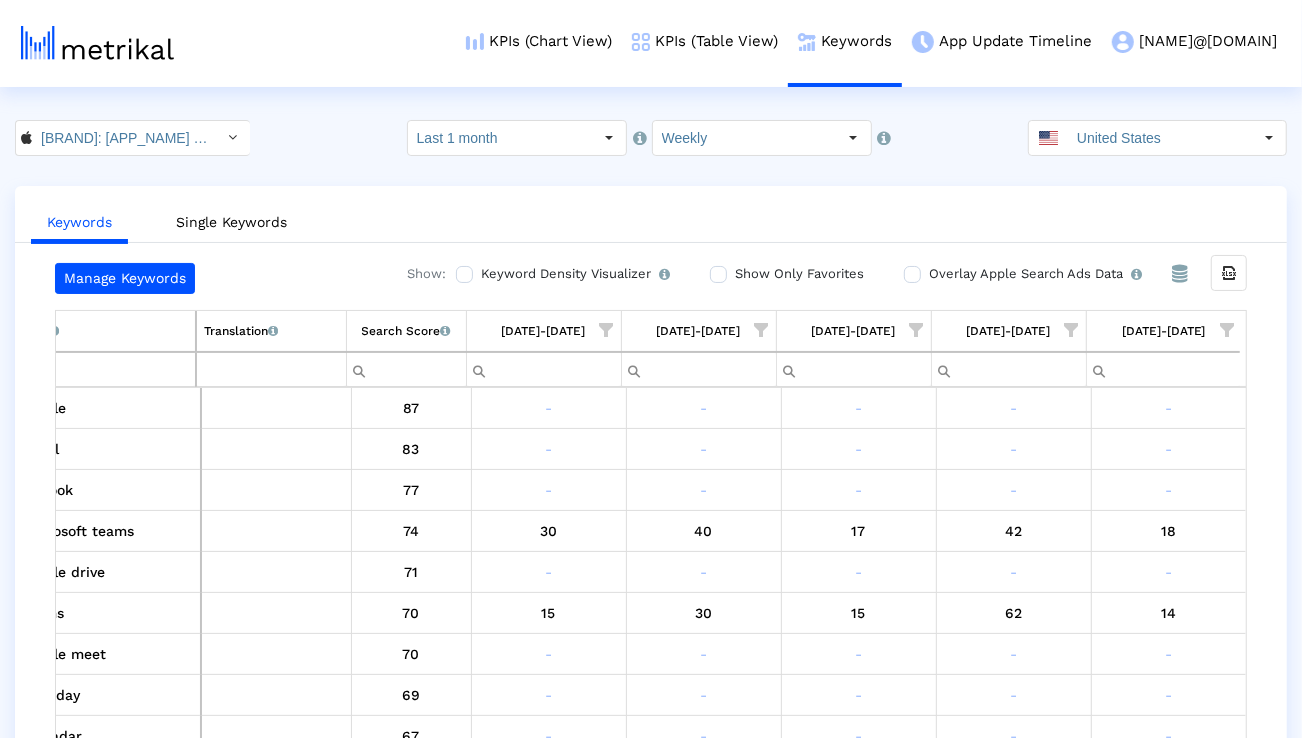 click at bounding box center [94, 369] 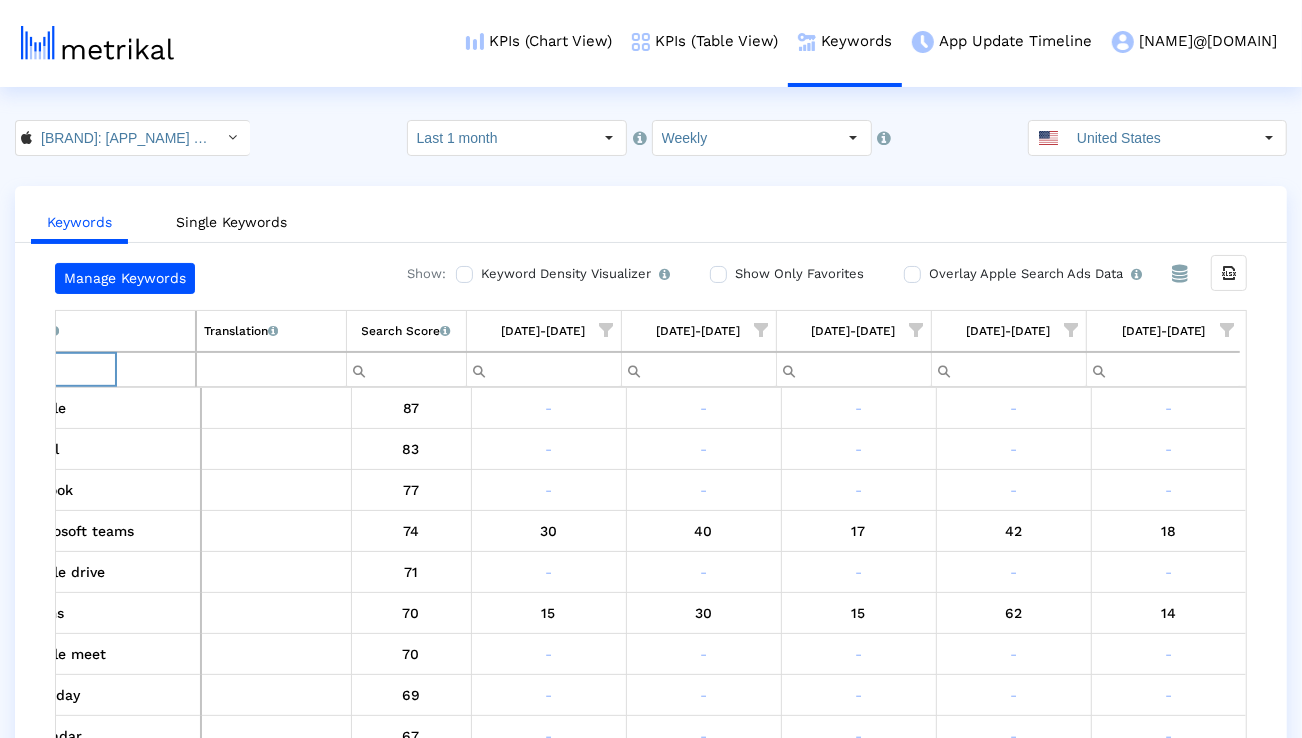 paste on "program management" 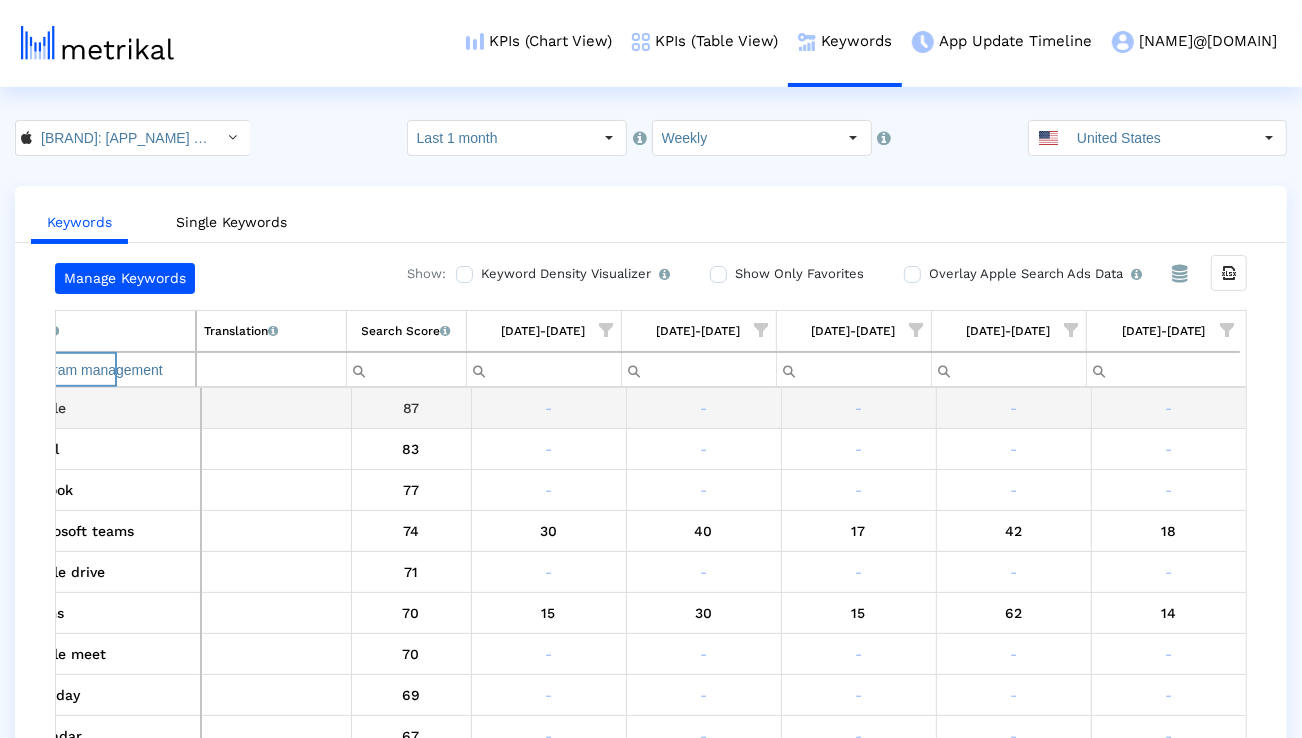 scroll, scrollTop: 0, scrollLeft: 74, axis: horizontal 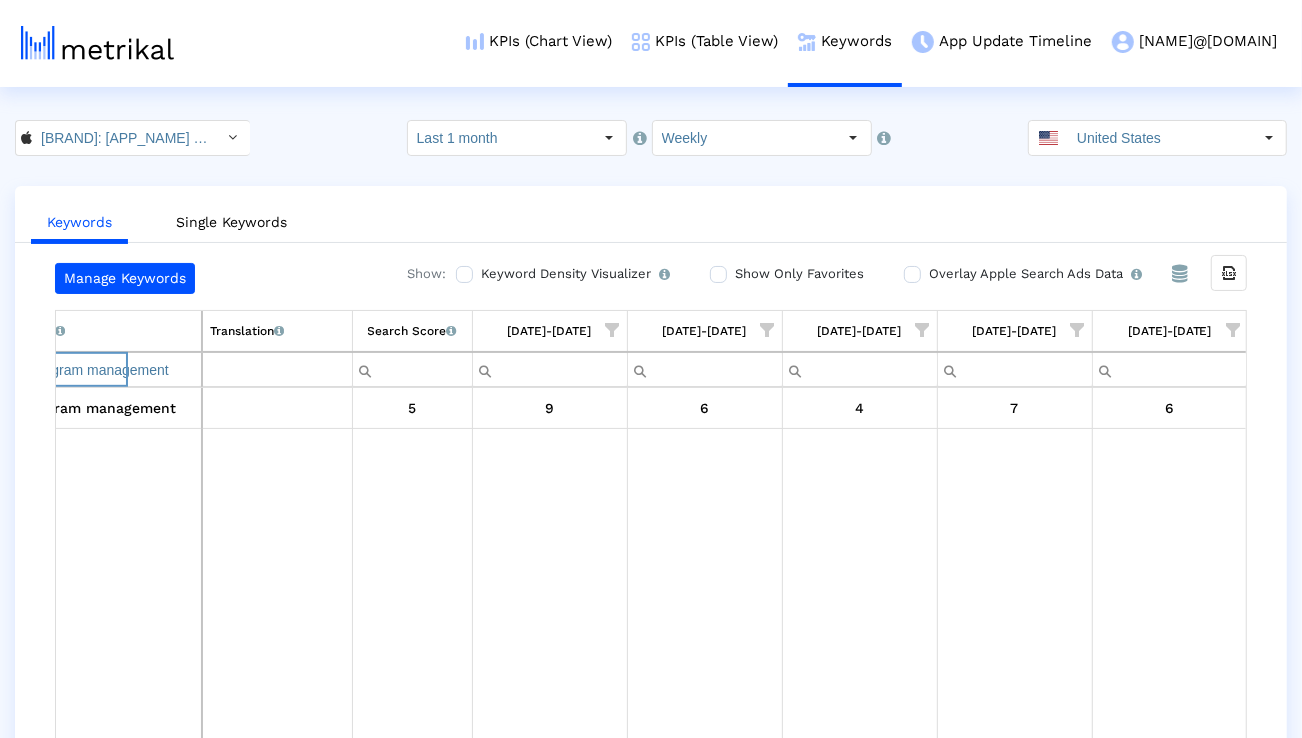 paste on "automate process" 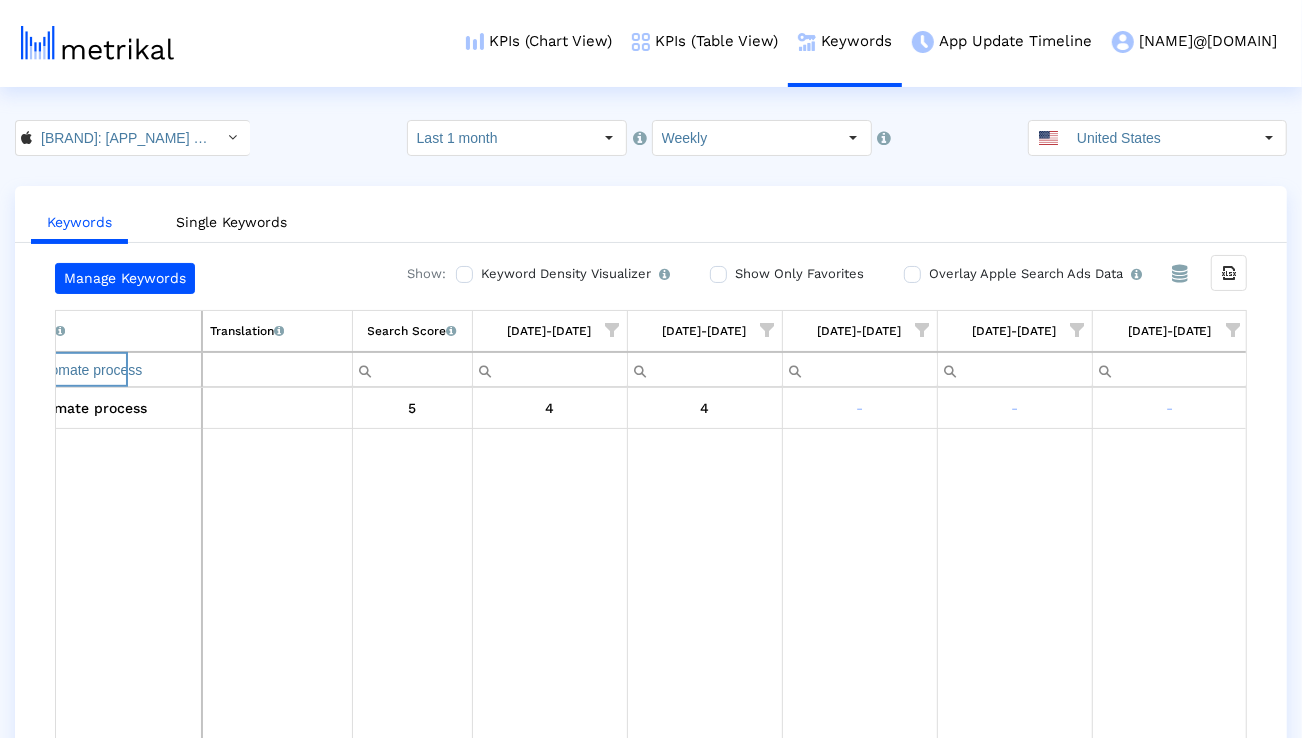 paste on "business" 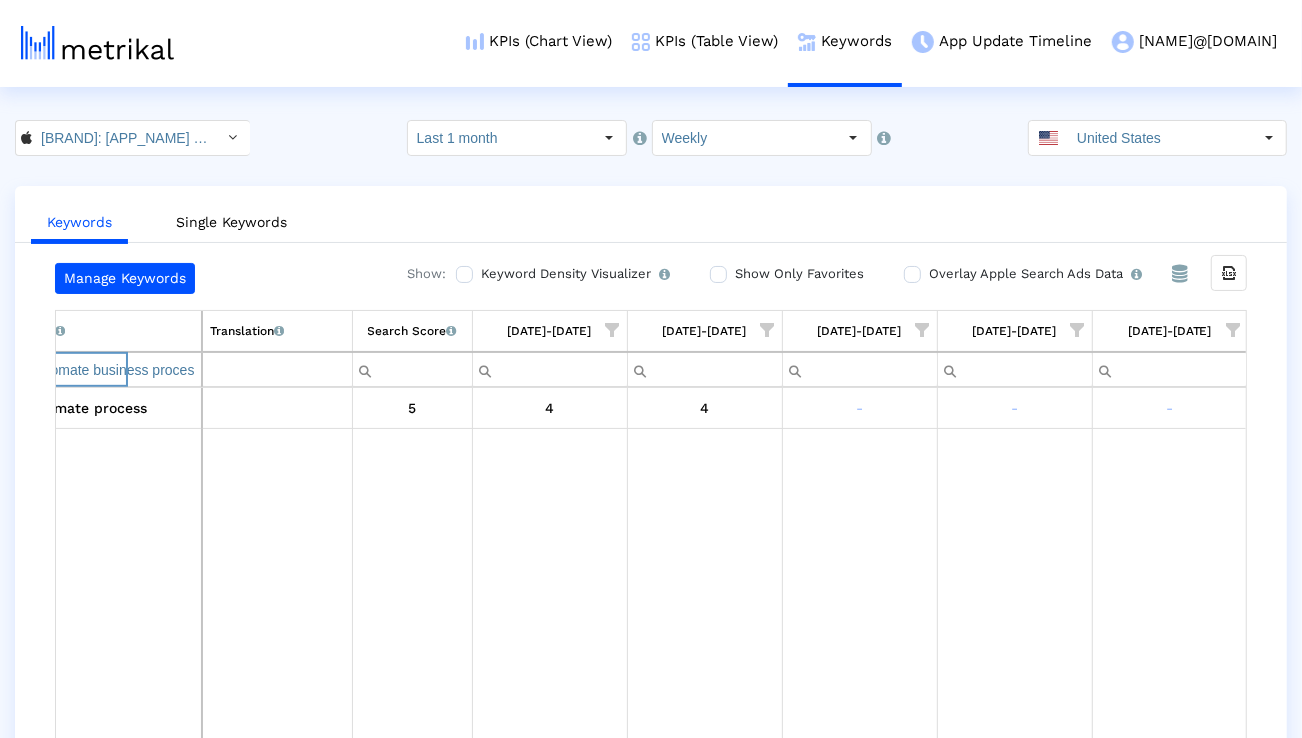 scroll, scrollTop: 0, scrollLeft: 8, axis: horizontal 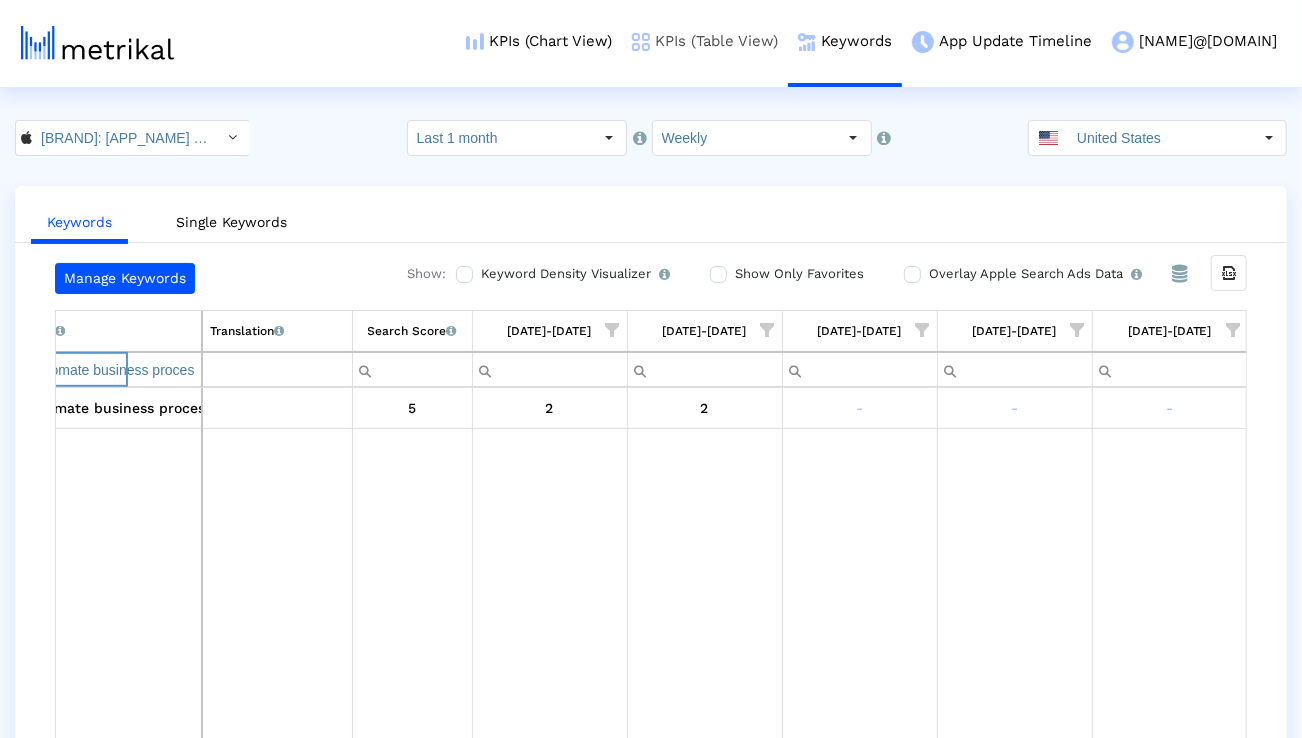 paste on "project" 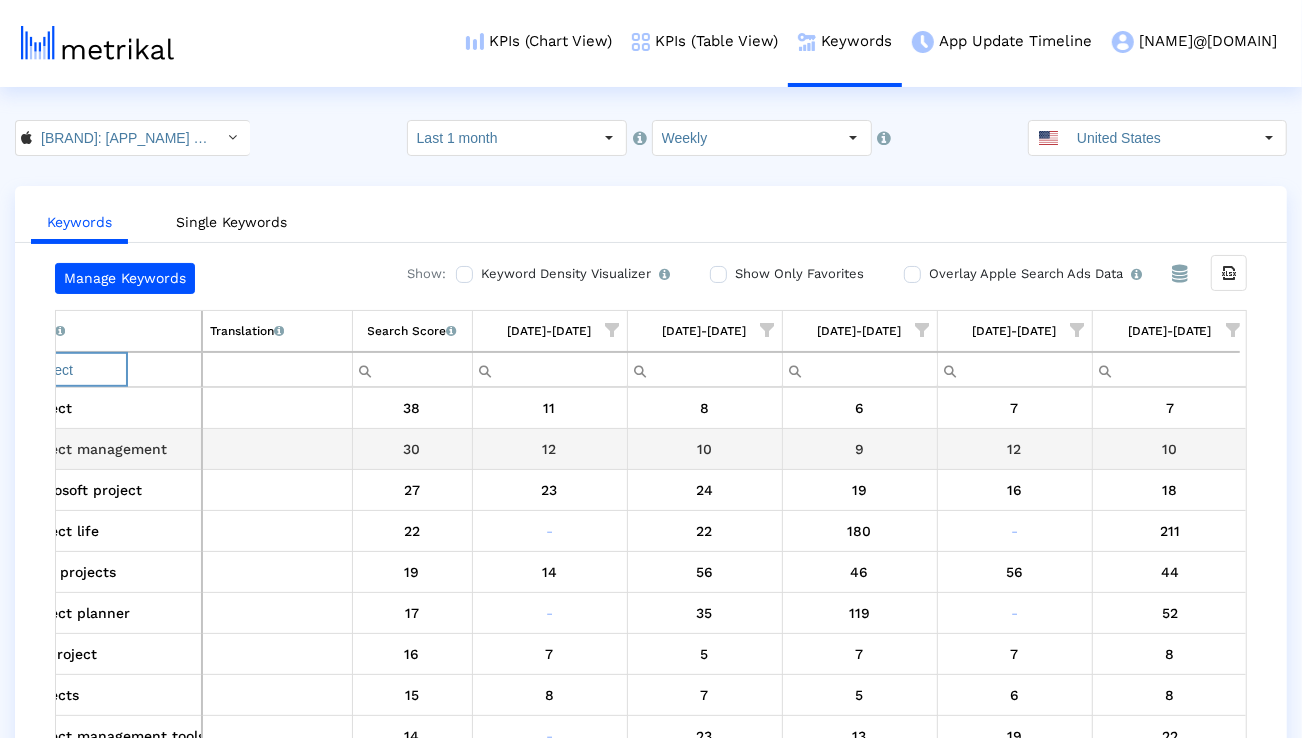 scroll, scrollTop: 0, scrollLeft: 73, axis: horizontal 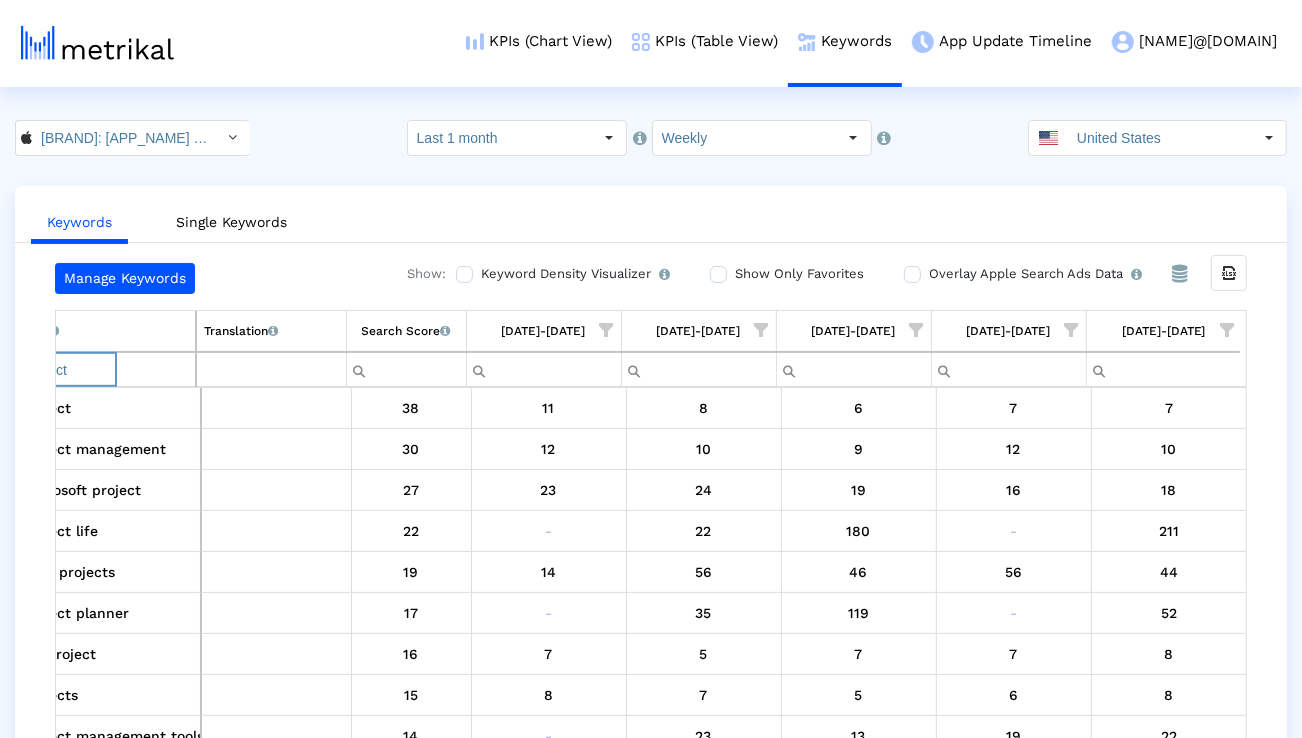 paste on "management" 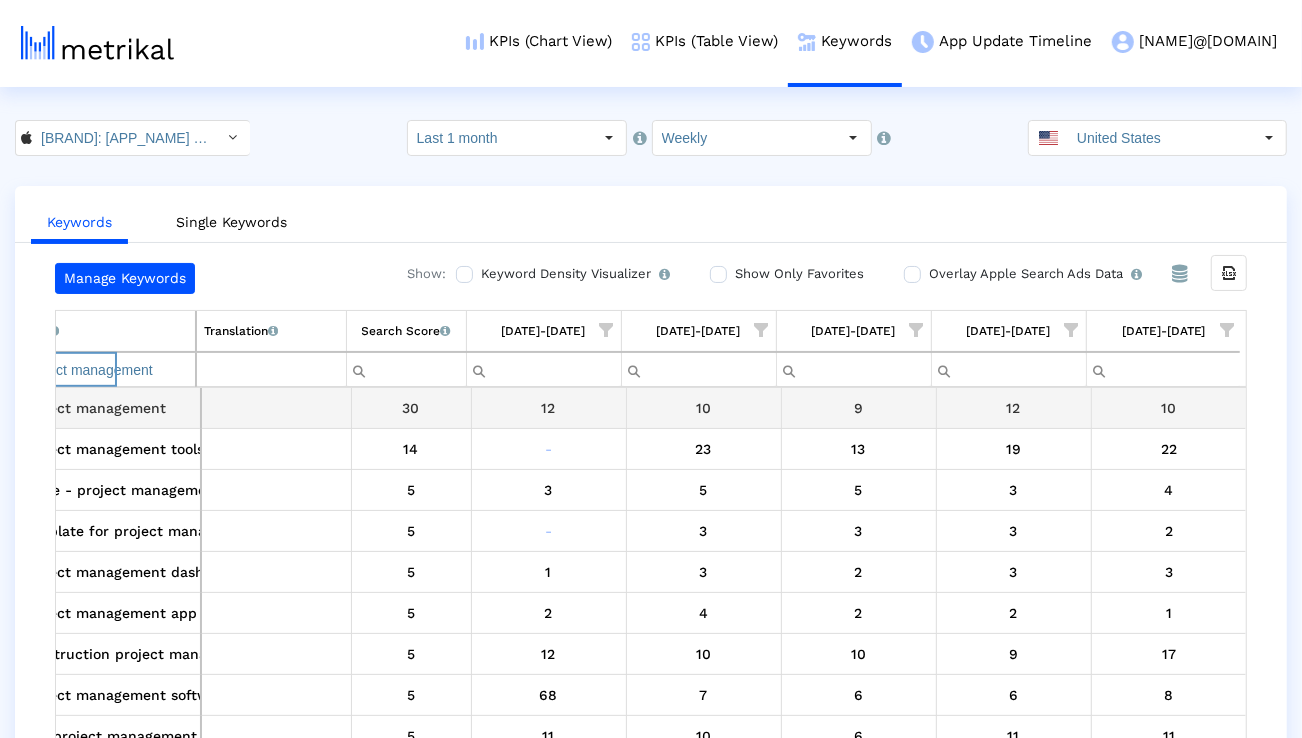 scroll, scrollTop: 0, scrollLeft: 35, axis: horizontal 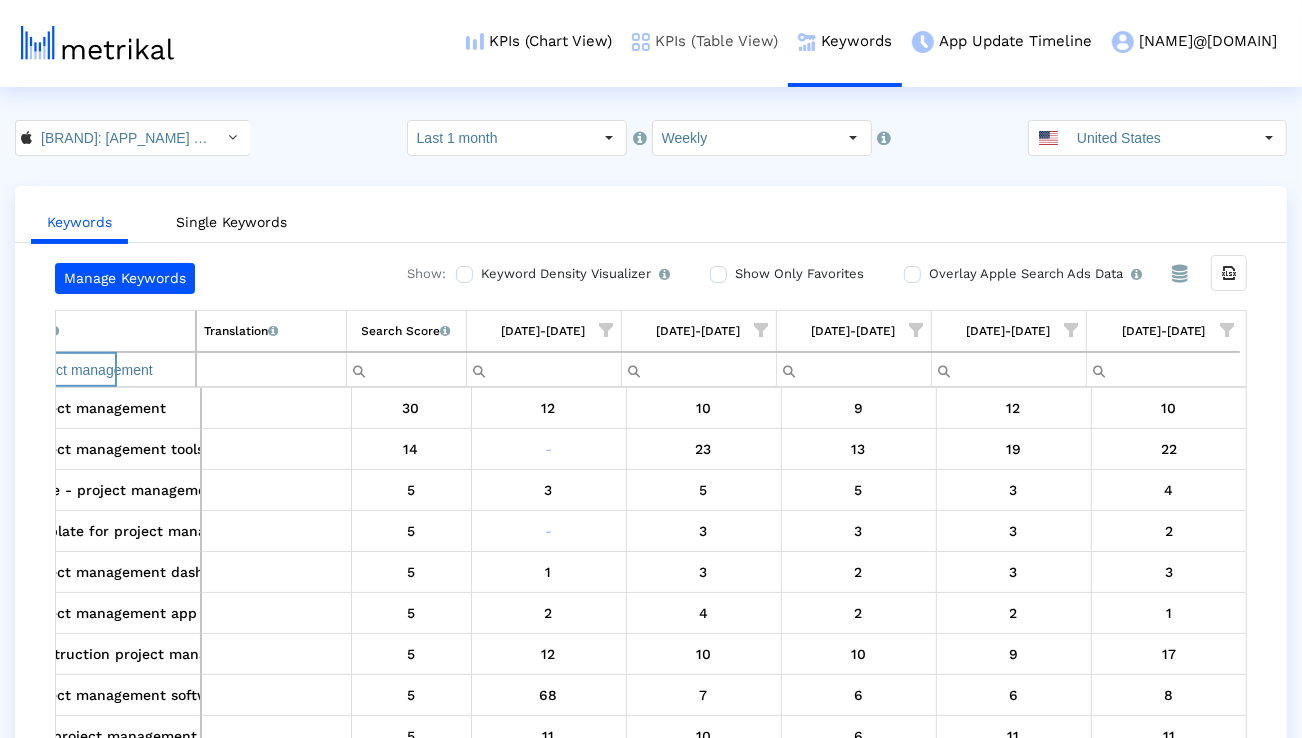 paste on "microsoft projec" 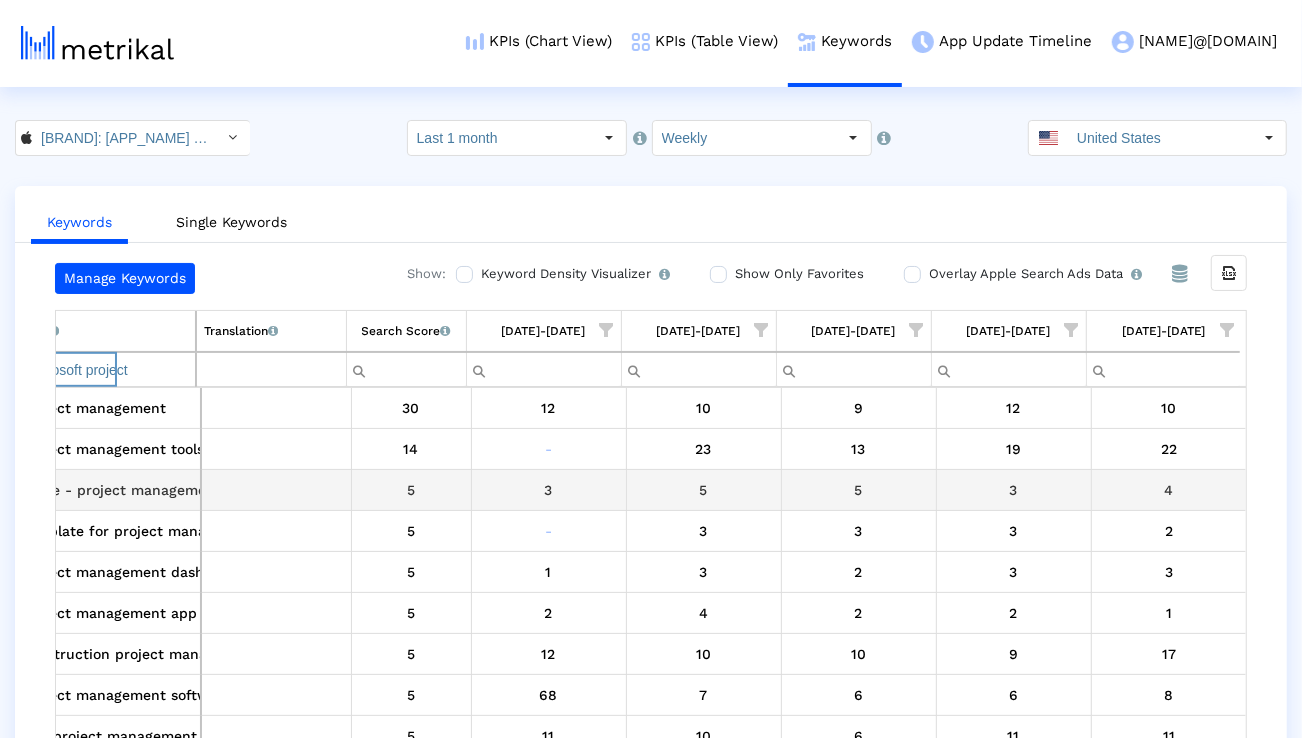 scroll, scrollTop: 0, scrollLeft: 74, axis: horizontal 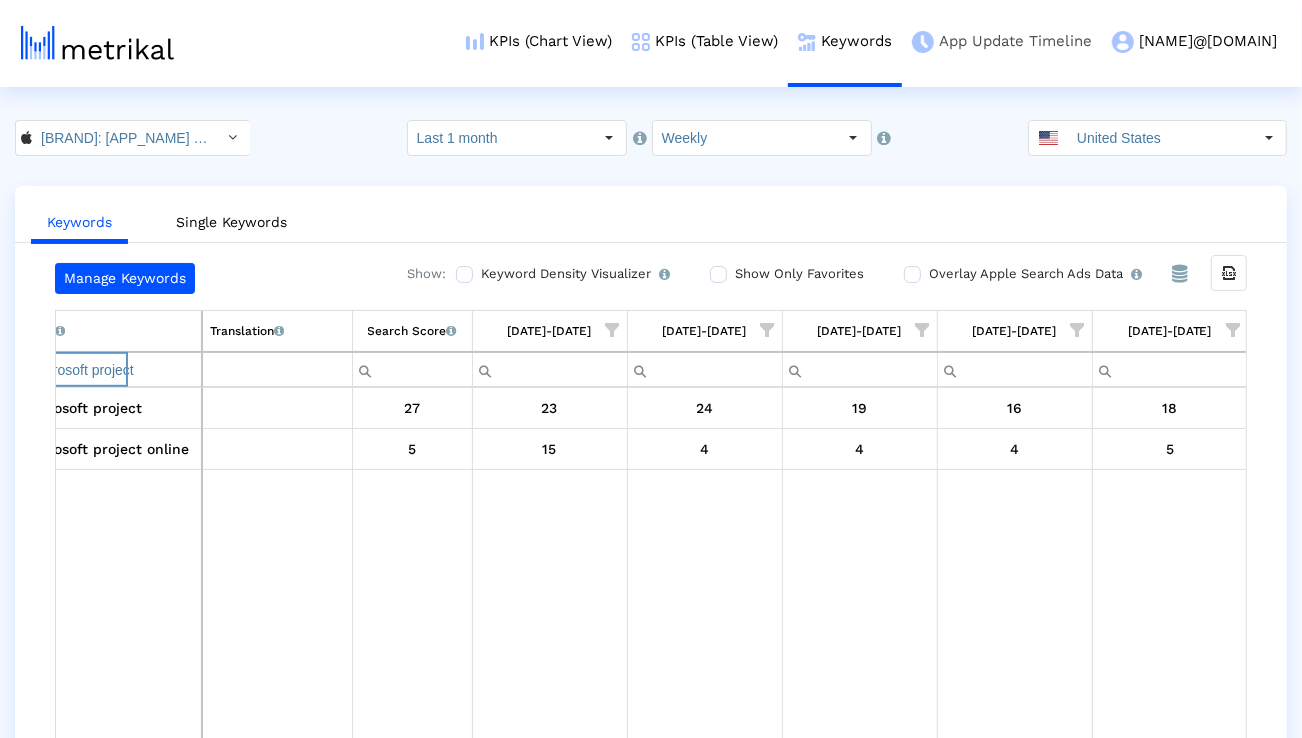 paste on "project manager" 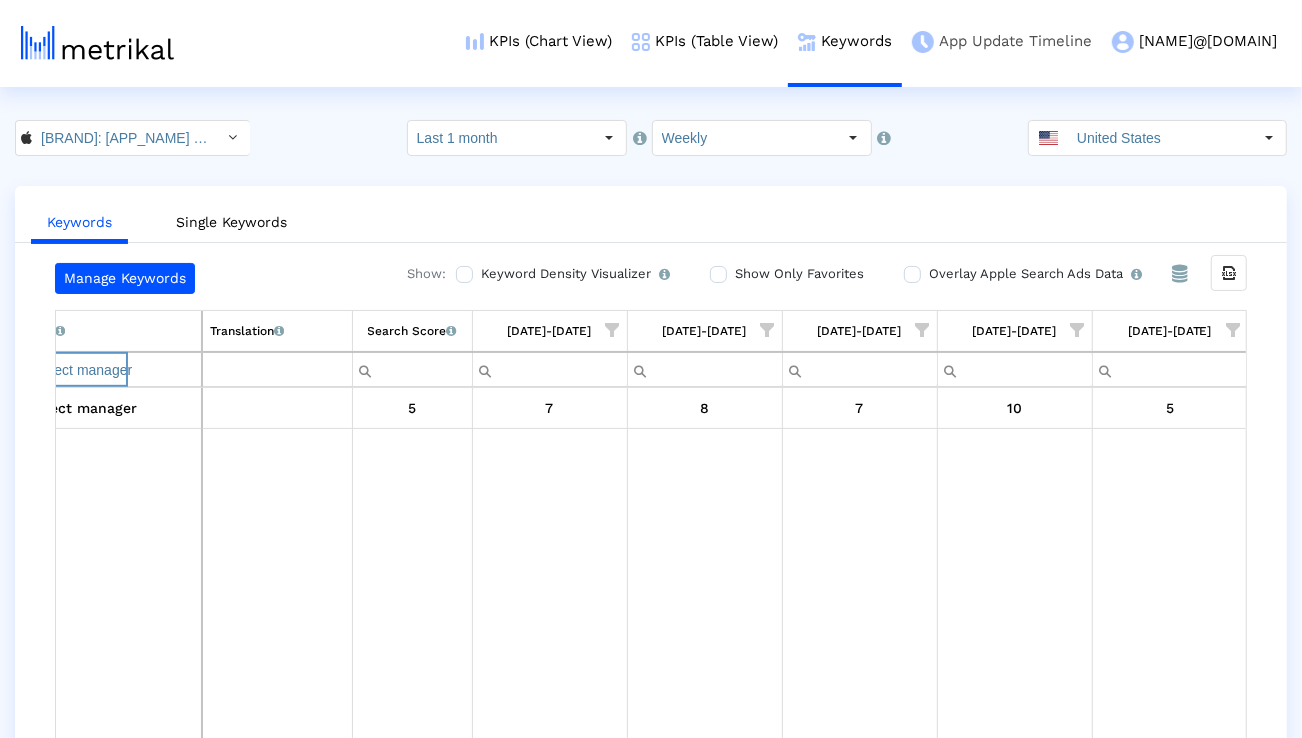 paste on "manage projects" 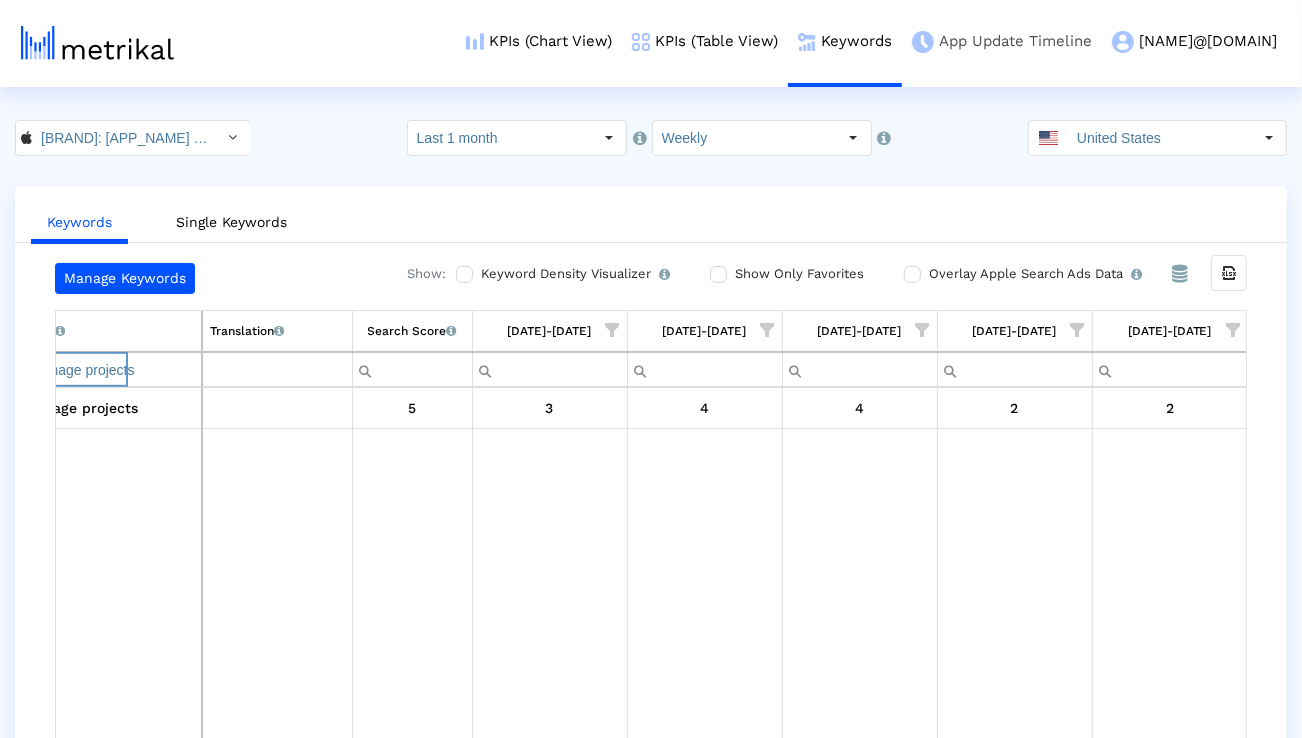 paste on "project management app" 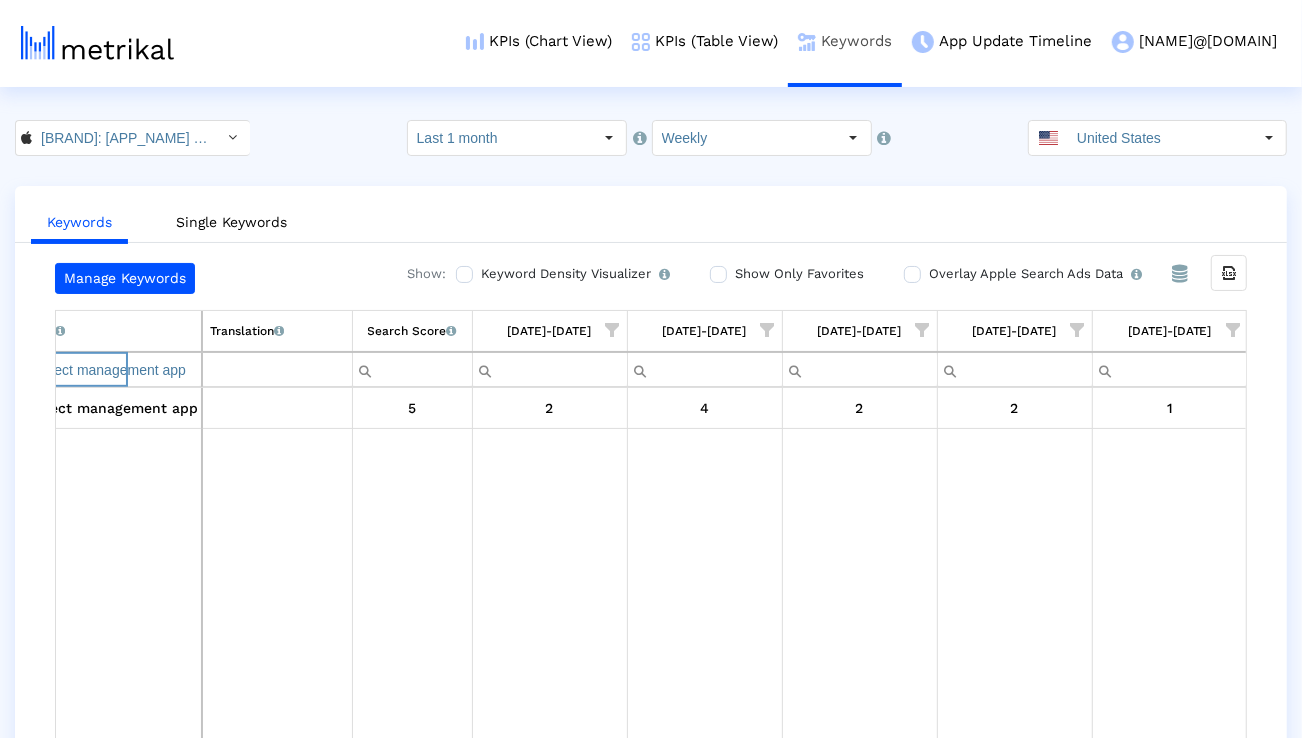 paste on "organizer" 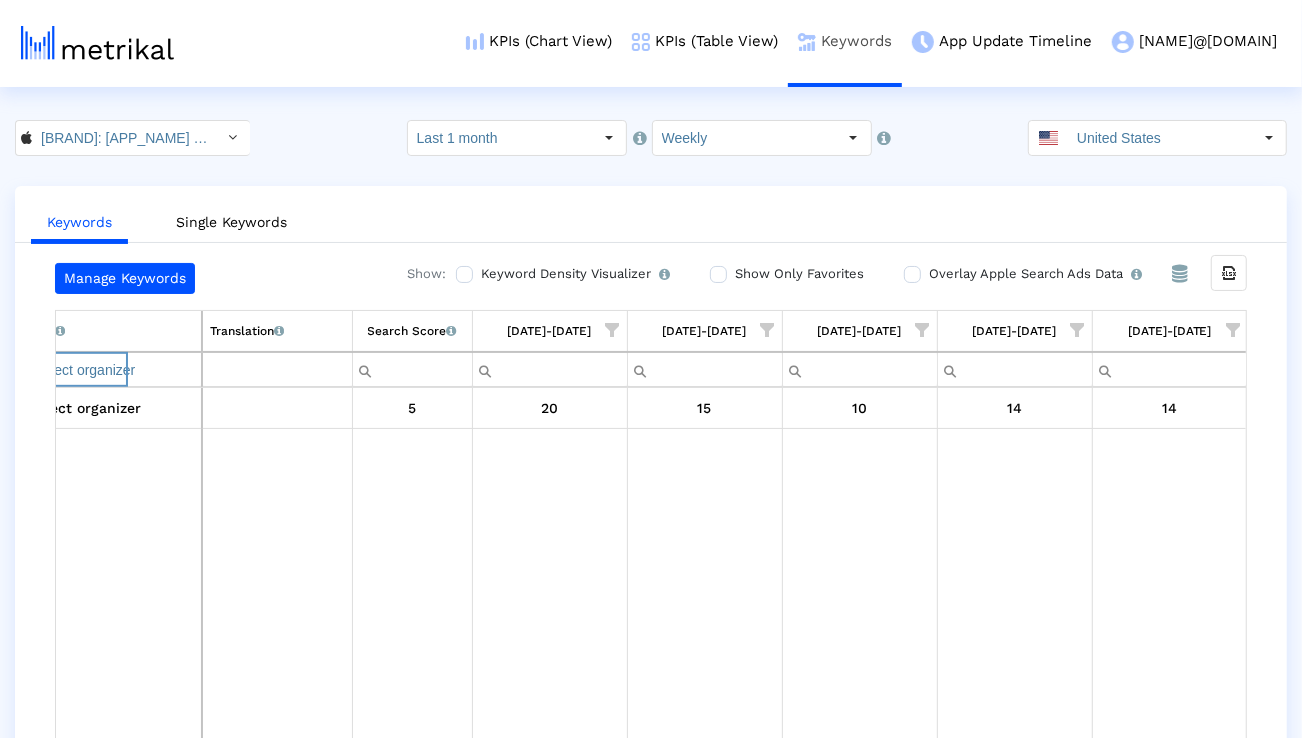 paste on "planning" 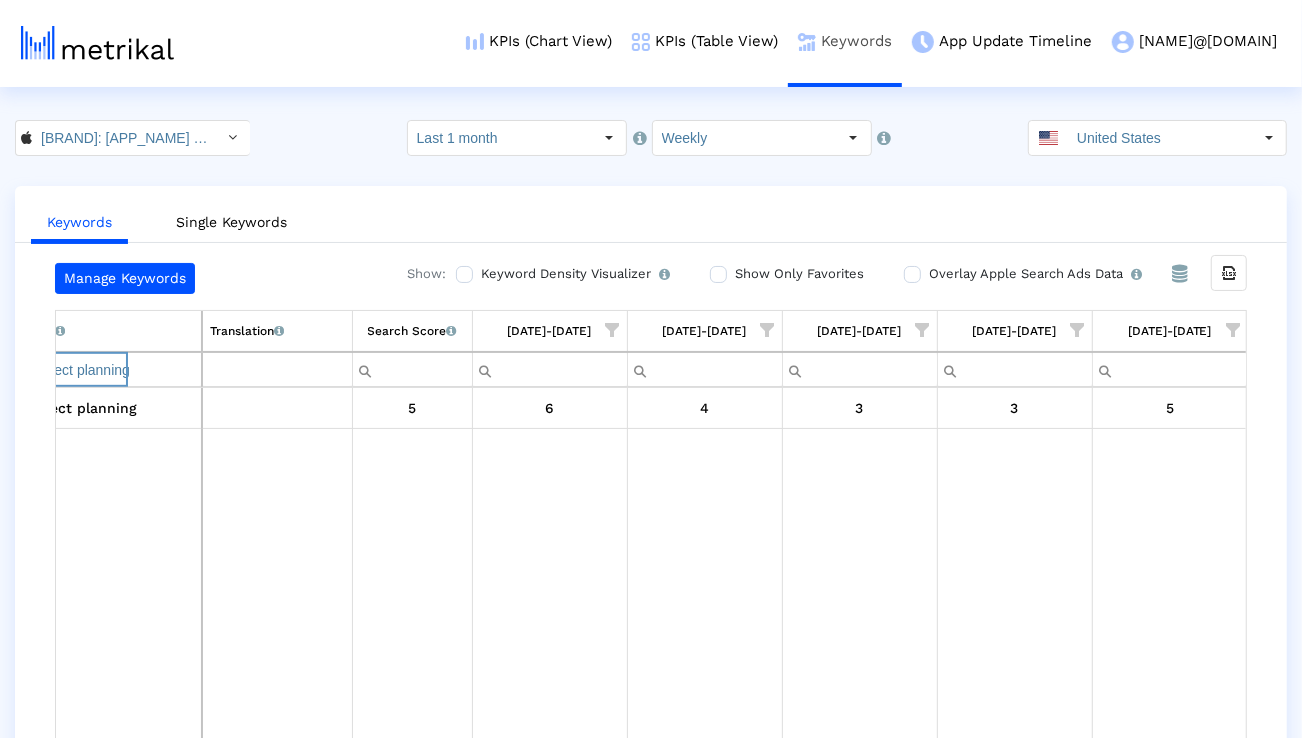 paste on "task" 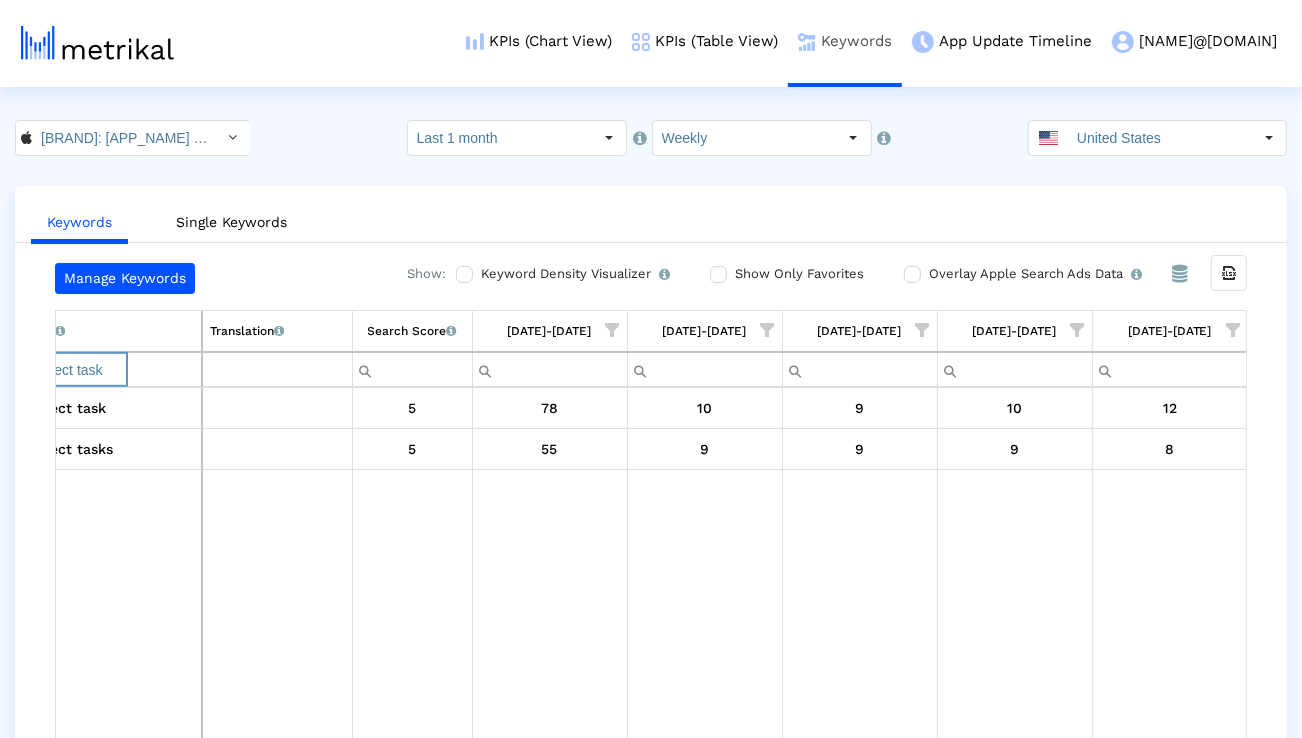 paste on "create projects" 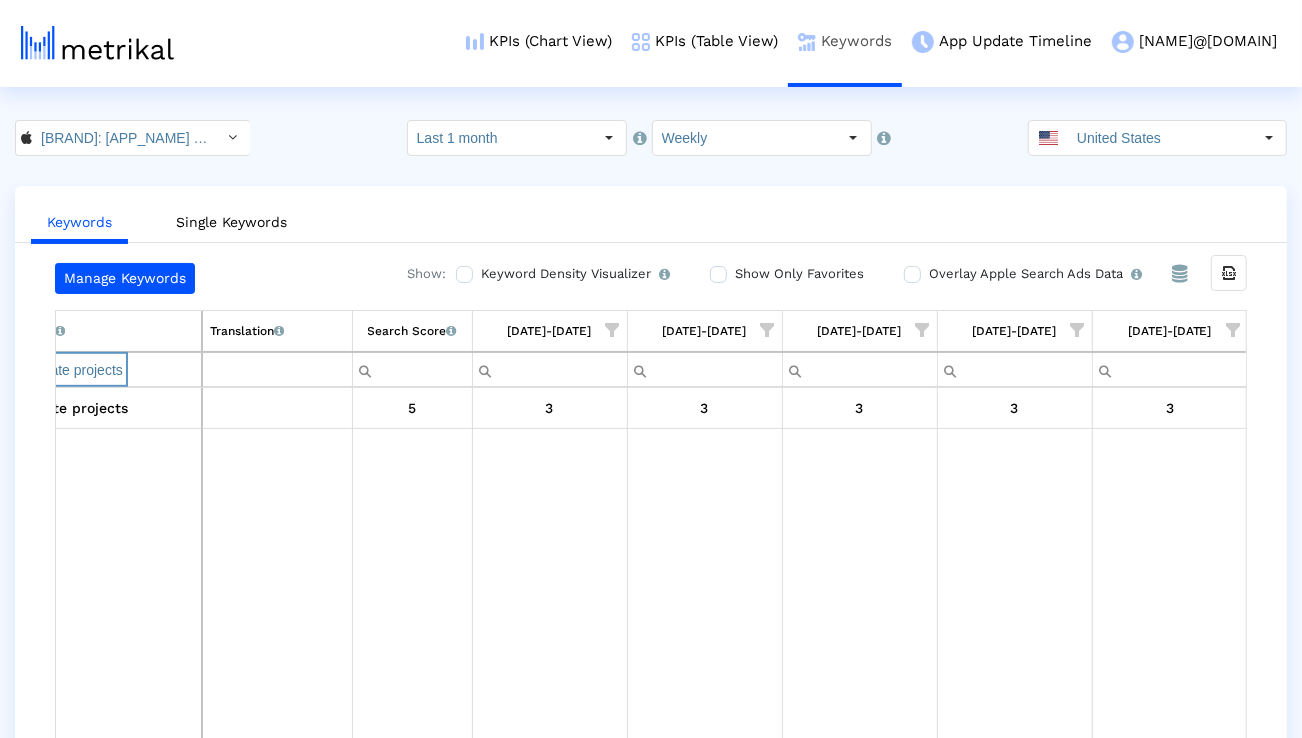 paste on "team" 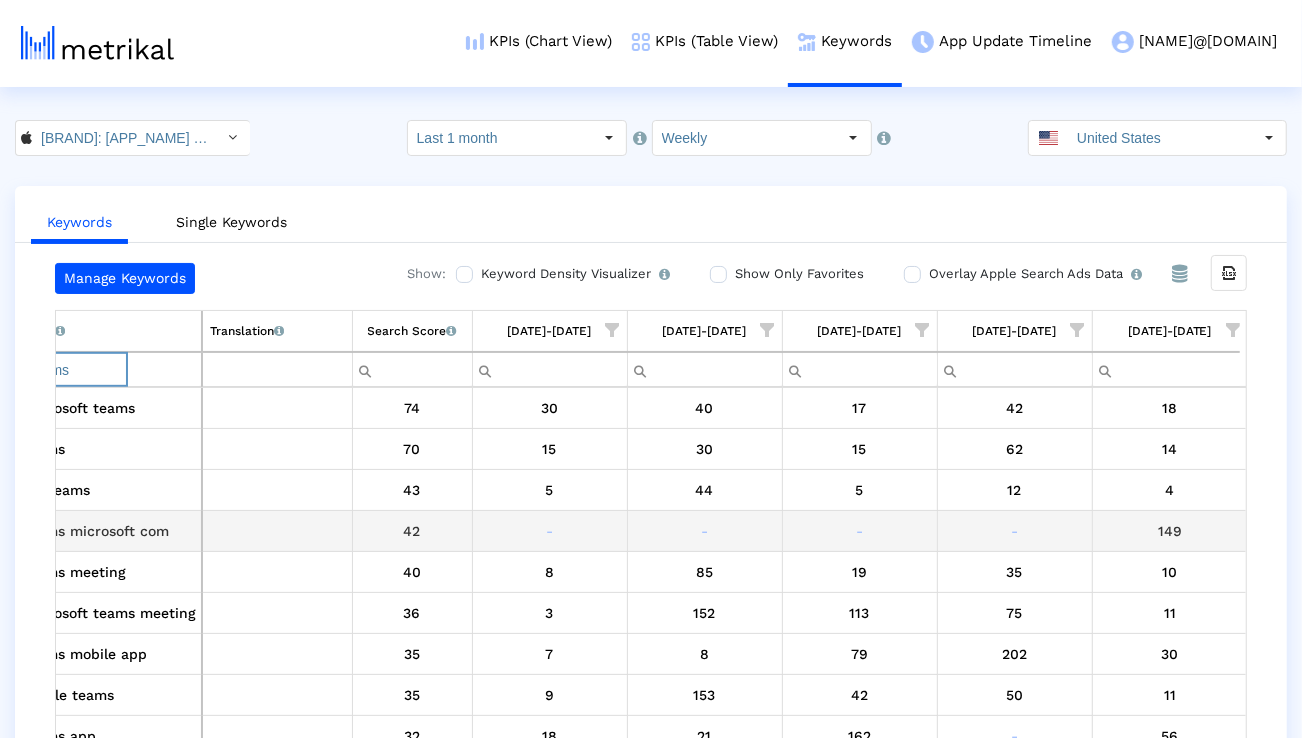 scroll, scrollTop: 0, scrollLeft: 11, axis: horizontal 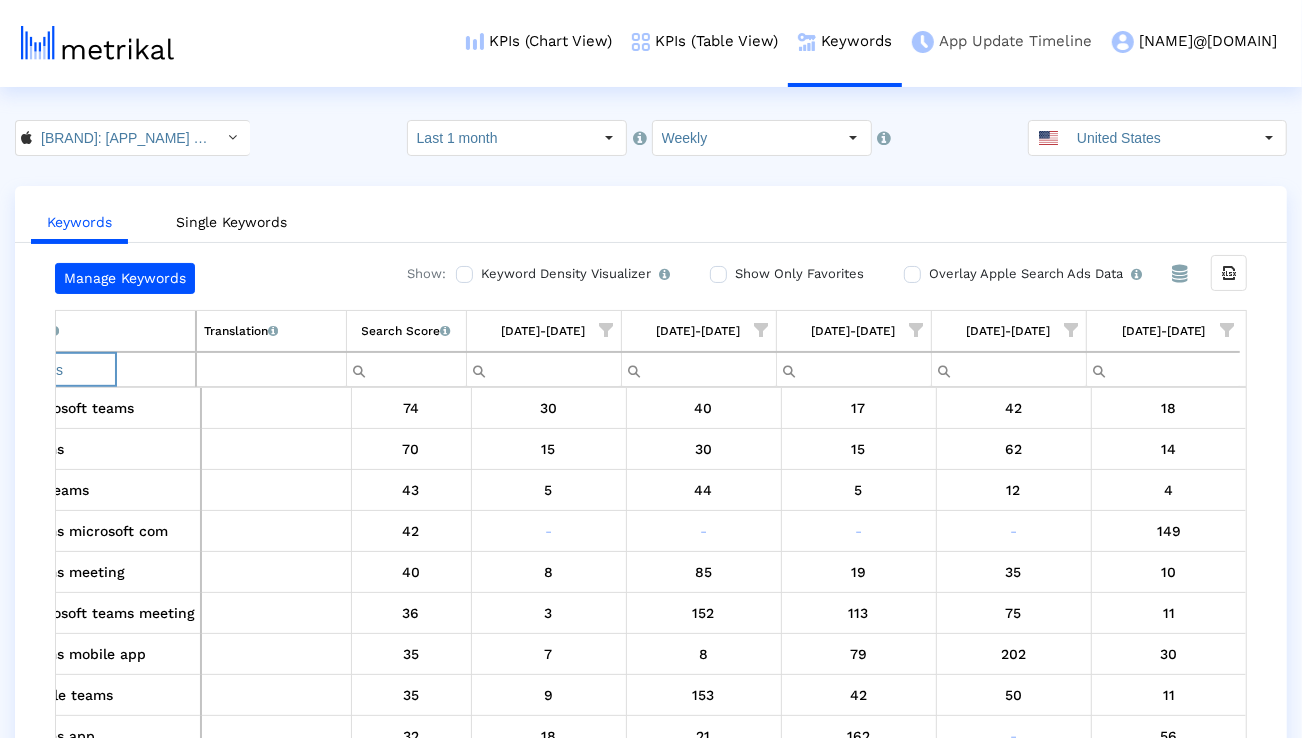 paste on "rello" 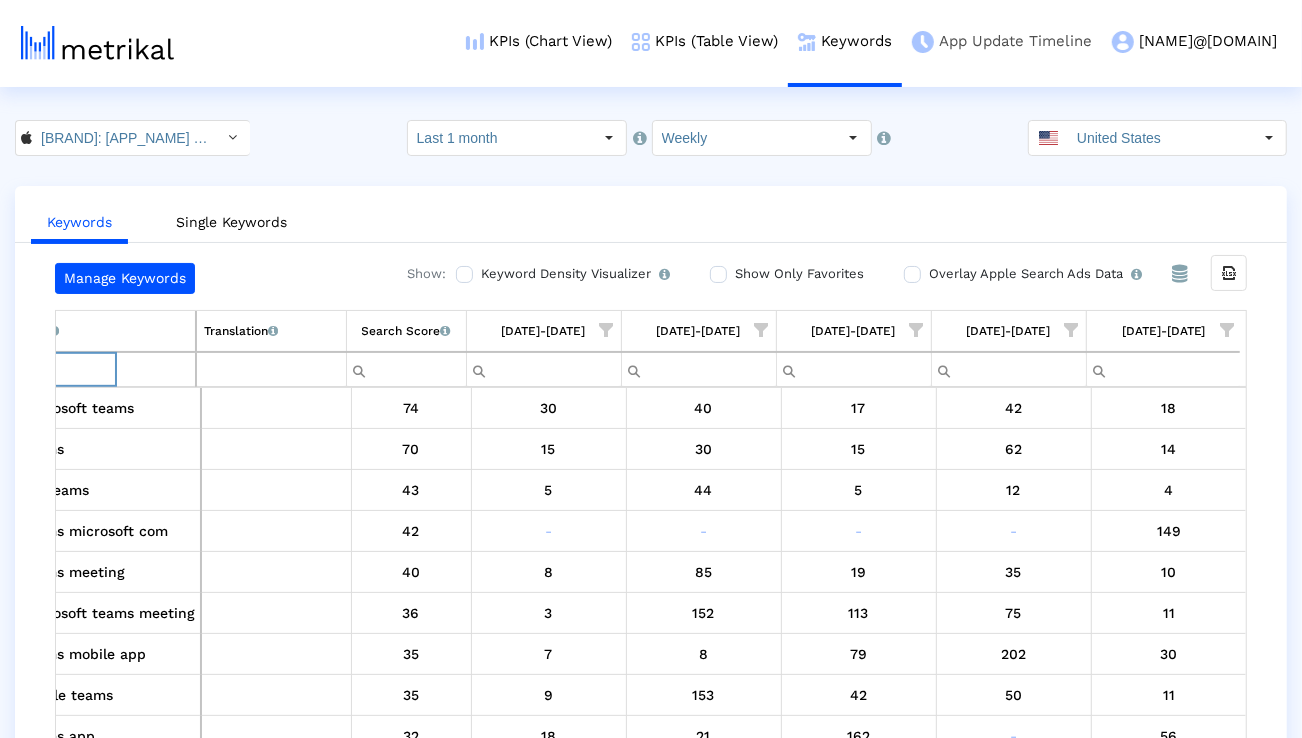 scroll, scrollTop: 0, scrollLeft: 78, axis: horizontal 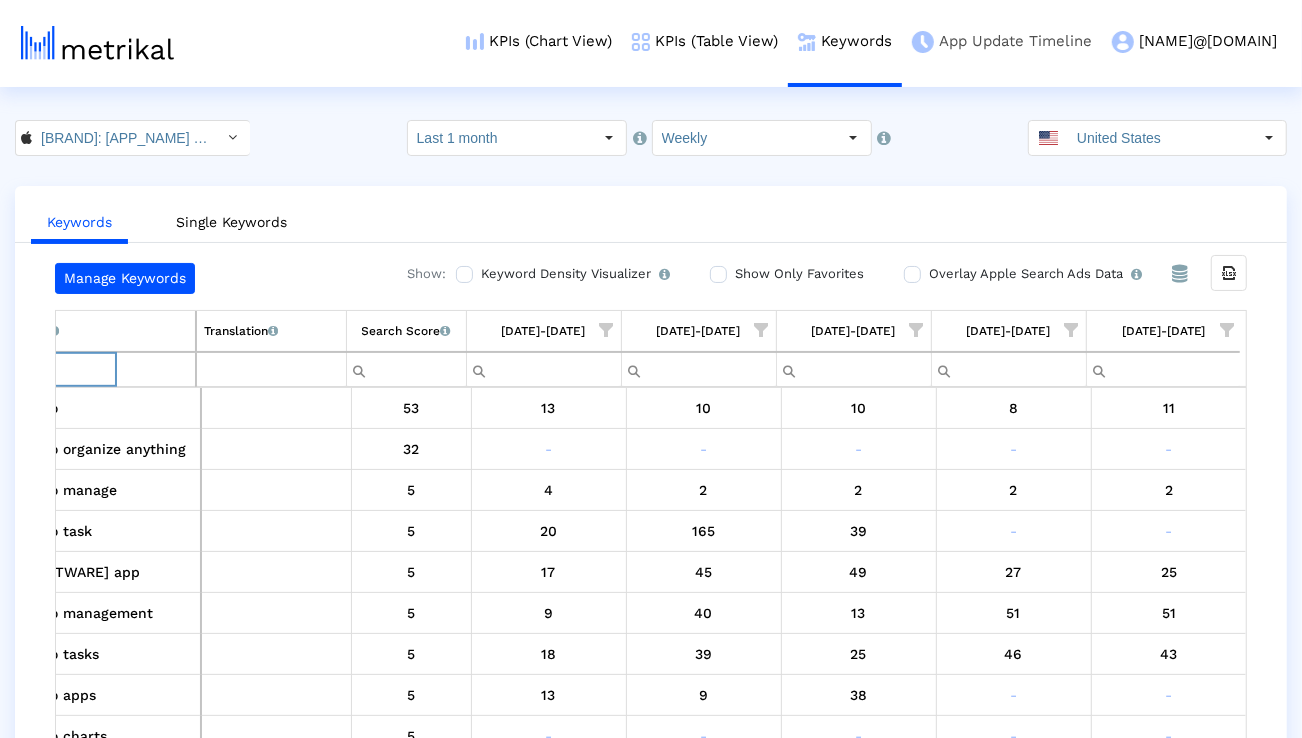 paste on "monday com" 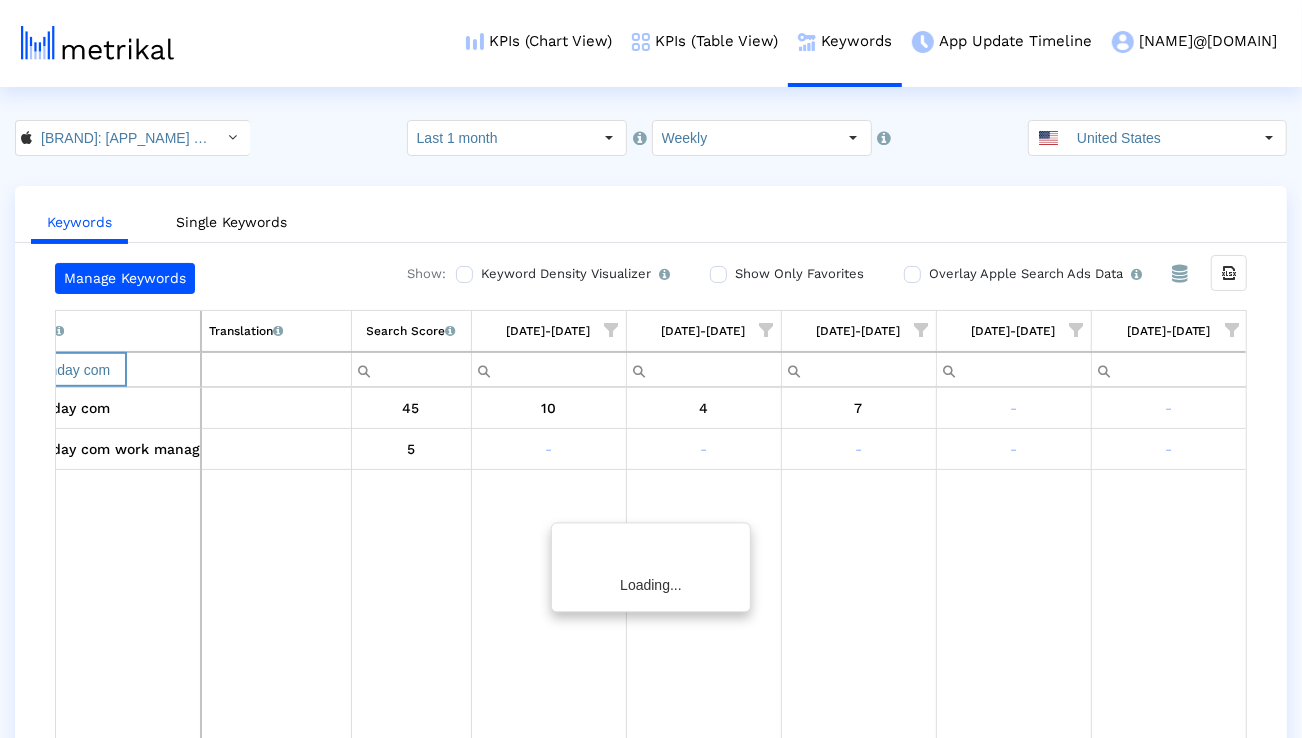 scroll, scrollTop: 0, scrollLeft: 74, axis: horizontal 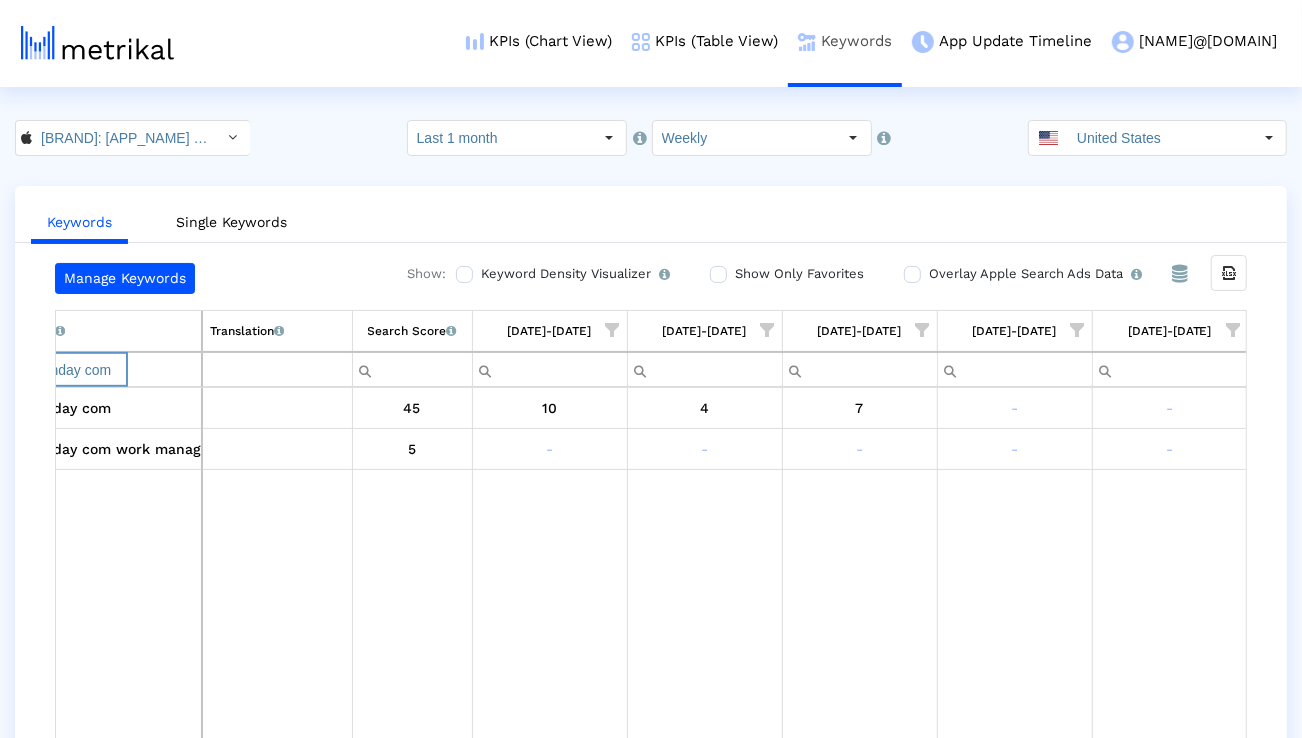 paste on "s teams" 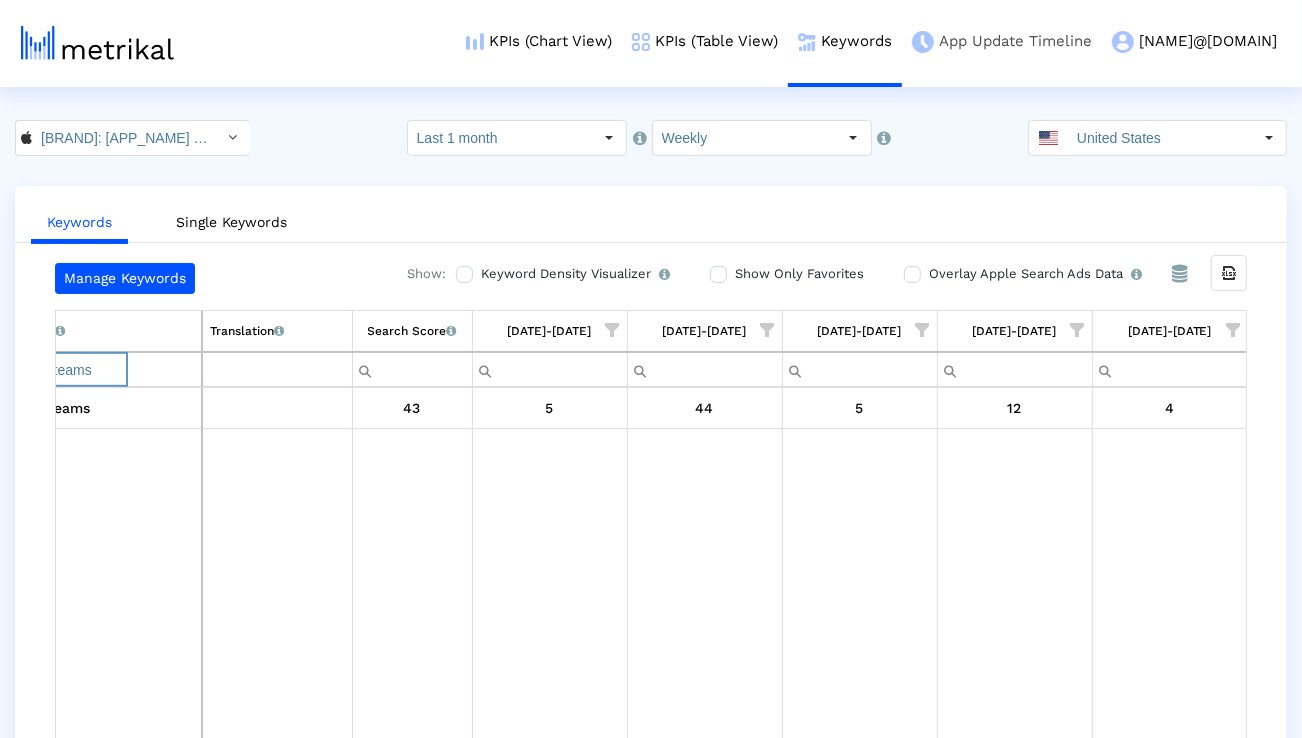 paste on "airtable" 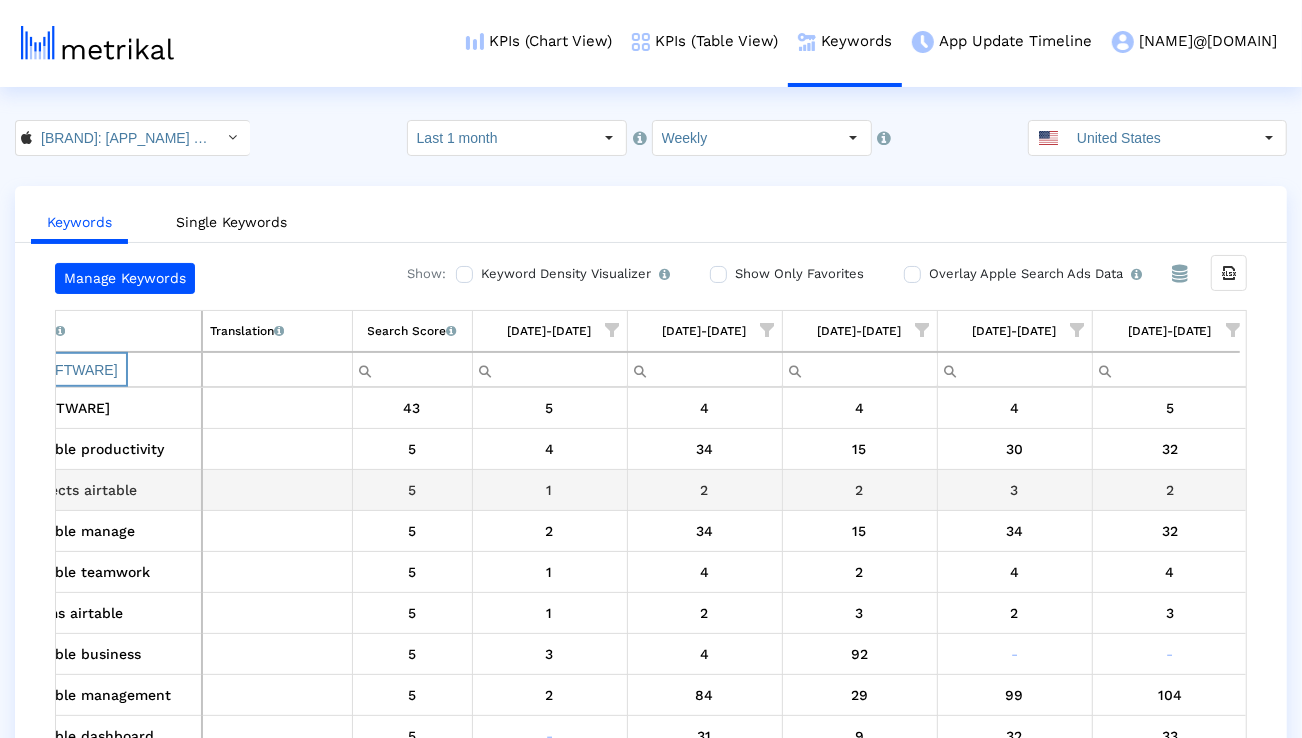 scroll, scrollTop: 0, scrollLeft: 15, axis: horizontal 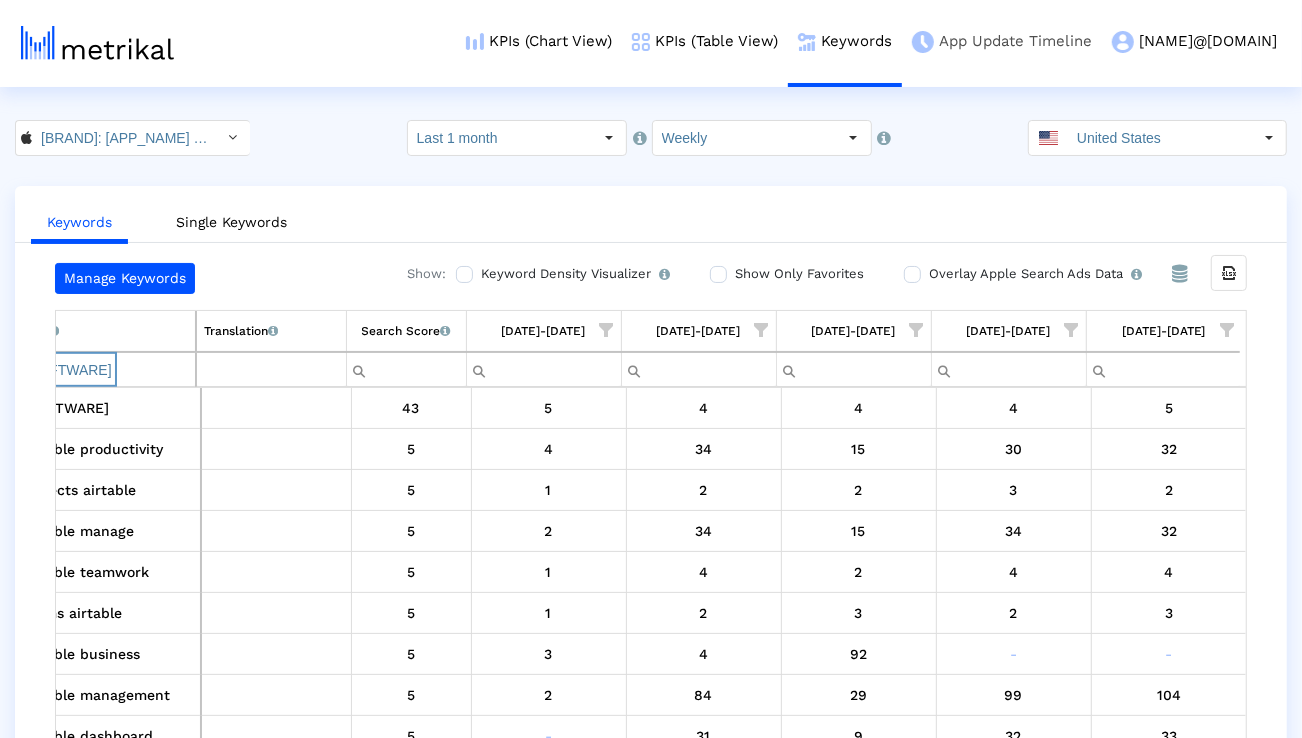 paste on "teamwork" 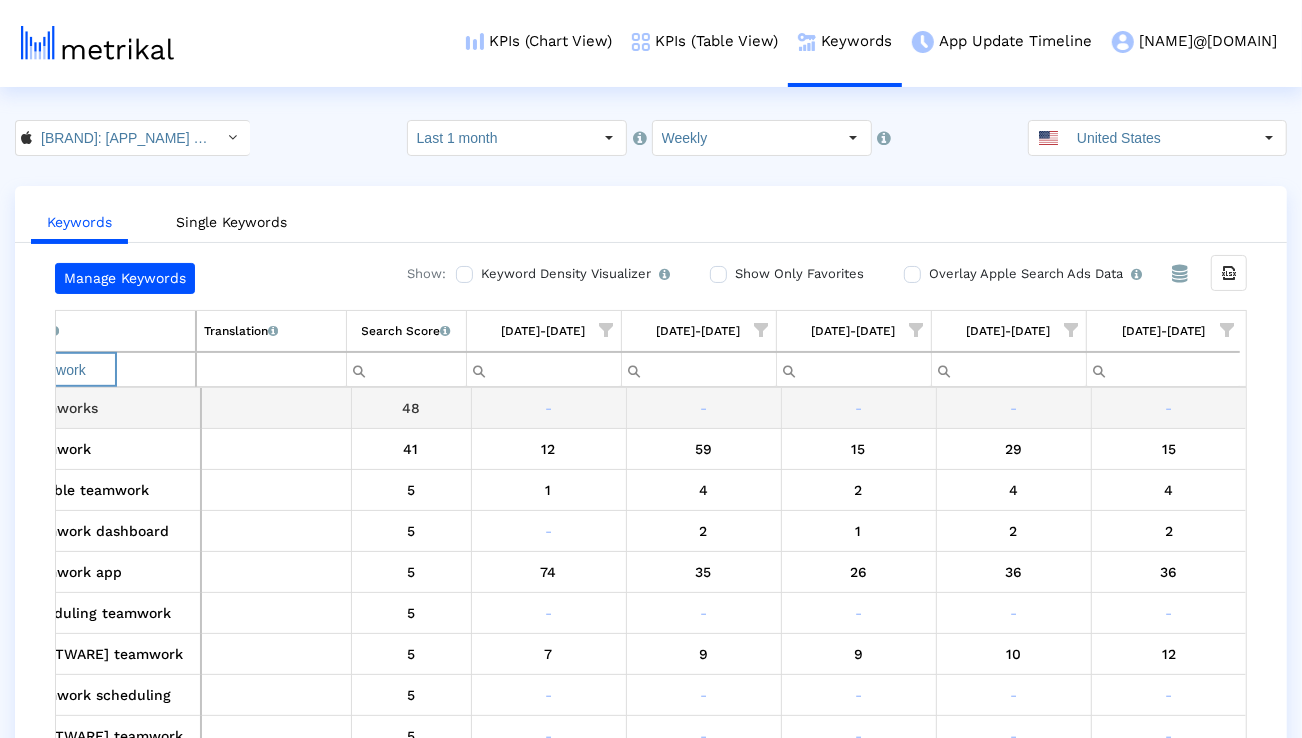 scroll, scrollTop: 0, scrollLeft: 48, axis: horizontal 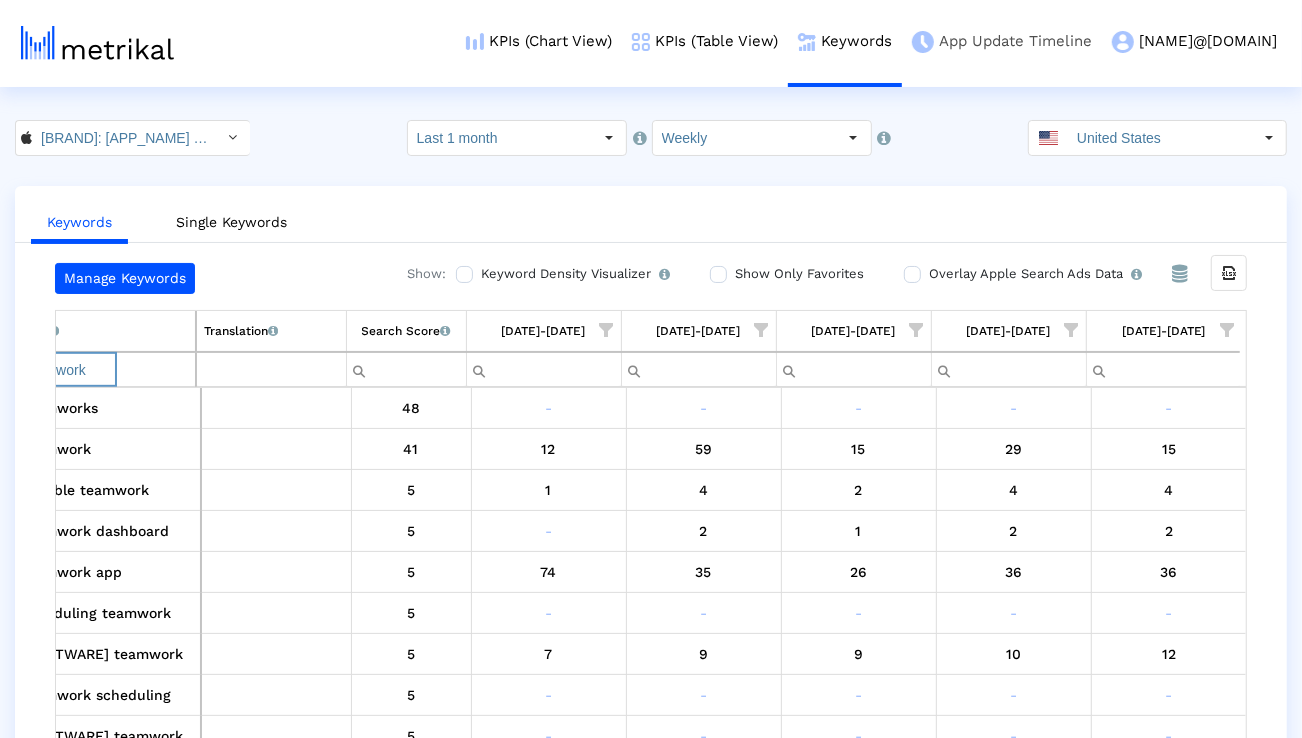 paste on "workflow" 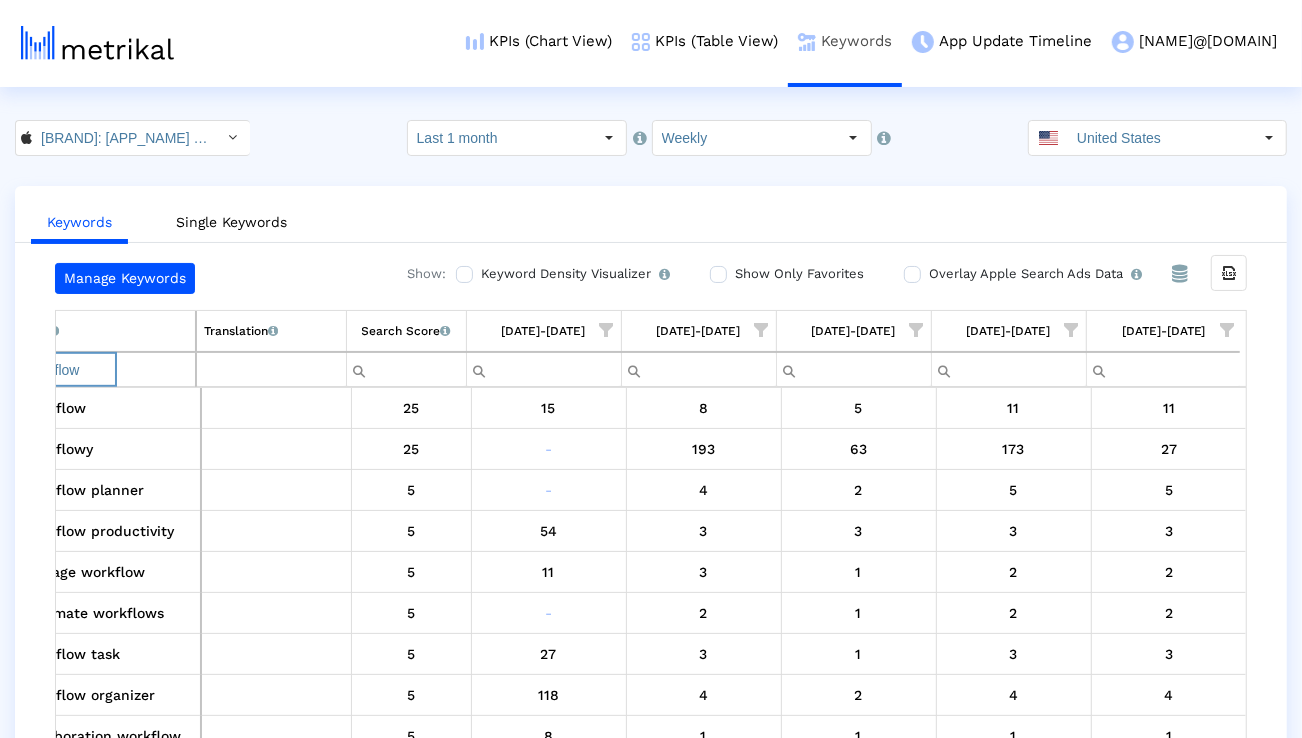 paste on "project management tools" 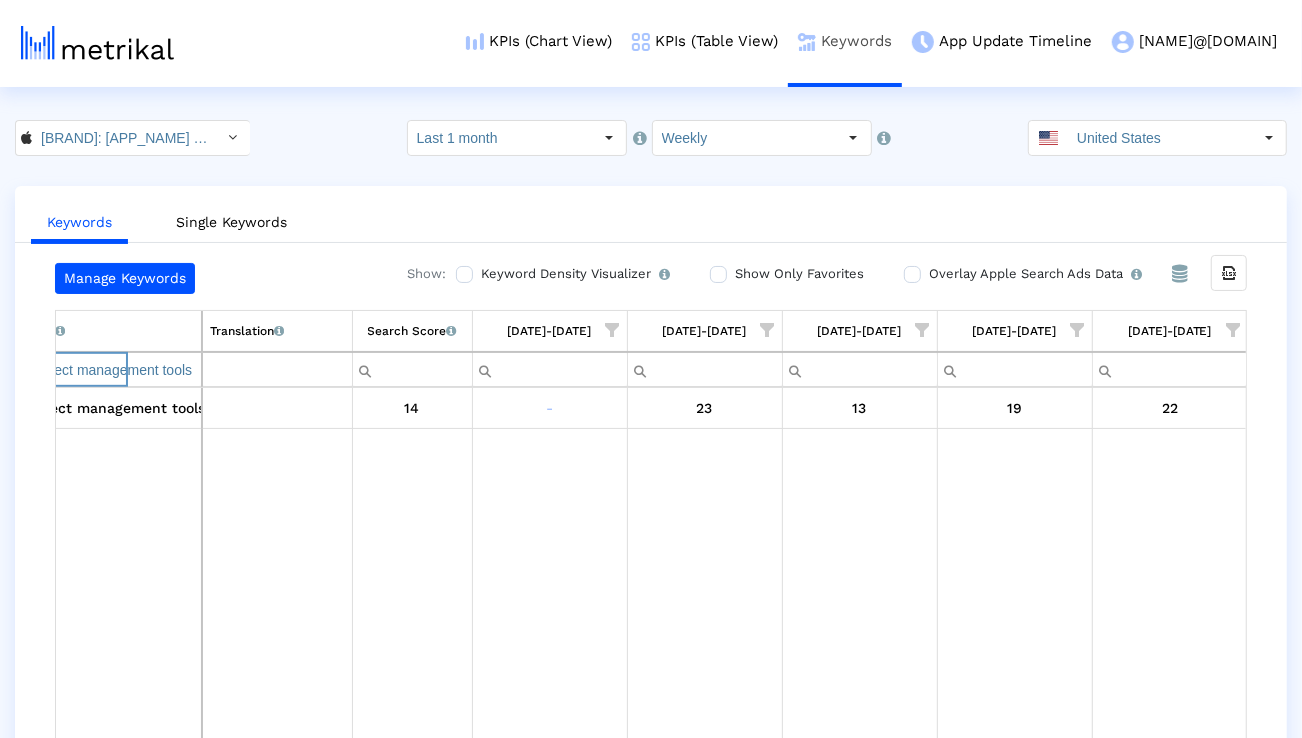 paste on "manage team" 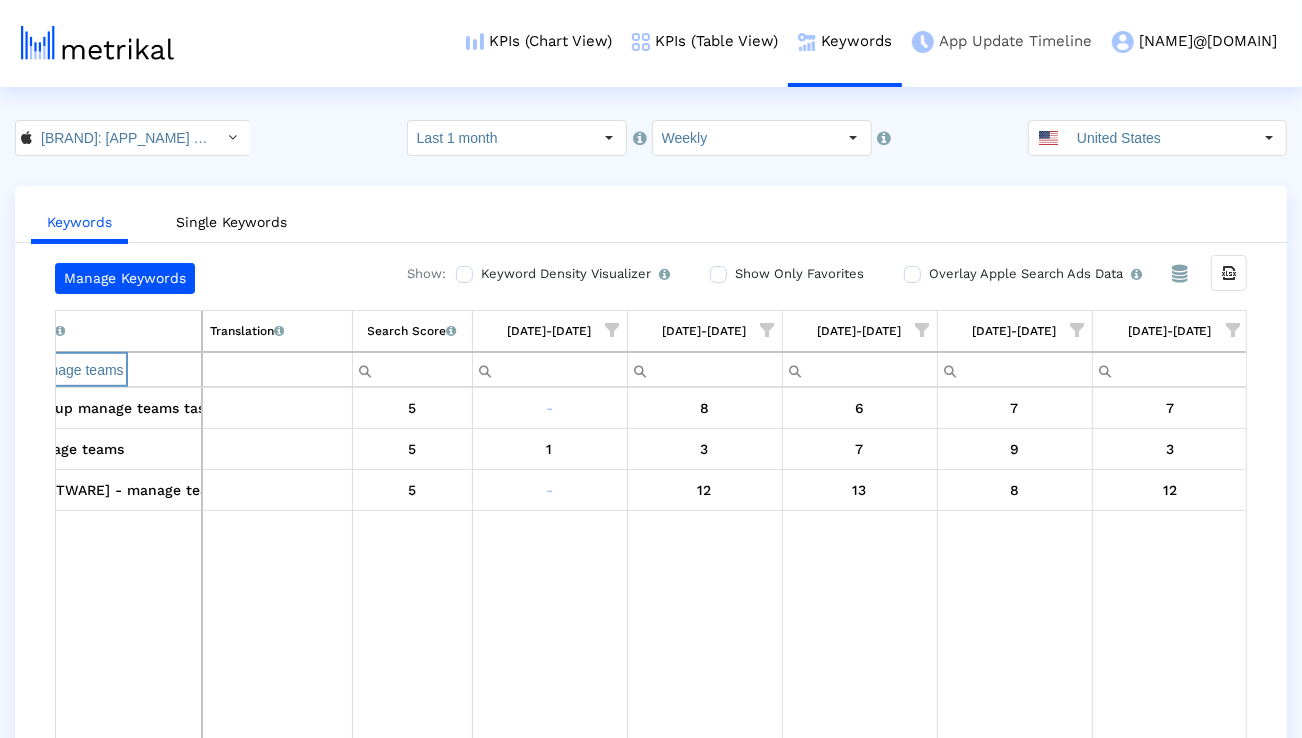 paste on "plan project" 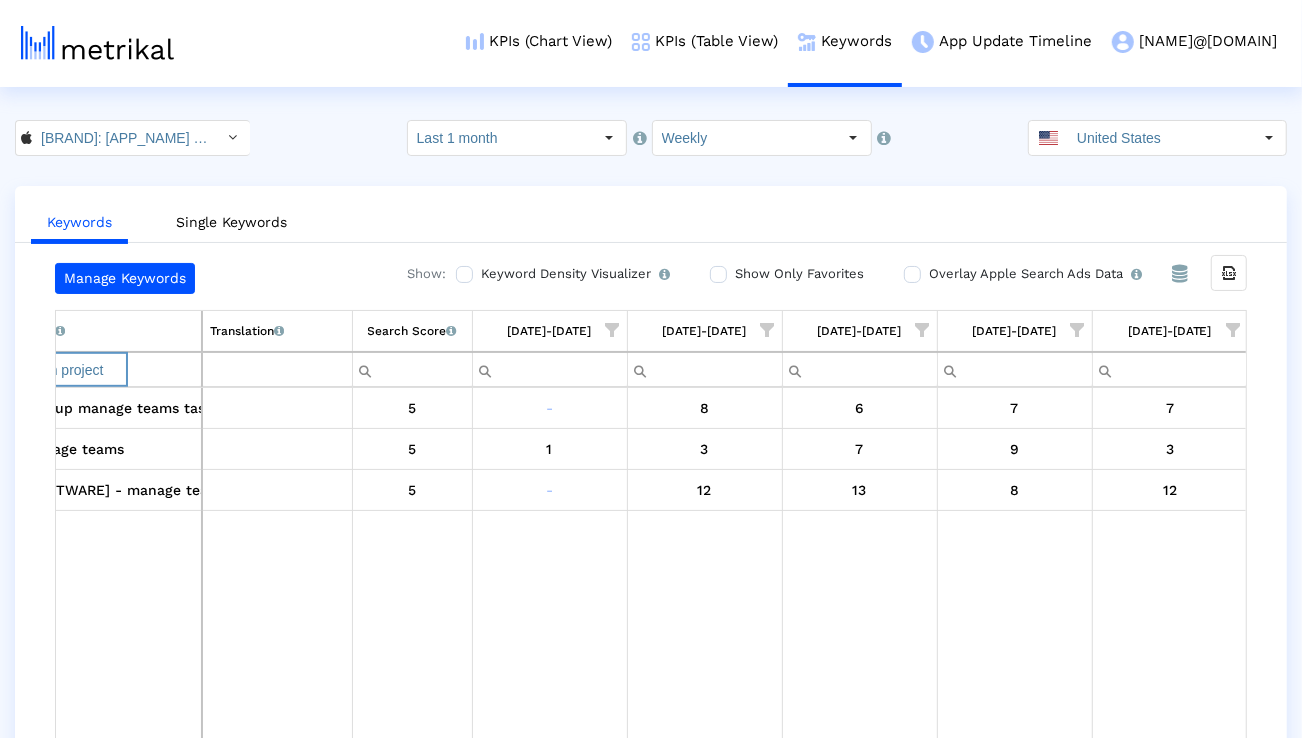 type on "plan project" 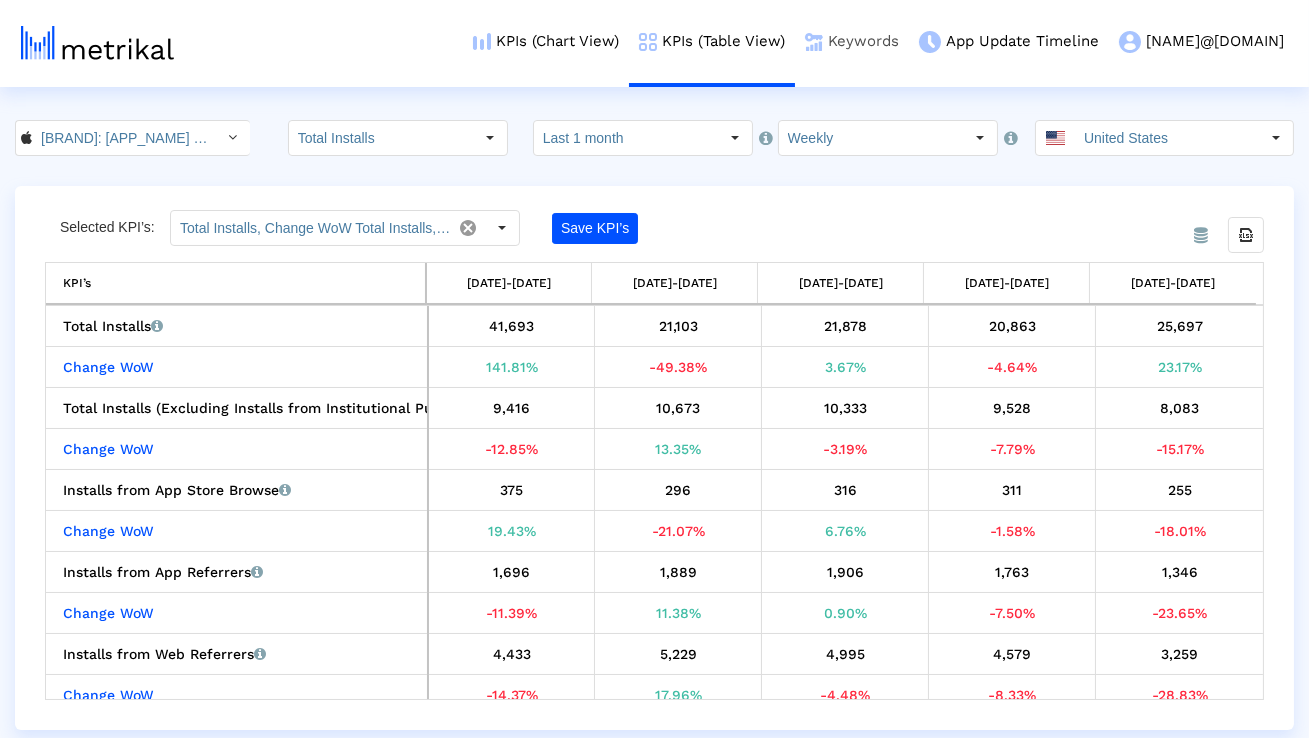 click on "Keywords" at bounding box center [852, 41] 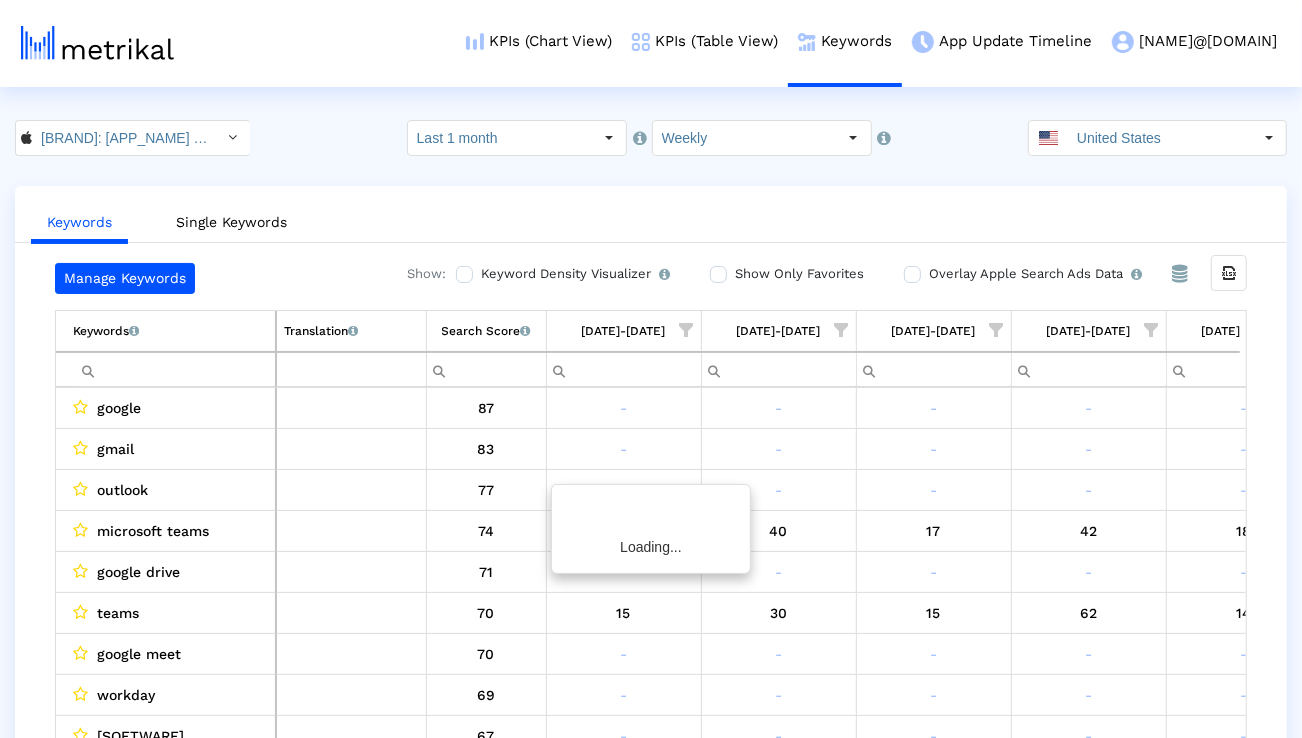 scroll, scrollTop: 0, scrollLeft: 80, axis: horizontal 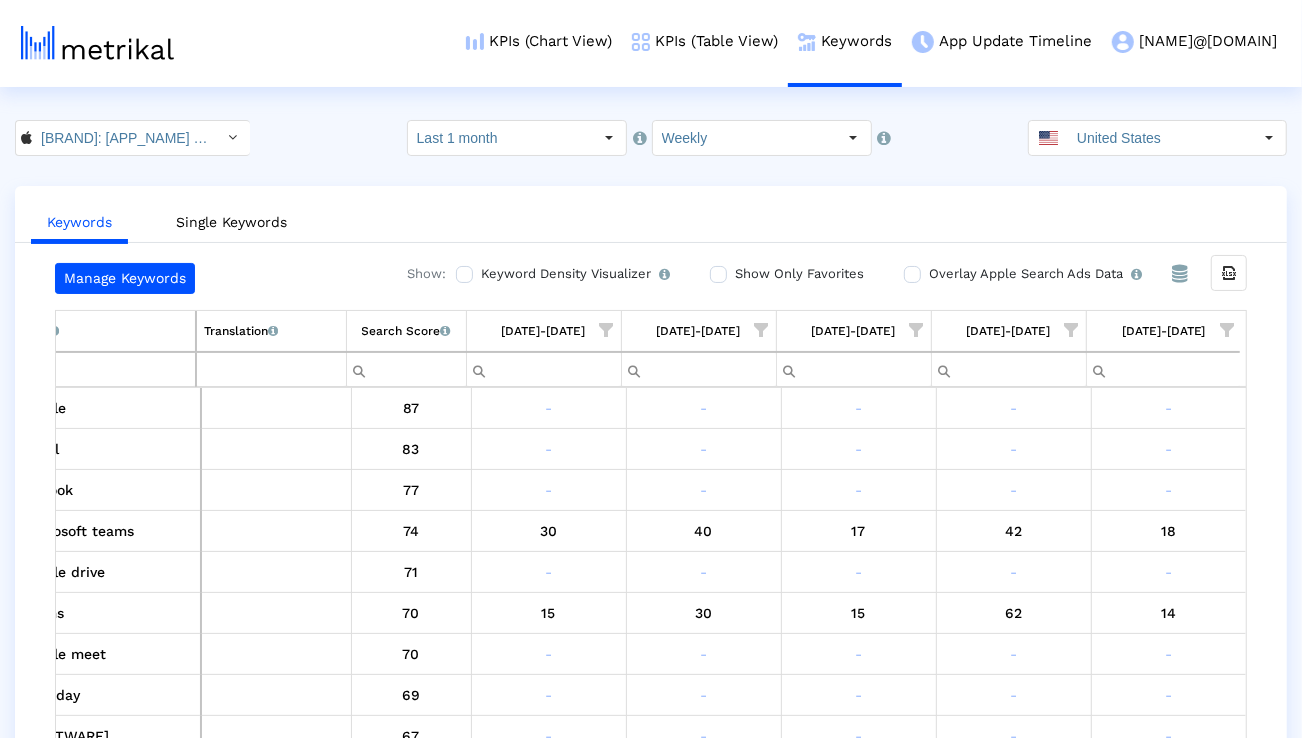 click at bounding box center [94, 369] 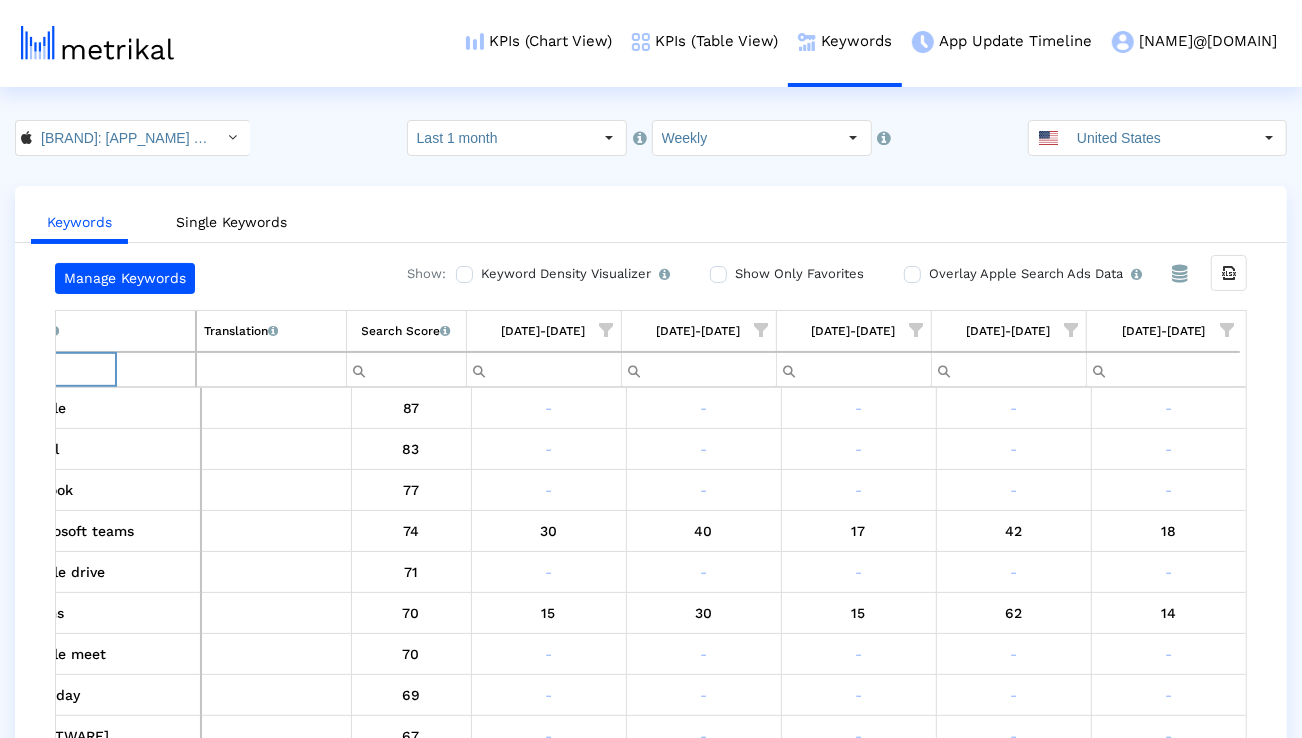 paste on "plan project" 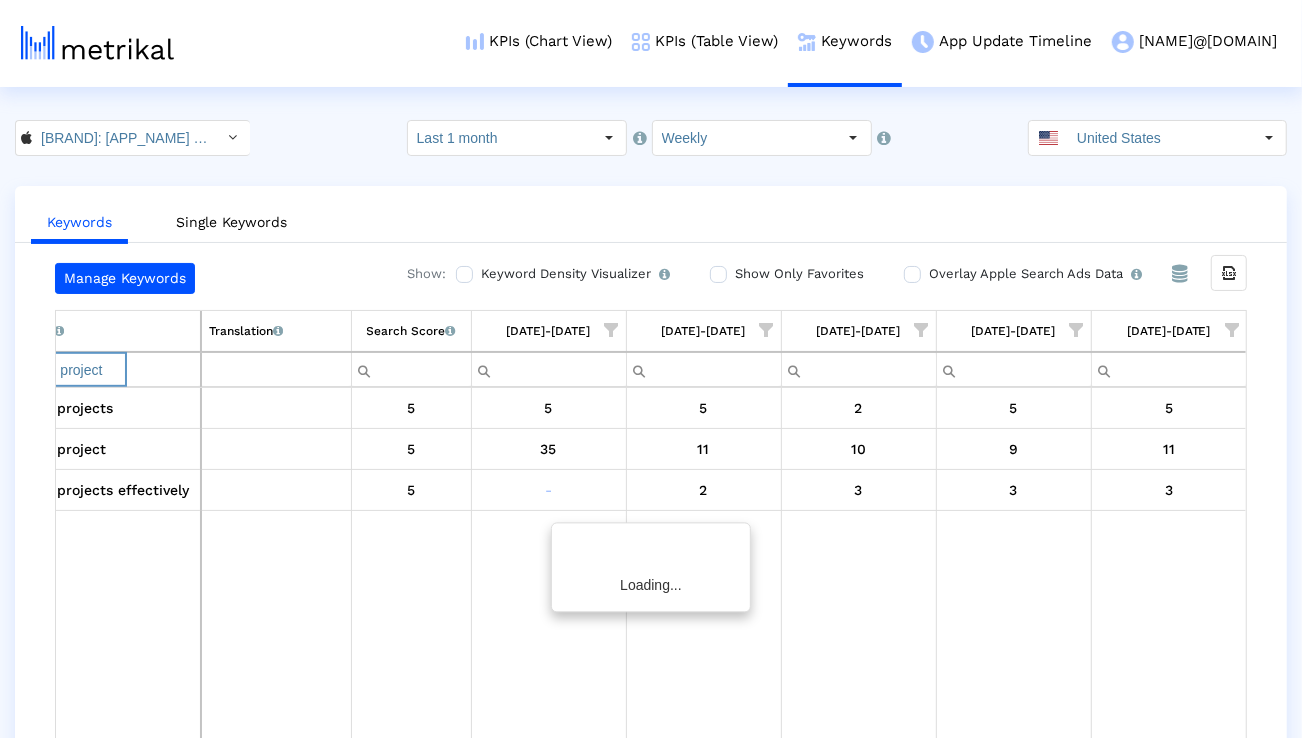 scroll, scrollTop: 0, scrollLeft: 74, axis: horizontal 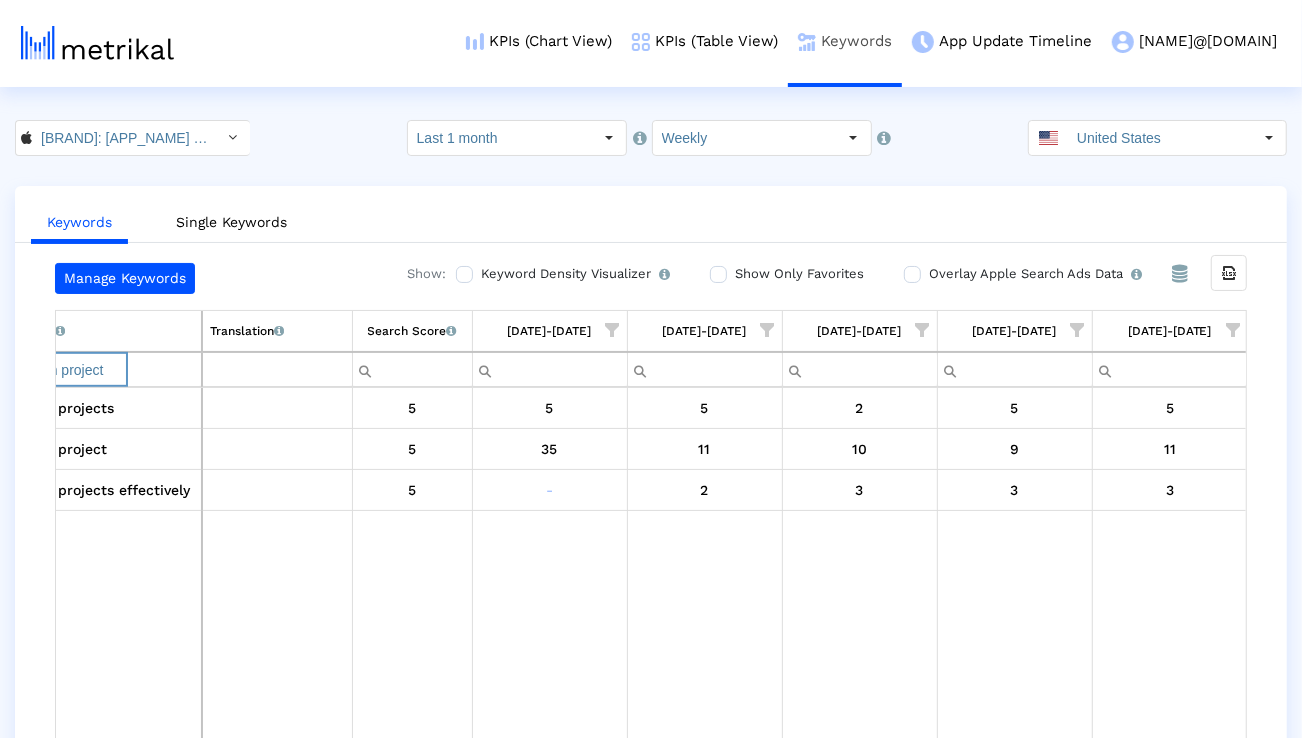 paste on "automate workflows" 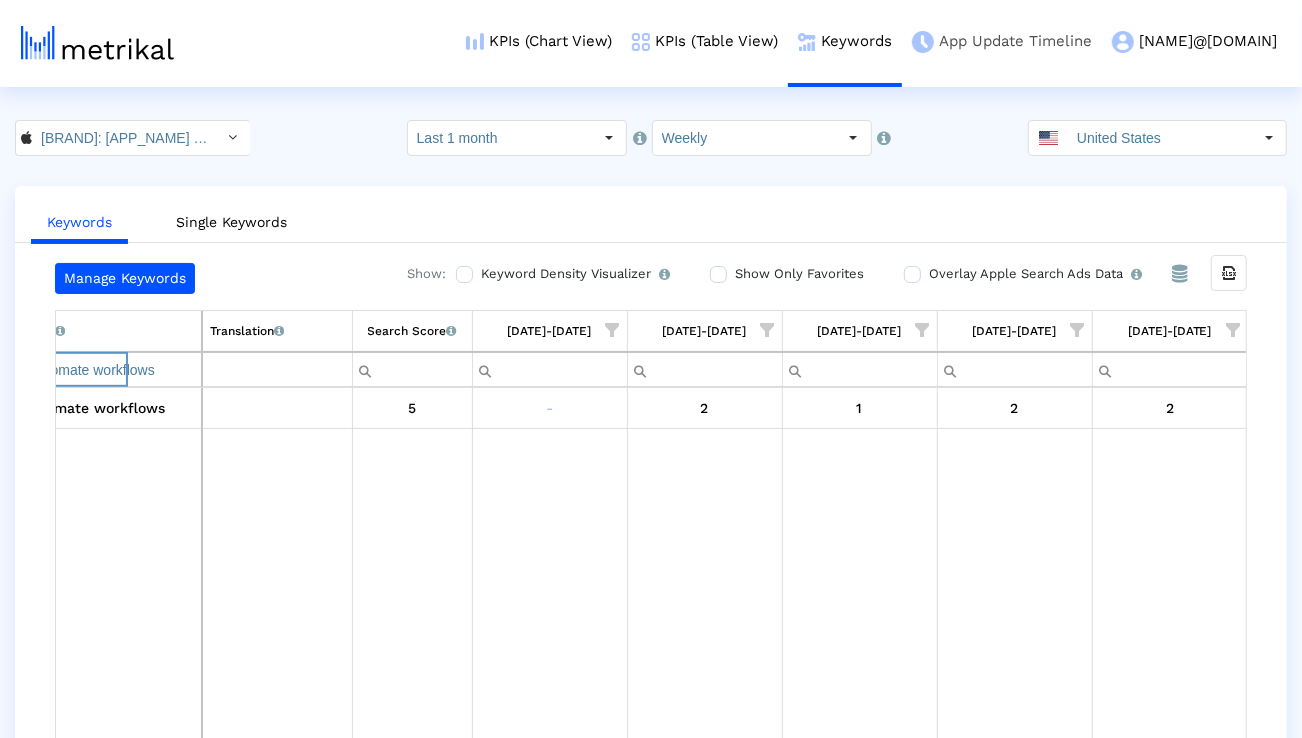 type on "automate workflows" 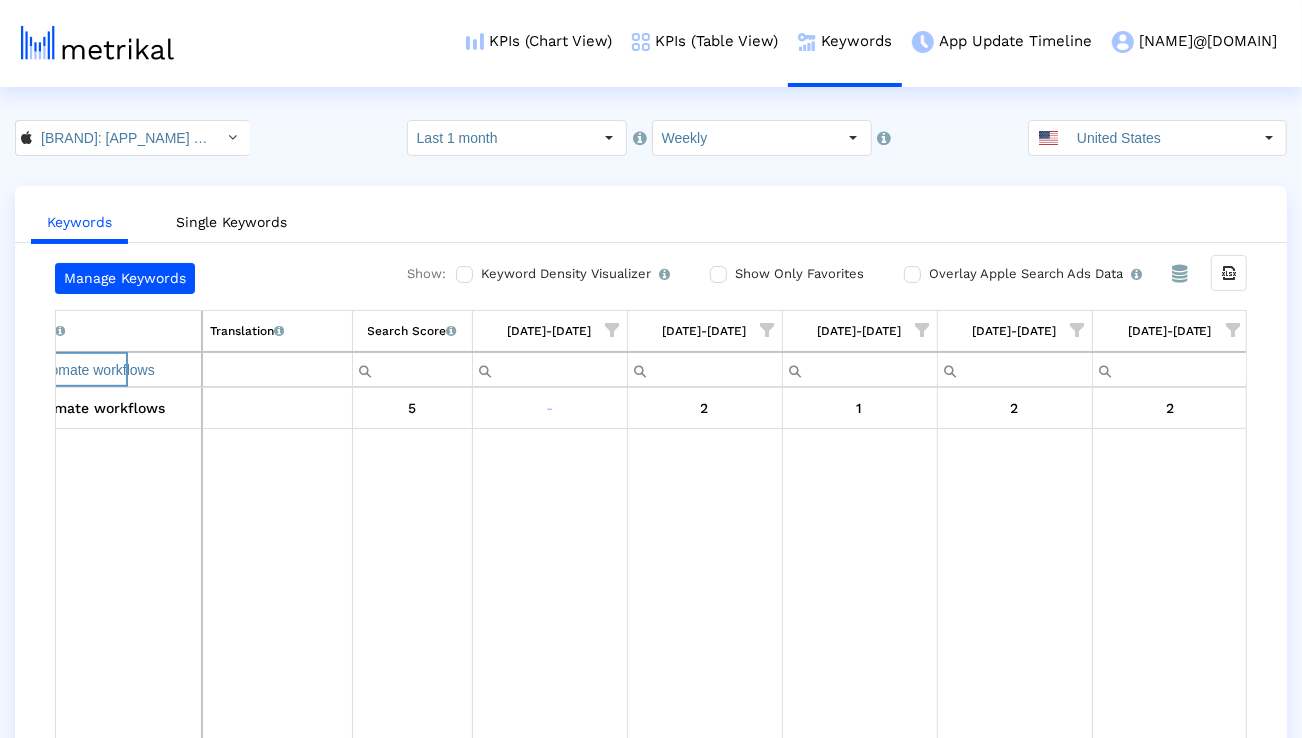 click at bounding box center [233, 138] 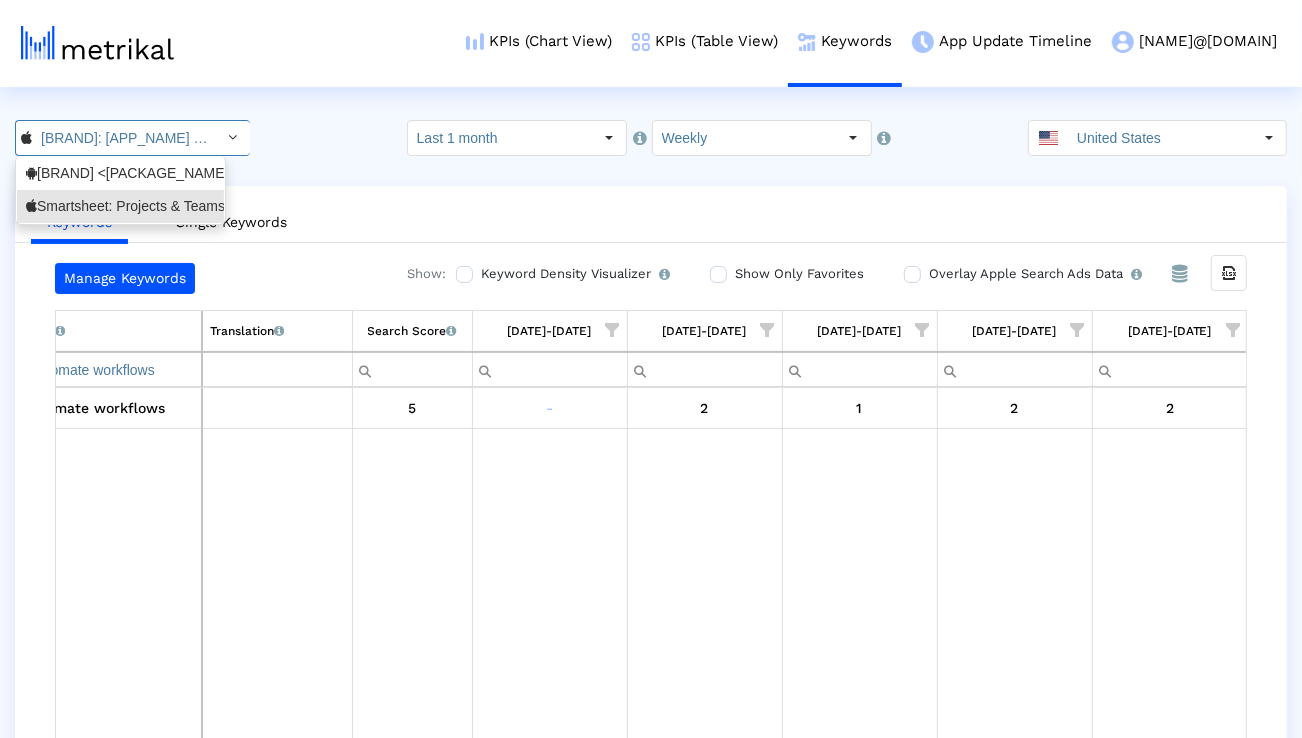 scroll, scrollTop: 0, scrollLeft: 140, axis: horizontal 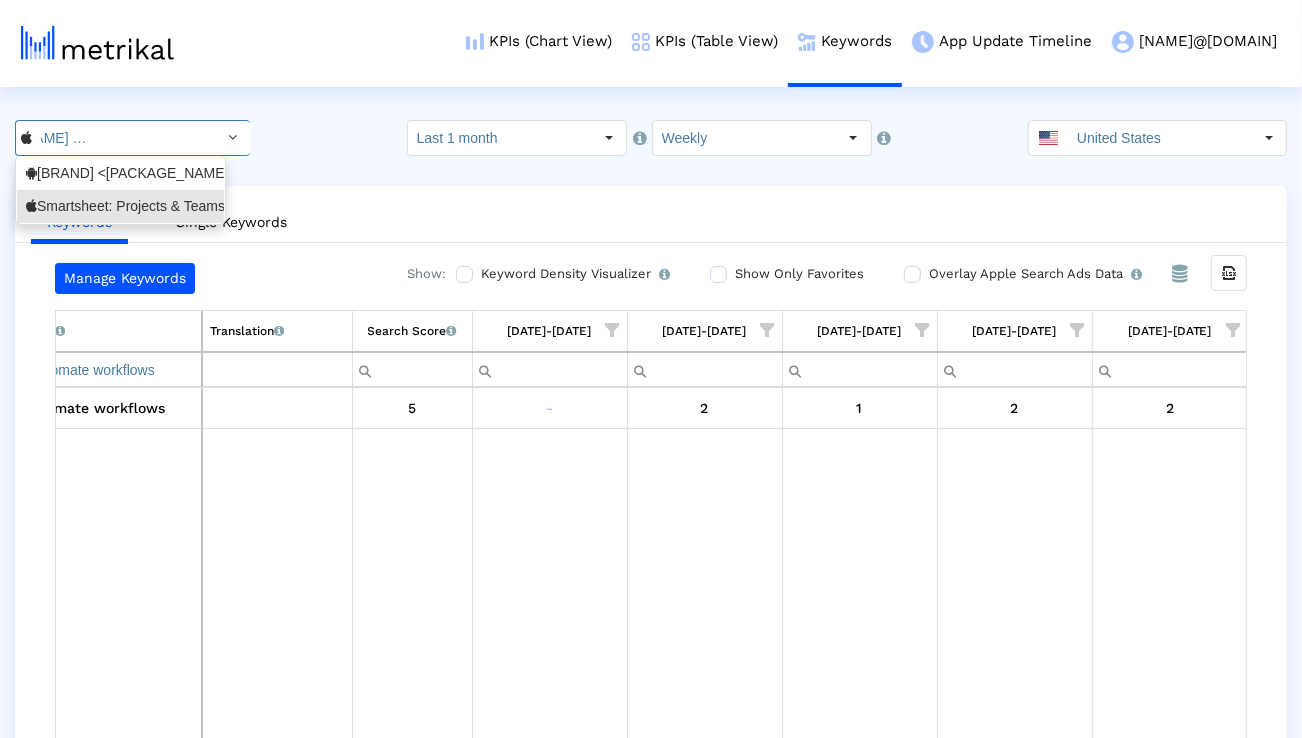 click on "Smartsheet: Projects & Teams < 568421135 >" at bounding box center [122, 138] 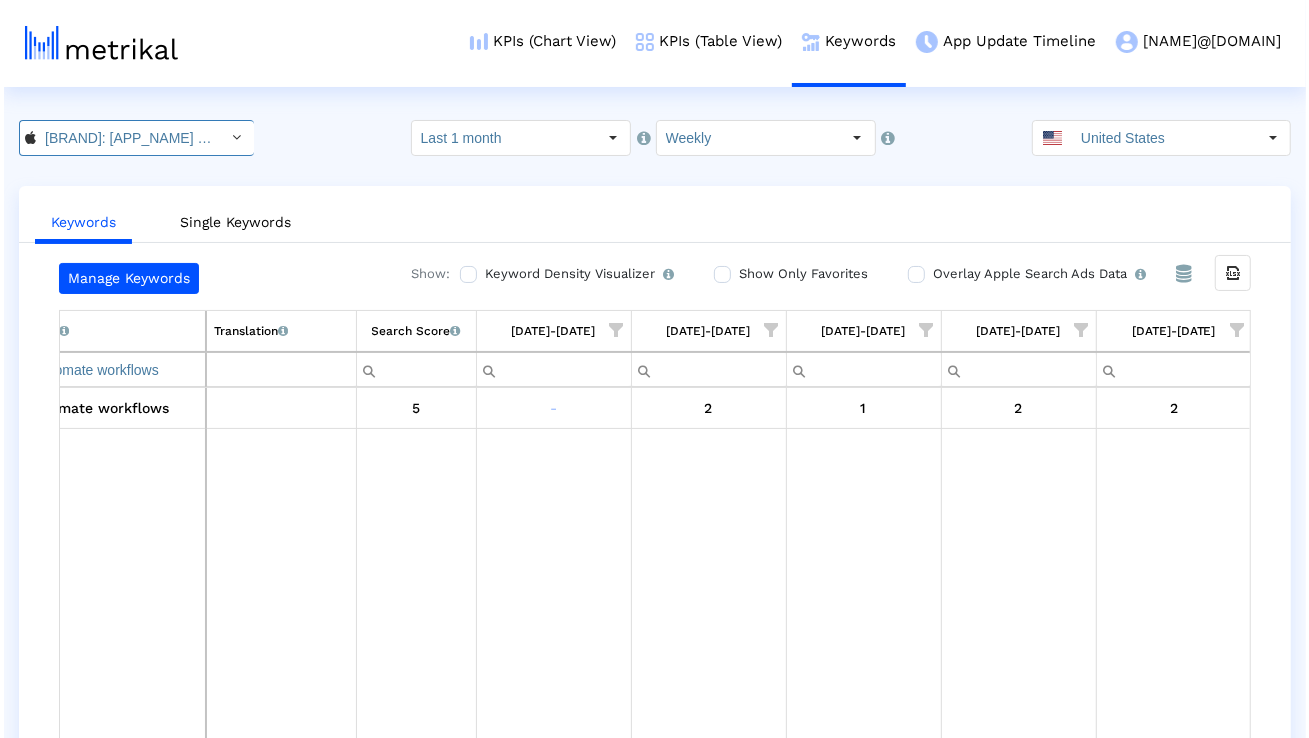 scroll, scrollTop: 0, scrollLeft: 140, axis: horizontal 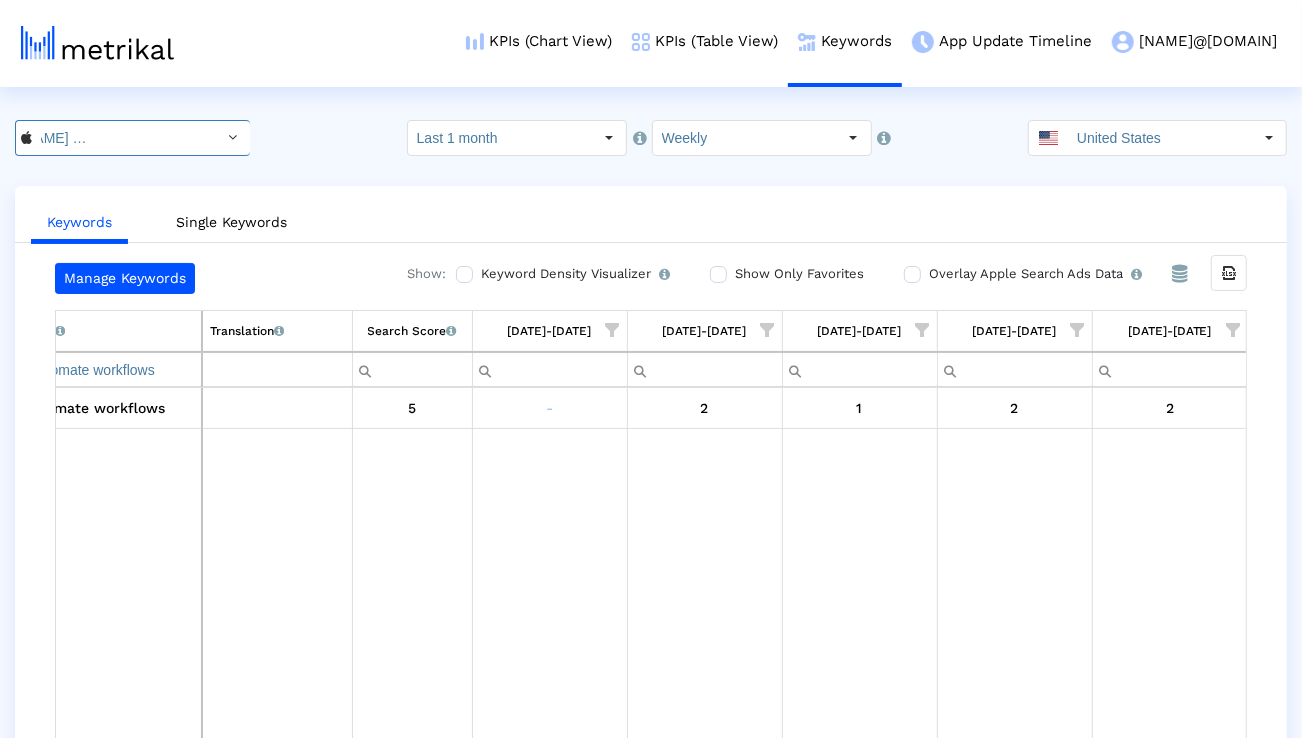 click on "Smartsheet: Projects & Teams < 568421135 >" at bounding box center (122, 138) 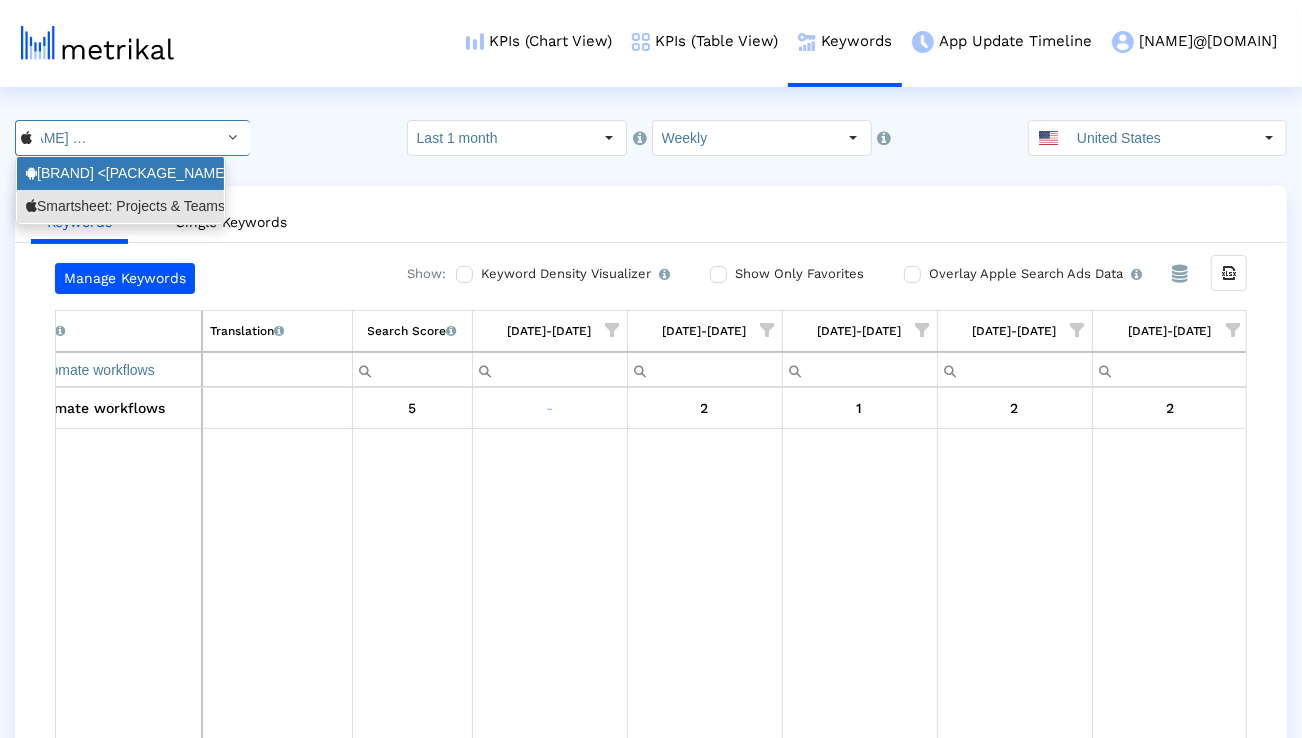 click on "Smartsheet <com.smartsheet.android>" at bounding box center [120, 173] 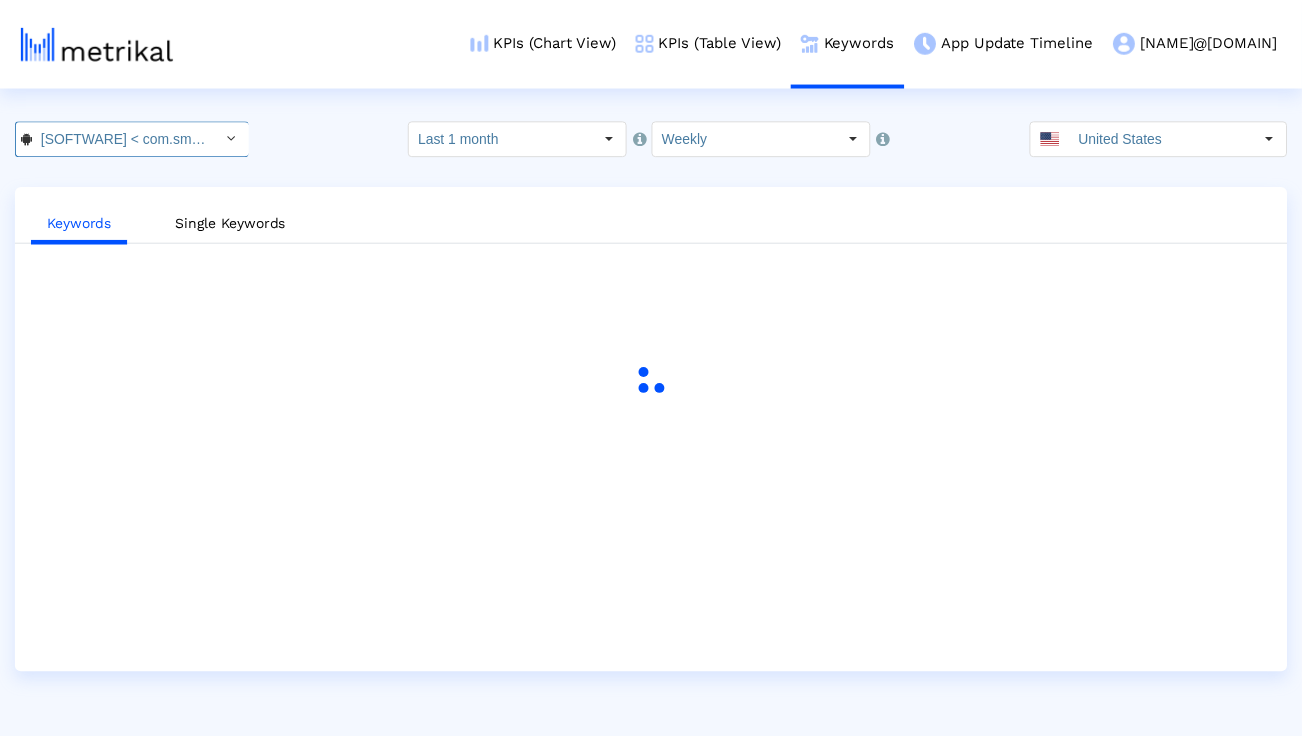 scroll, scrollTop: 0, scrollLeft: 107, axis: horizontal 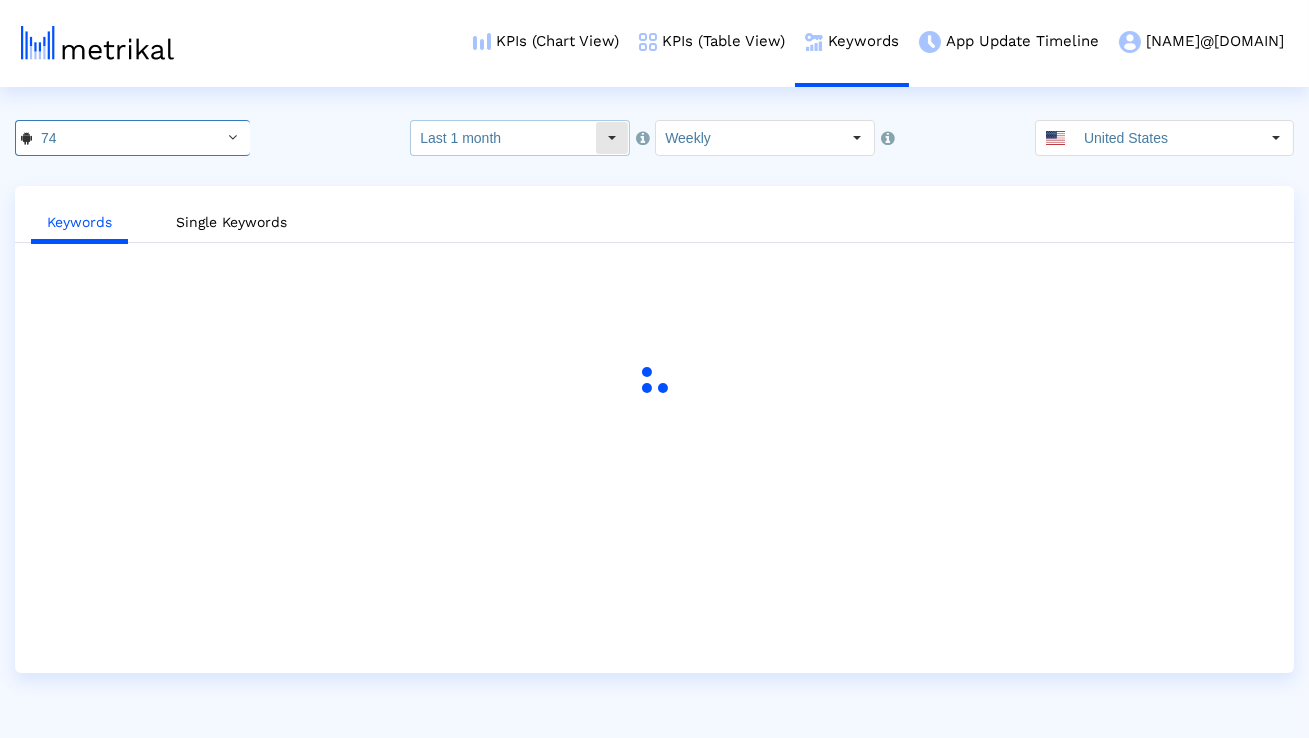 click on "Last 1 month" at bounding box center (520, 138) 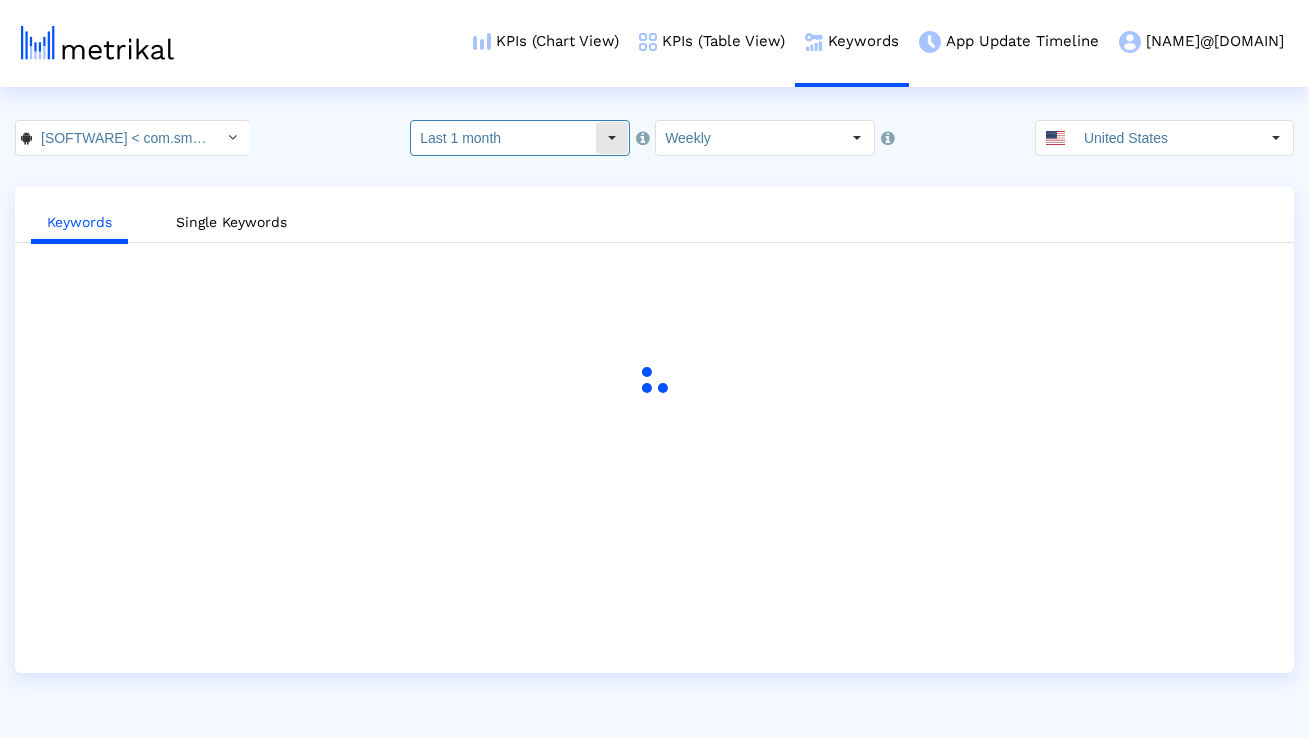 click on "Last 1 month" at bounding box center [503, 138] 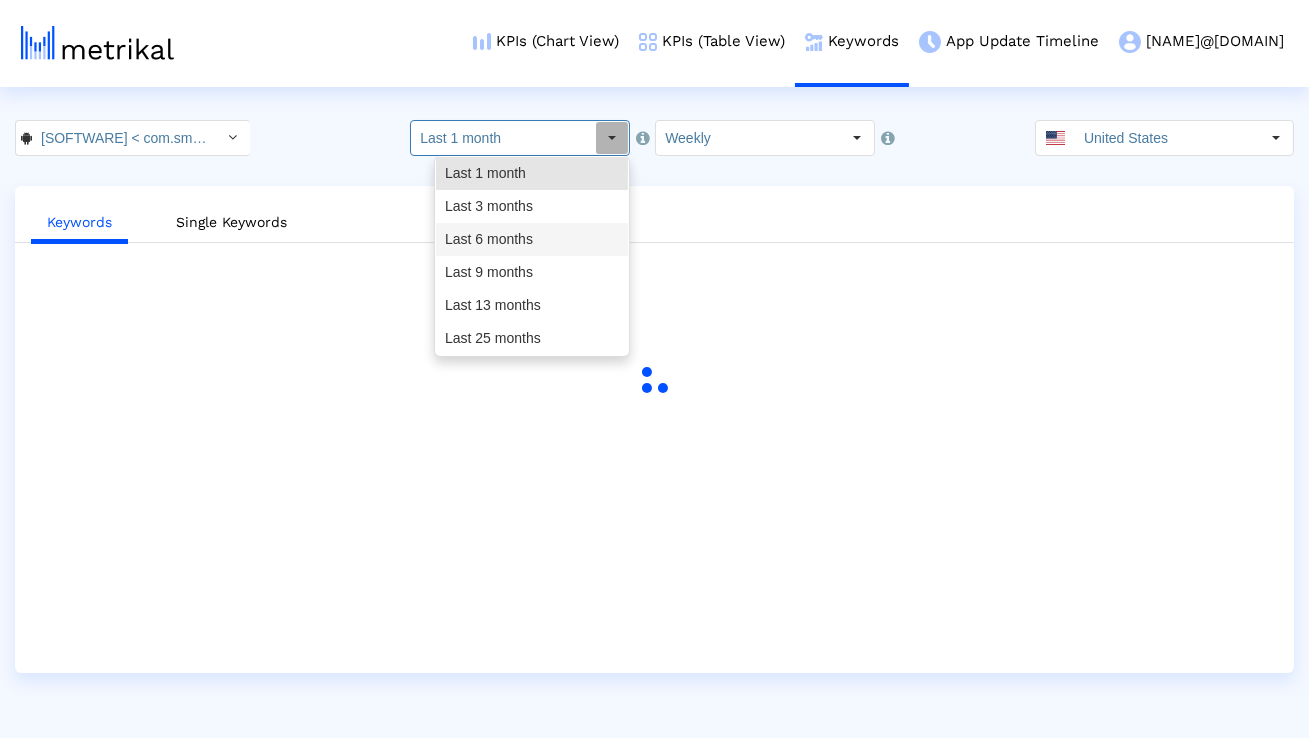 click on "[LAST] [NUMBER] months" at bounding box center [532, 239] 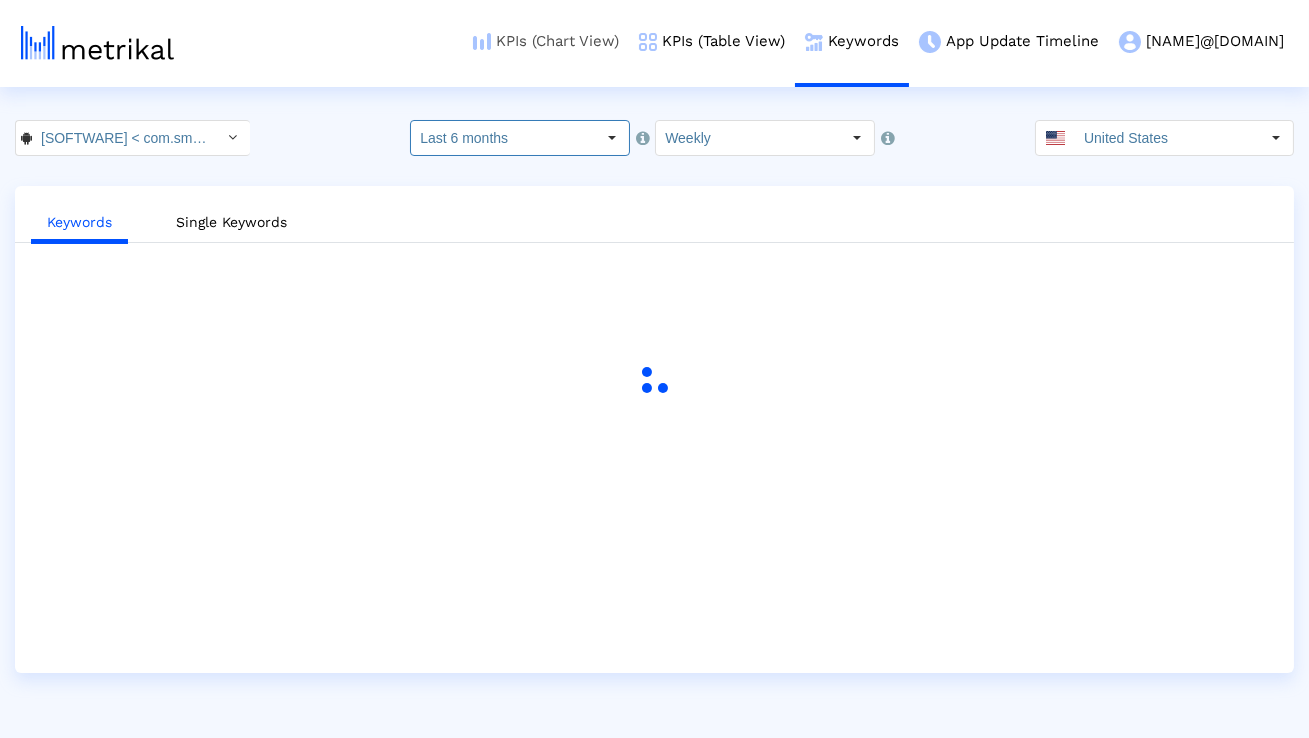 click on "KPIs (Chart View)" at bounding box center [546, 41] 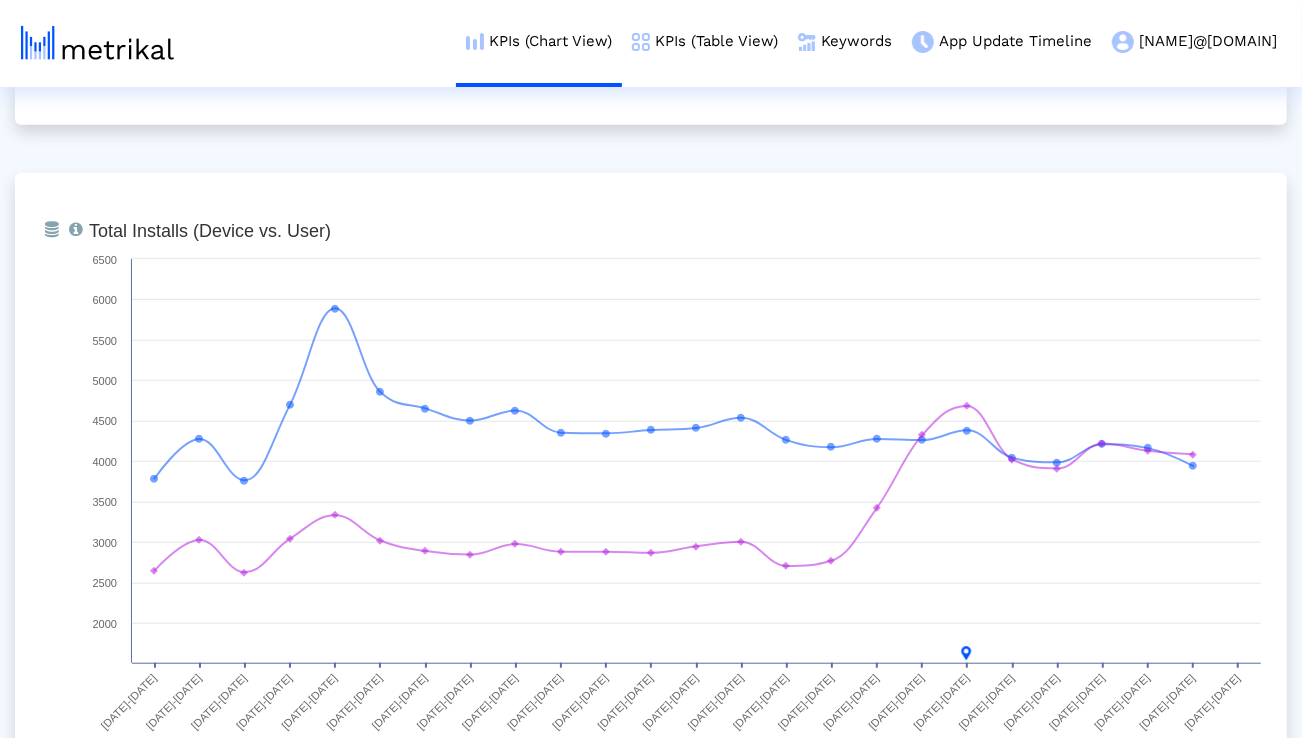 scroll, scrollTop: 754, scrollLeft: 0, axis: vertical 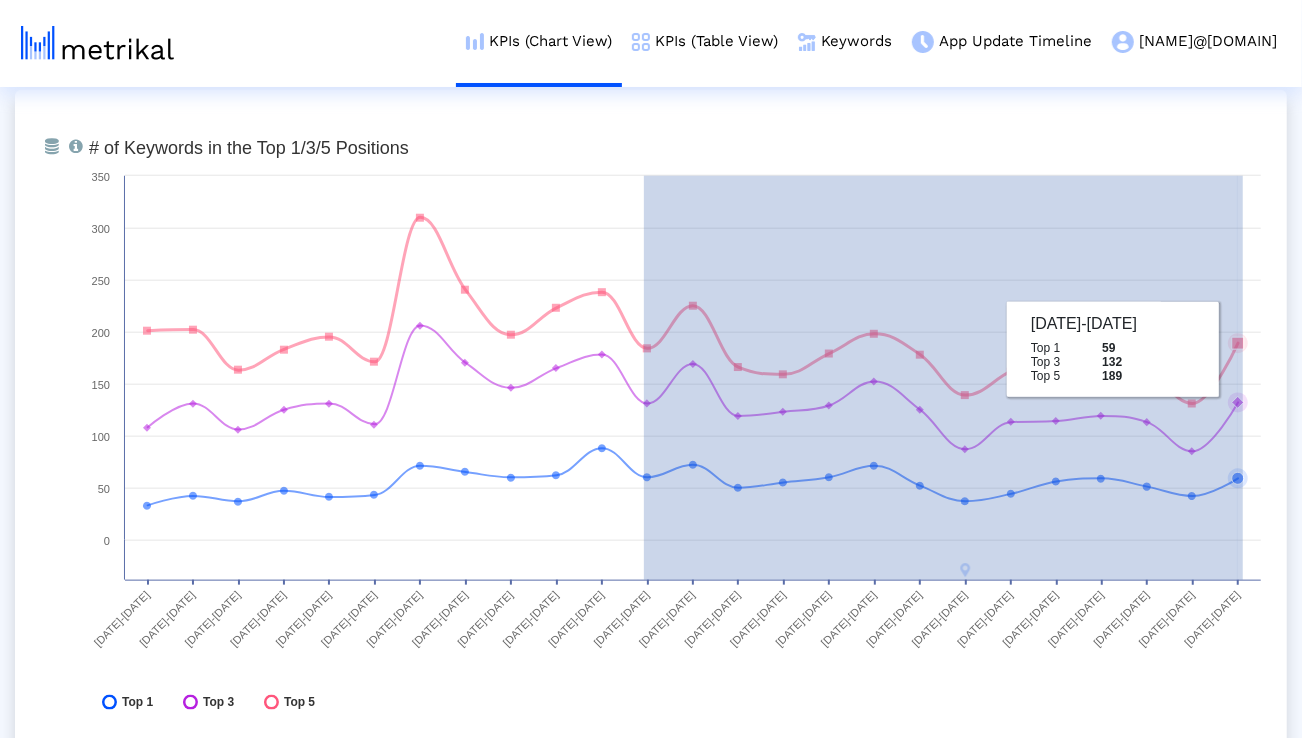 drag, startPoint x: 644, startPoint y: 347, endPoint x: 1243, endPoint y: 355, distance: 599.0534 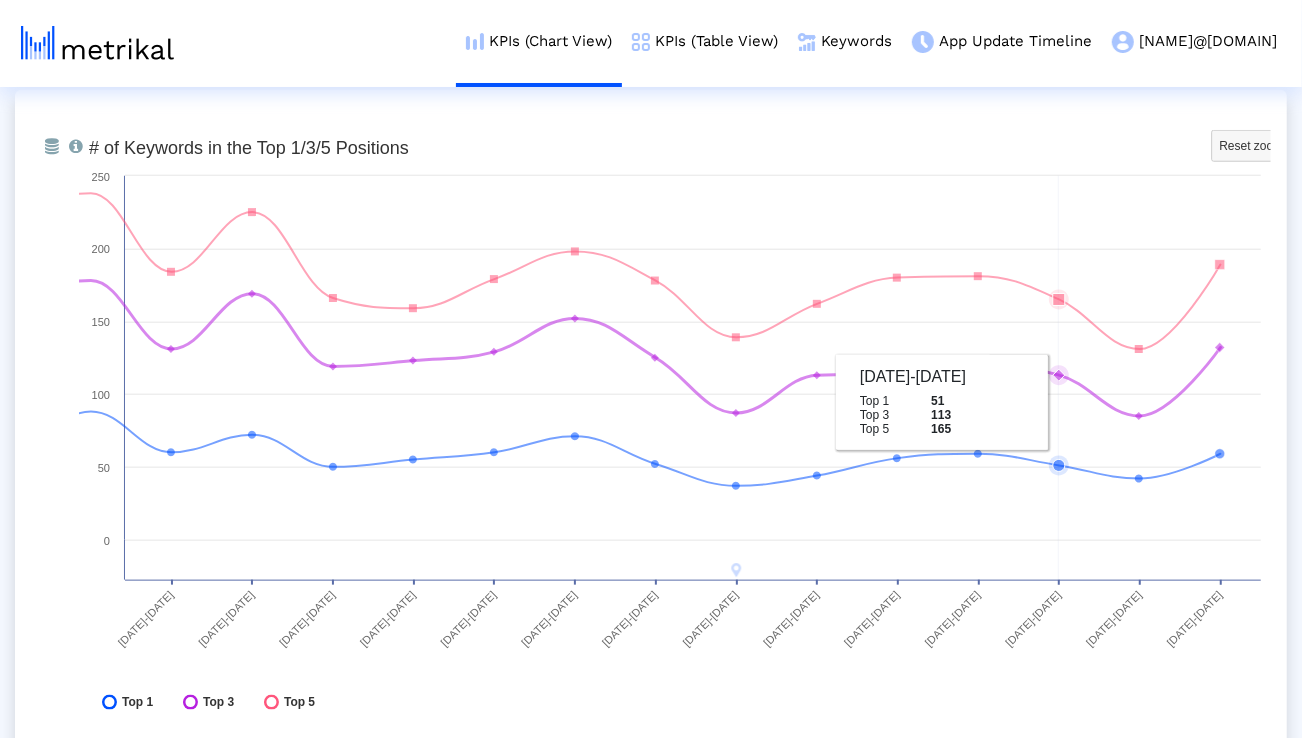 scroll, scrollTop: 5917, scrollLeft: 0, axis: vertical 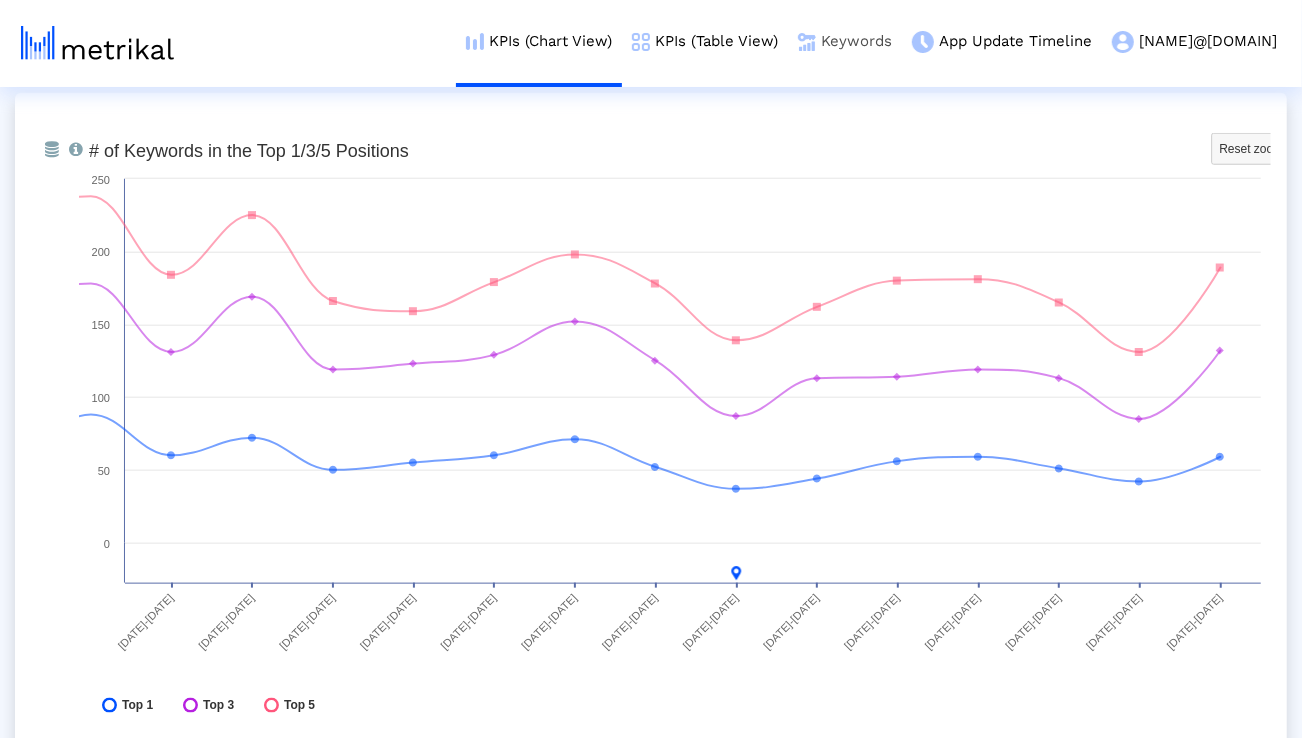 click on "Keywords" at bounding box center [845, 41] 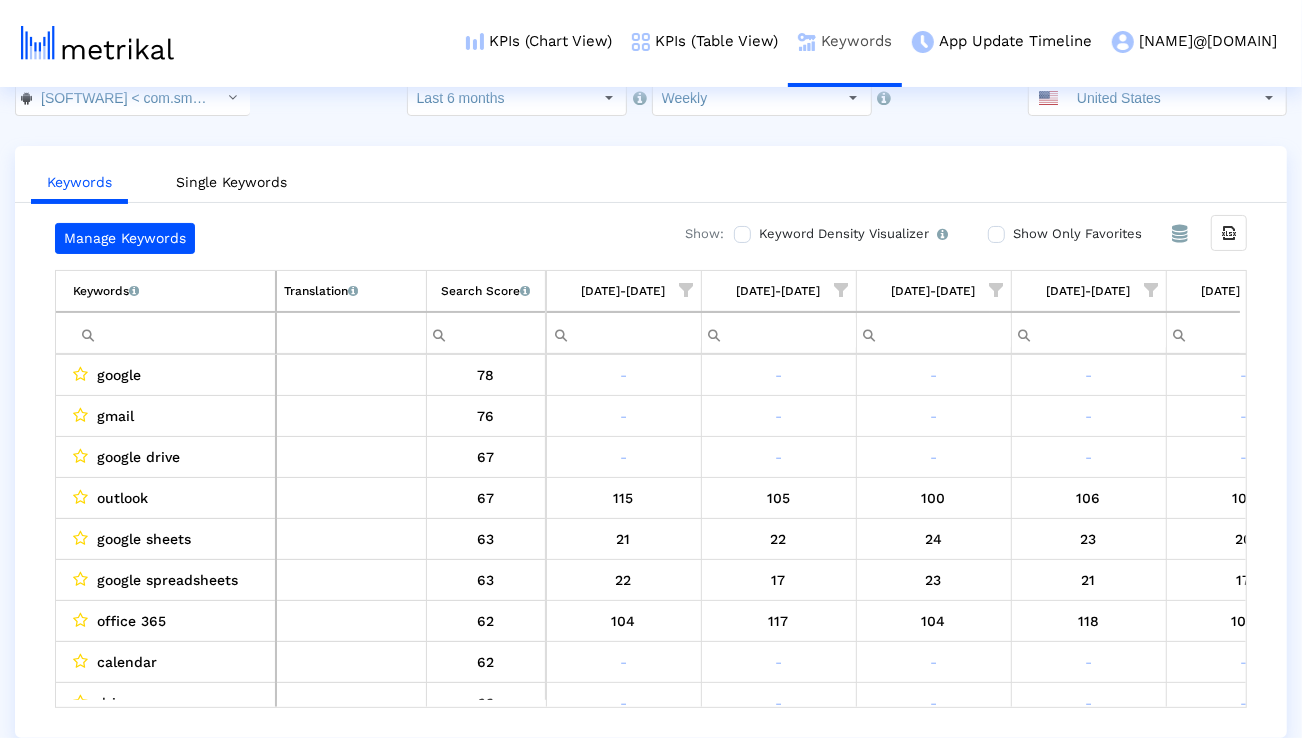 scroll, scrollTop: 0, scrollLeft: 0, axis: both 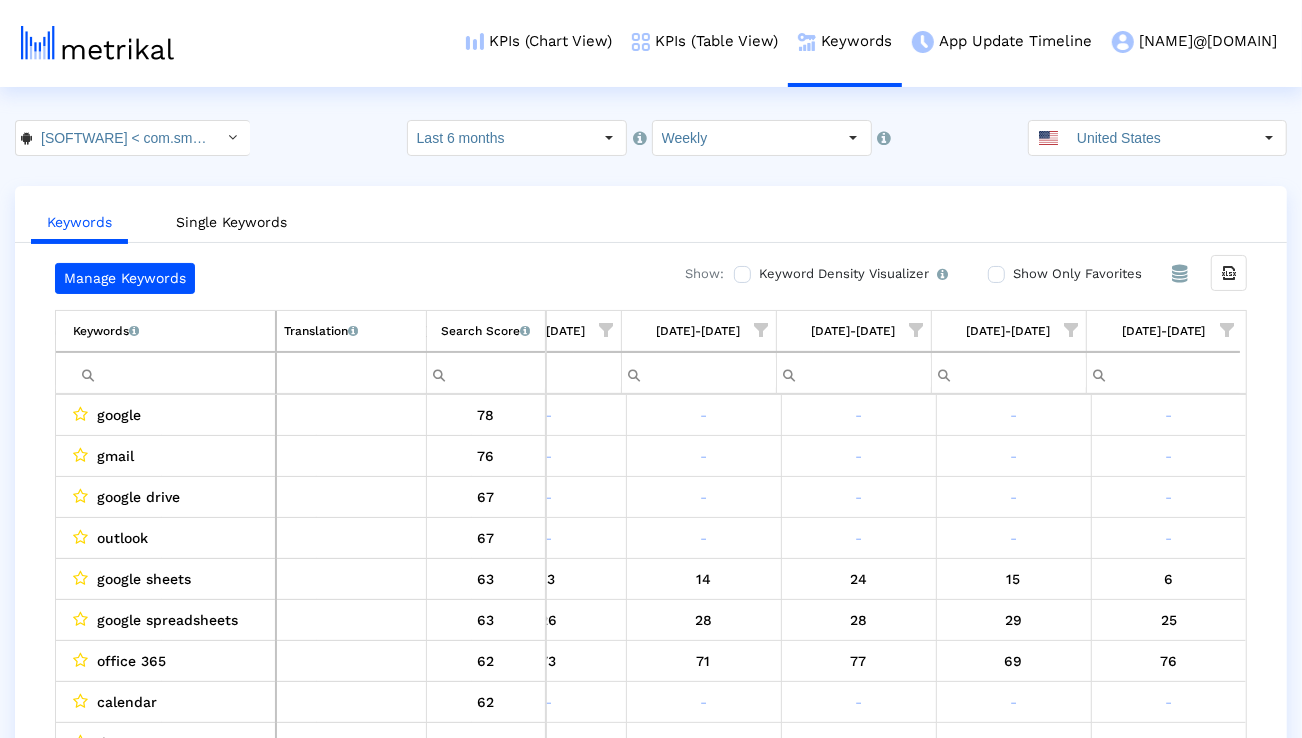 click at bounding box center (1227, 330) 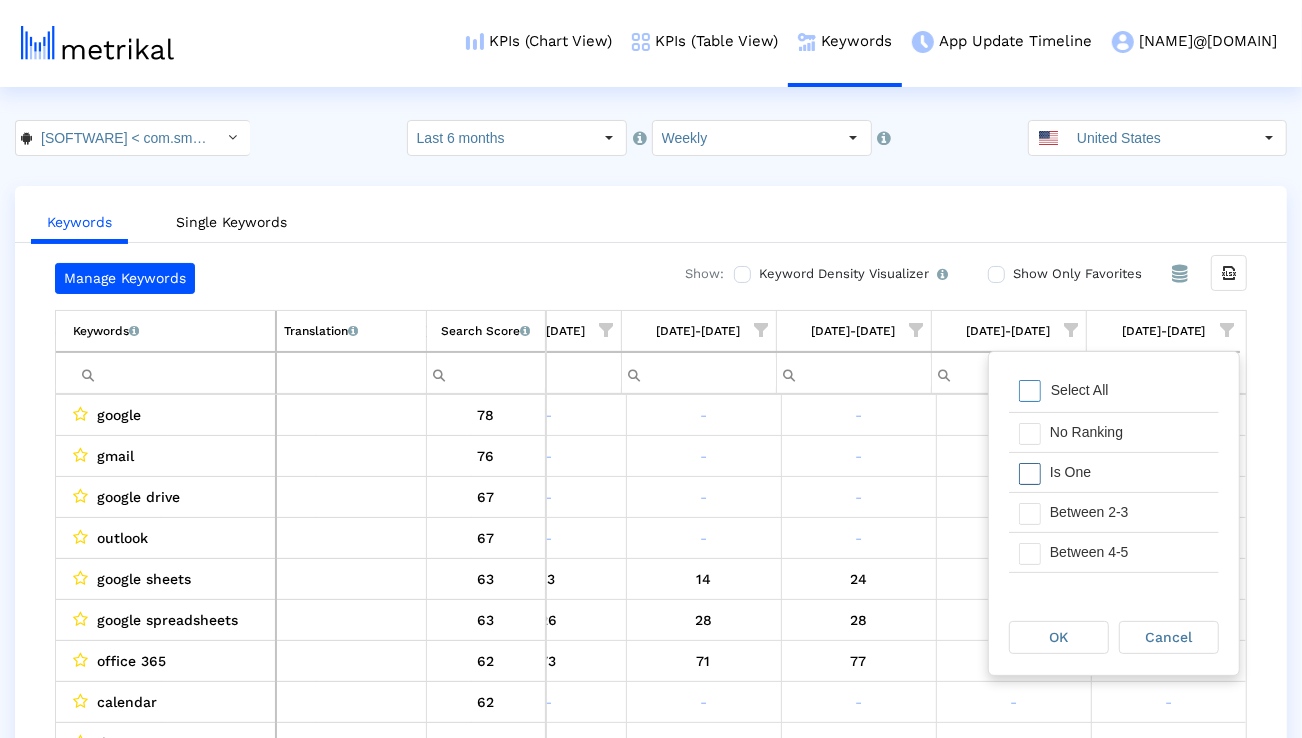 click on "Is One" at bounding box center (1129, 472) 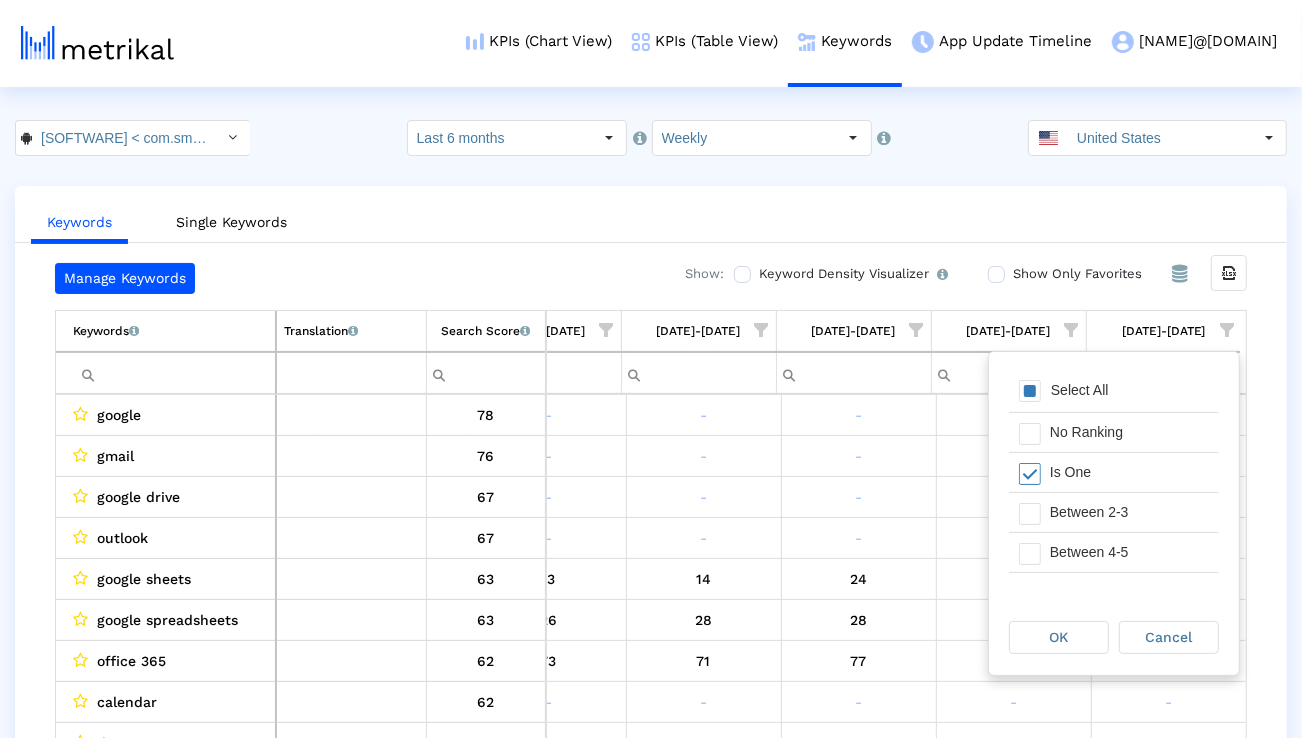 click on "Between 2-3" at bounding box center [1129, 432] 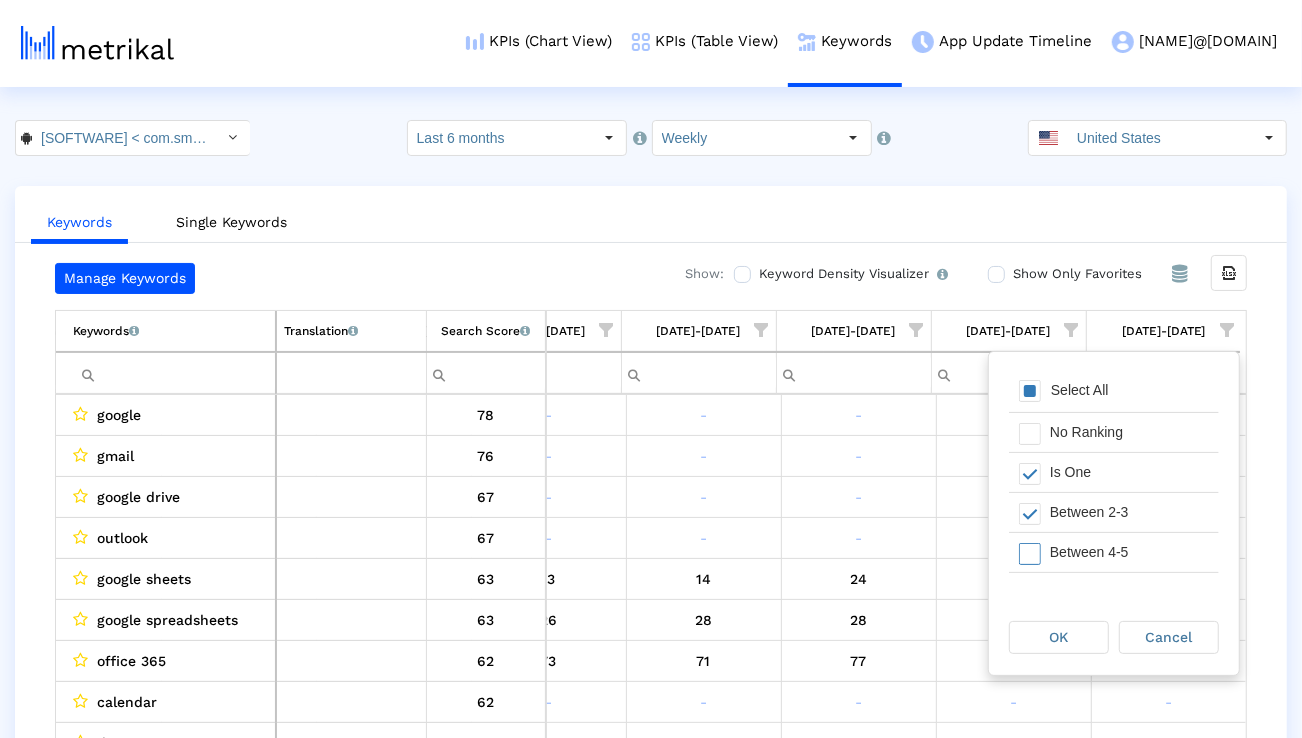 click on "Between 4-5" at bounding box center (1129, 552) 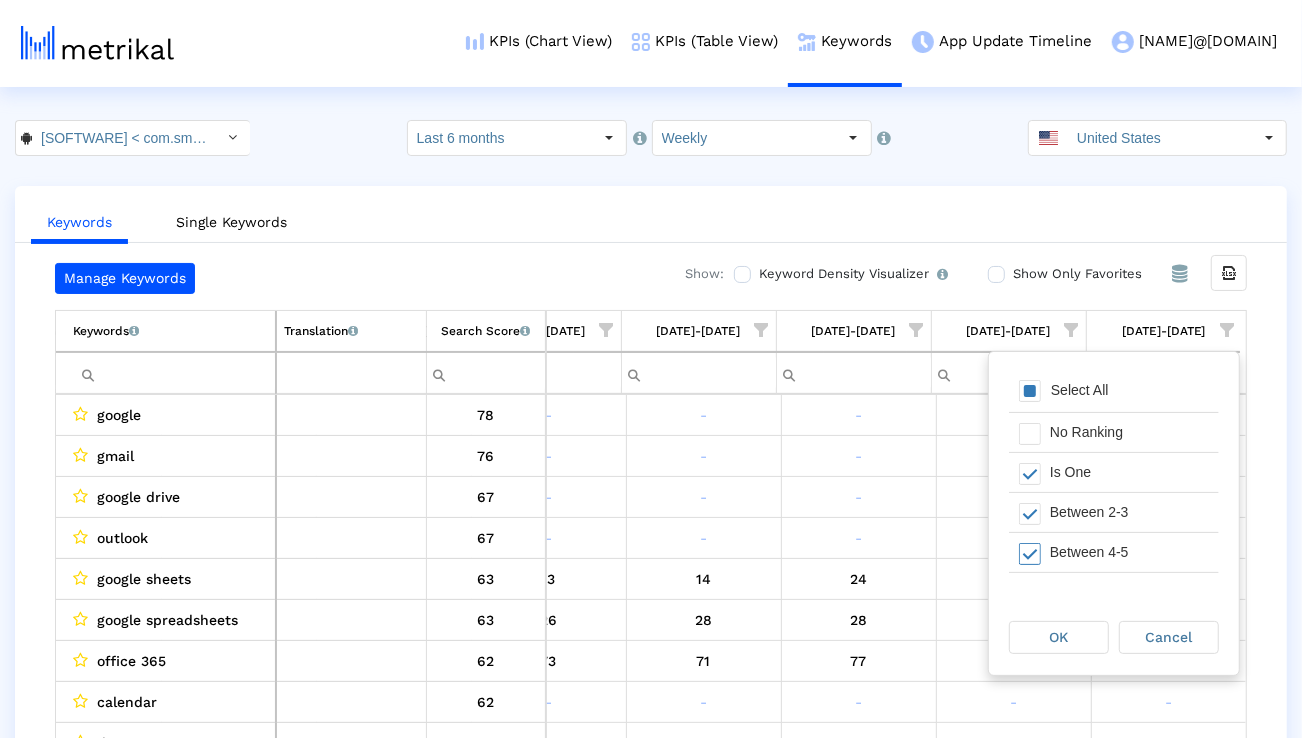 scroll, scrollTop: 23, scrollLeft: 0, axis: vertical 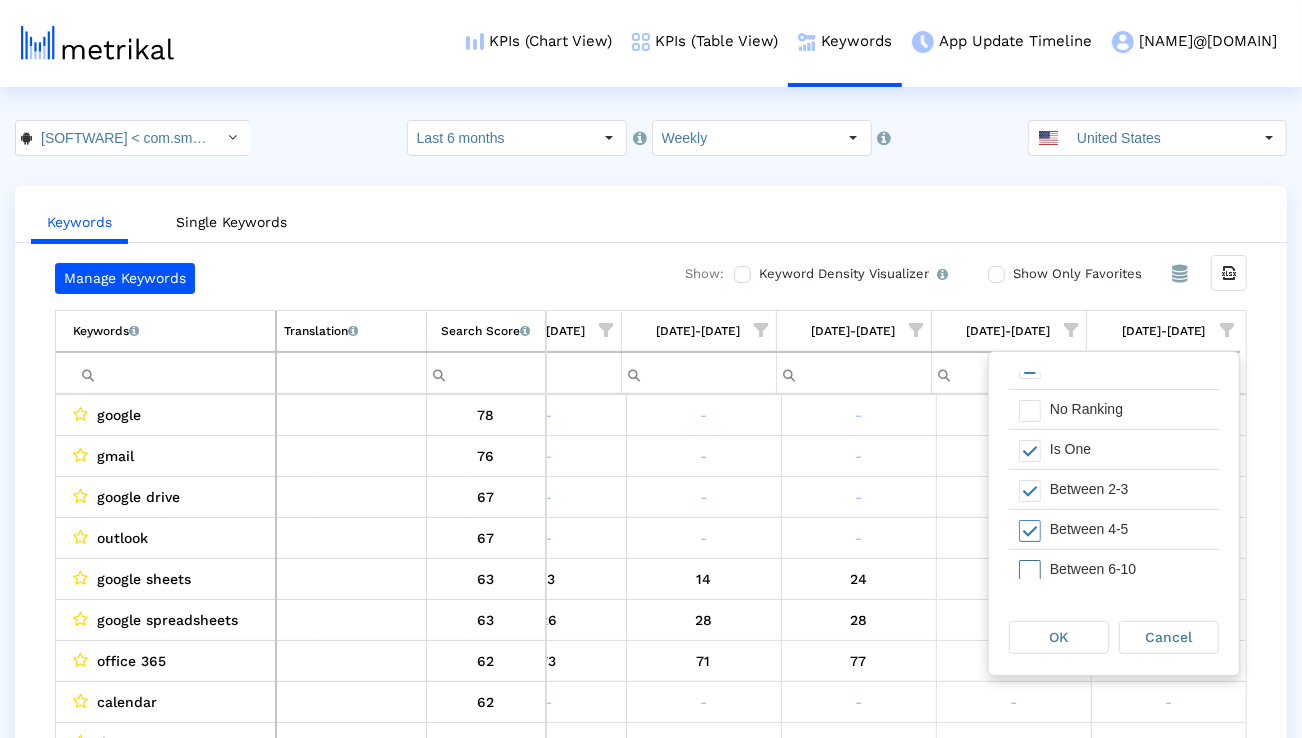 click on "Between 6-10" at bounding box center [1129, 569] 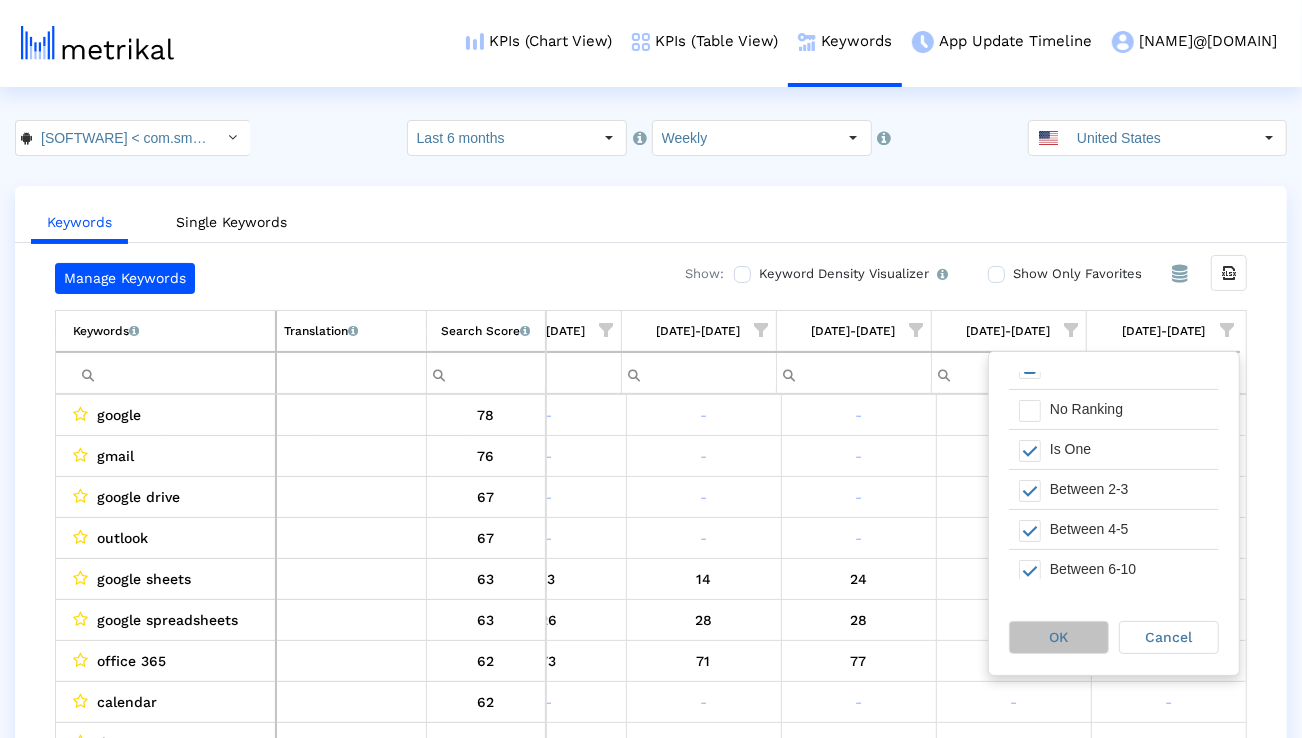 click on "OK" at bounding box center [1059, 637] 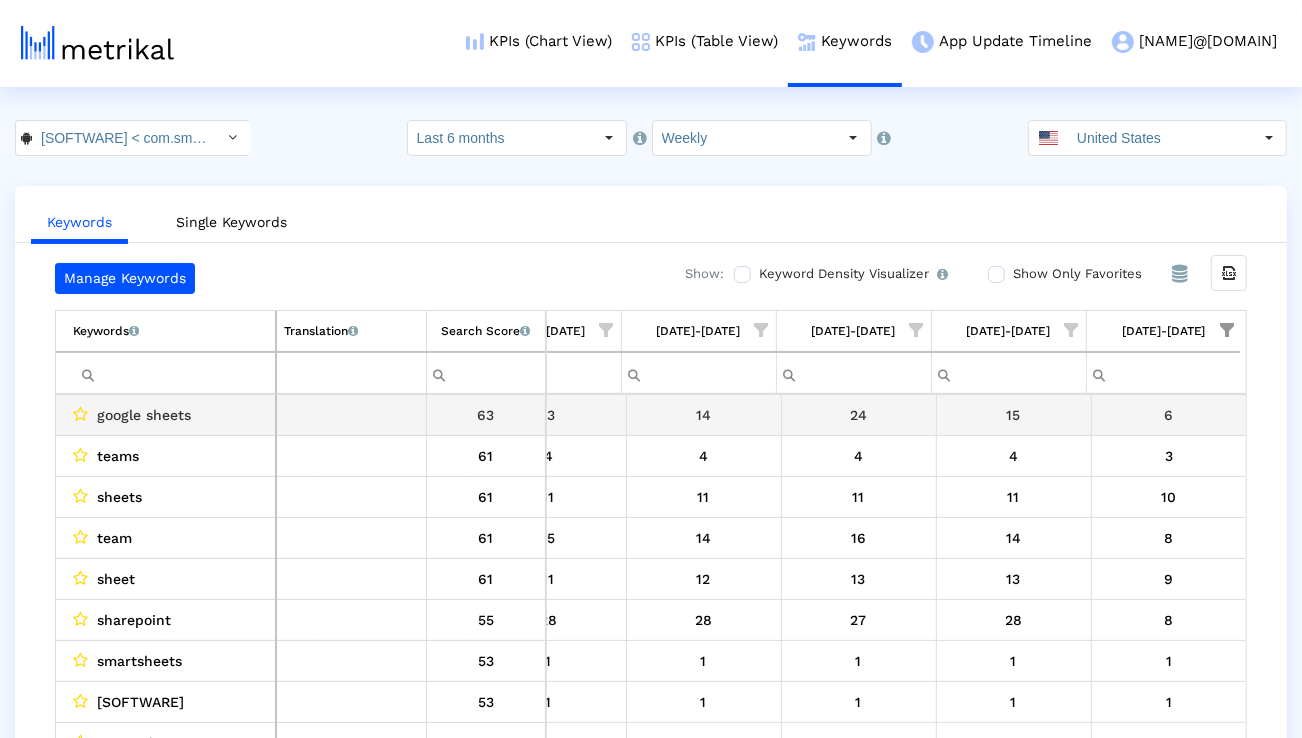 click on "google sheets" at bounding box center [144, 415] 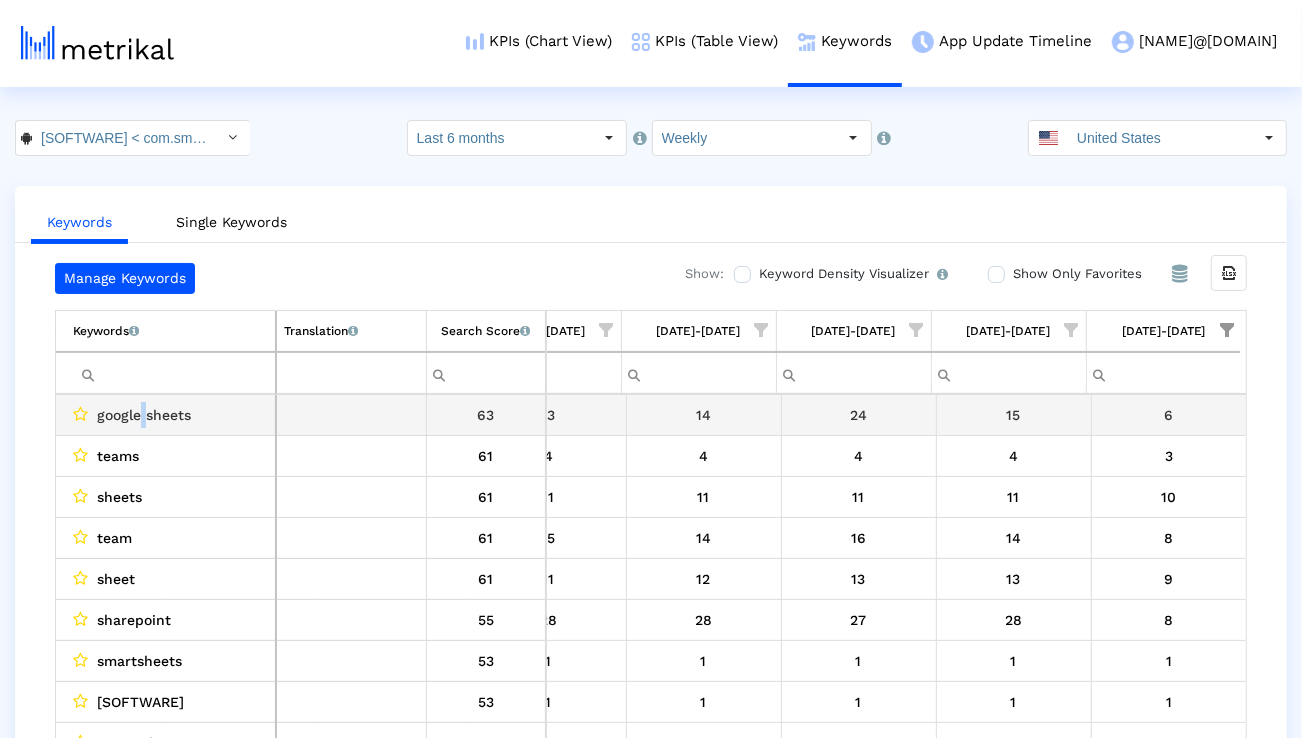 click on "google sheets" at bounding box center [144, 415] 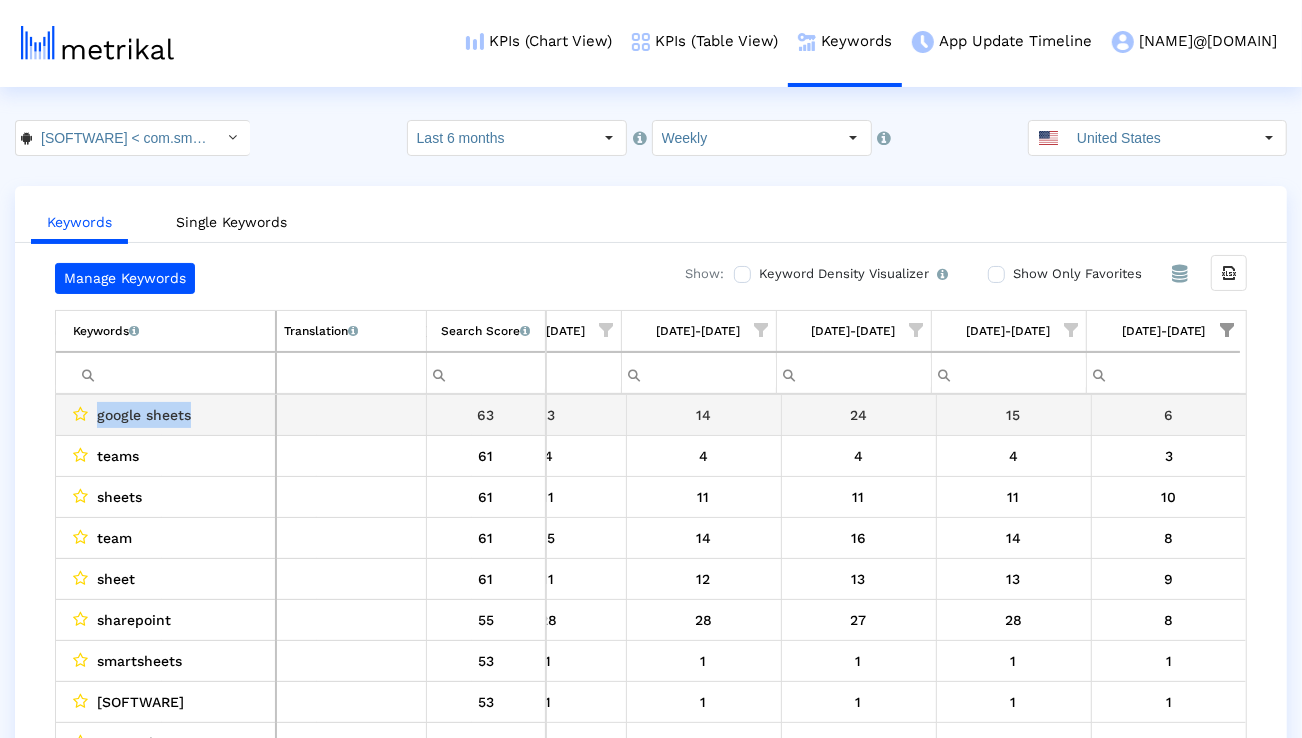 click on "google sheets" at bounding box center (144, 415) 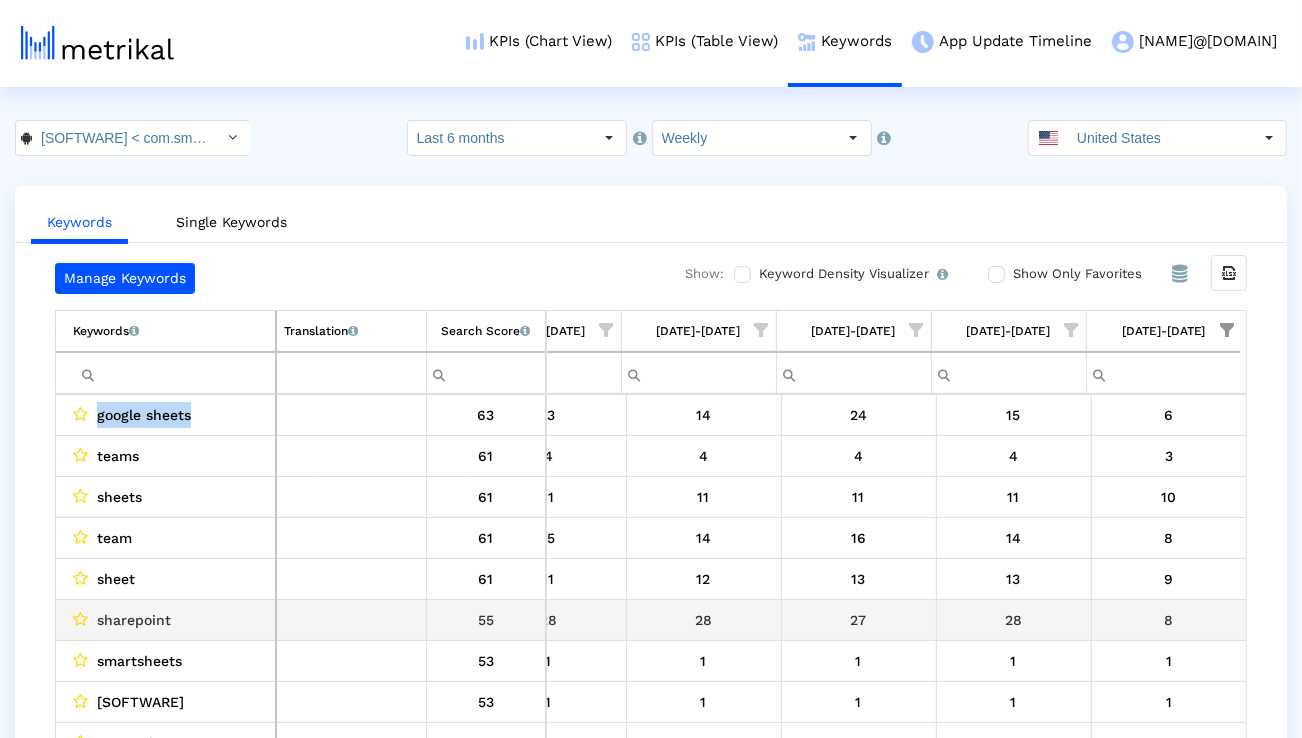 scroll, scrollTop: 45, scrollLeft: 3180, axis: both 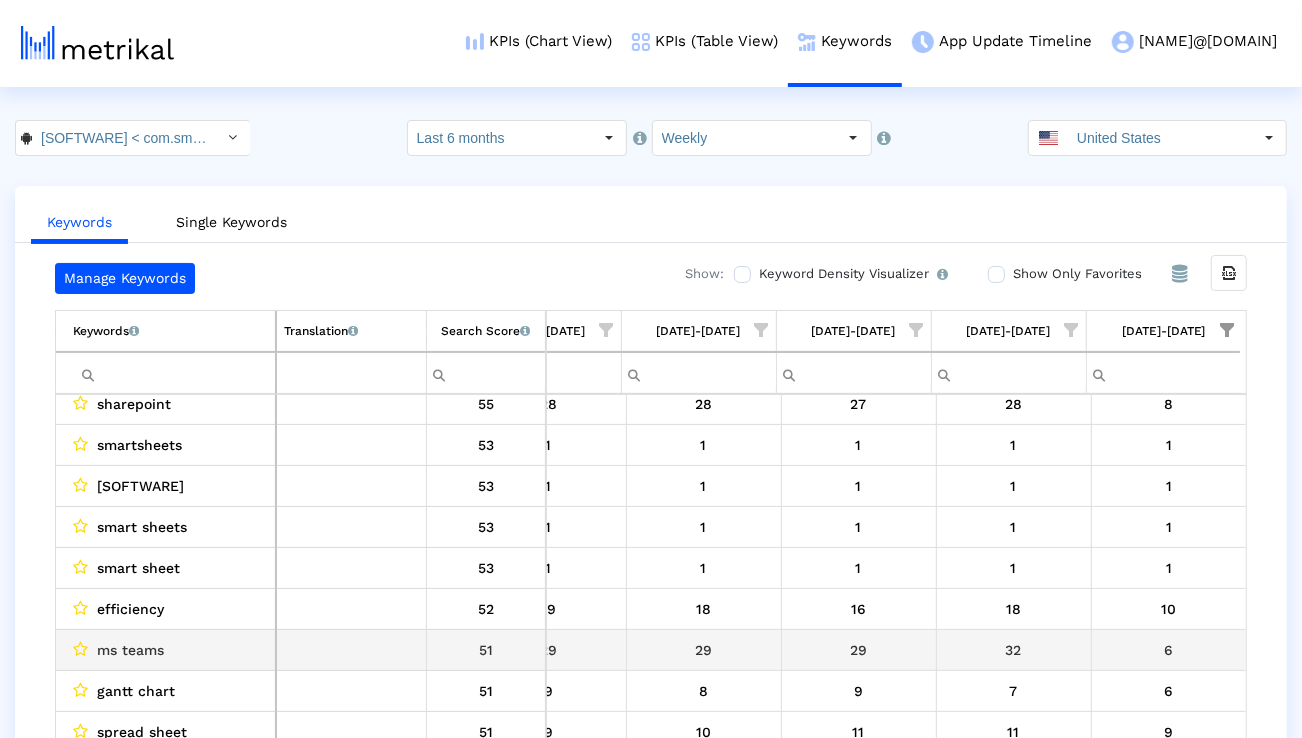 click on "ms teams" at bounding box center (130, 650) 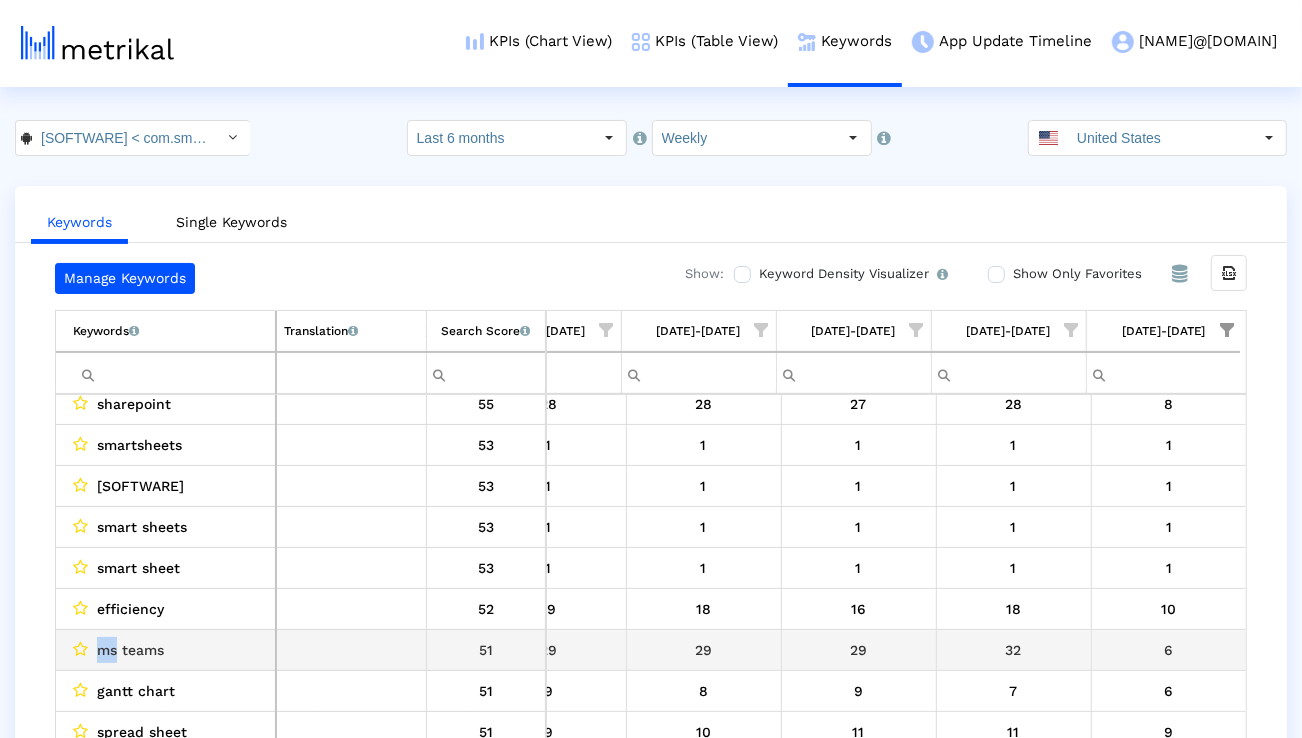 click on "ms teams" at bounding box center (130, 650) 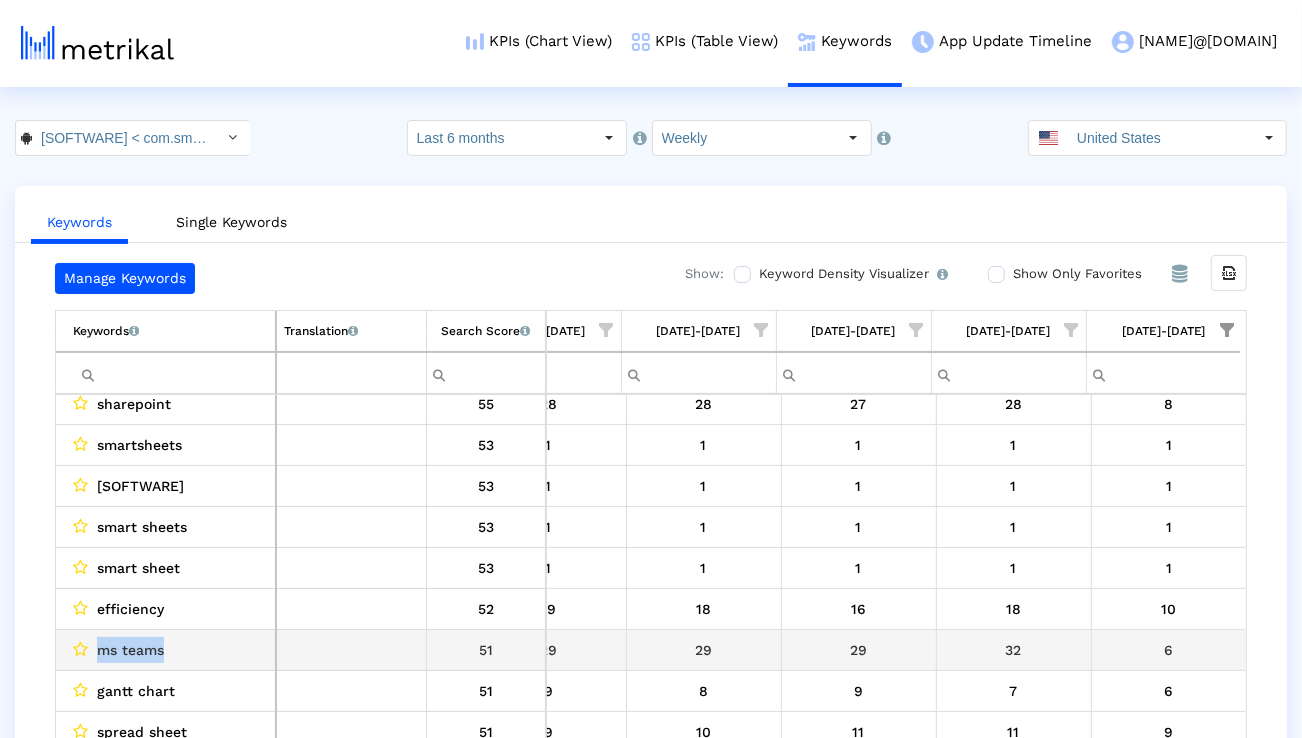 click on "ms teams" at bounding box center [130, 650] 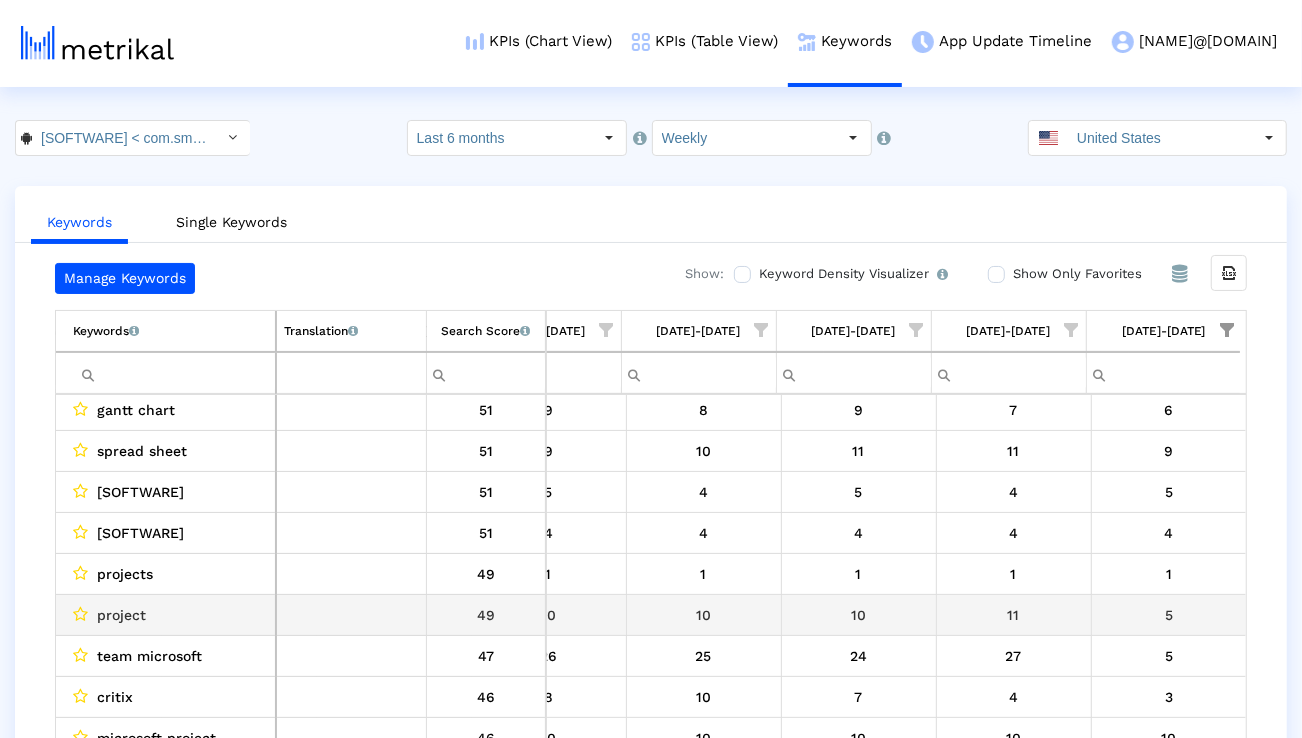 click on "project" at bounding box center [166, 615] 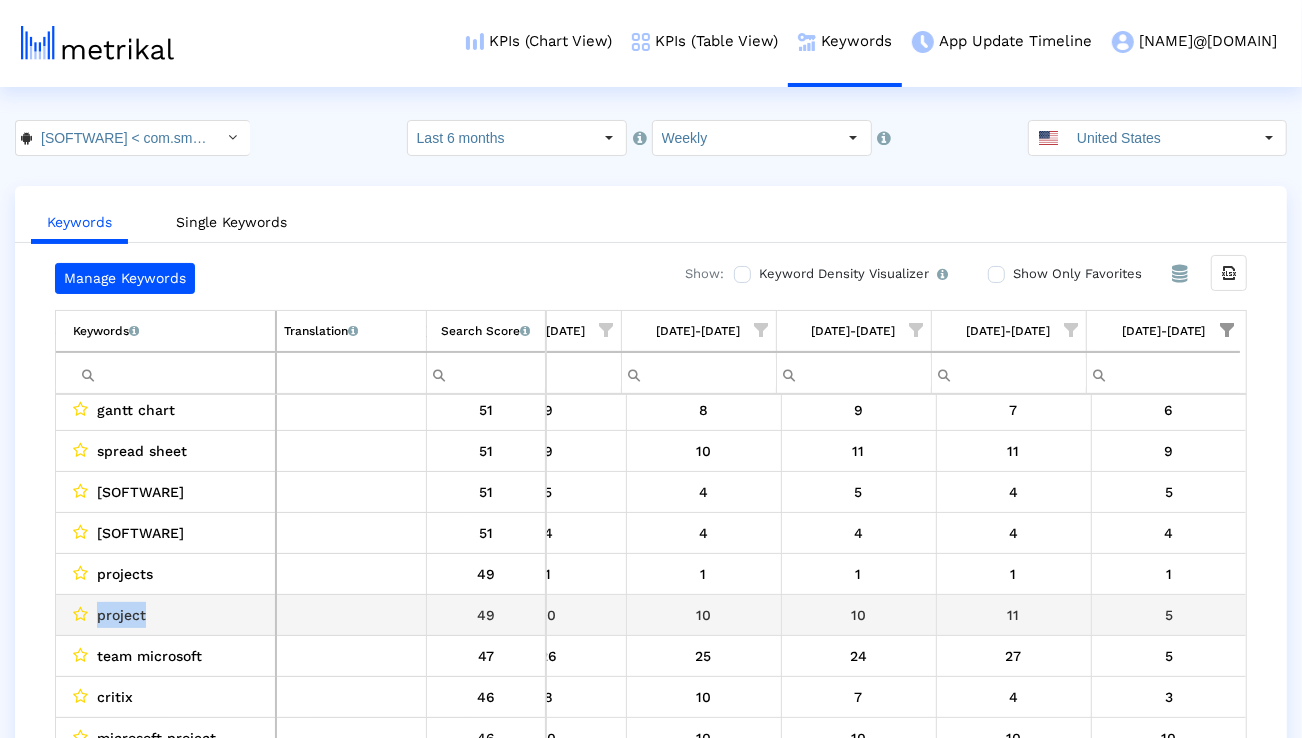 click on "project" at bounding box center [121, 615] 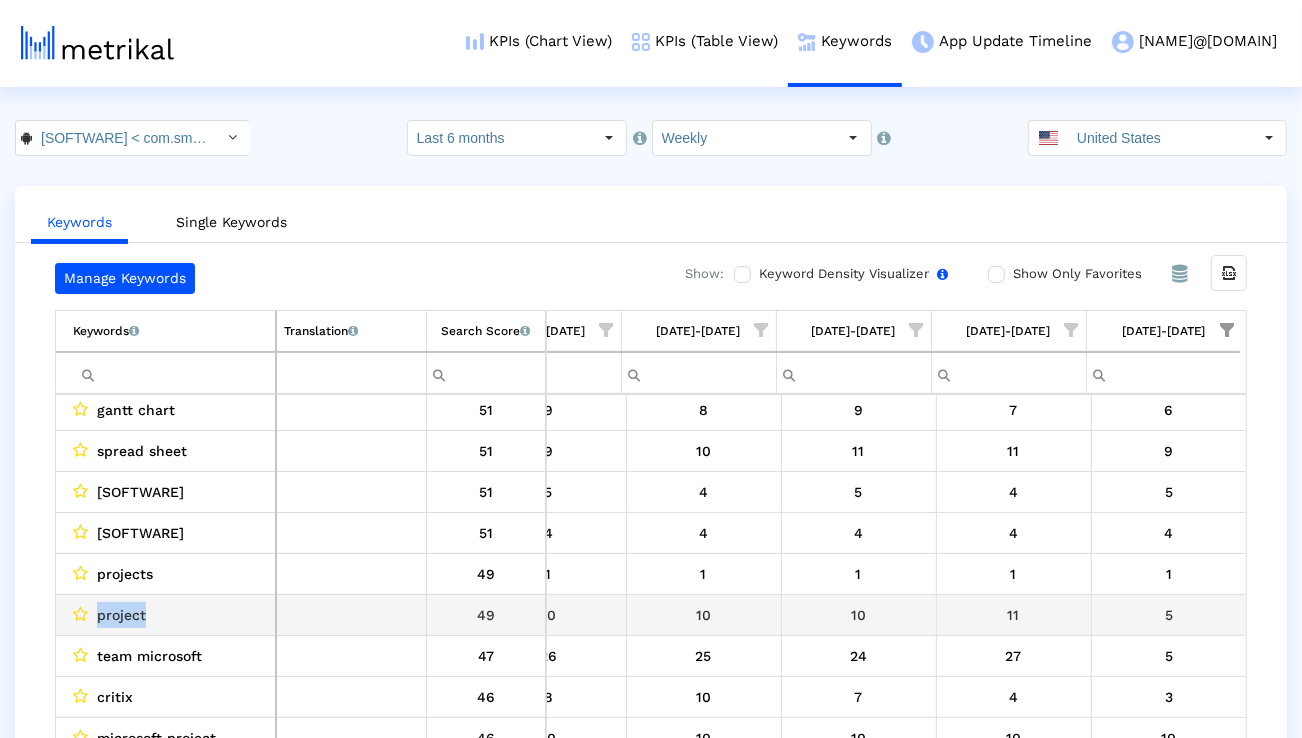 copy on "project" 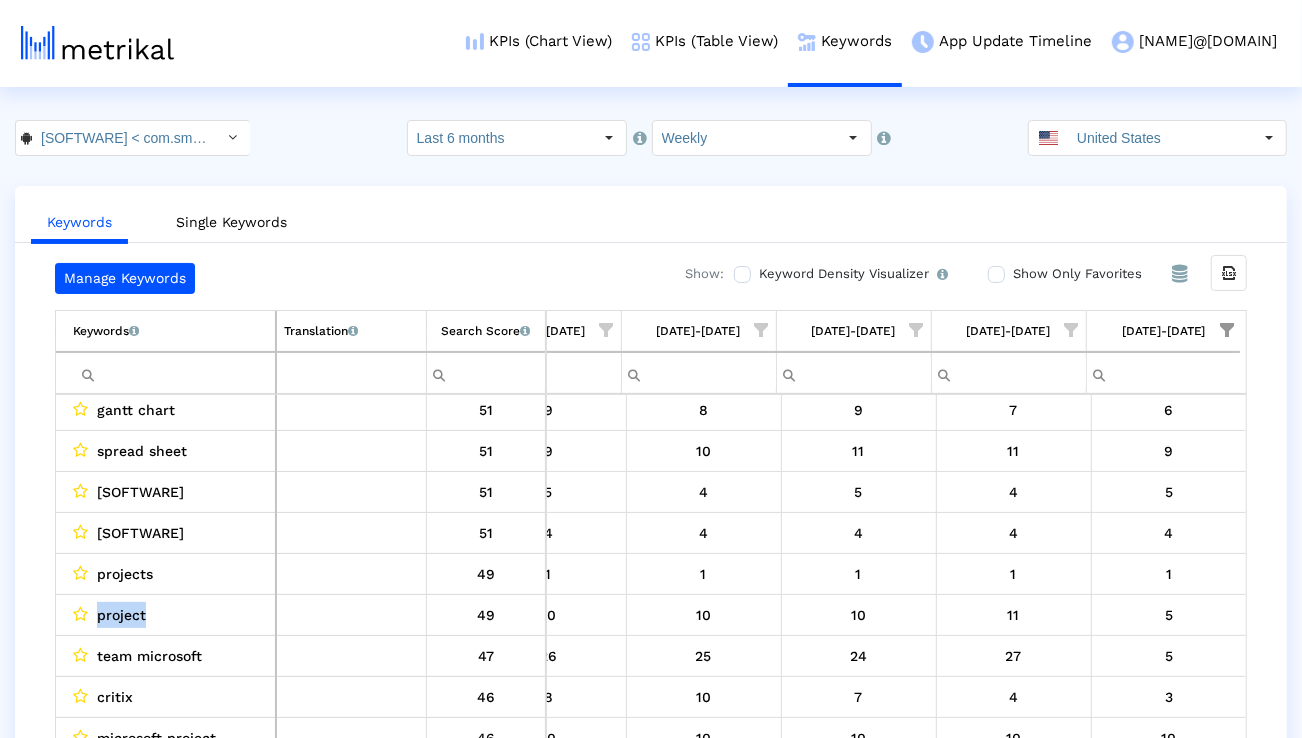 click at bounding box center (1227, 330) 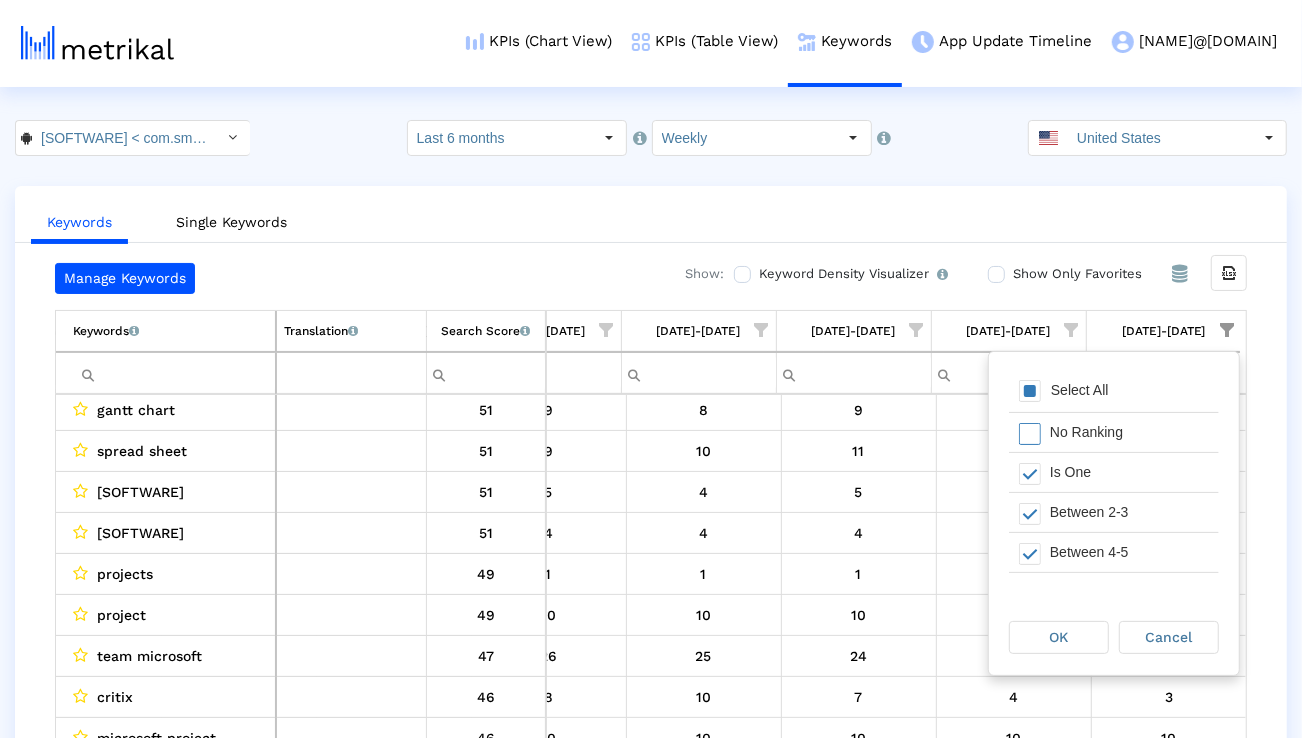 click on "Select All" at bounding box center [1080, 390] 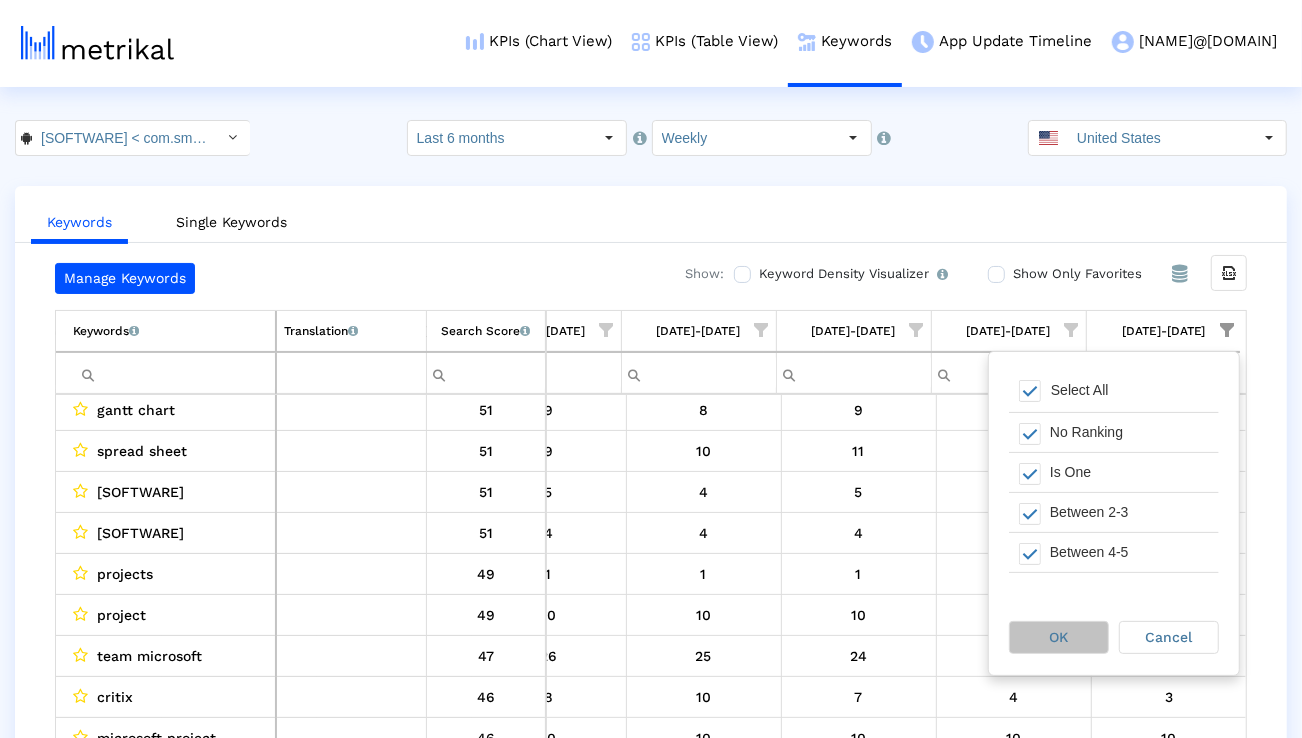 click on "OK" at bounding box center [1059, 637] 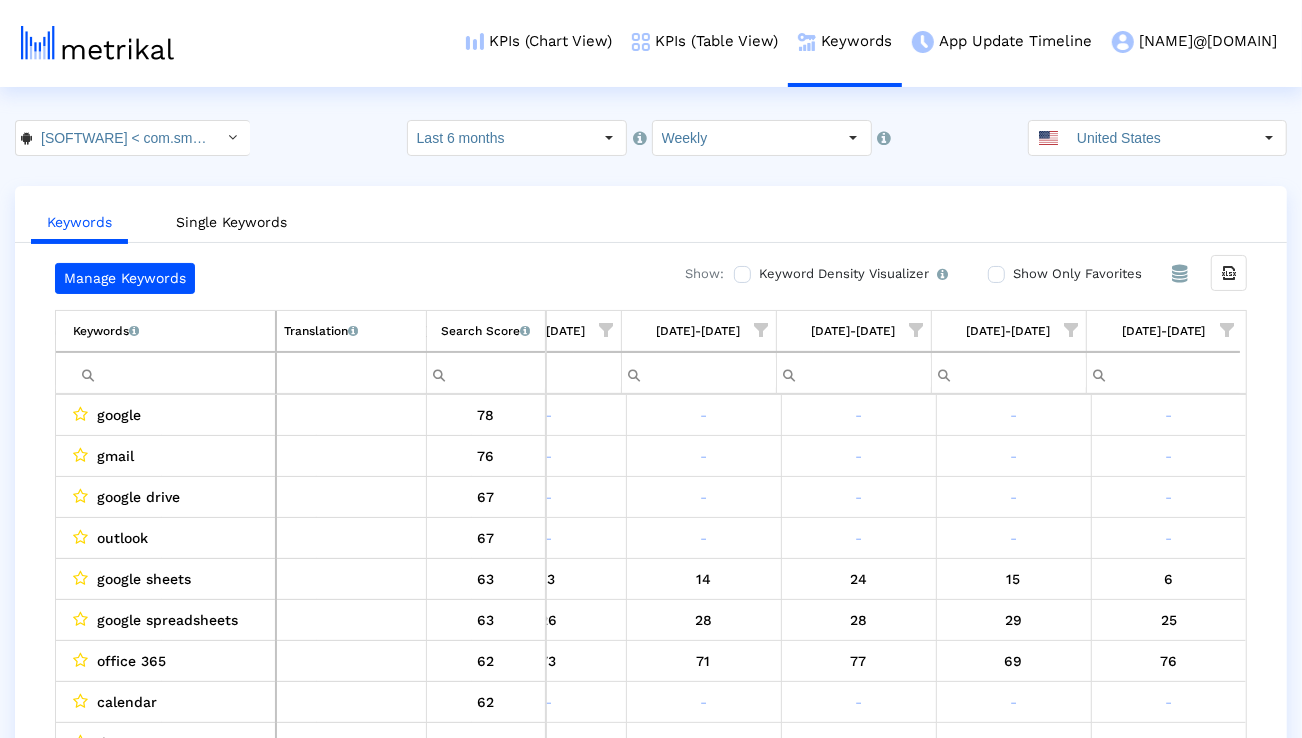 click at bounding box center [174, 373] 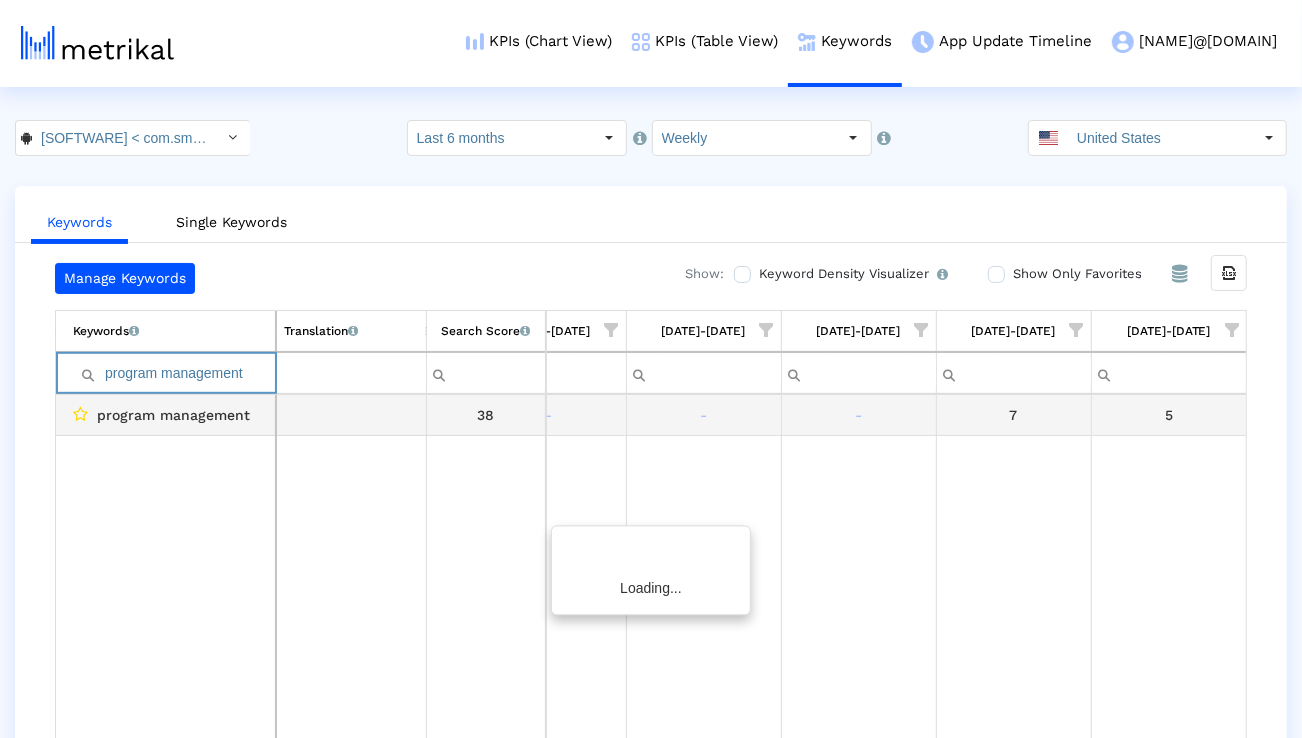 scroll, scrollTop: 0, scrollLeft: 3174, axis: horizontal 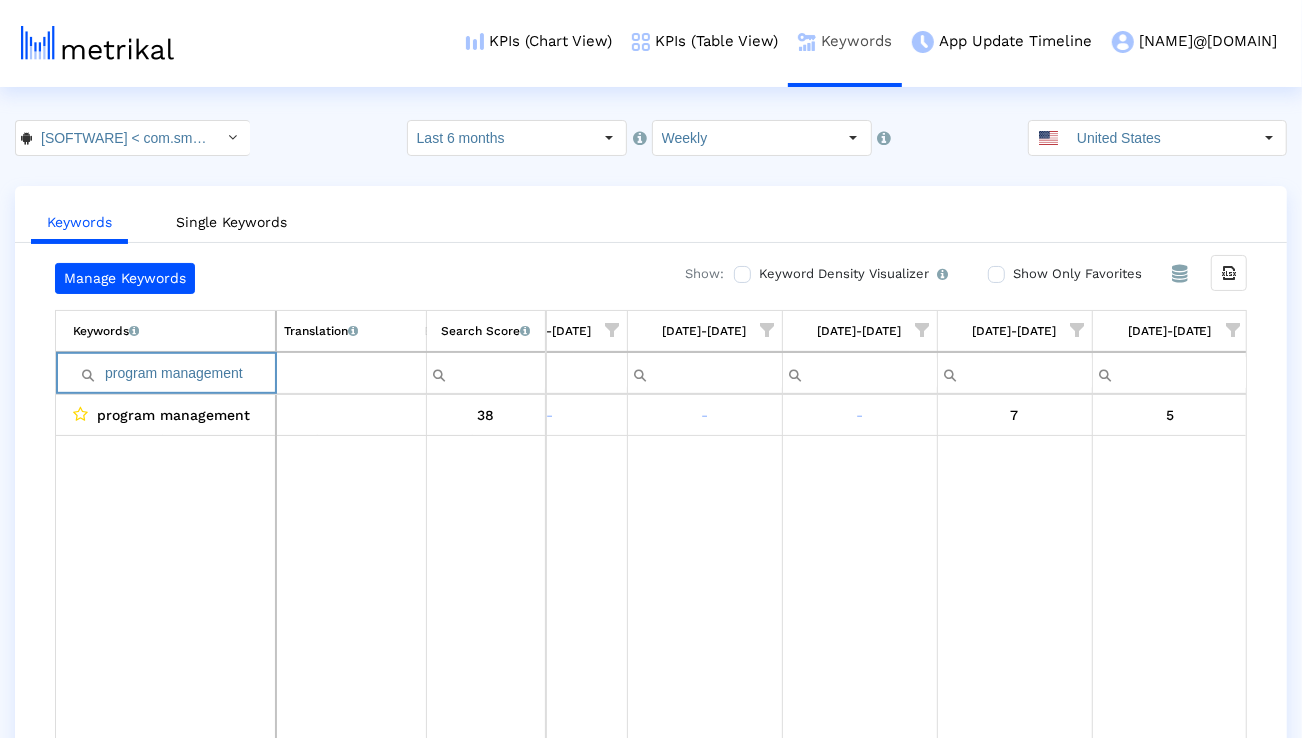 paste on "automate process" 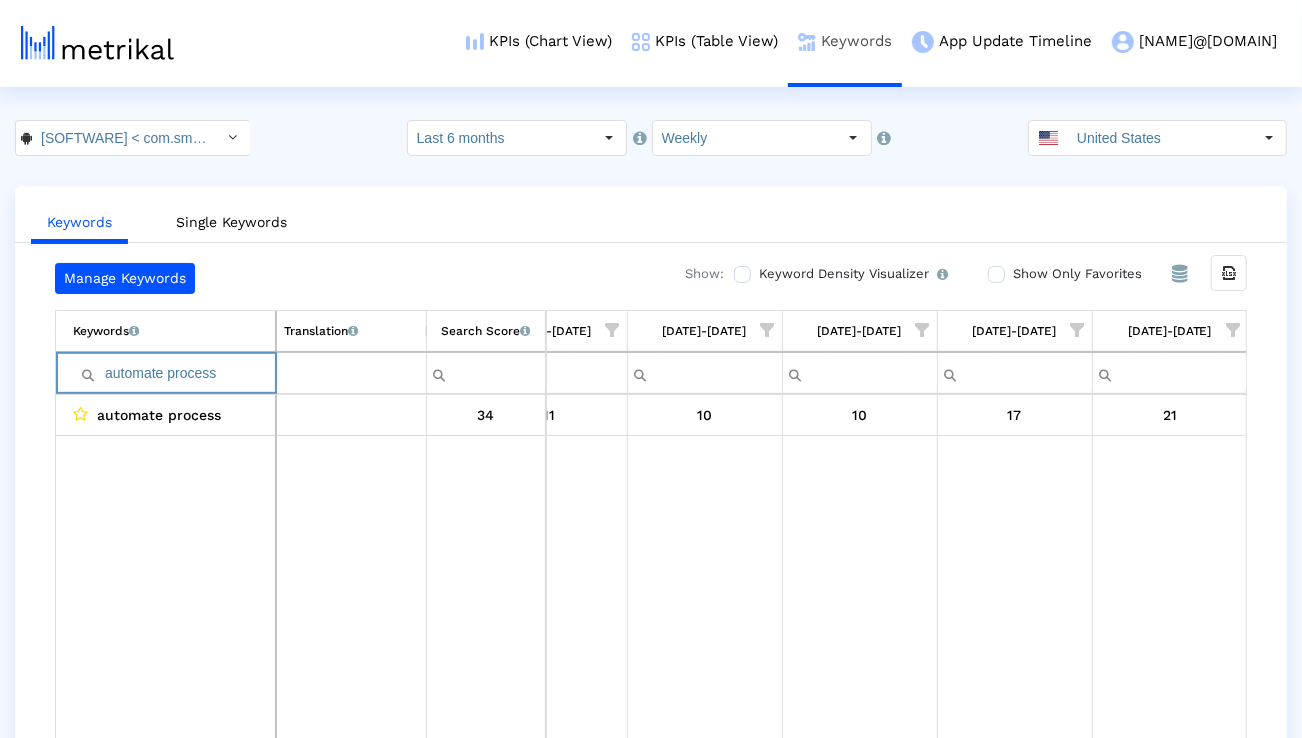 paste on "business" 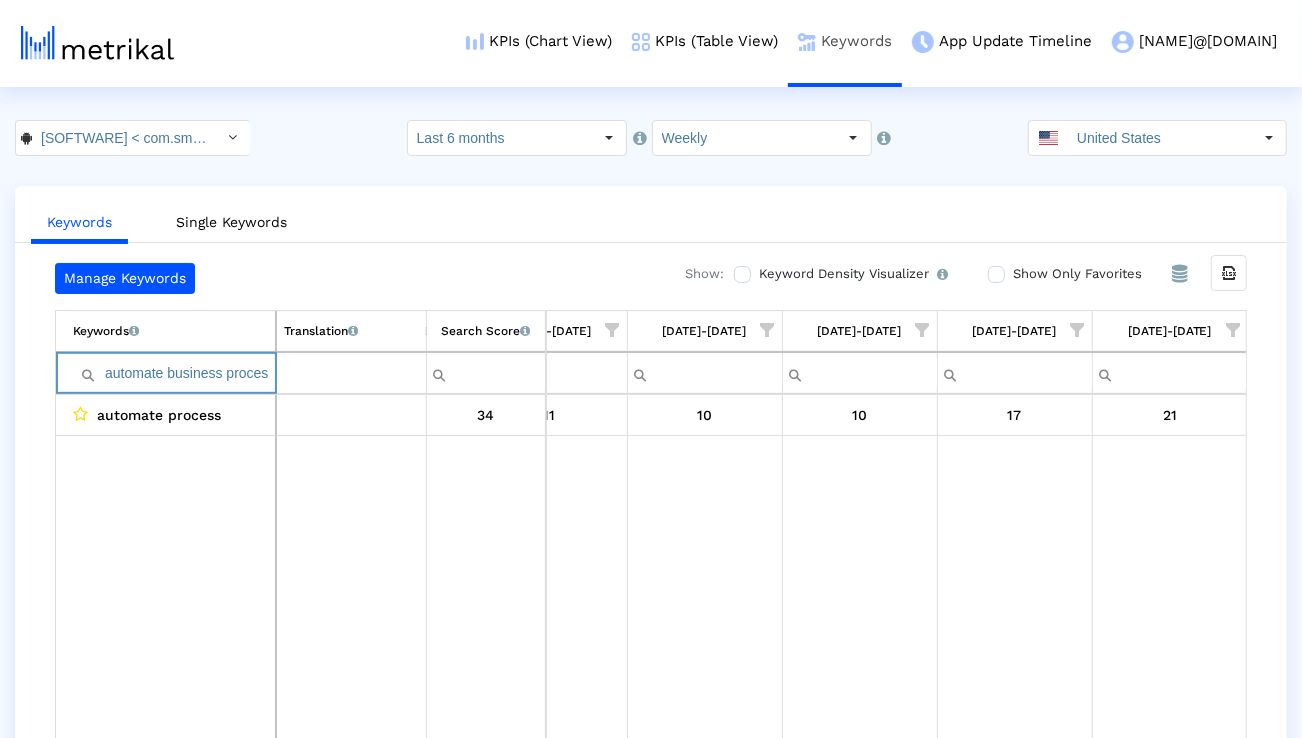 scroll, scrollTop: 0, scrollLeft: 8, axis: horizontal 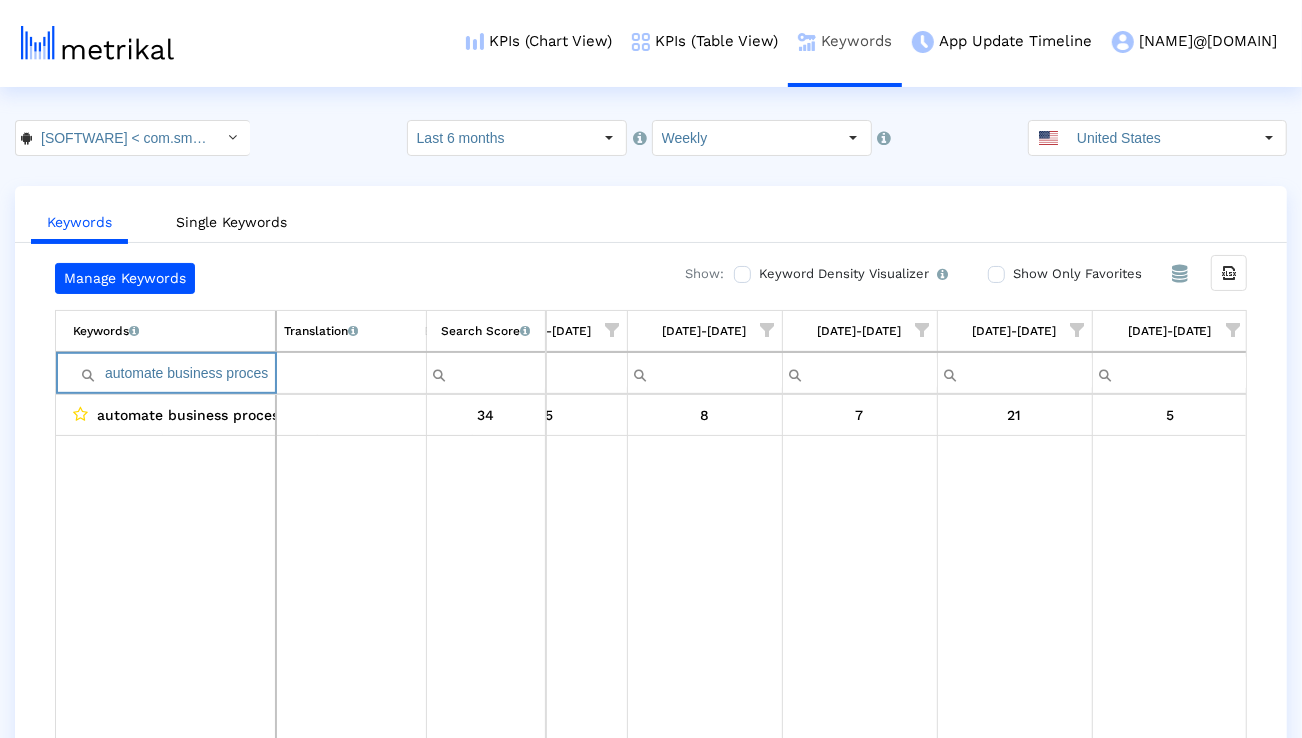 paste on "project" 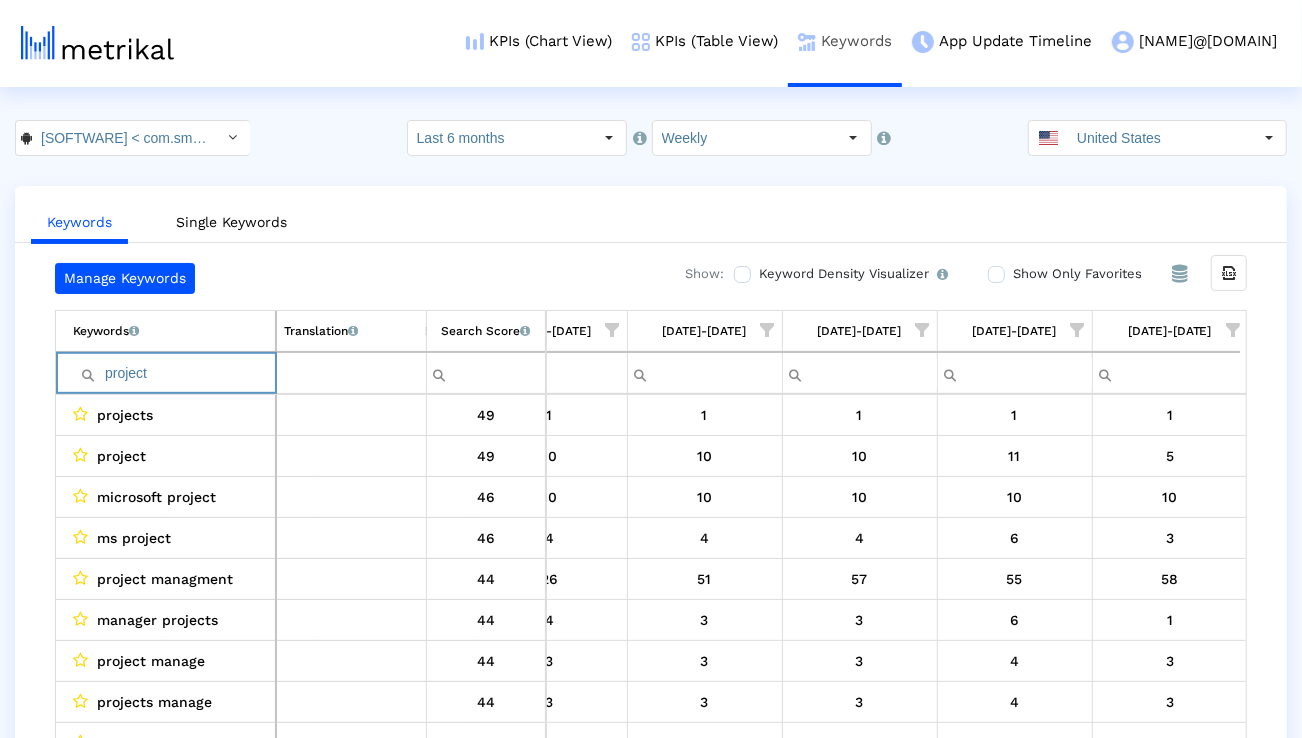 paste on "management" 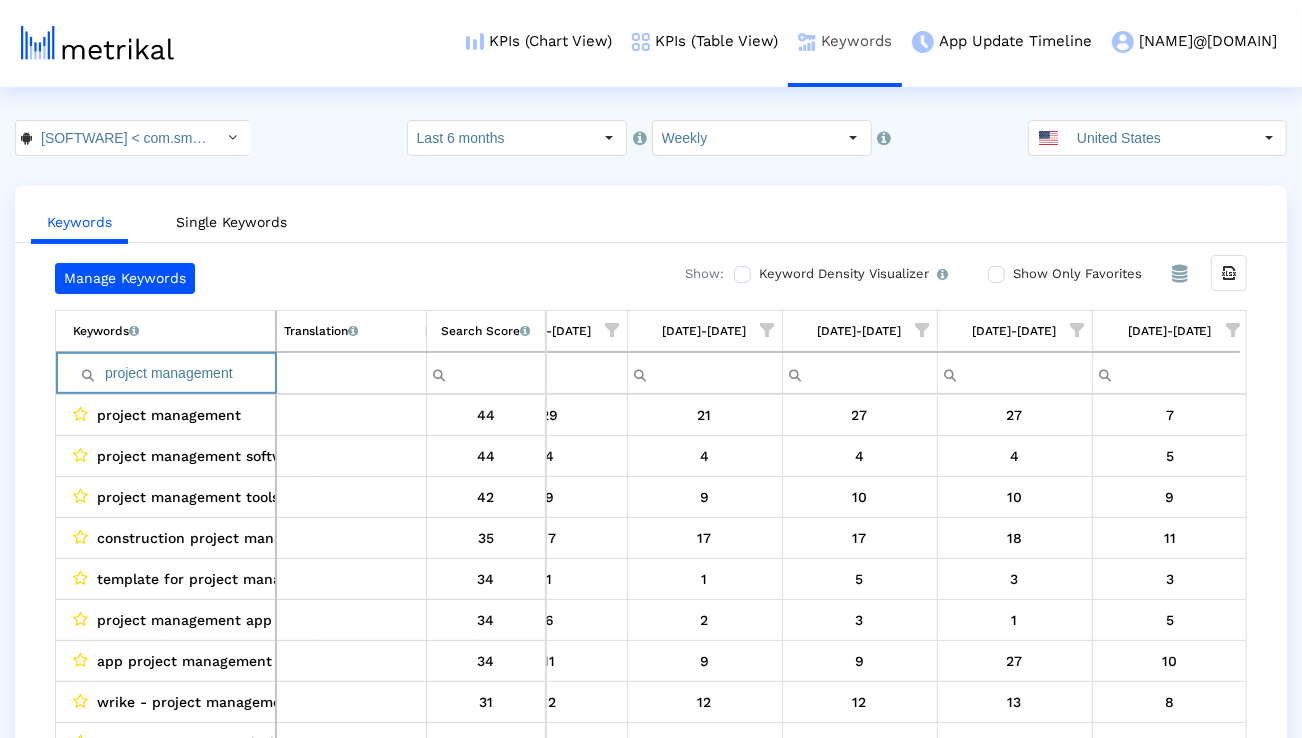 paste on "microsoft projec" 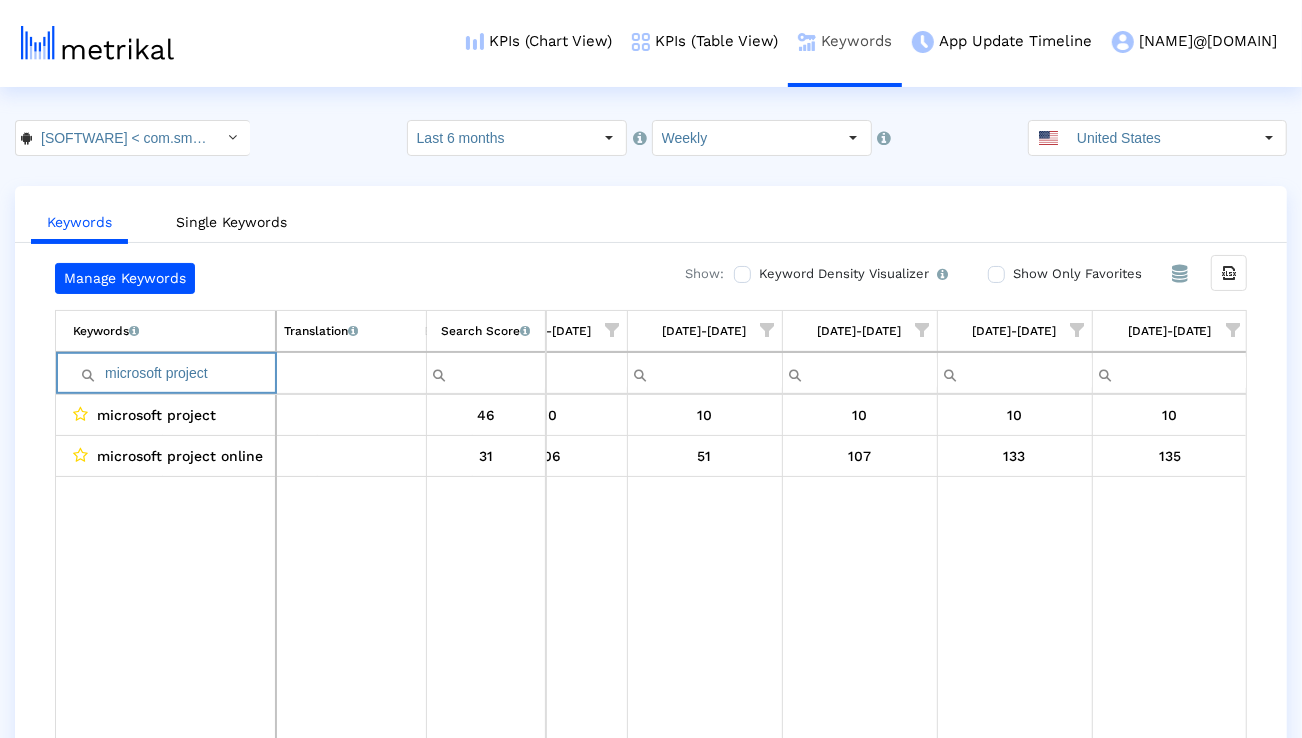 paste on "project manager" 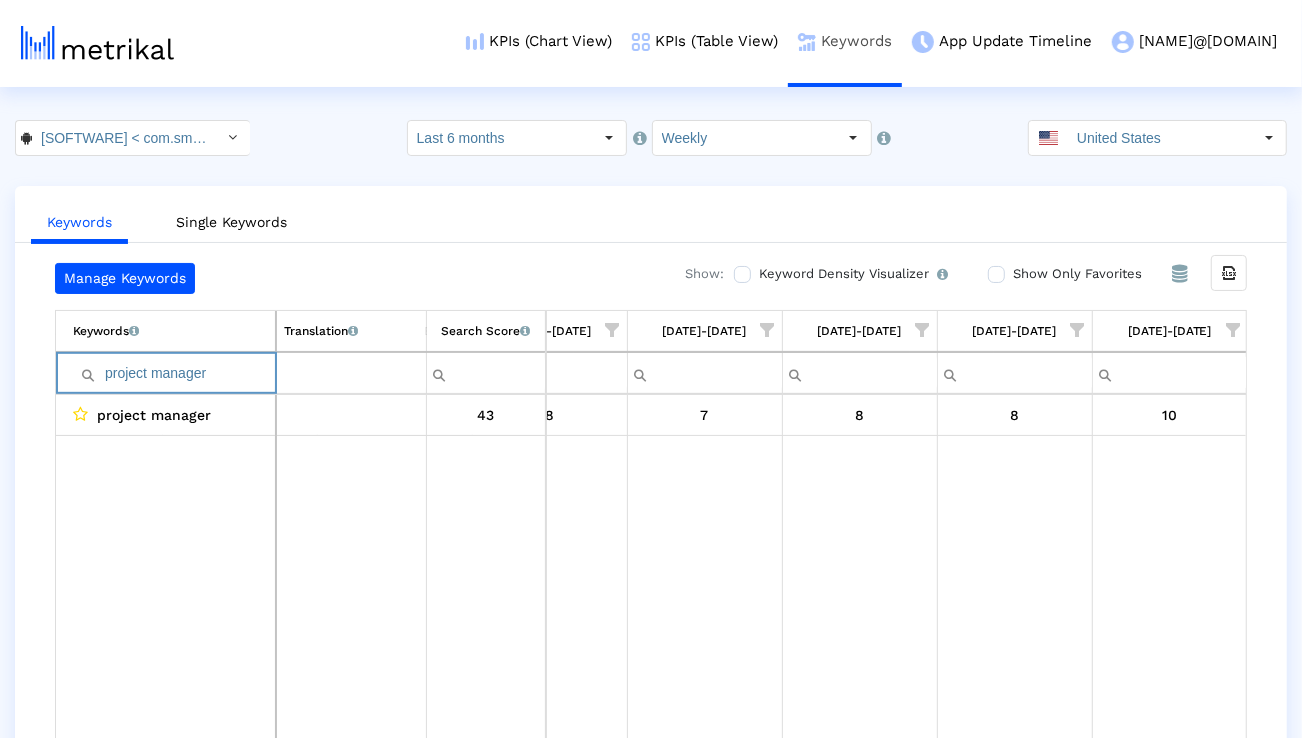 paste on "manage projects" 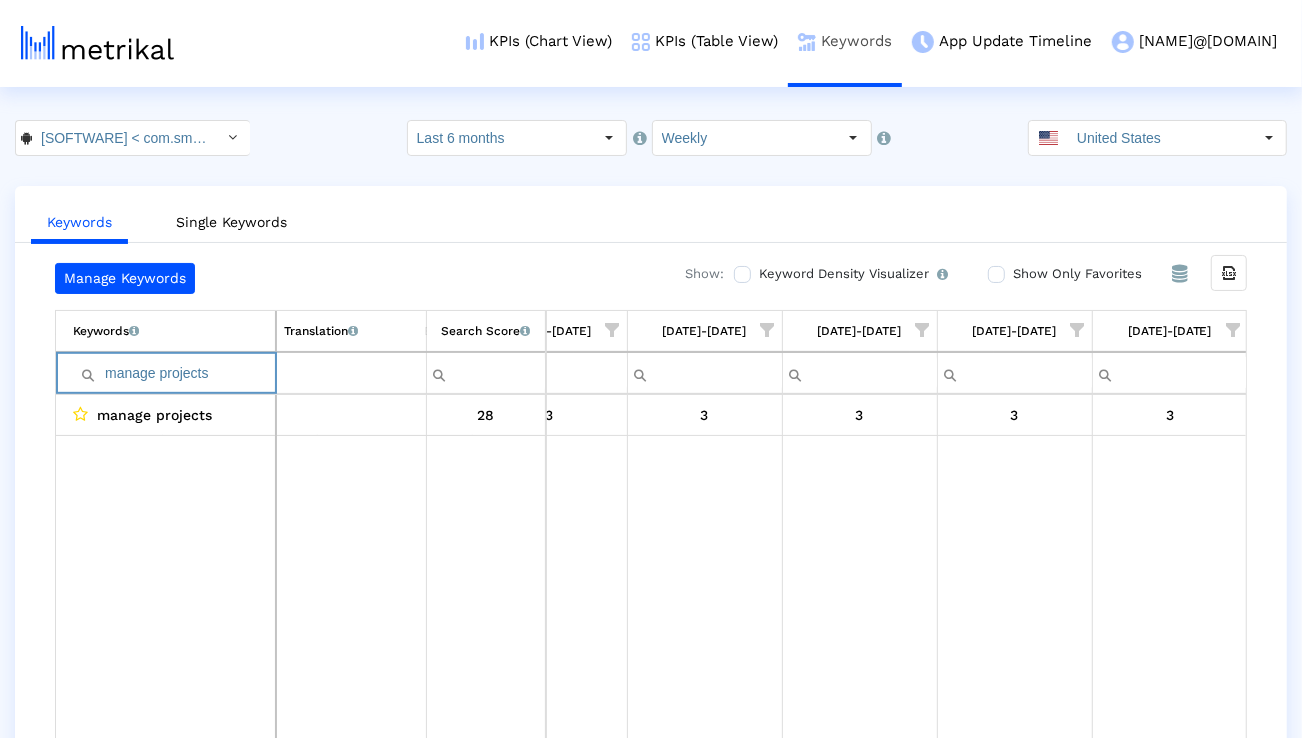 paste on "project management app" 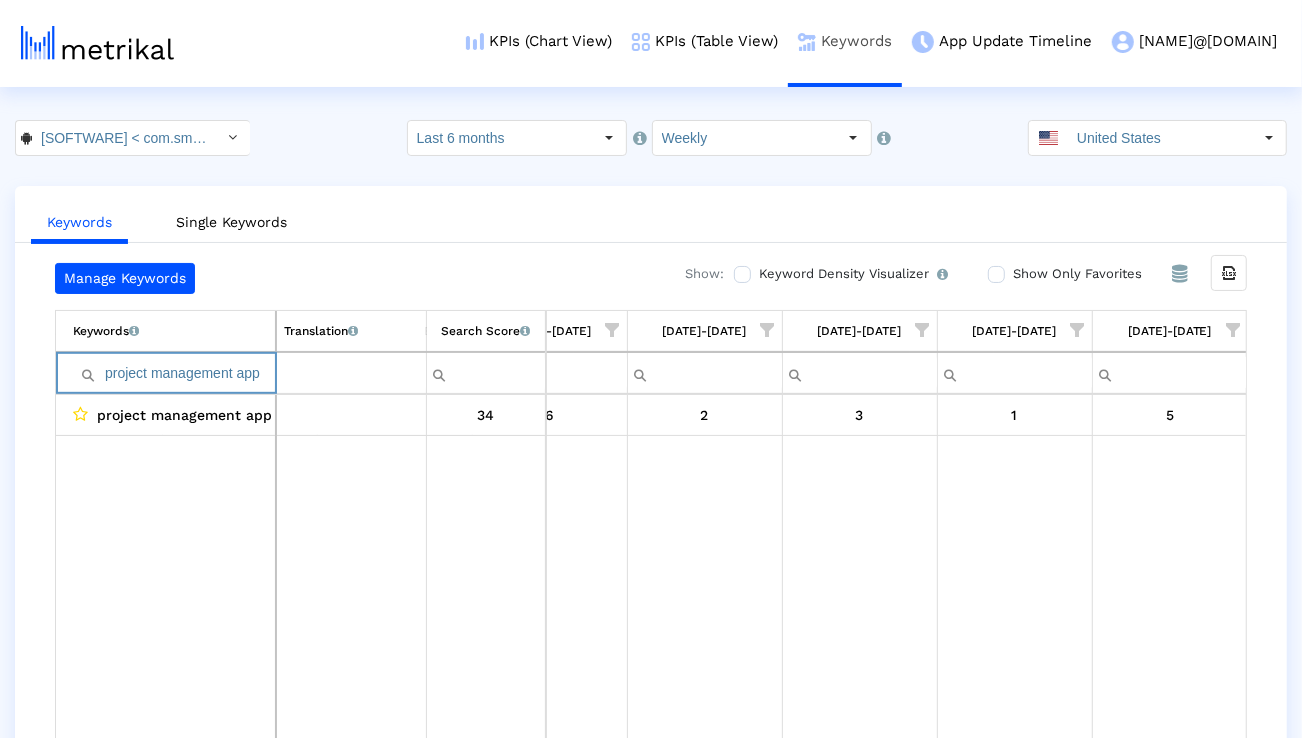 paste on "organizer" 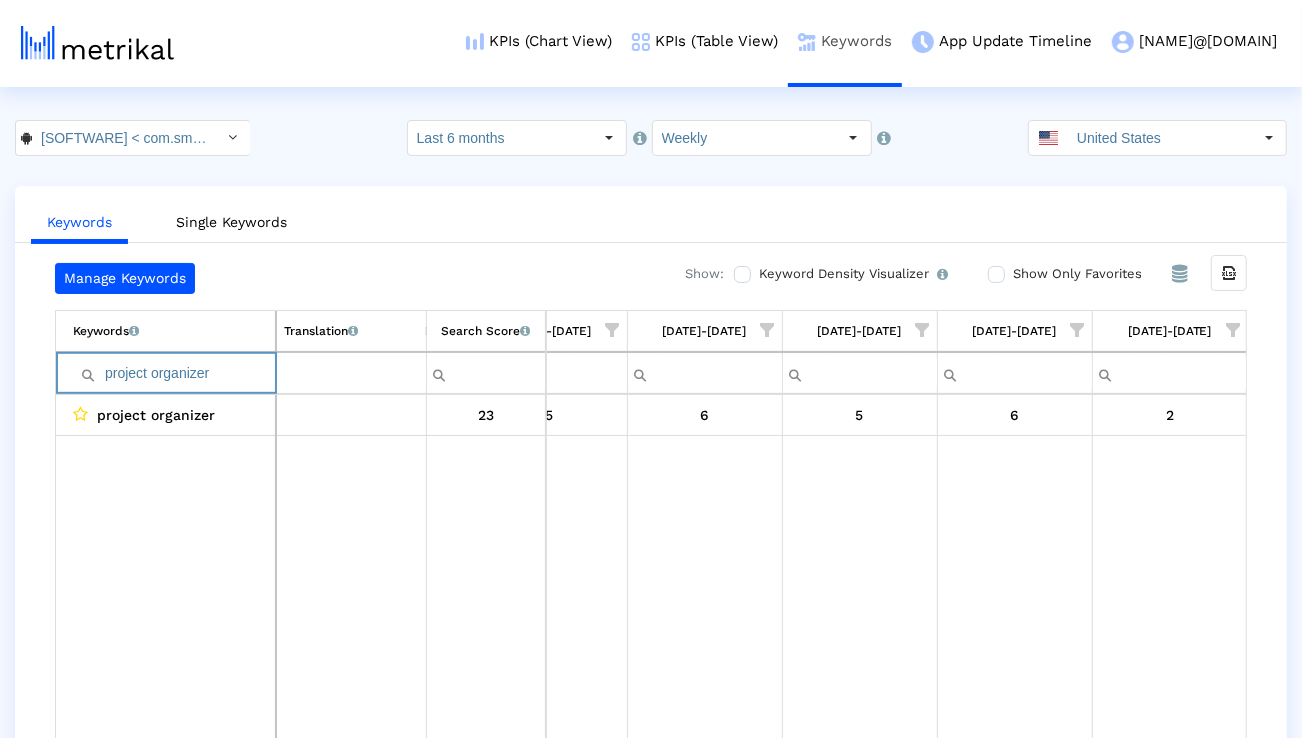 paste on "planning" 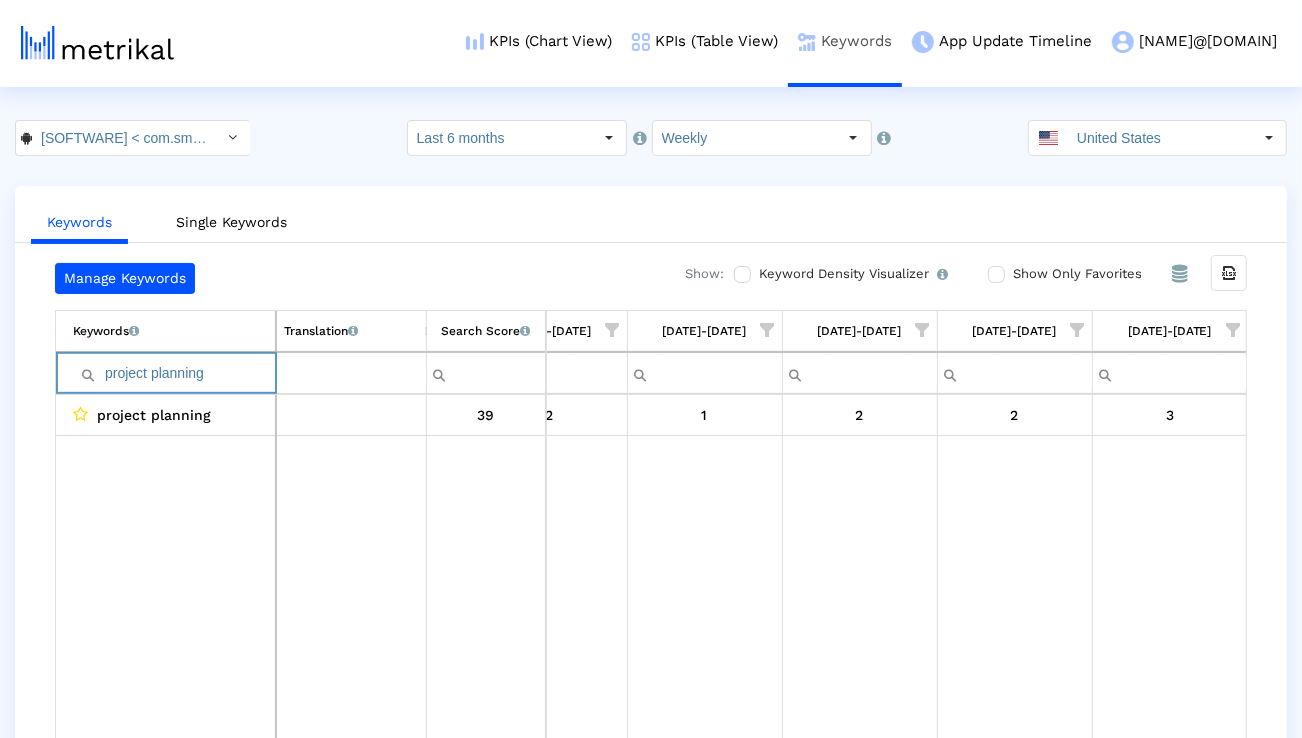 paste on "task" 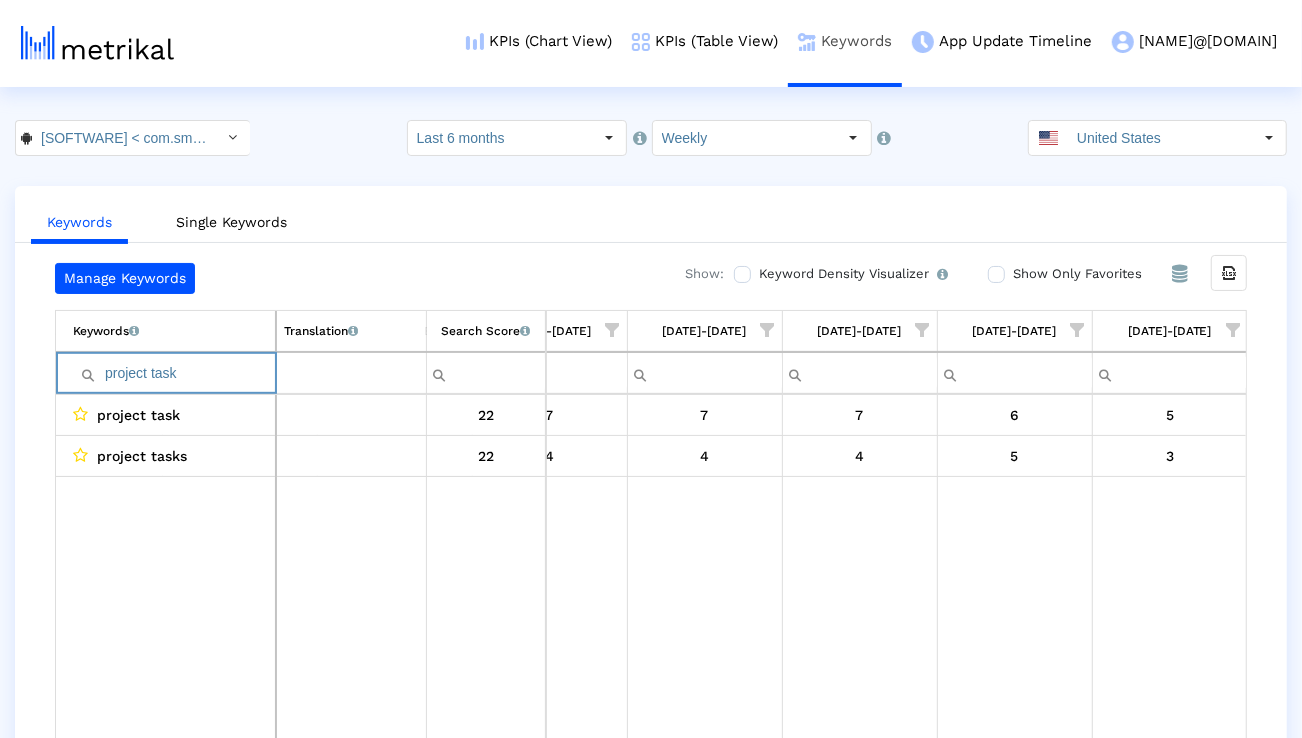 paste on "track projects" 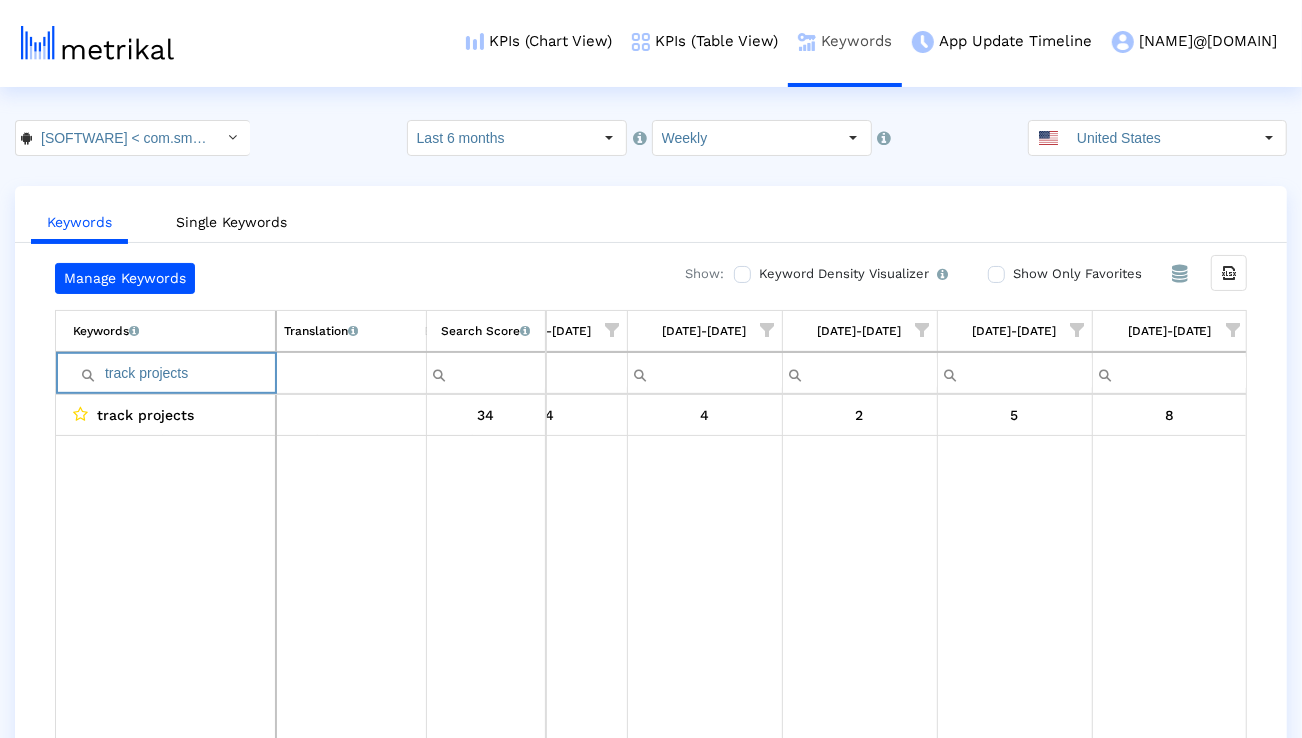 paste on "eam" 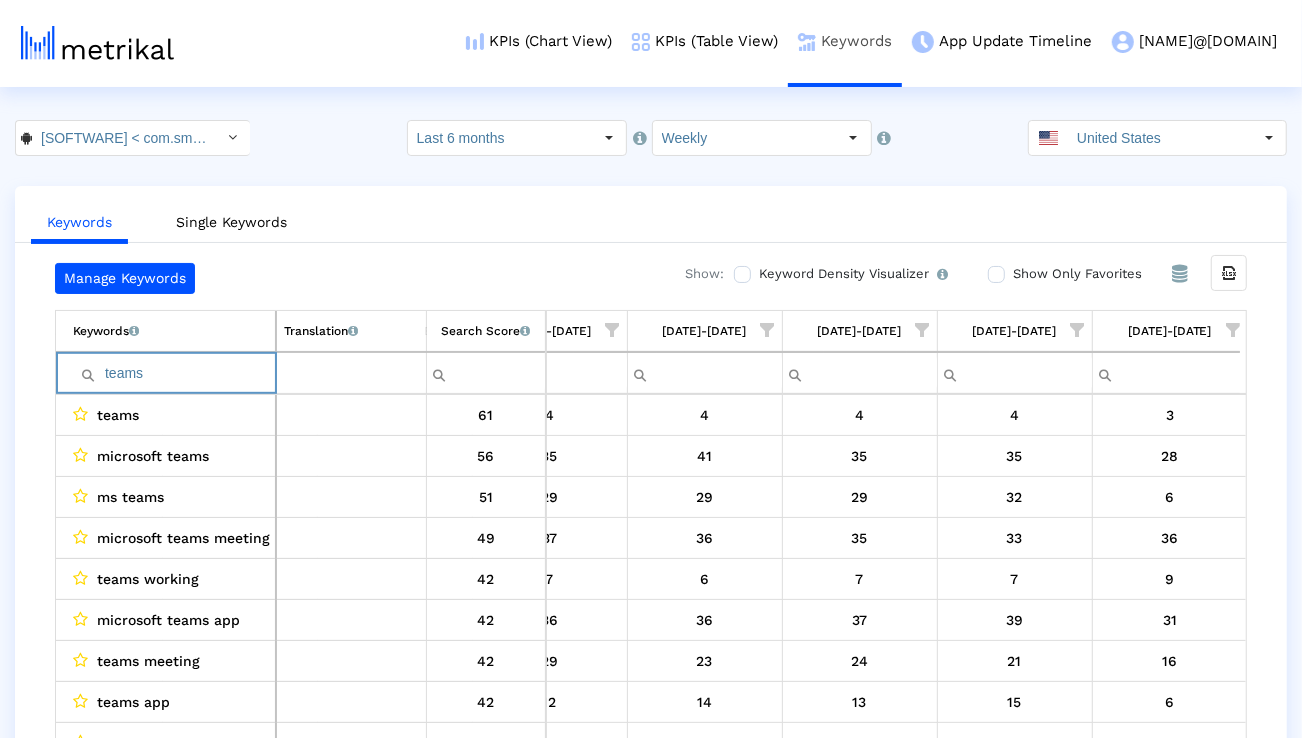 paste on "rello" 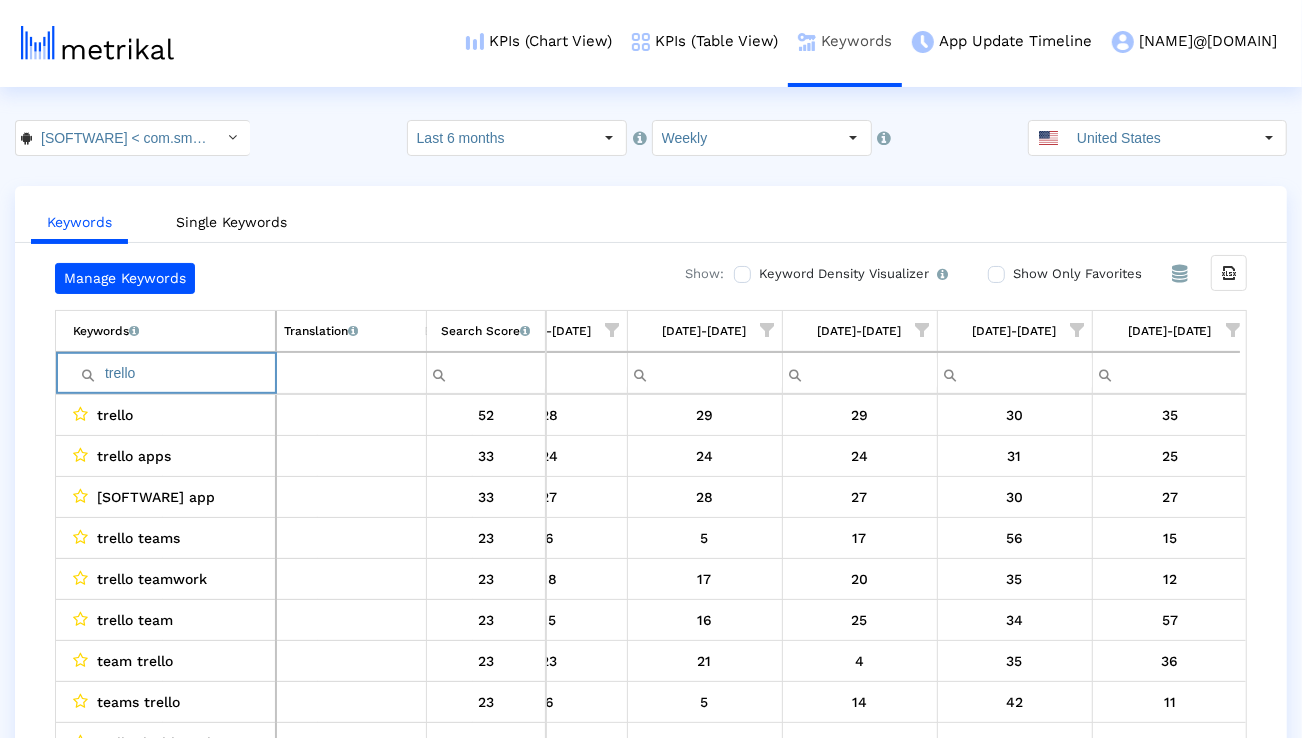 paste on "monday com" 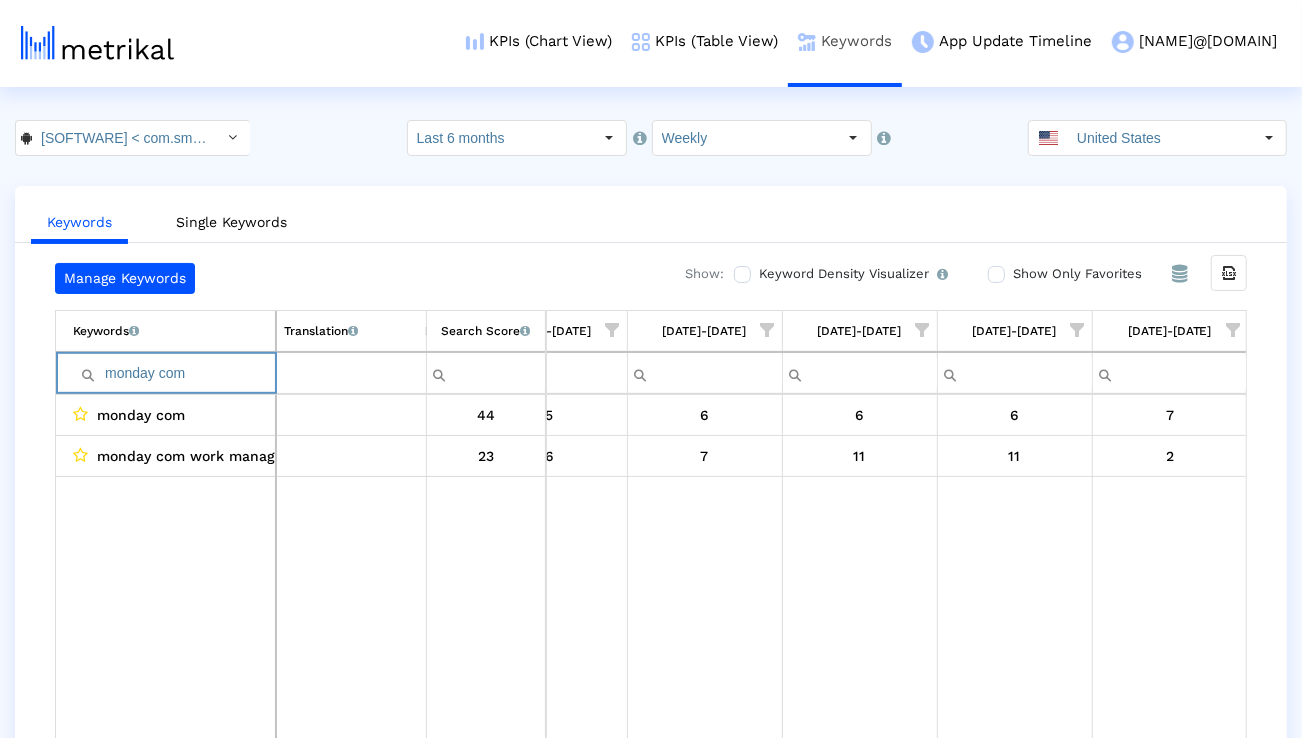 paste on "project dashboard" 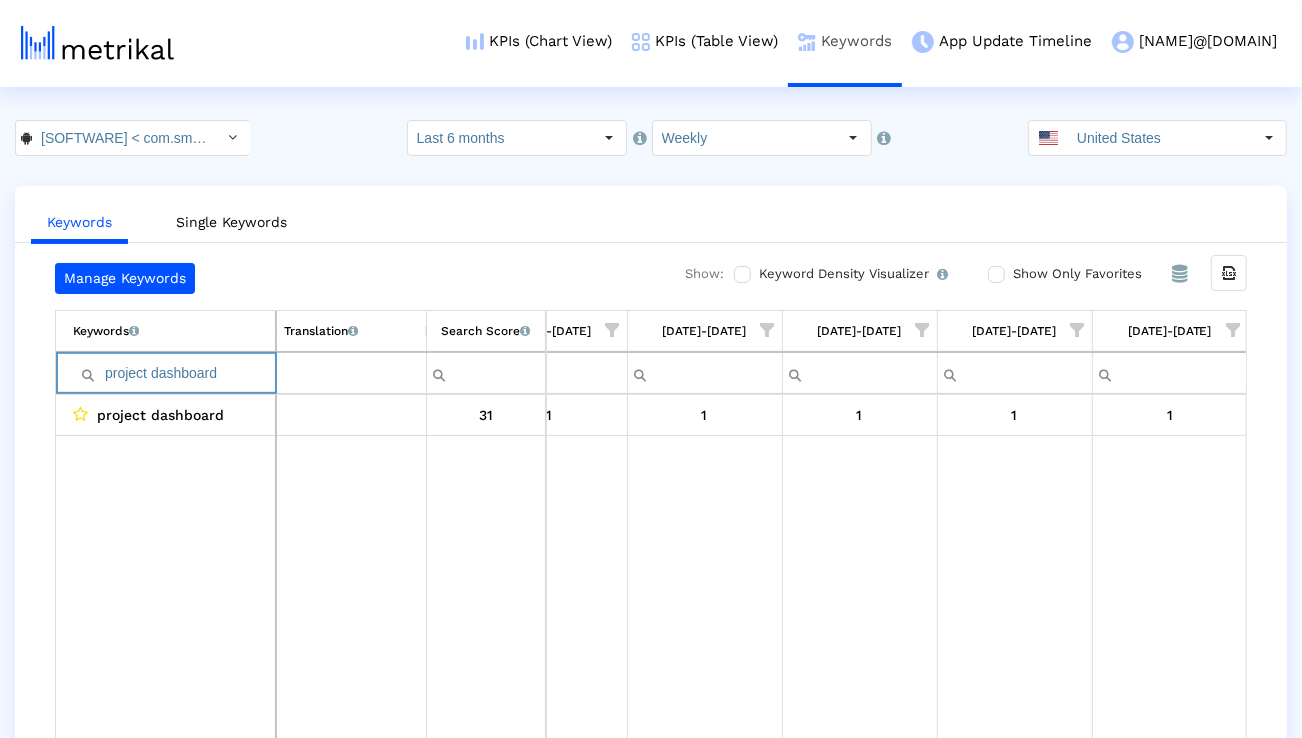 paste on "airtable" 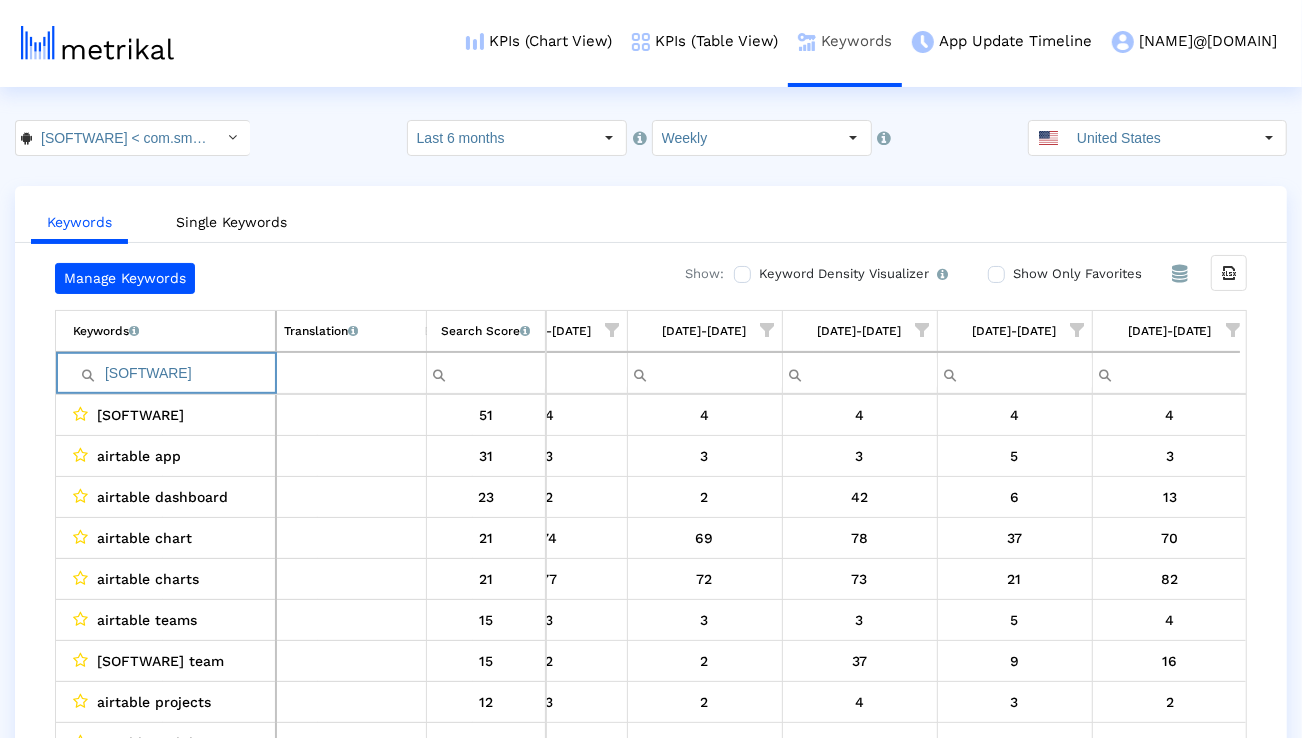 paste on "teamwork" 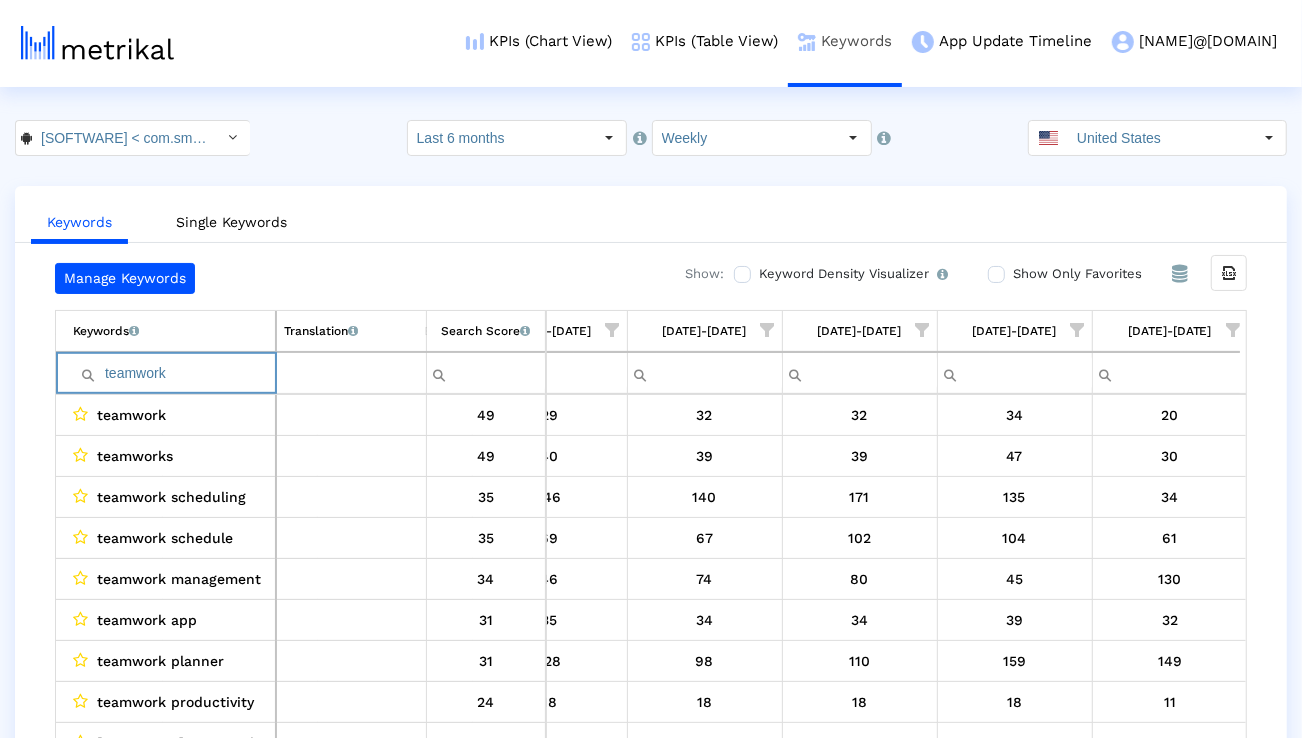 paste on "workflow" 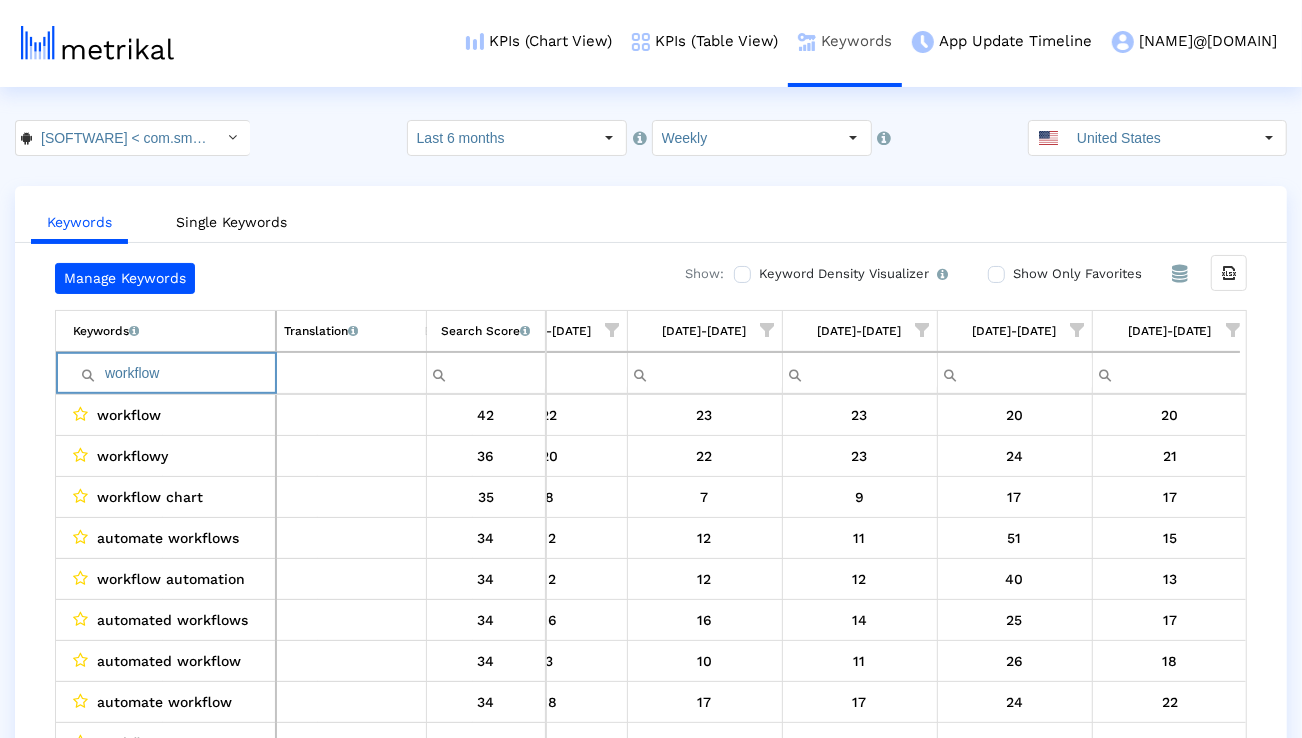 paste on "project management tools" 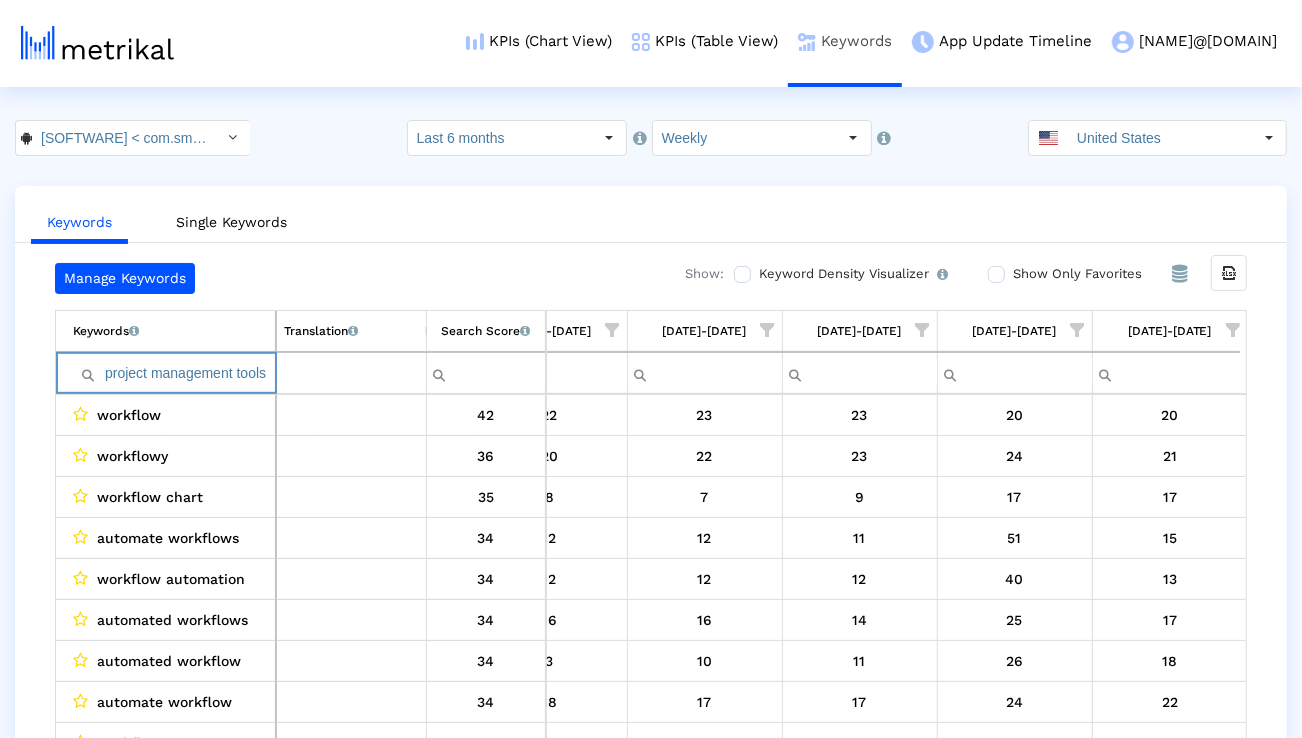 scroll, scrollTop: 0, scrollLeft: 0, axis: both 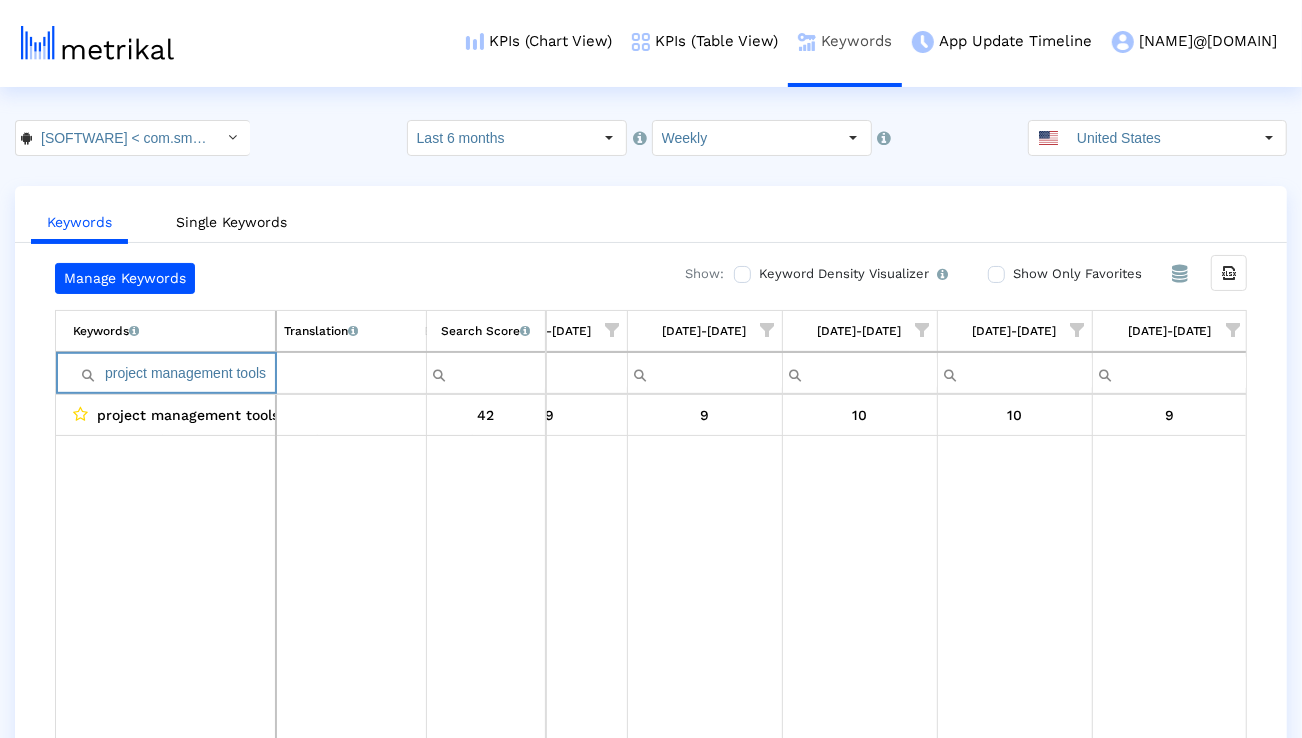paste on "manage team" 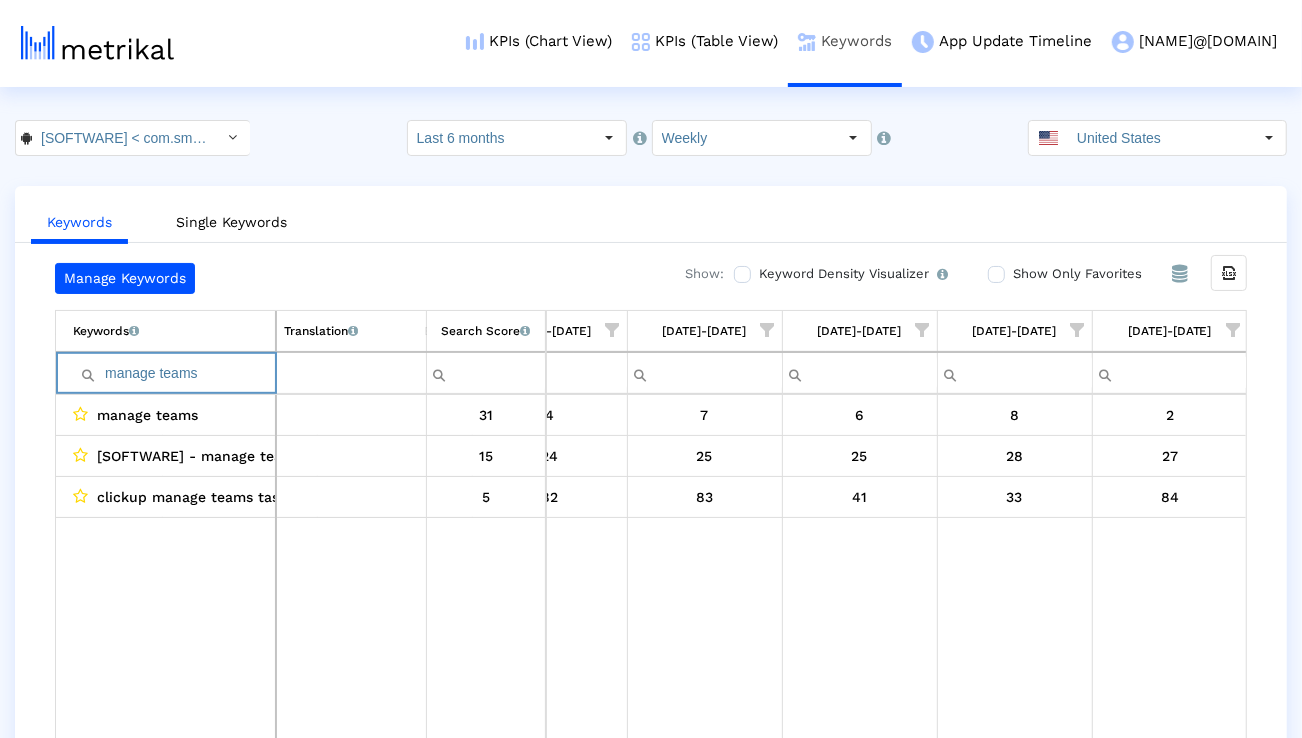 paste on "plan project" 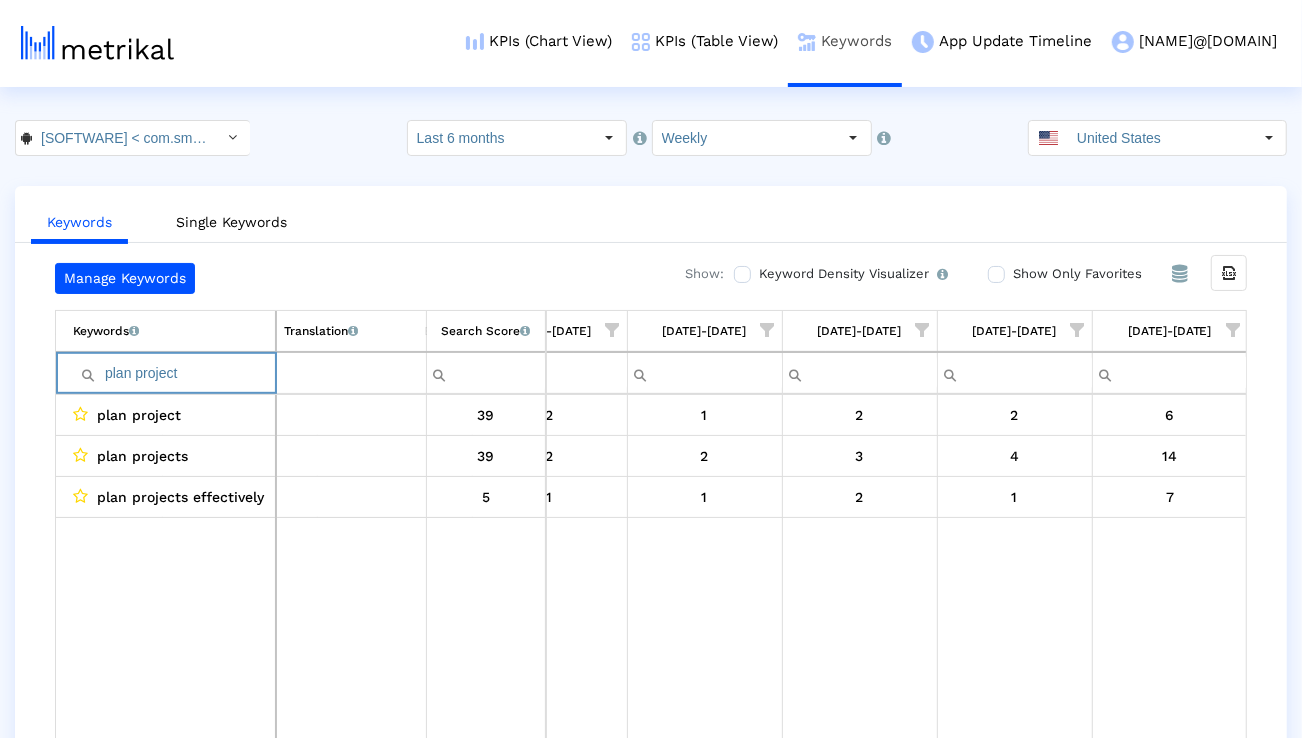 paste on "automate workflows" 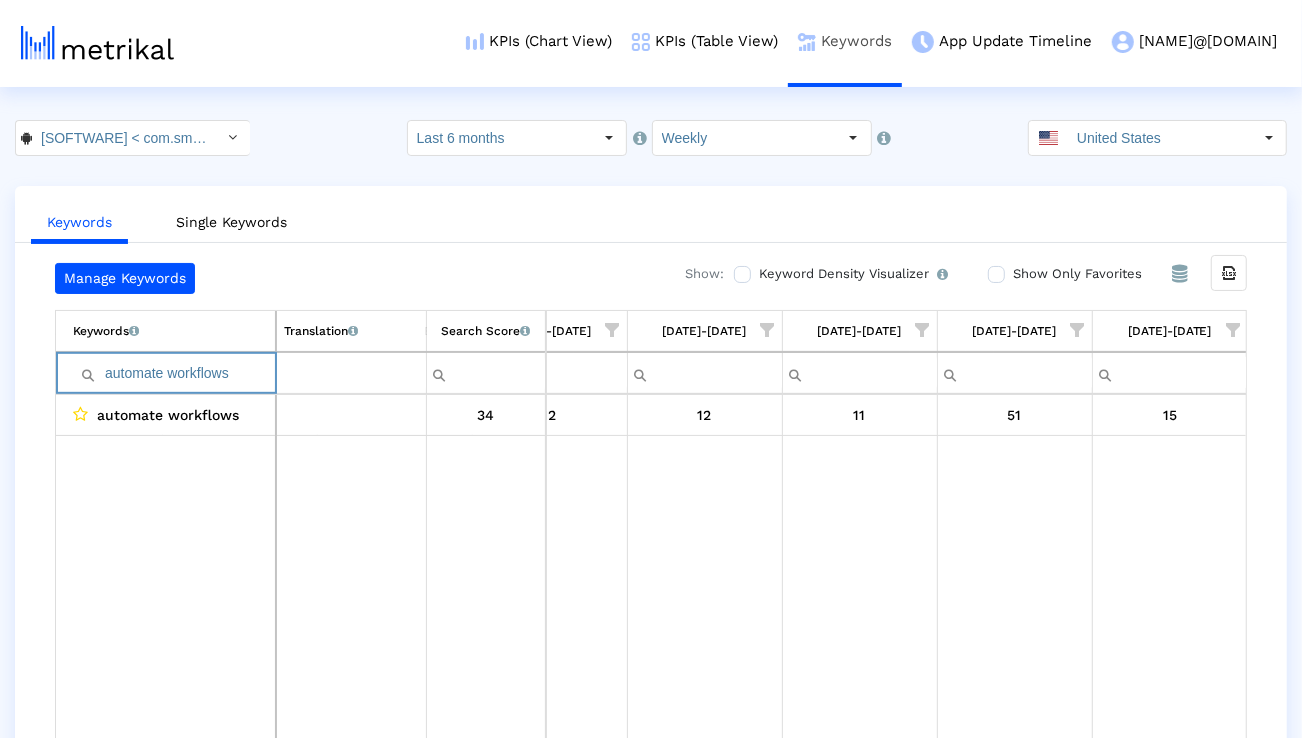 paste on "manage team" 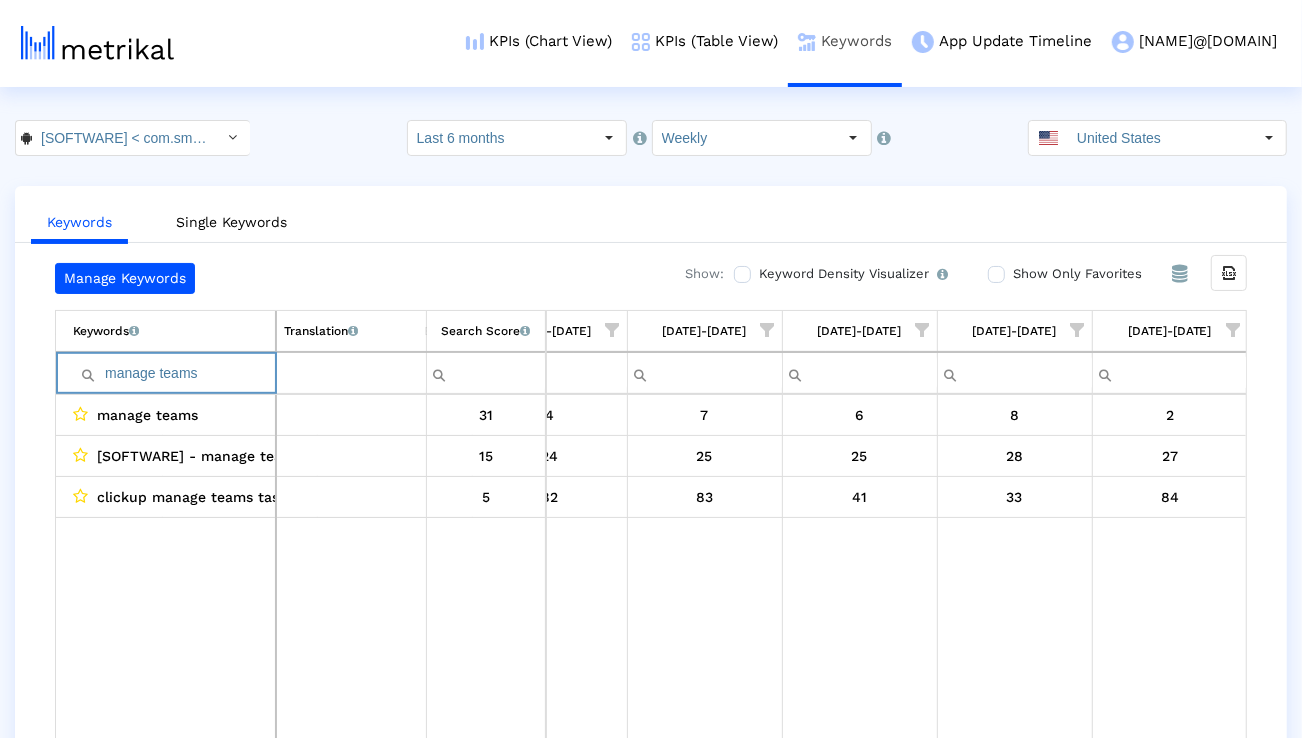 type on "manage teams" 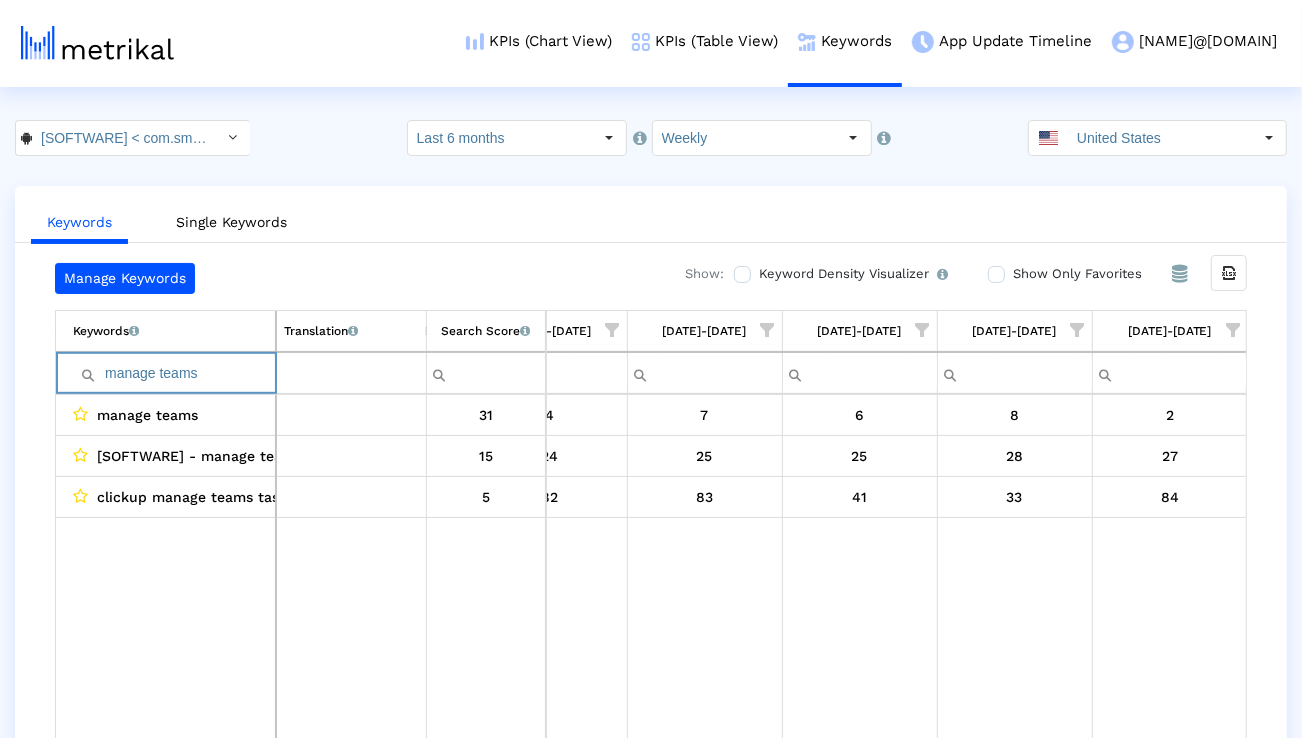 paste on "project dashboard" 